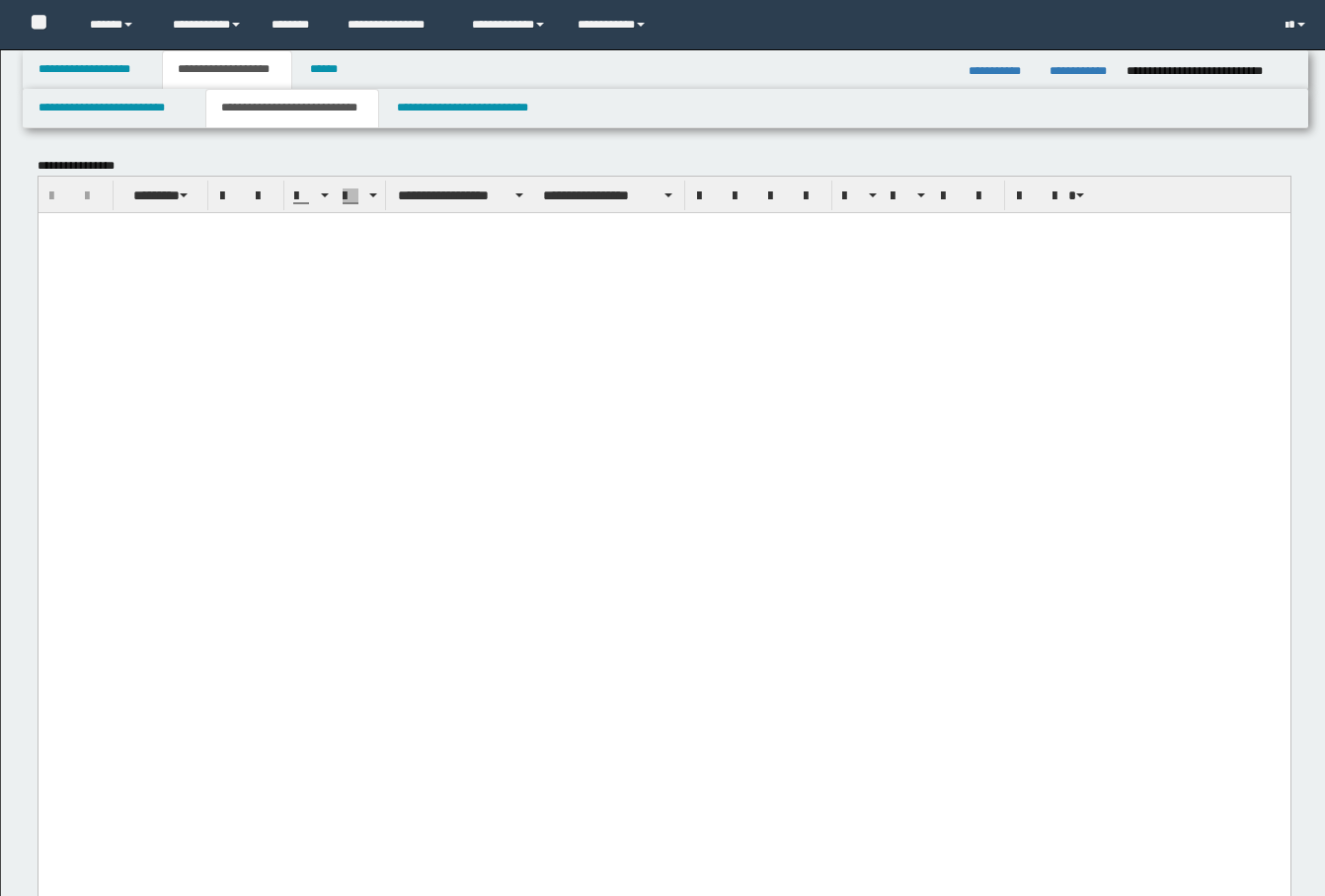 scroll, scrollTop: 0, scrollLeft: 0, axis: both 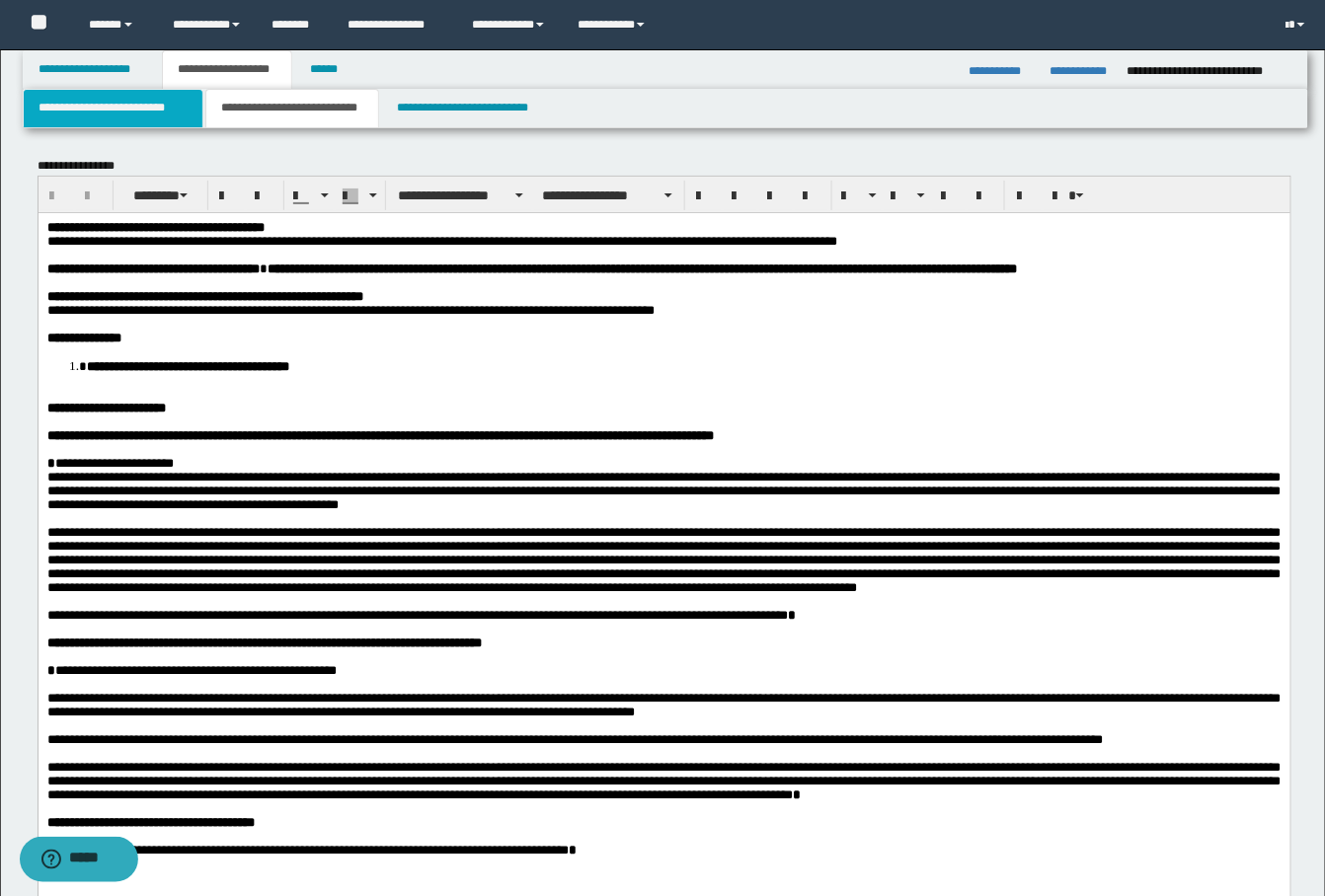 click on "**********" at bounding box center [113, 109] 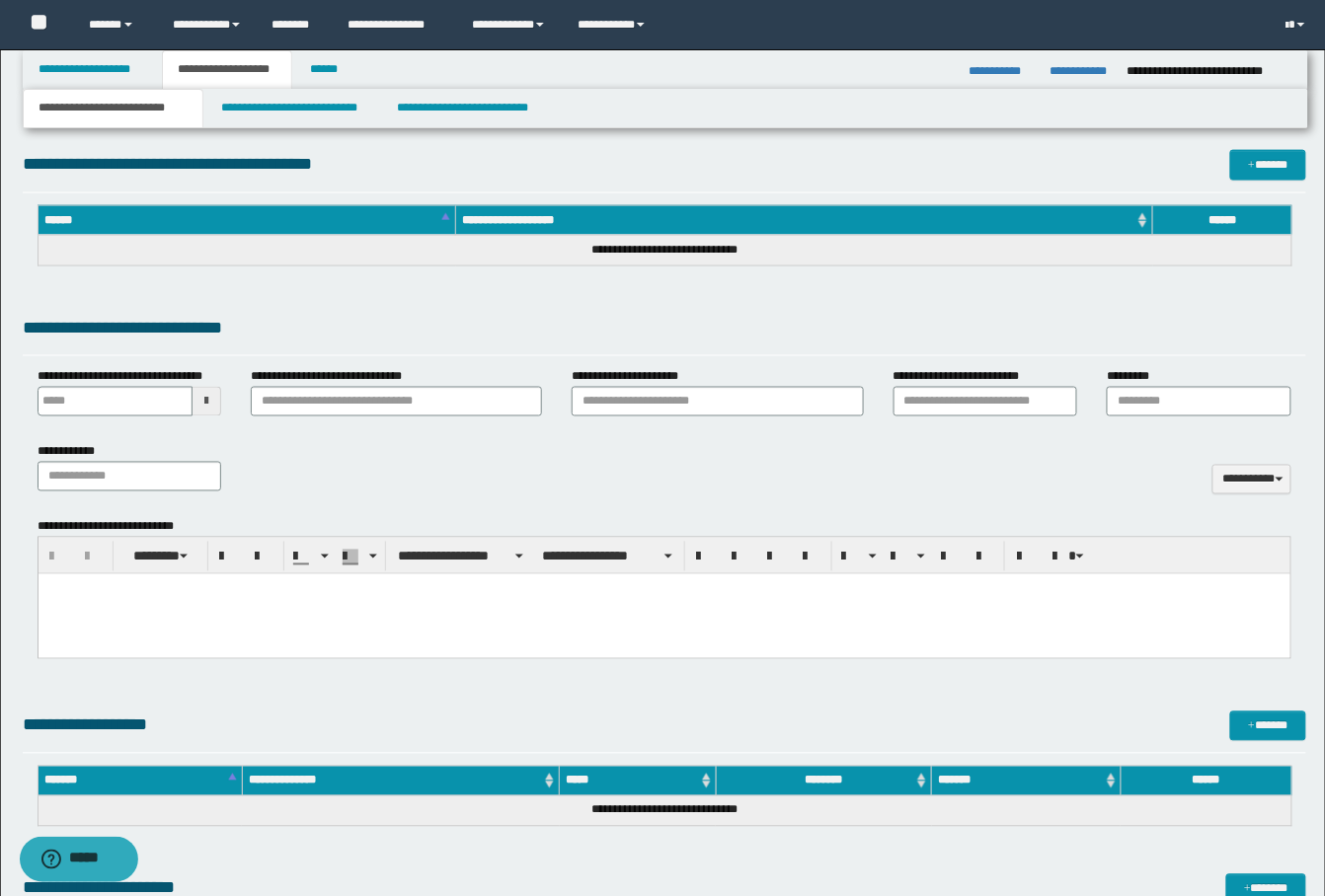 scroll, scrollTop: 657, scrollLeft: 0, axis: vertical 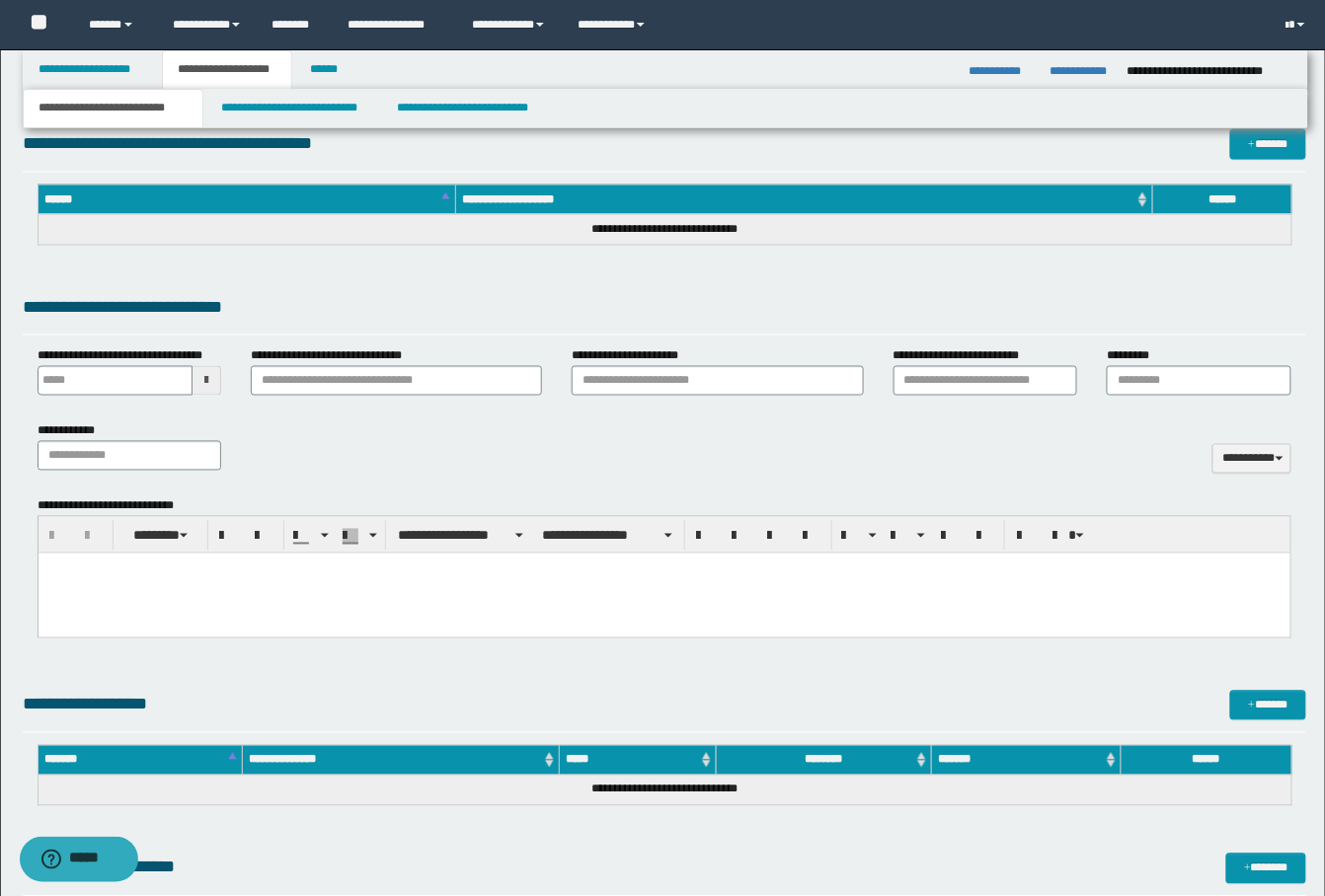 click at bounding box center [663, 592] 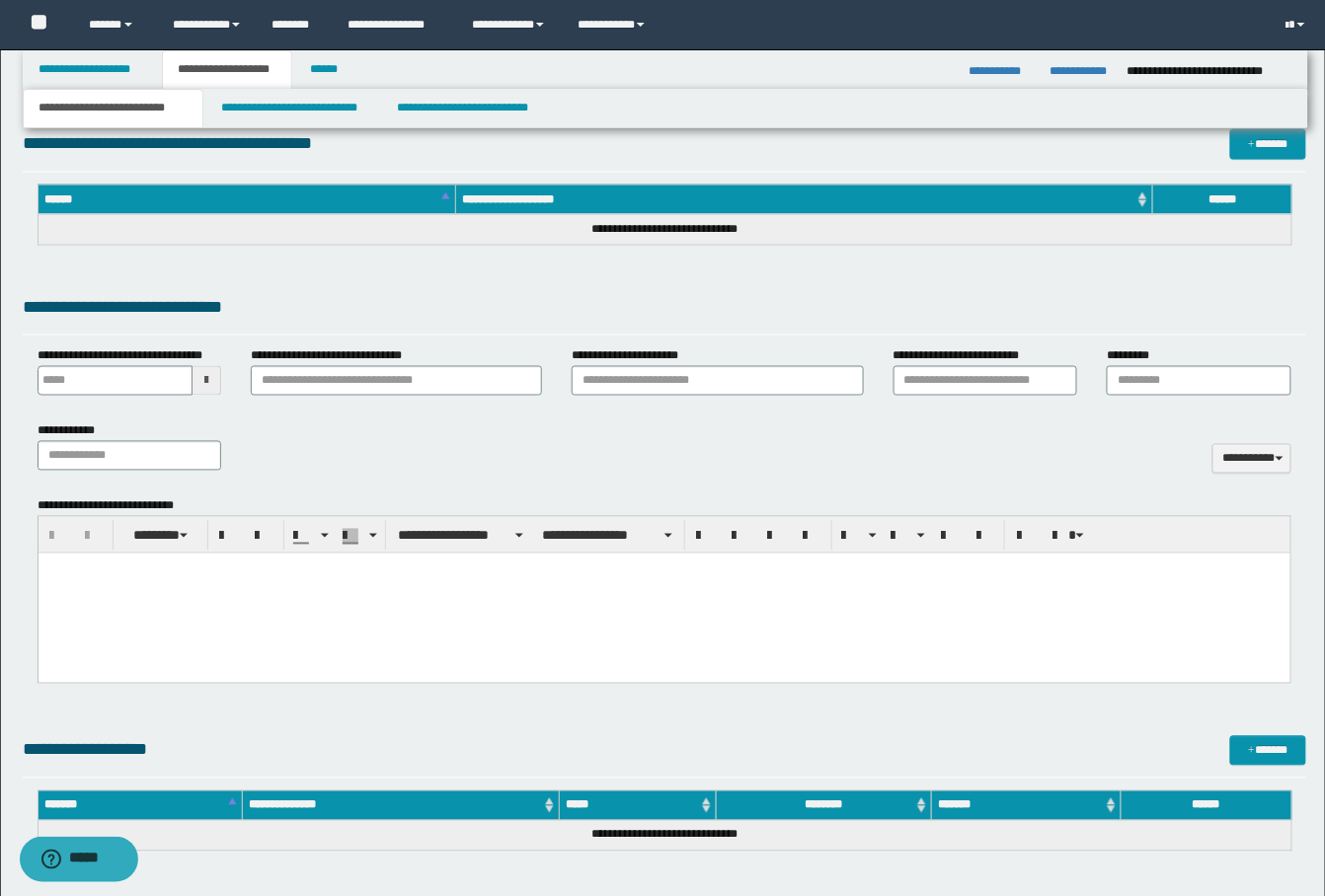 click at bounding box center (663, 592) 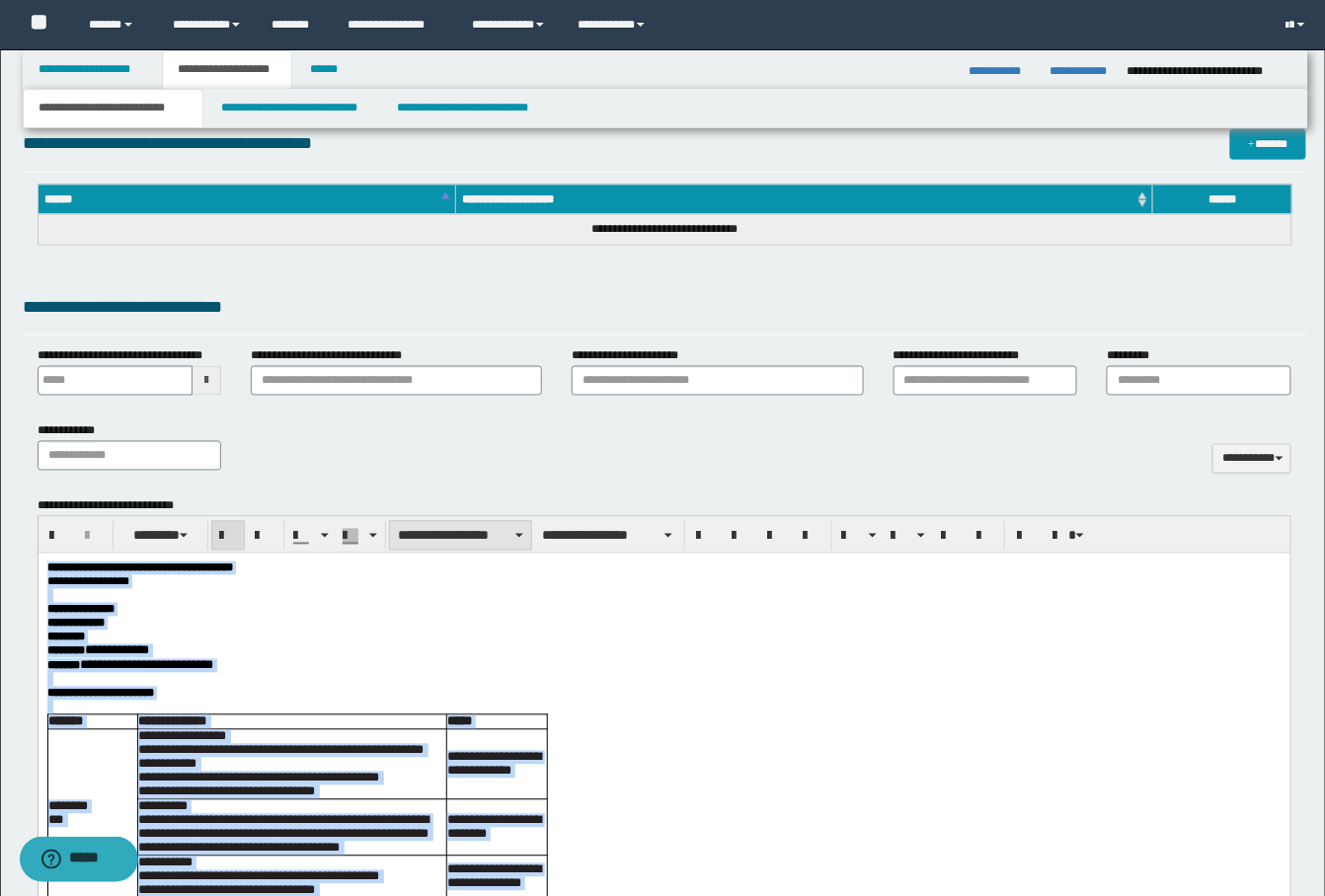 click on "**********" at bounding box center (460, 536) 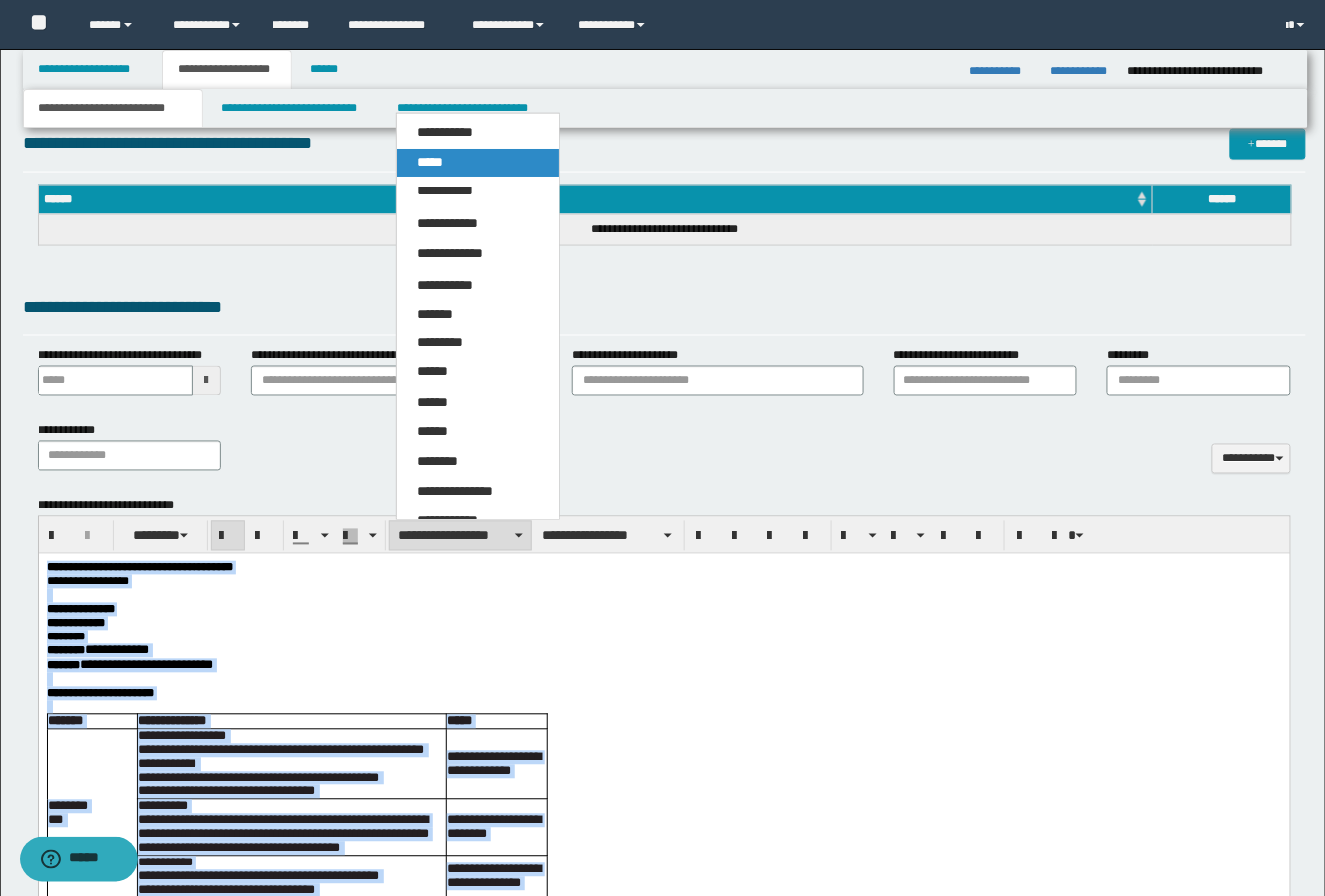 click on "*****" at bounding box center [429, 162] 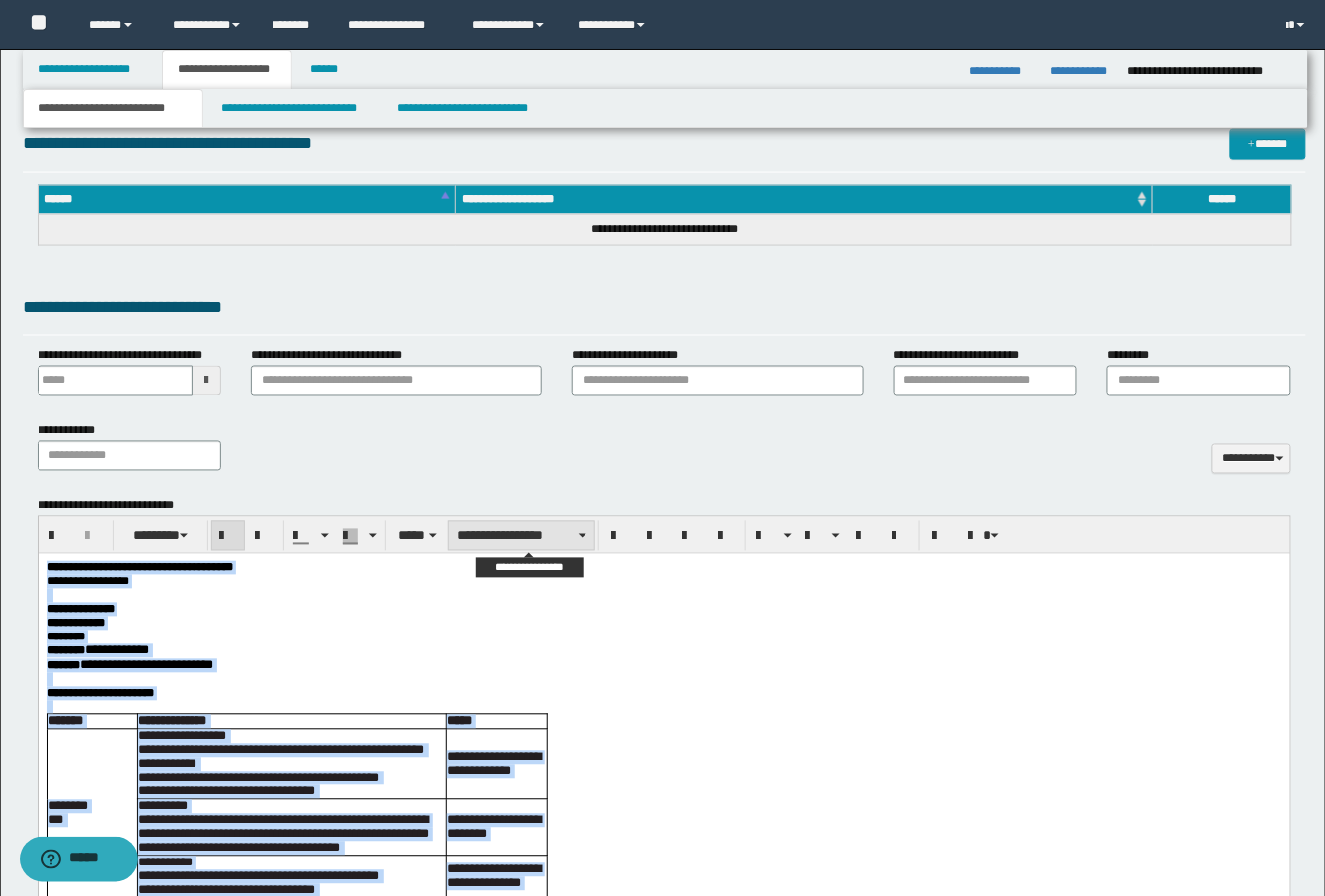 click on "**********" at bounding box center [521, 536] 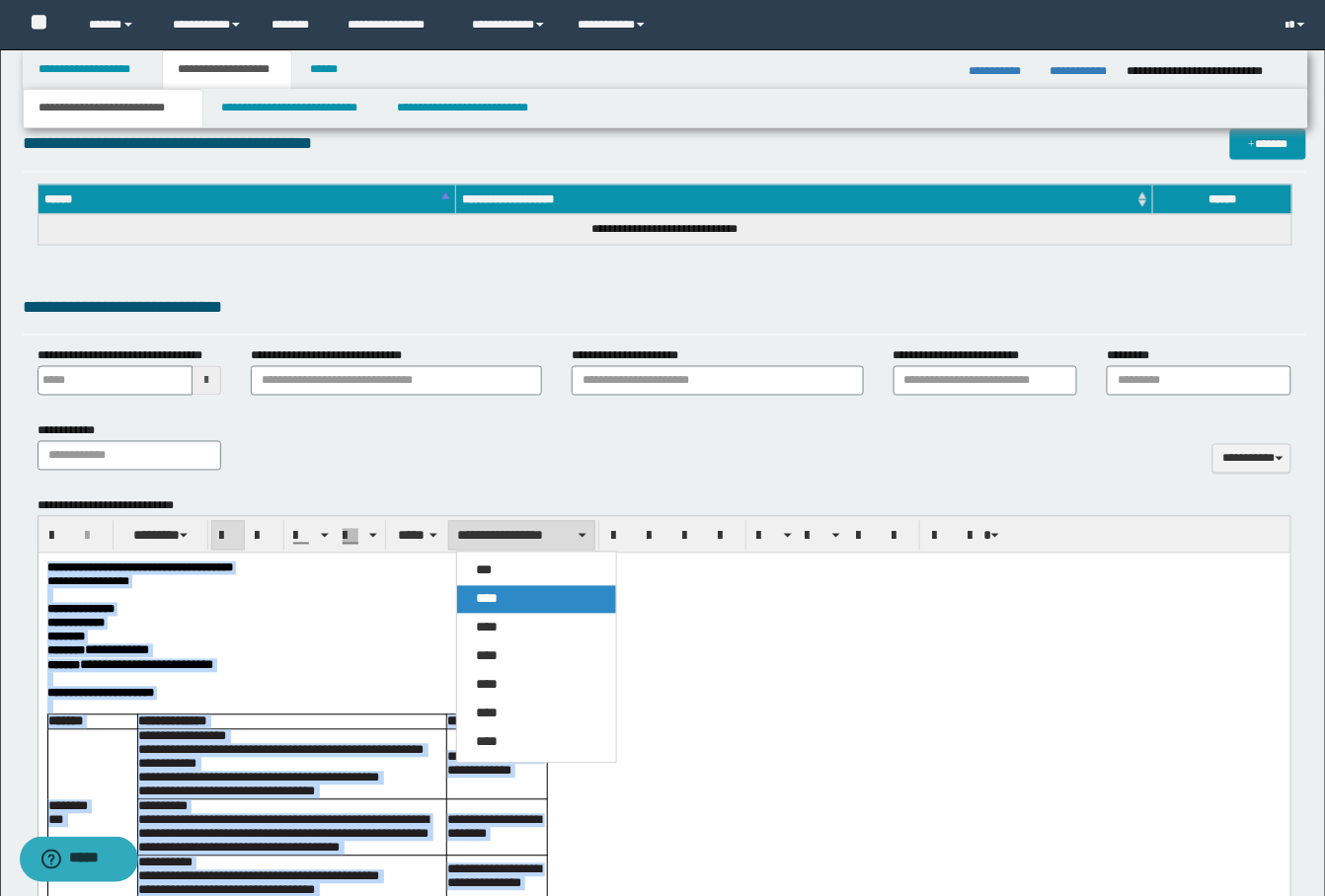 click on "****" at bounding box center (488, 599) 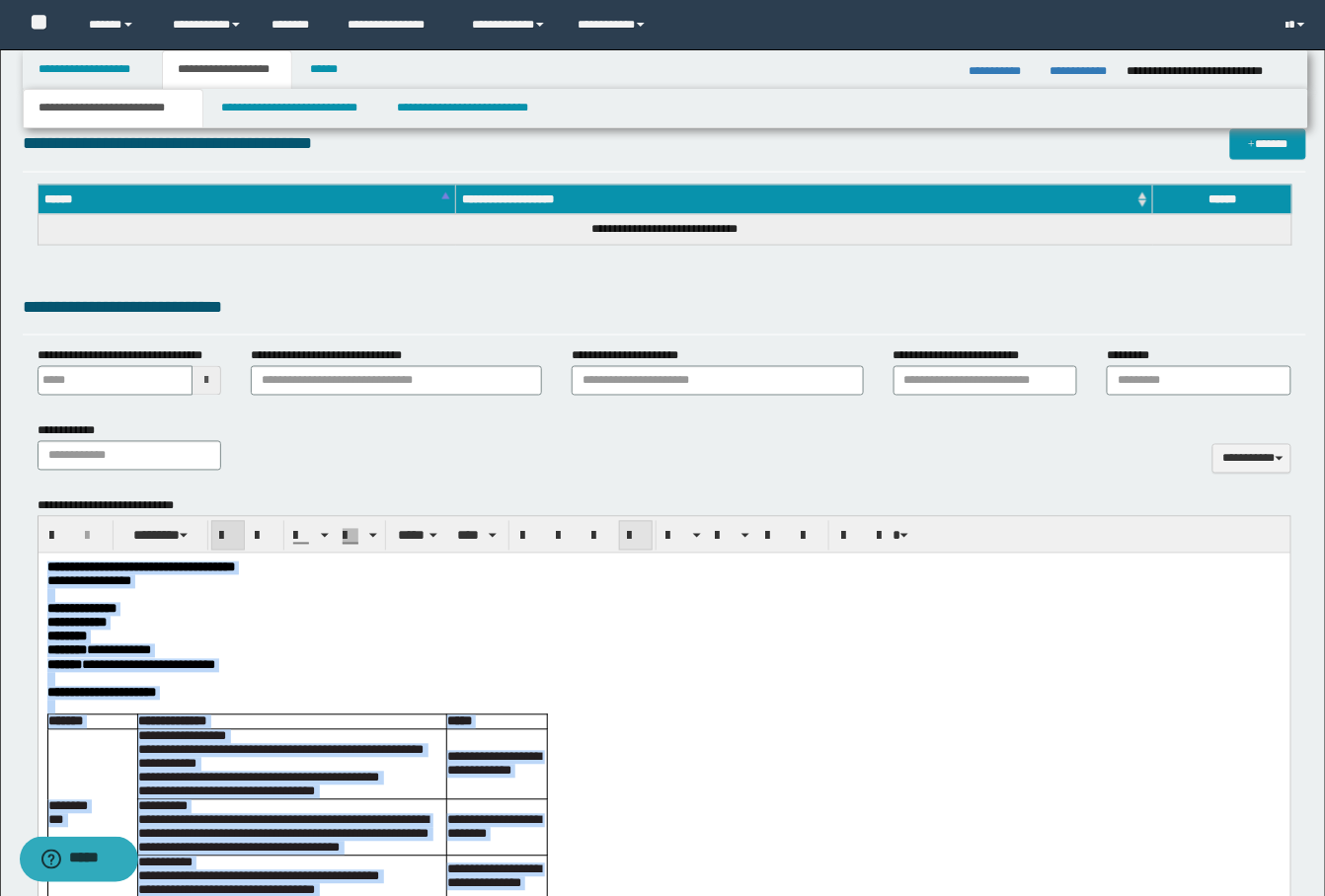 click at bounding box center (636, 537) 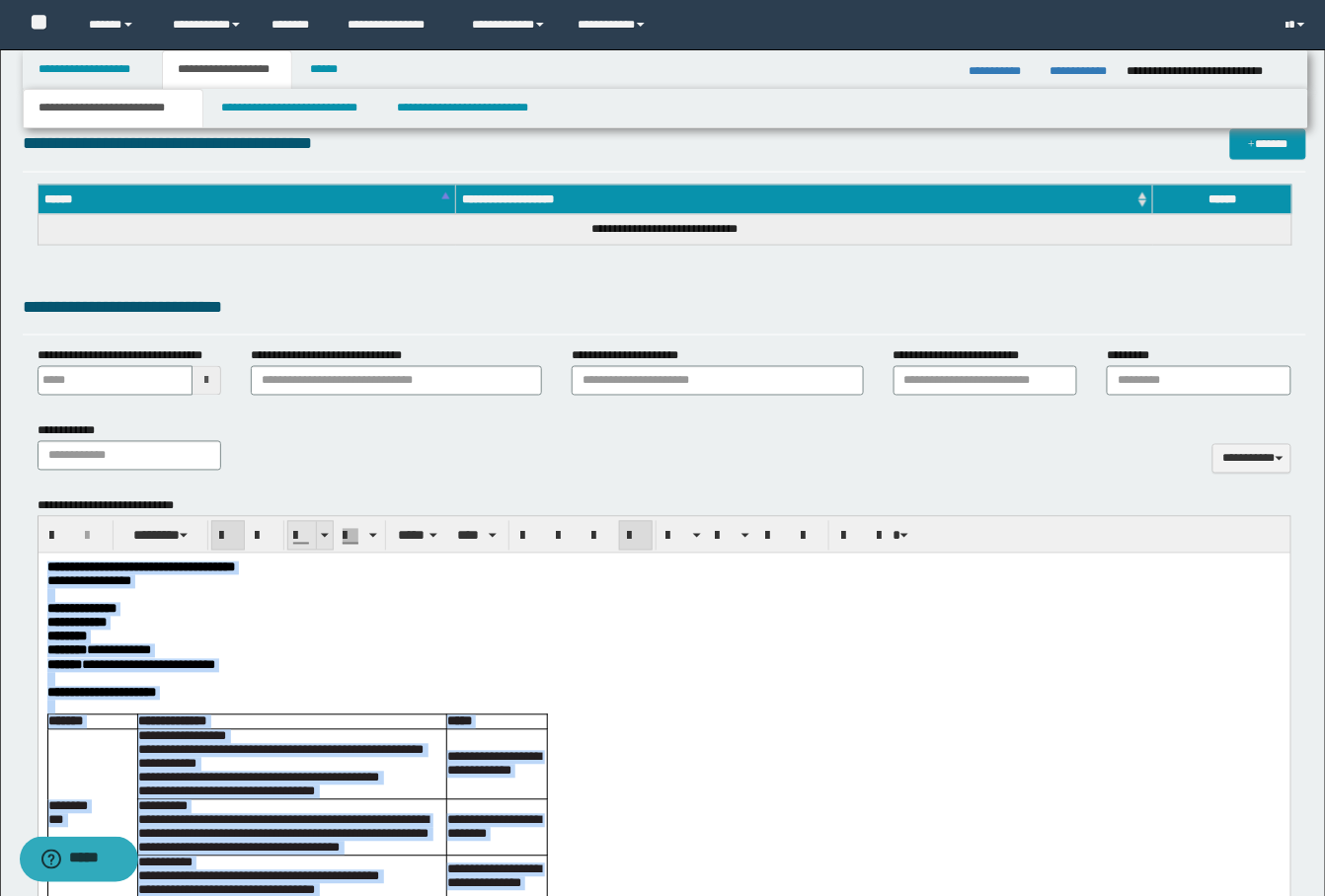 click at bounding box center (302, 537) 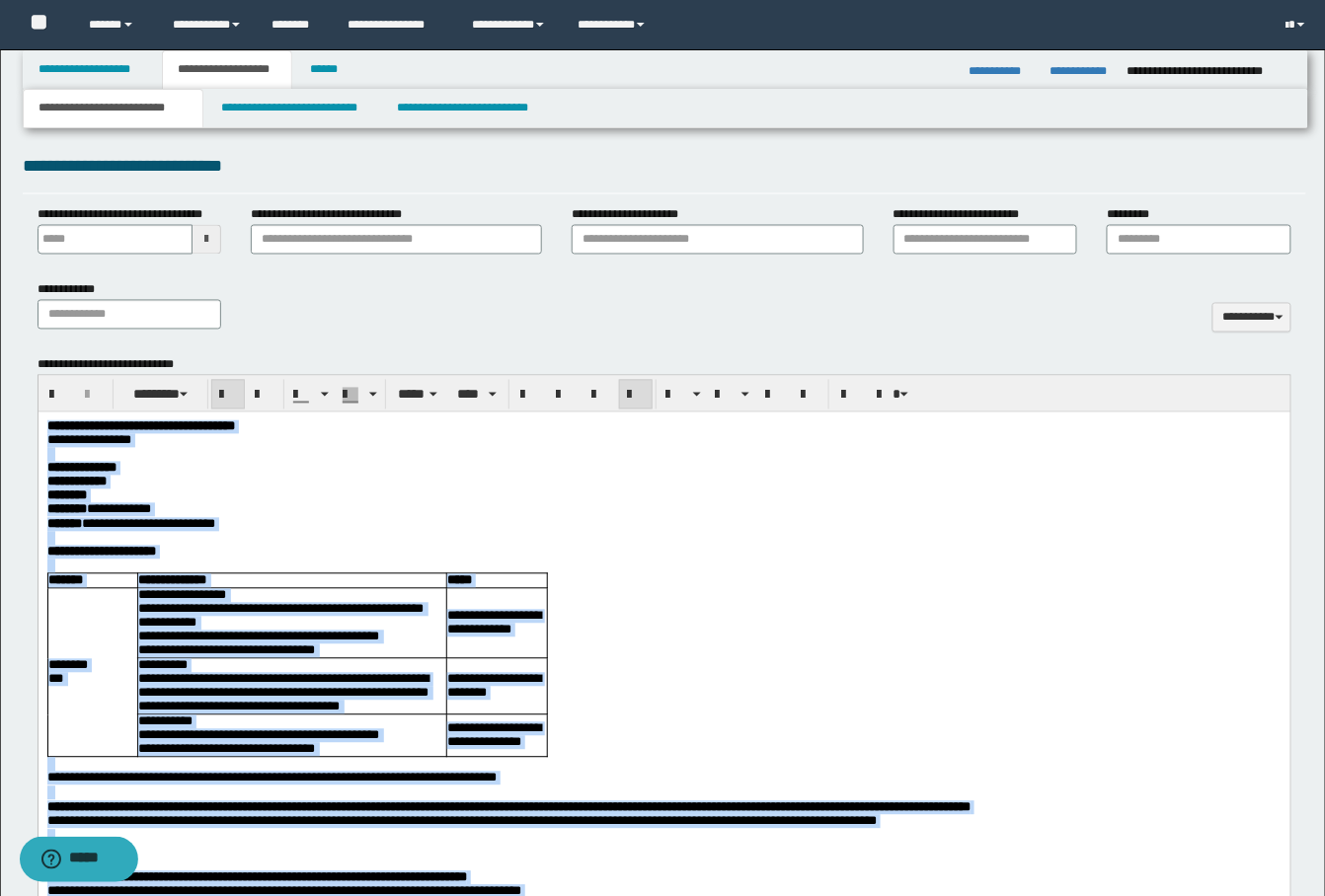 scroll, scrollTop: 1052, scrollLeft: 0, axis: vertical 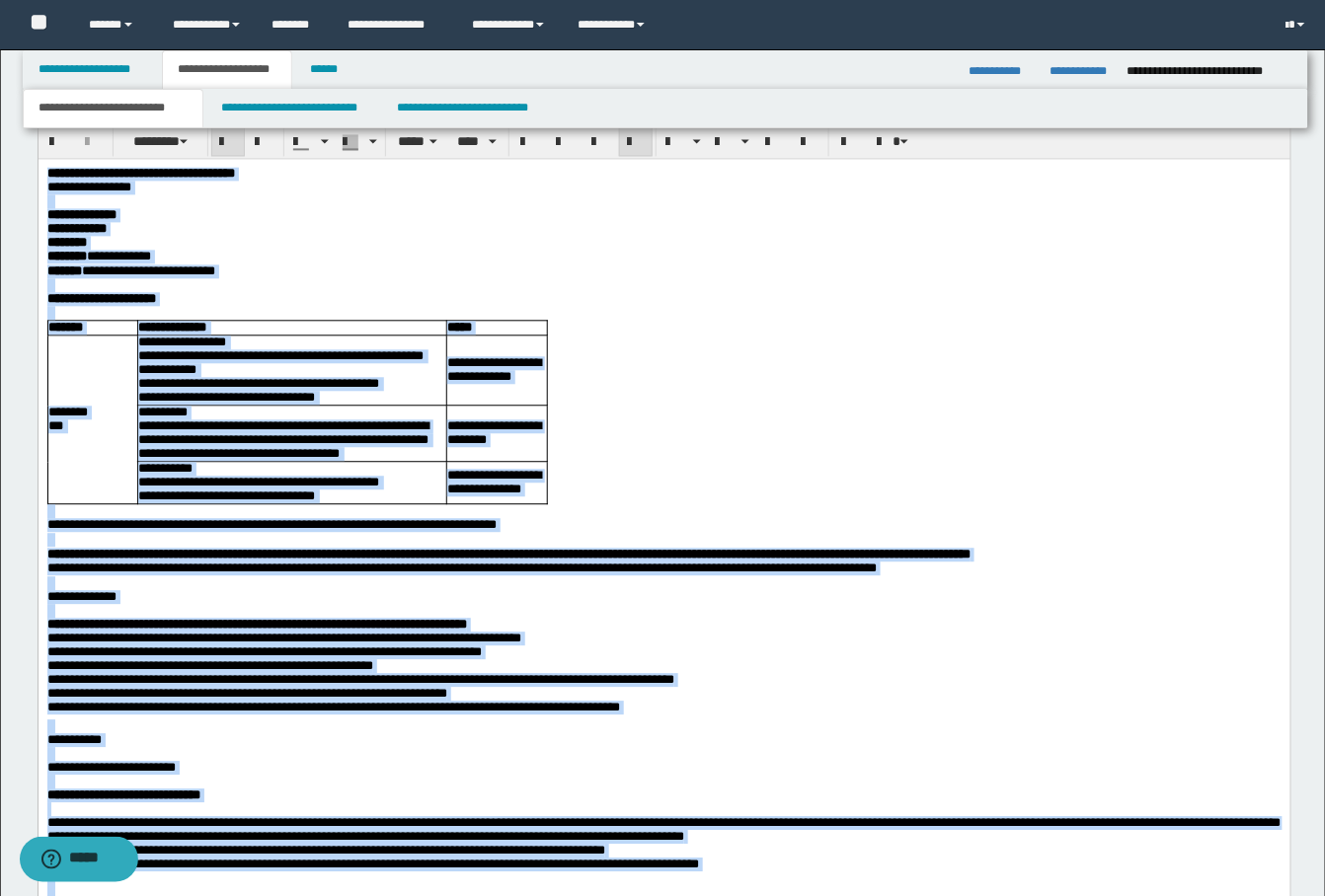 click on "**********" at bounding box center [461, 566] 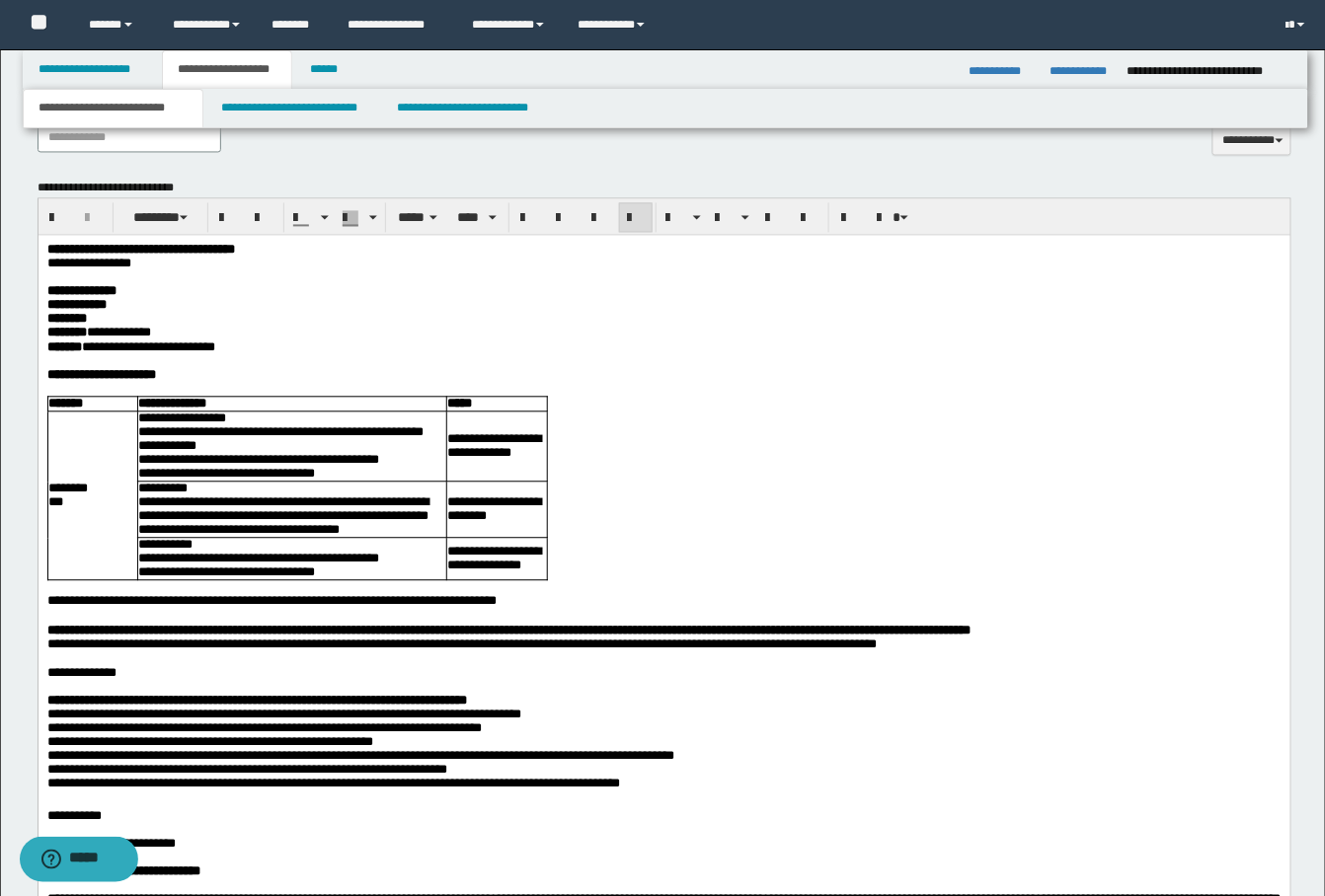 scroll, scrollTop: 921, scrollLeft: 0, axis: vertical 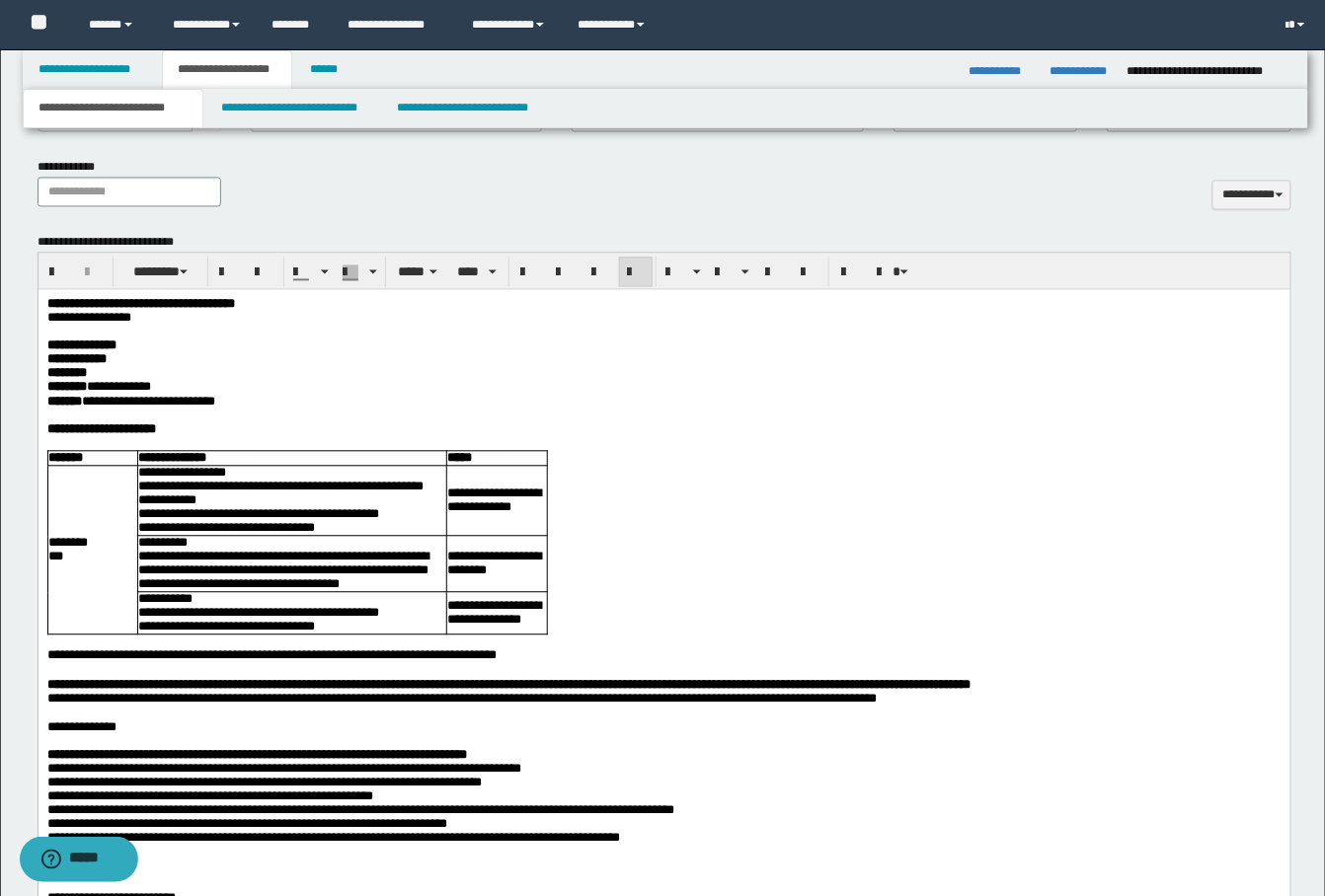 click on "**********" at bounding box center (291, 500) 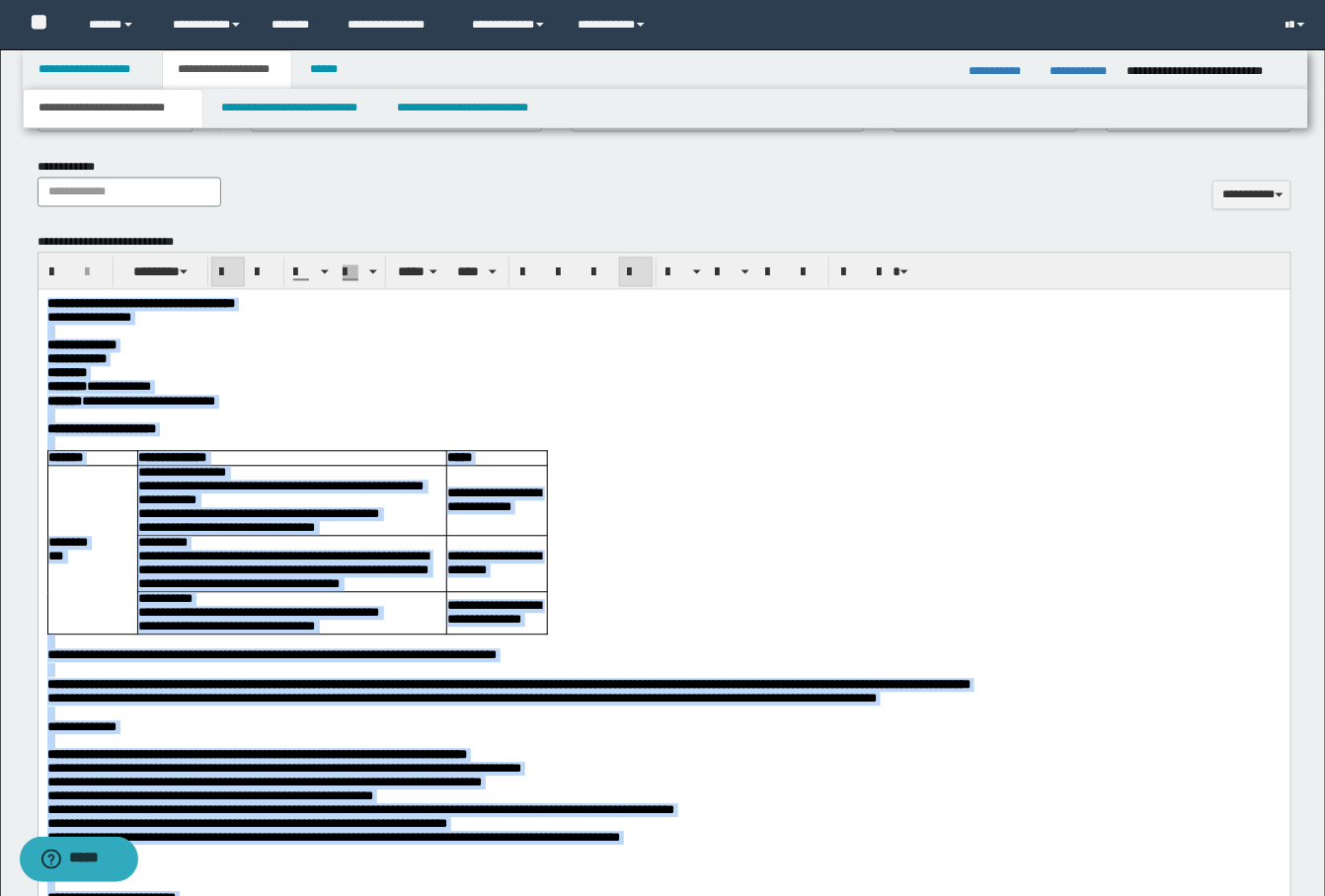 click at bounding box center [228, 273] 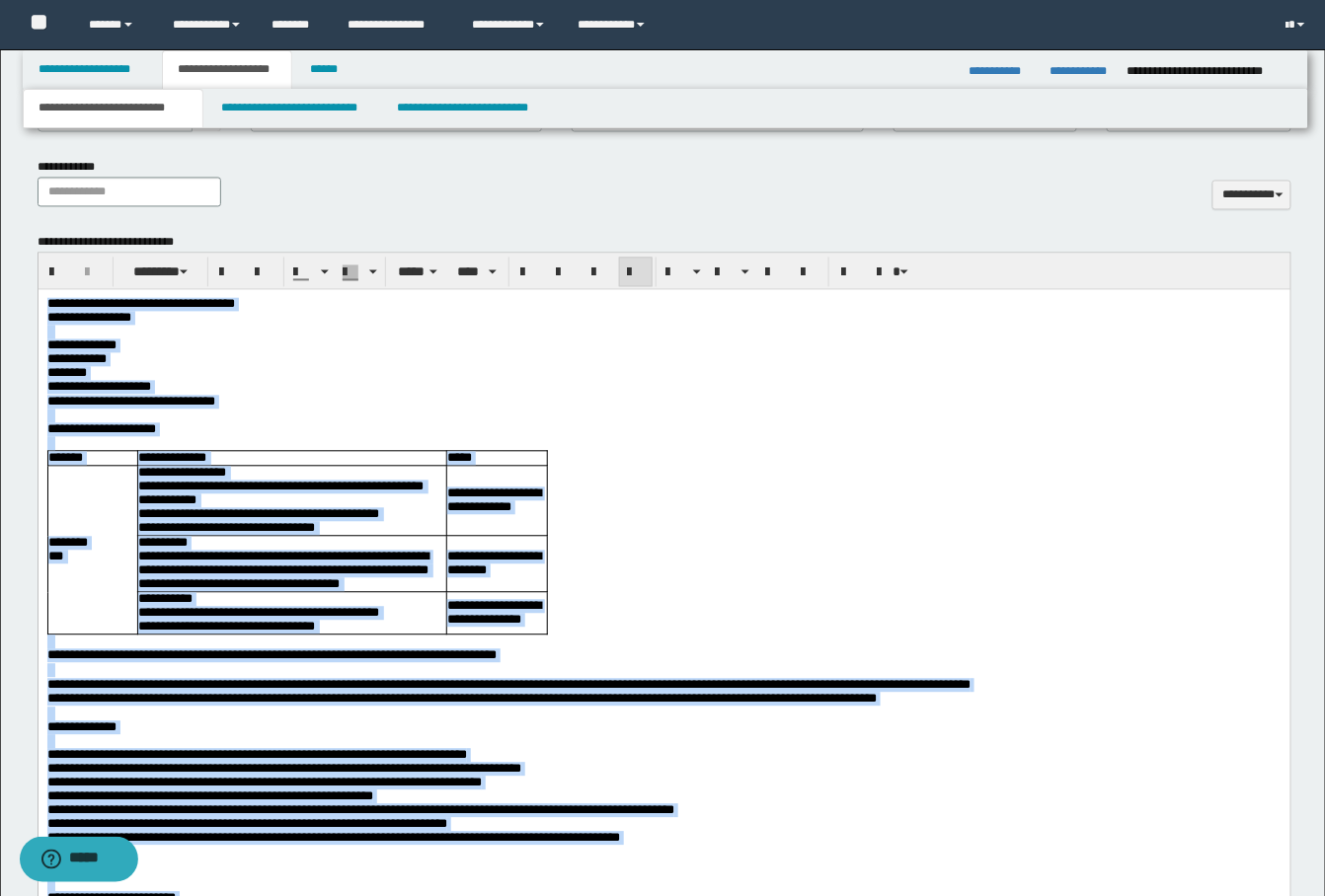 click on "**********" at bounding box center [663, 429] 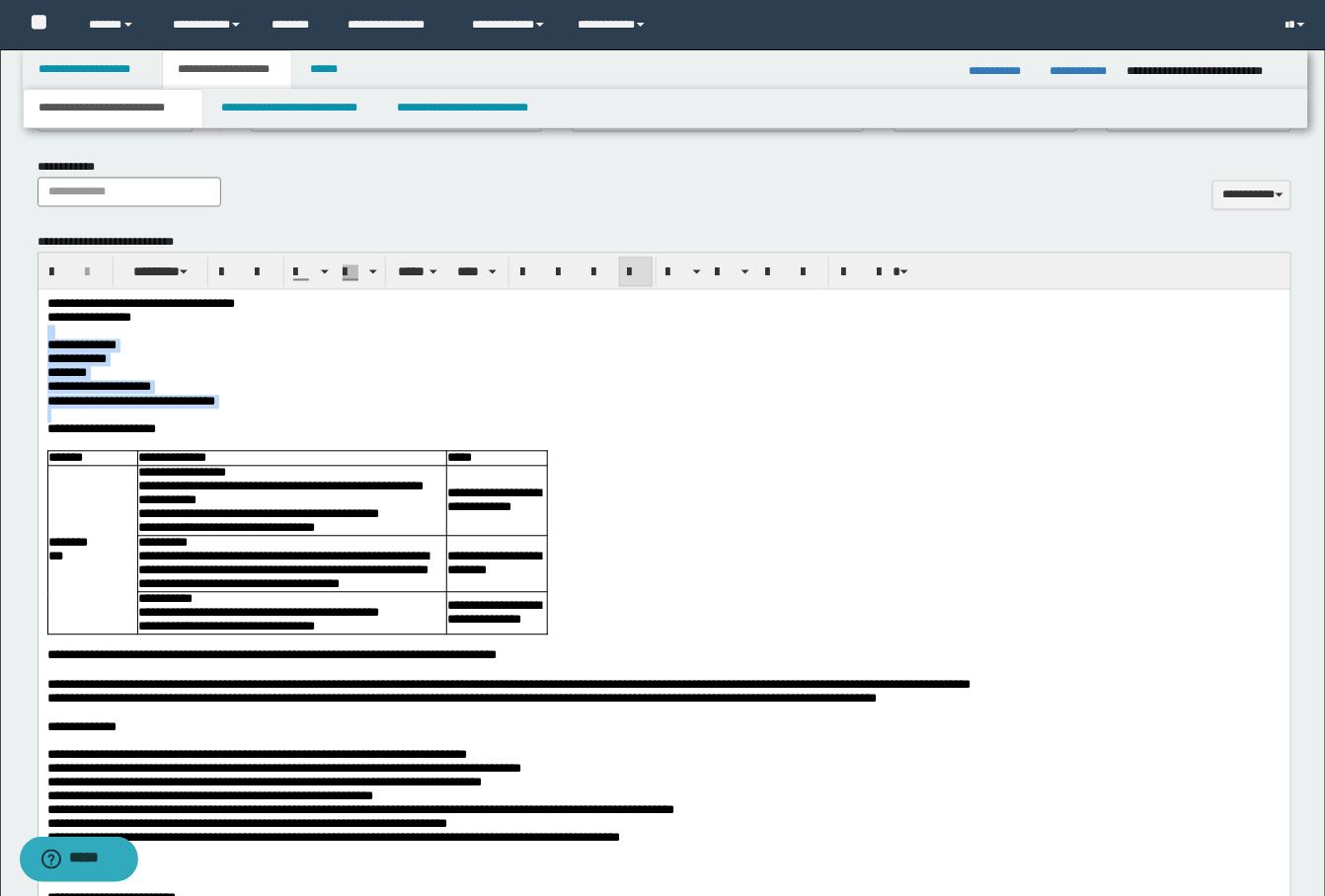 drag, startPoint x: 282, startPoint y: 418, endPoint x: 47, endPoint y: 332, distance: 250.24188 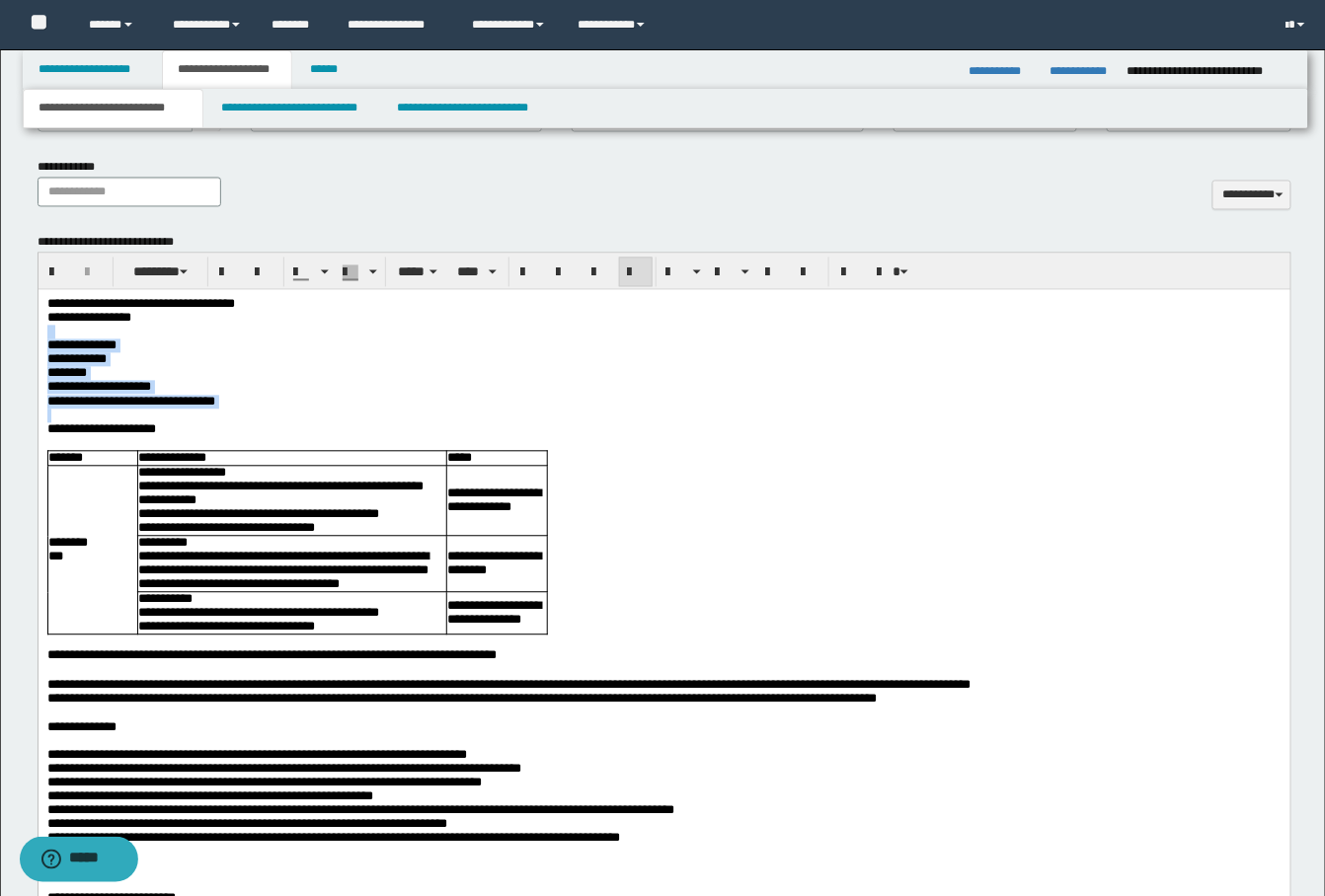 click on "**********" at bounding box center [663, 1371] 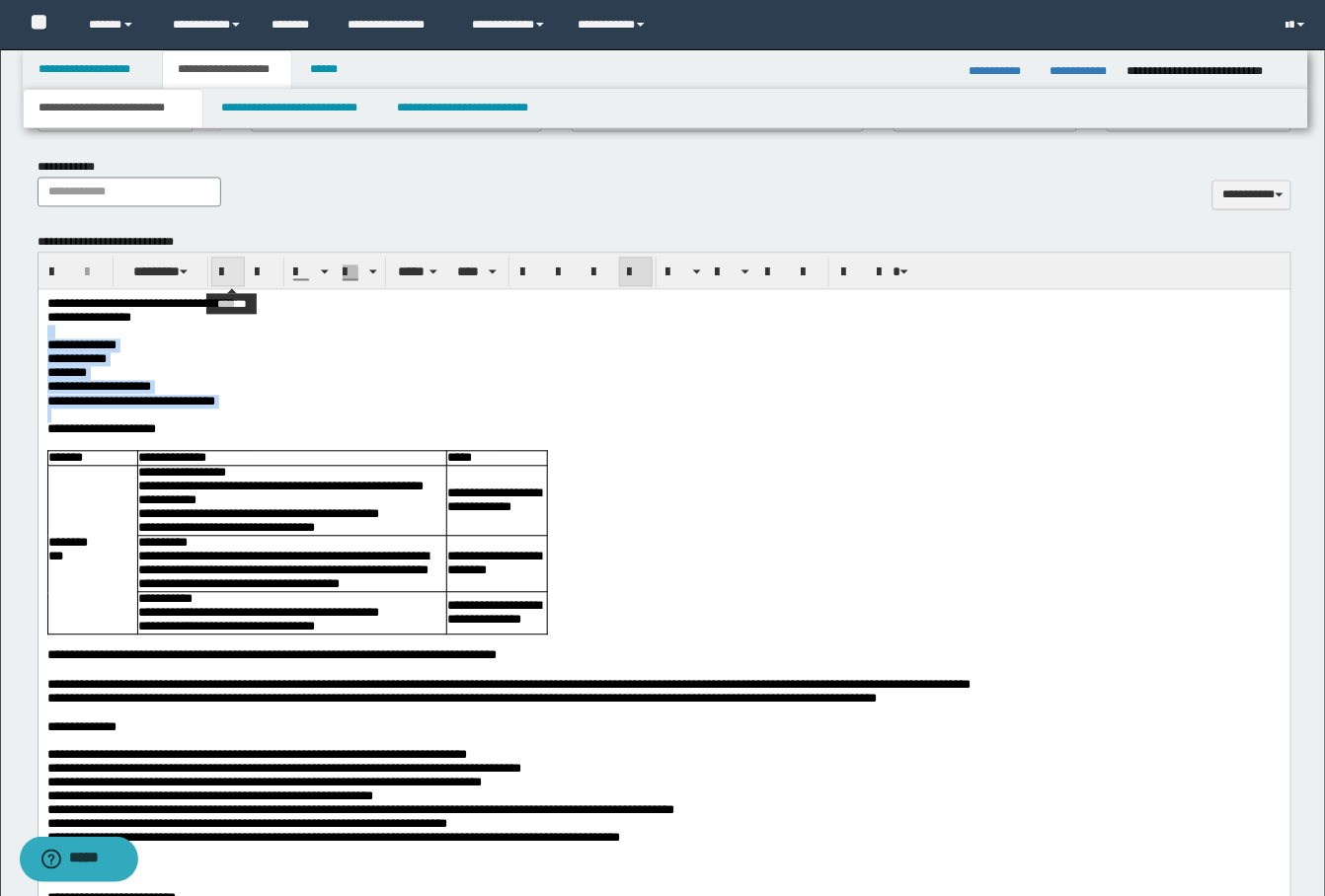 click at bounding box center (228, 273) 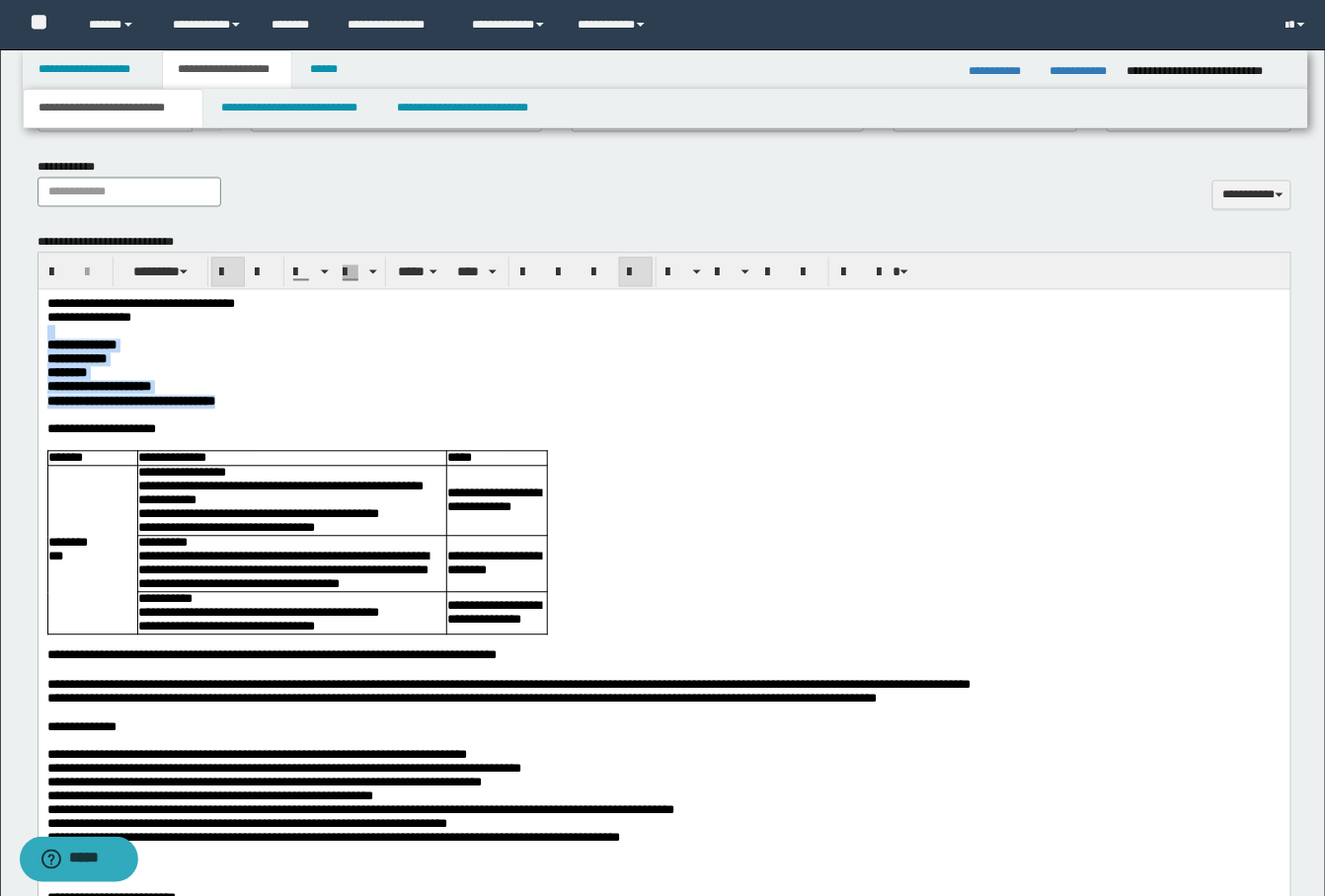 click at bounding box center (663, 415) 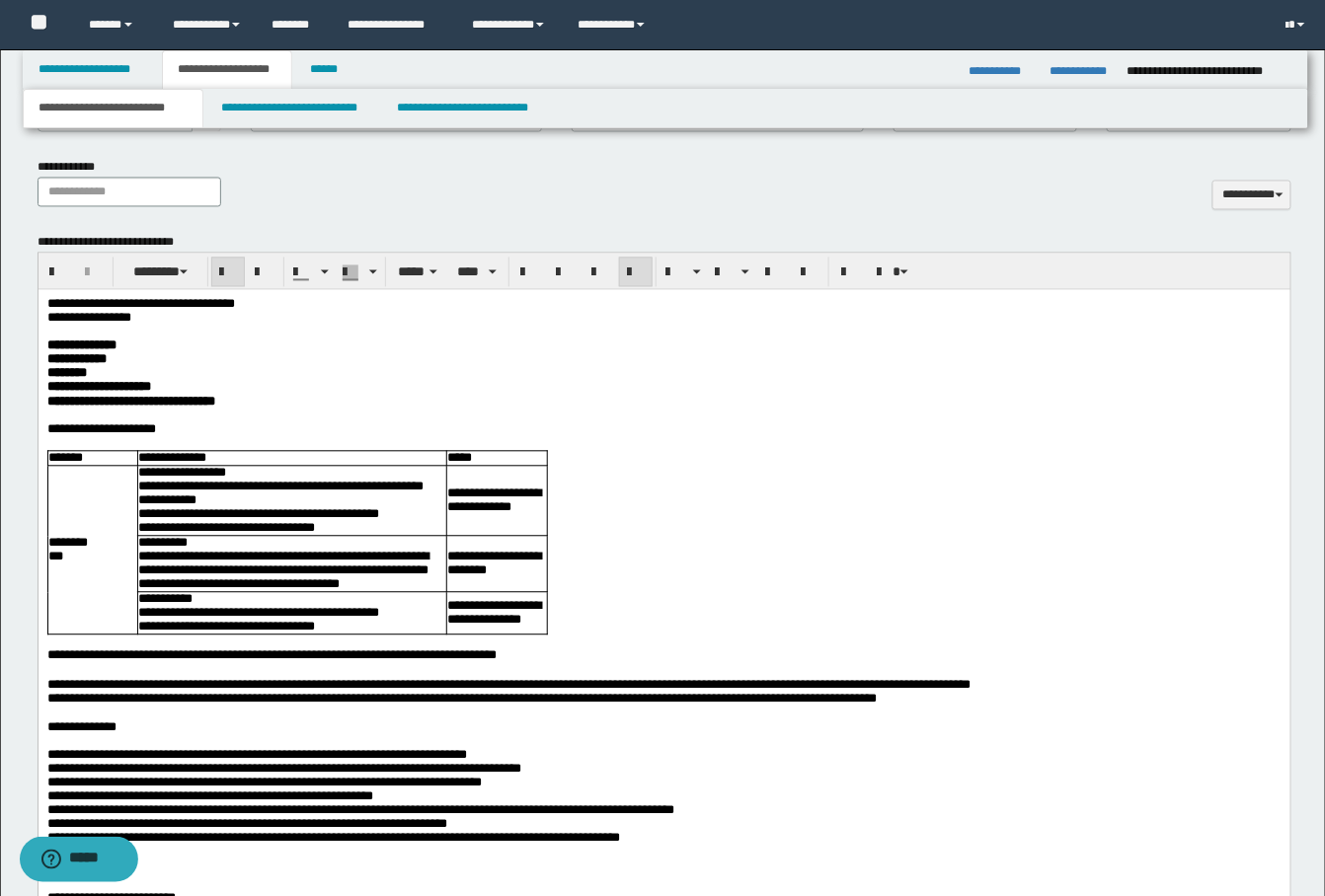 click on "**********" at bounding box center (280, 485) 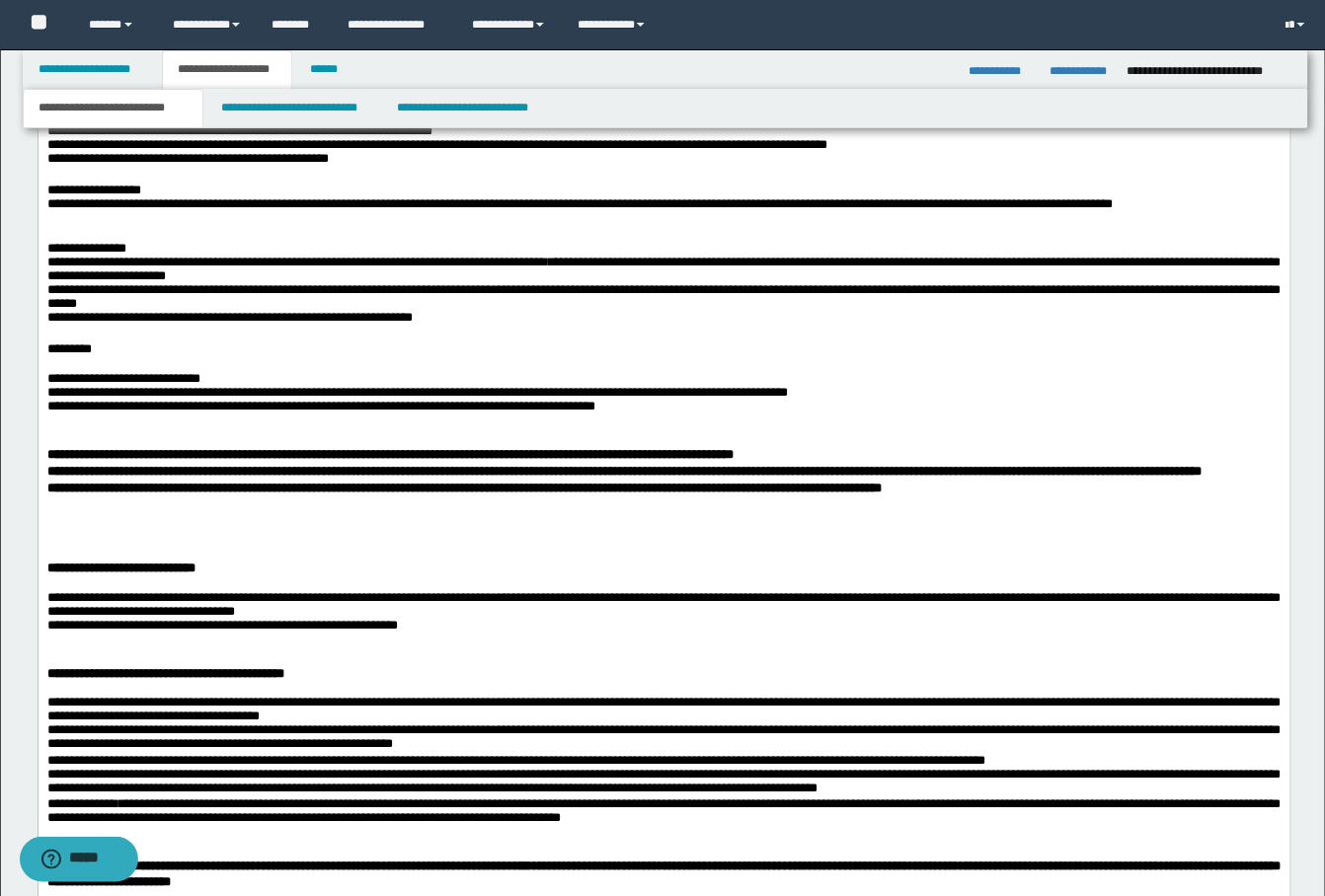 scroll, scrollTop: 2105, scrollLeft: 0, axis: vertical 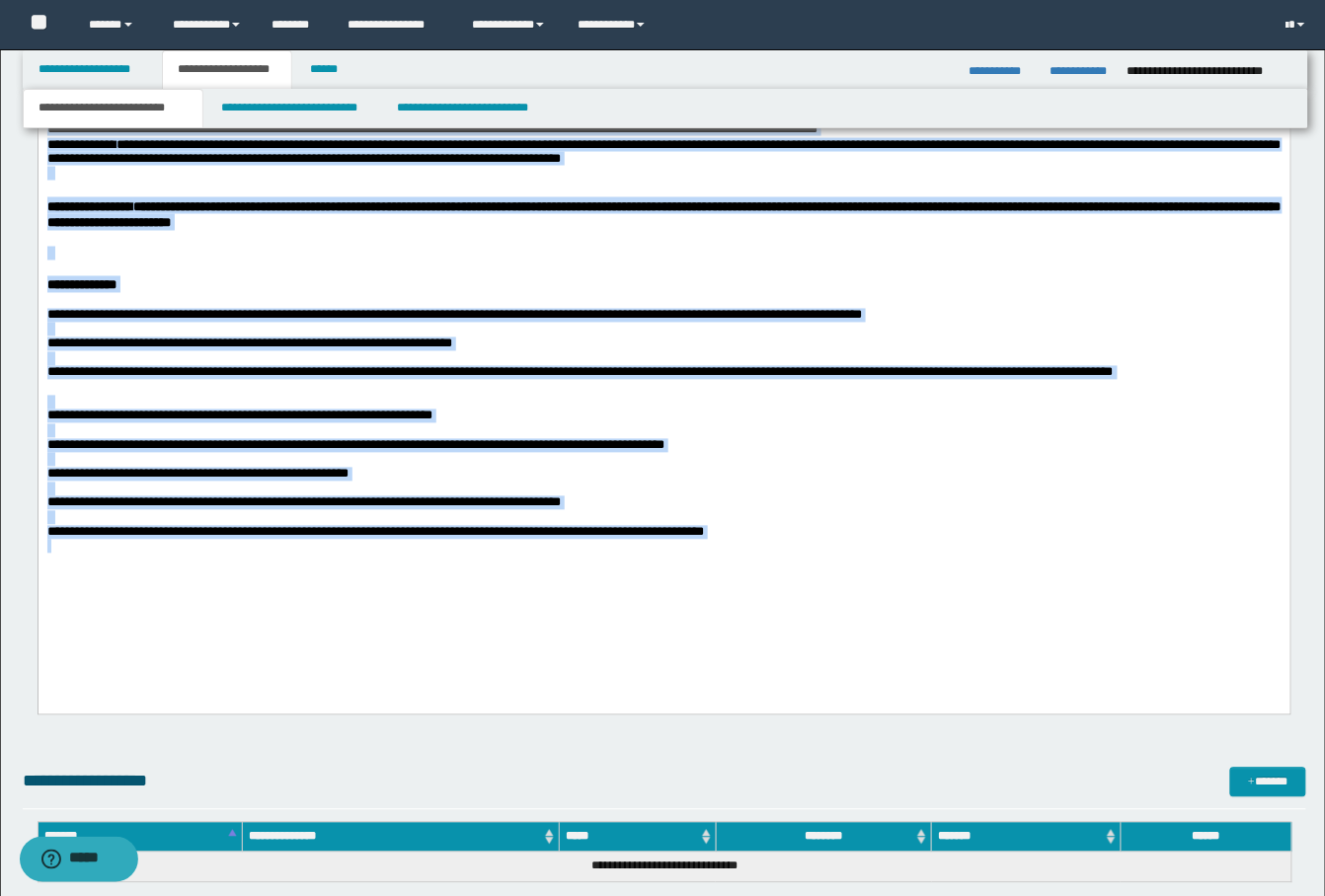 drag, startPoint x: 49, startPoint y: -159, endPoint x: 416, endPoint y: 603, distance: 845.7736 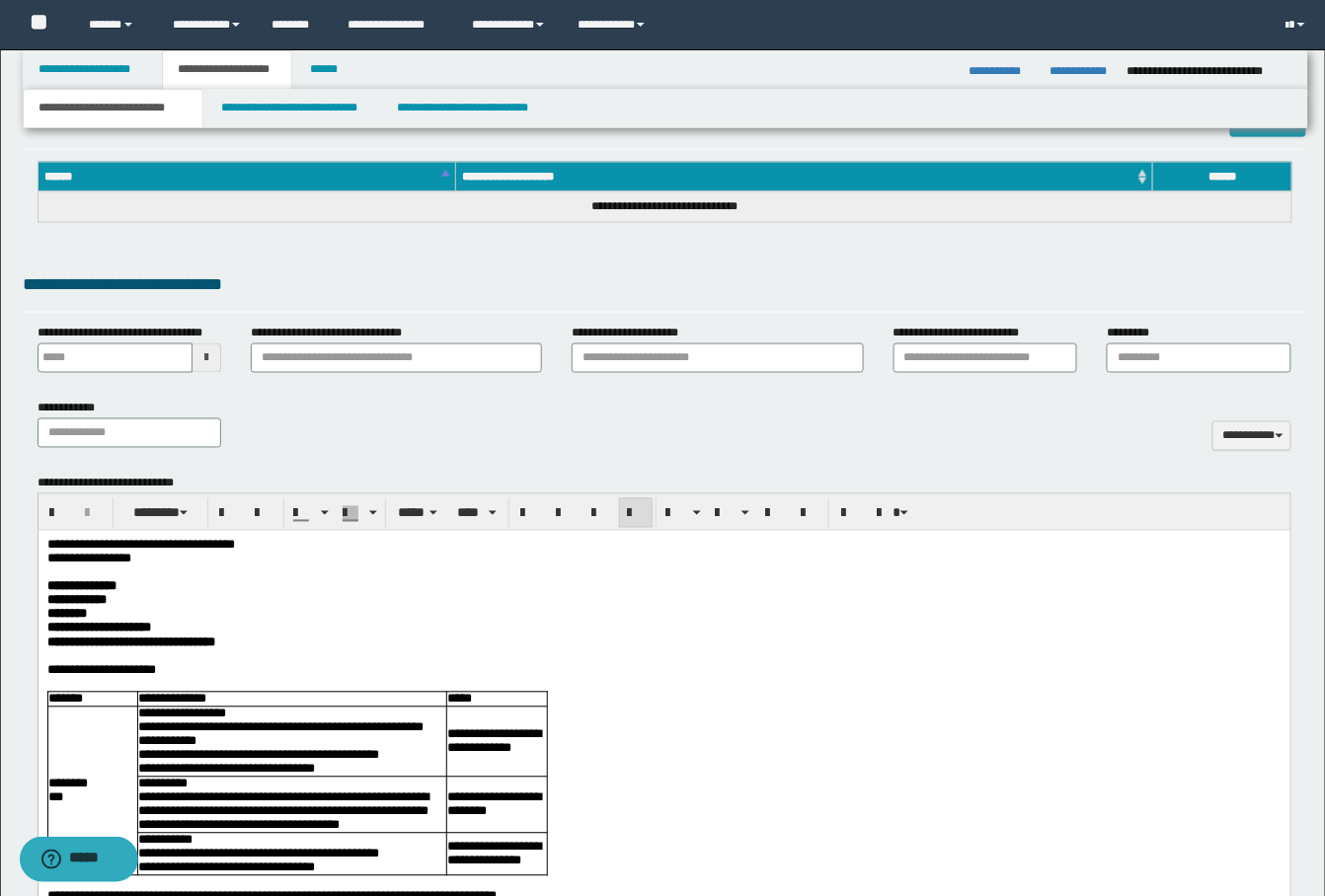 scroll, scrollTop: 657, scrollLeft: 0, axis: vertical 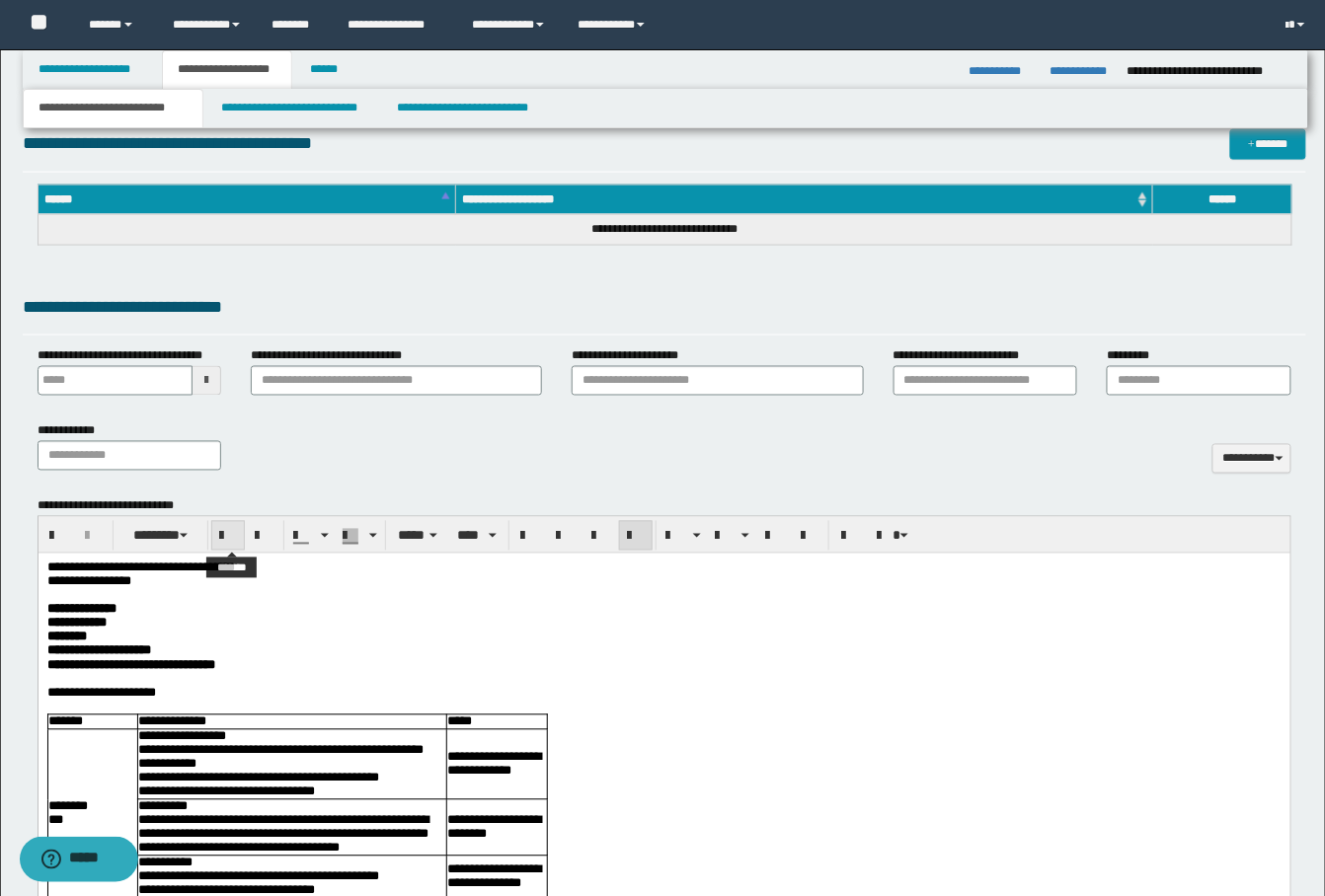 click at bounding box center (228, 537) 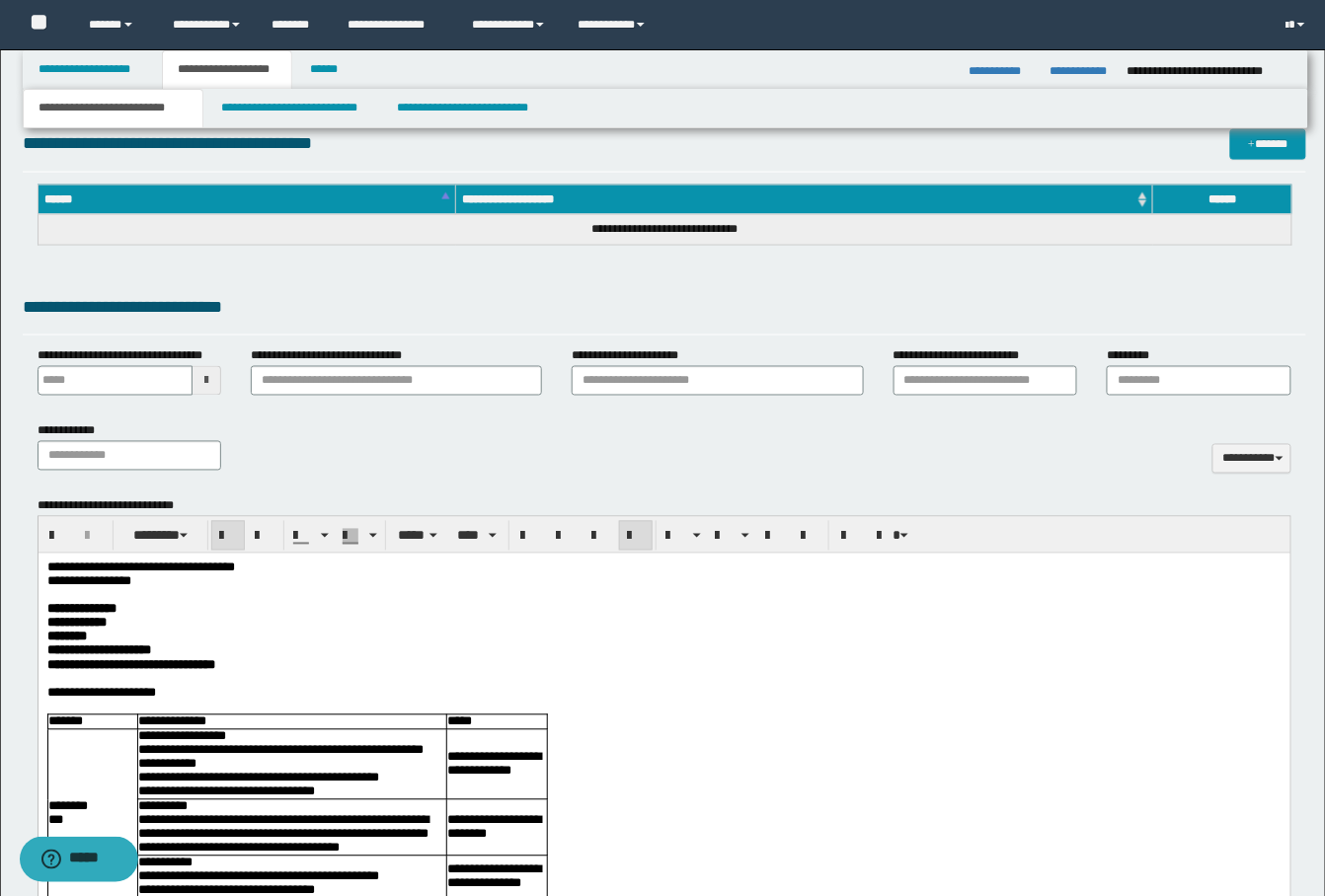 click at bounding box center [228, 537] 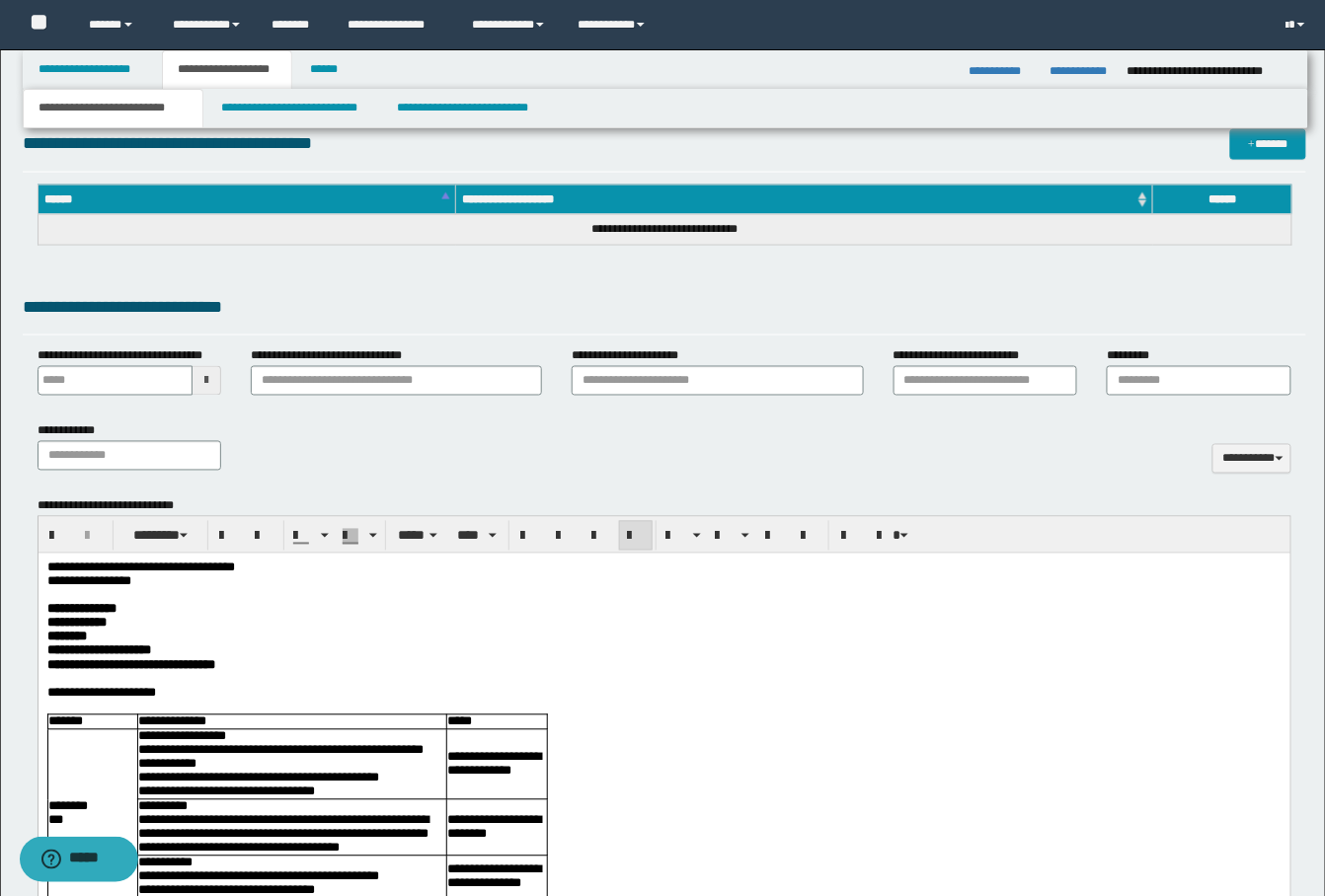 click on "********" at bounding box center [663, 636] 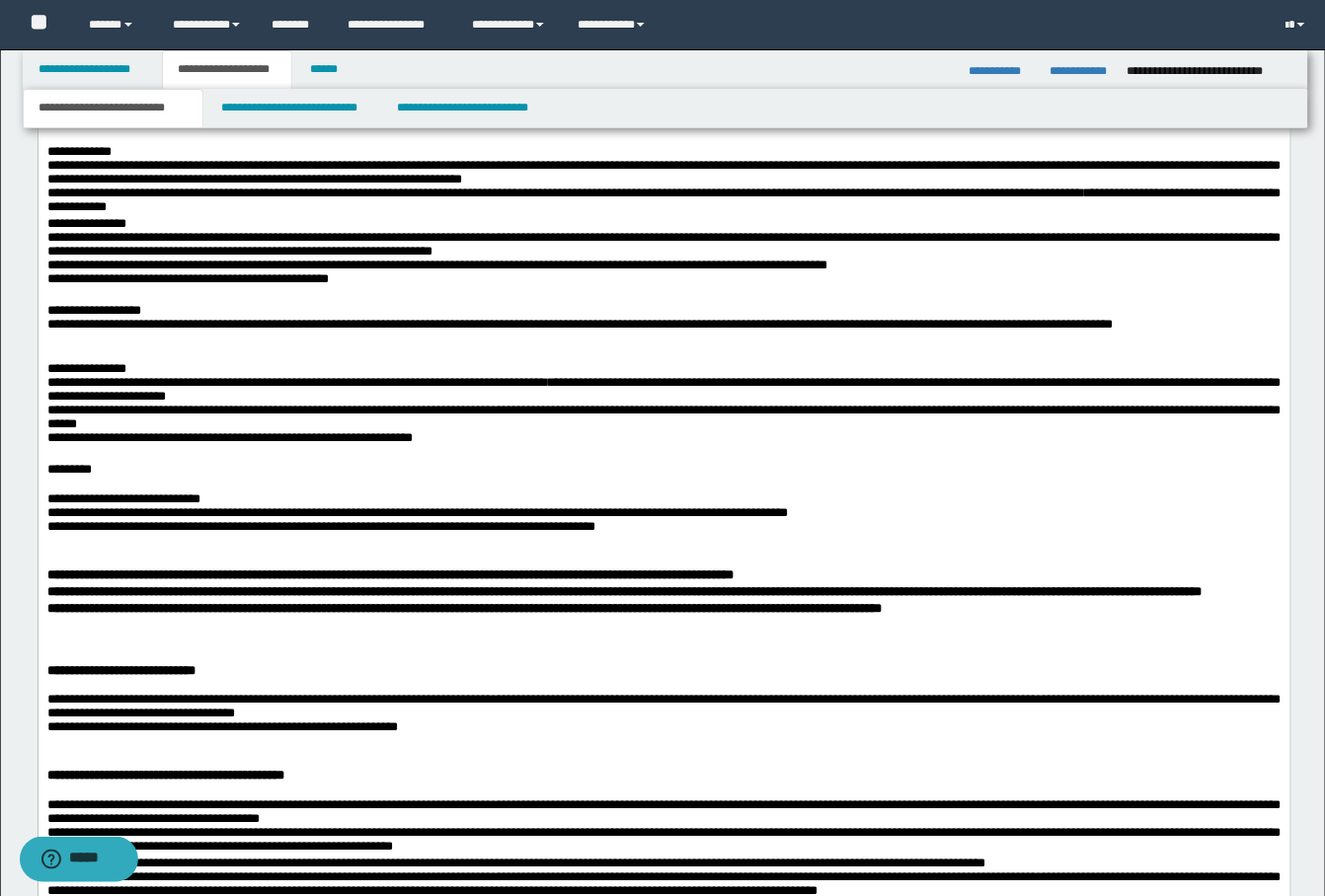 scroll, scrollTop: 2105, scrollLeft: 0, axis: vertical 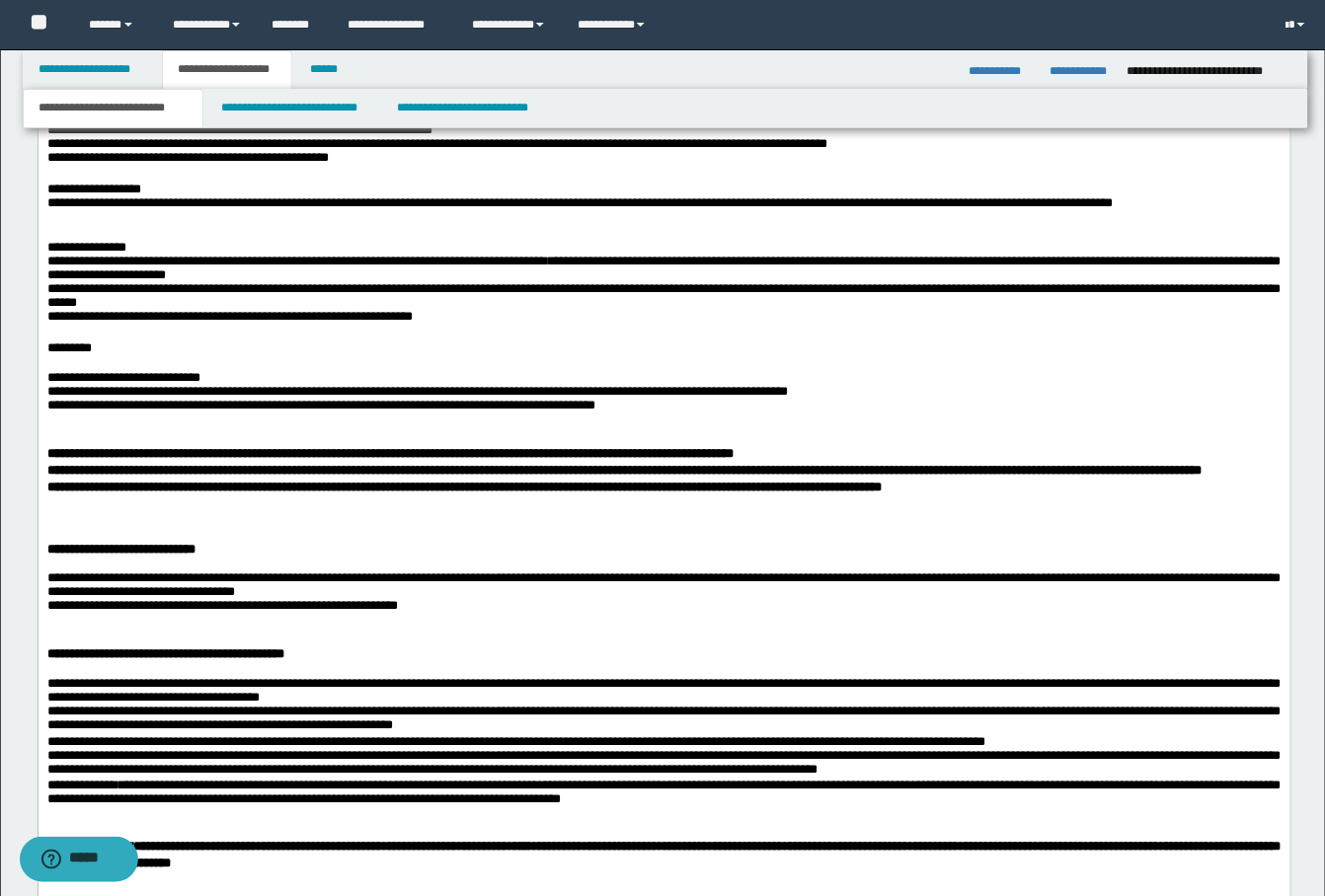 click on "**********" at bounding box center [663, 180] 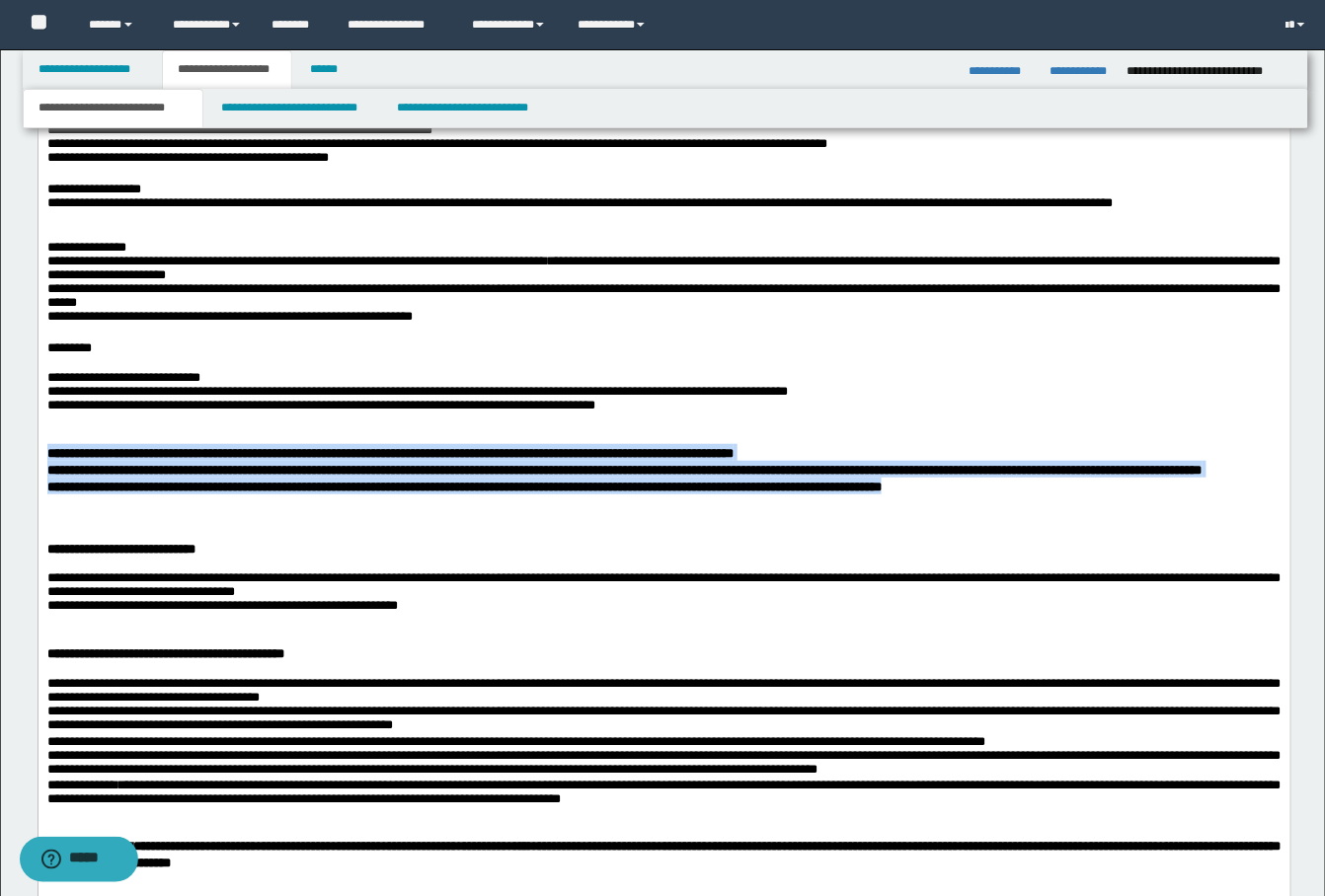 drag, startPoint x: 45, startPoint y: 496, endPoint x: 1118, endPoint y: 561, distance: 1074.967 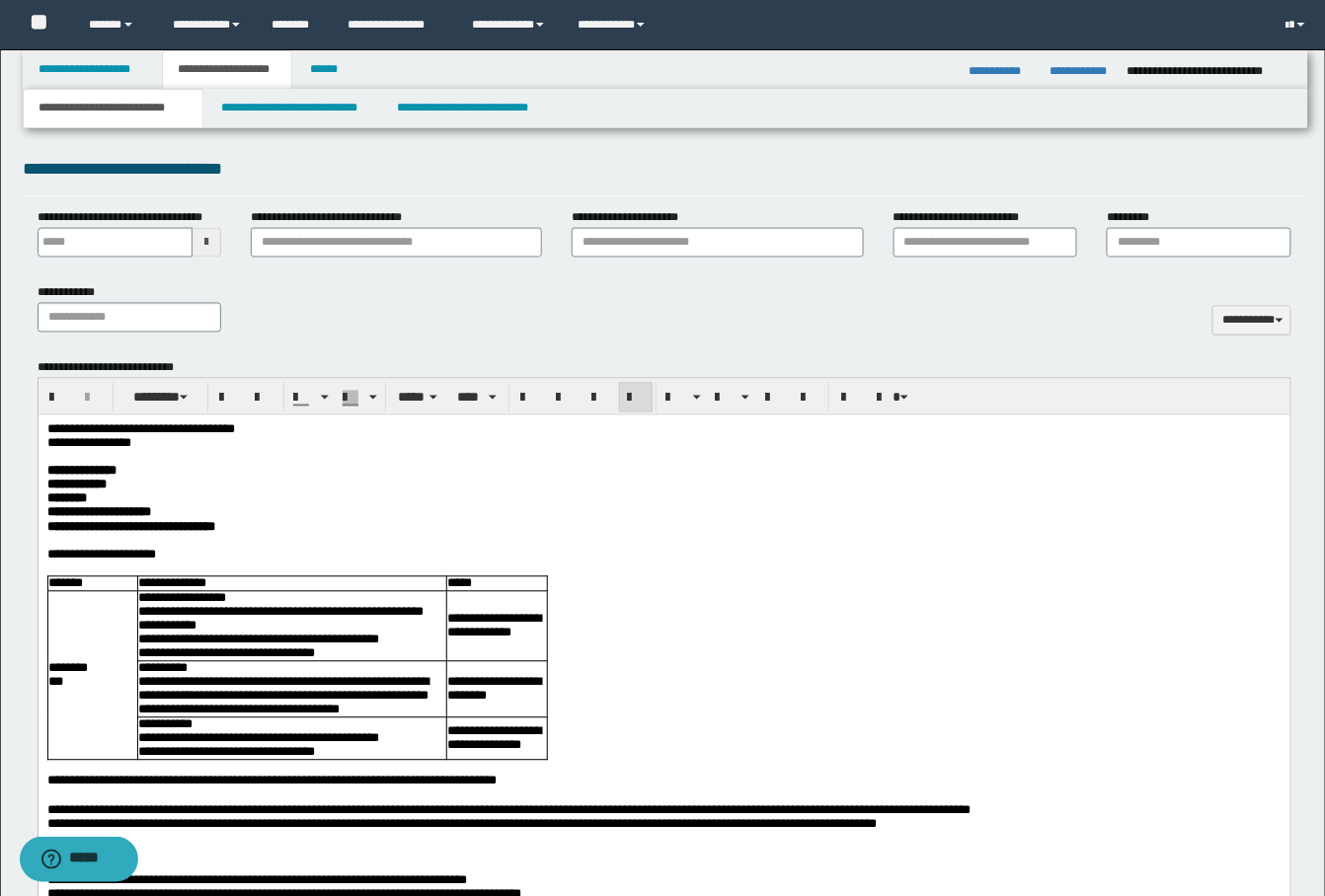 scroll, scrollTop: 526, scrollLeft: 0, axis: vertical 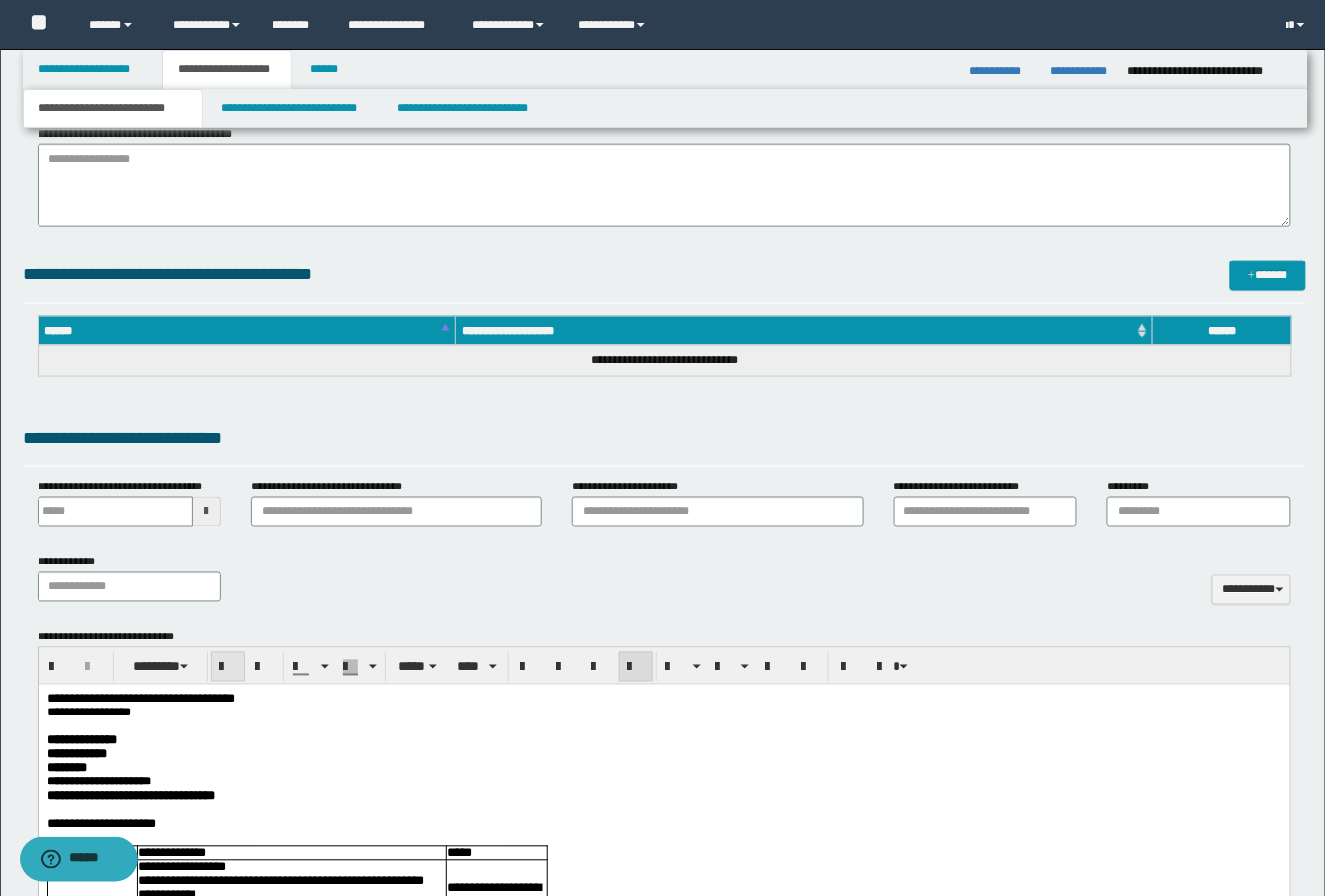 click at bounding box center (228, 668) 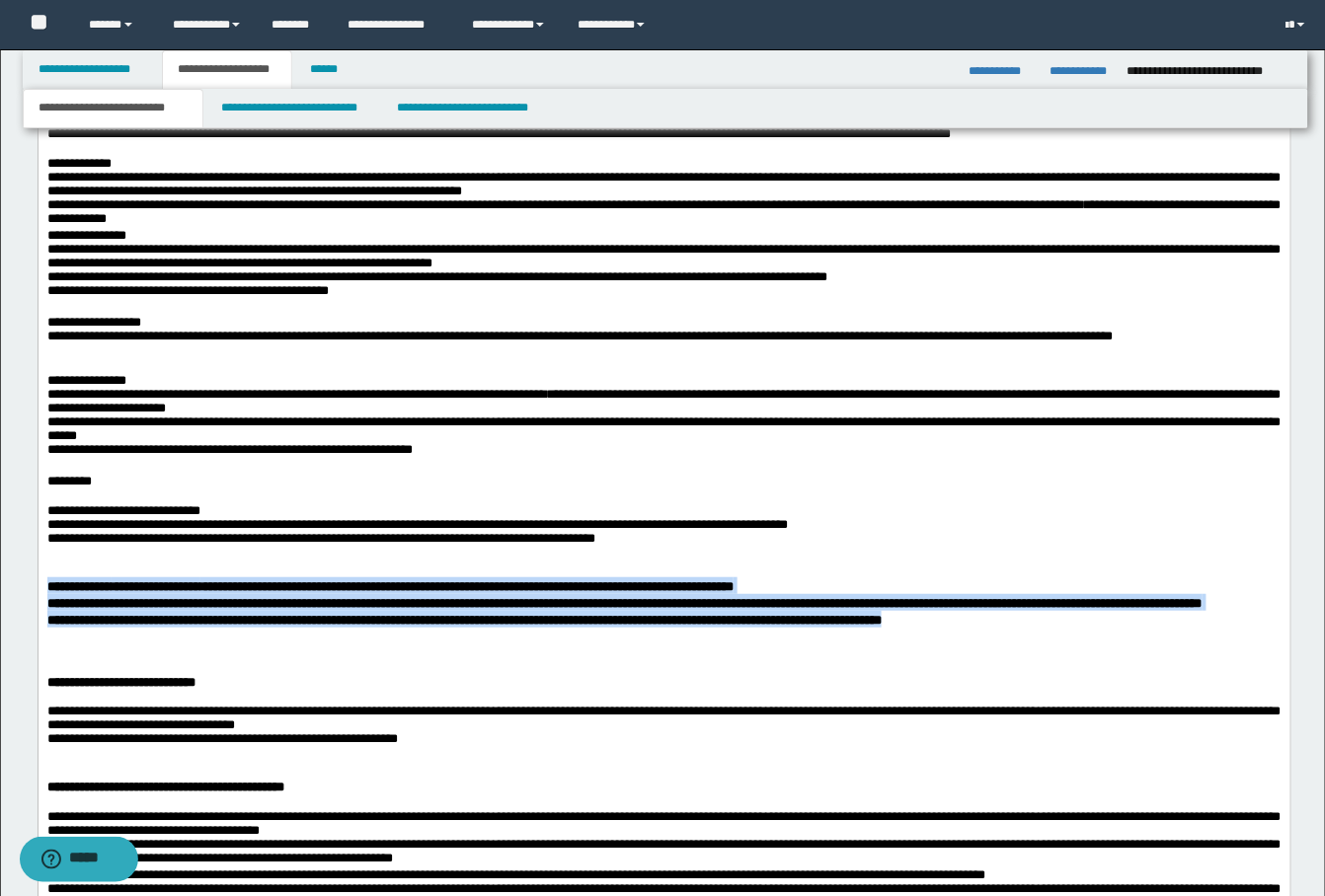 scroll, scrollTop: 2368, scrollLeft: 0, axis: vertical 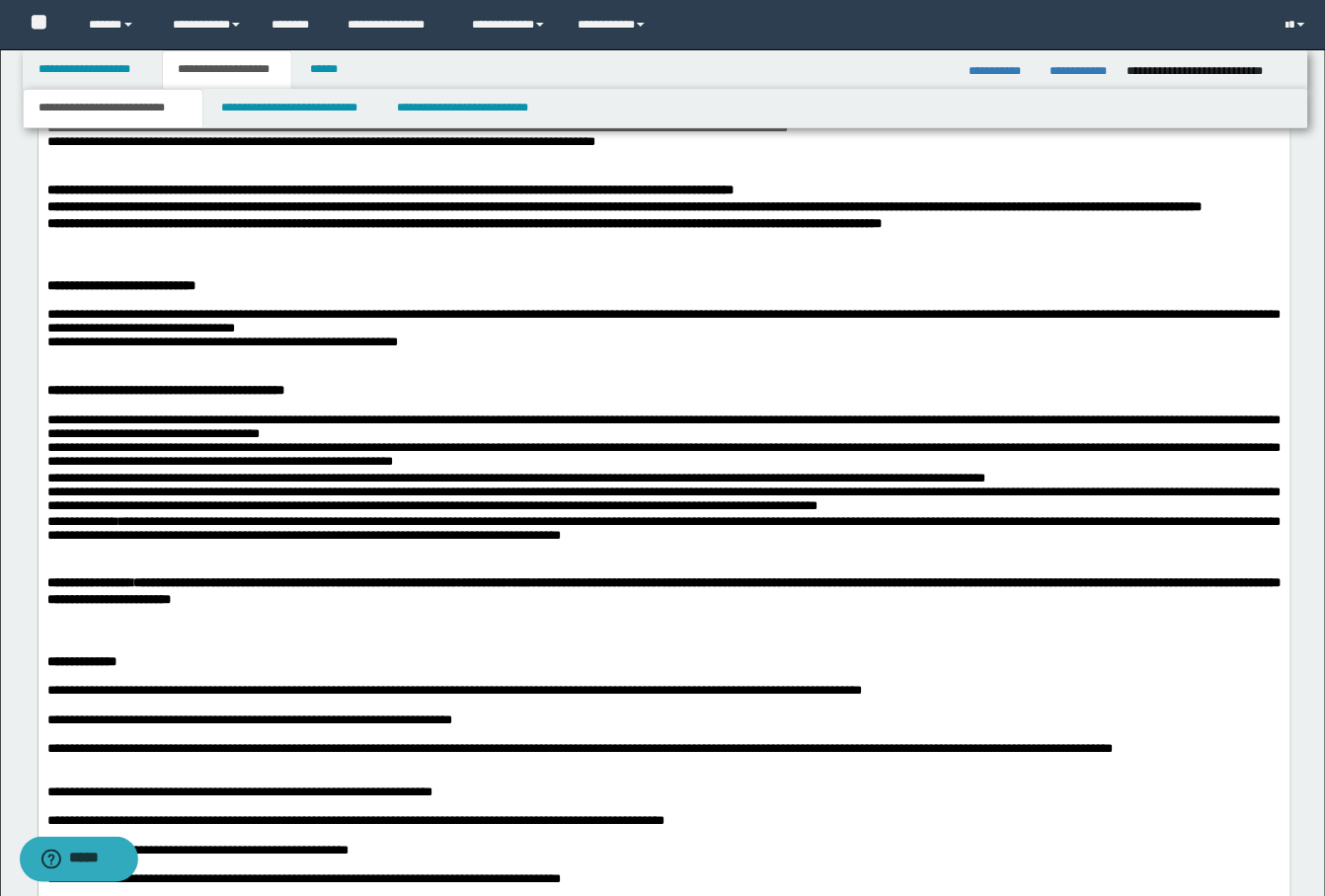 click on "**********" at bounding box center [663, 455] 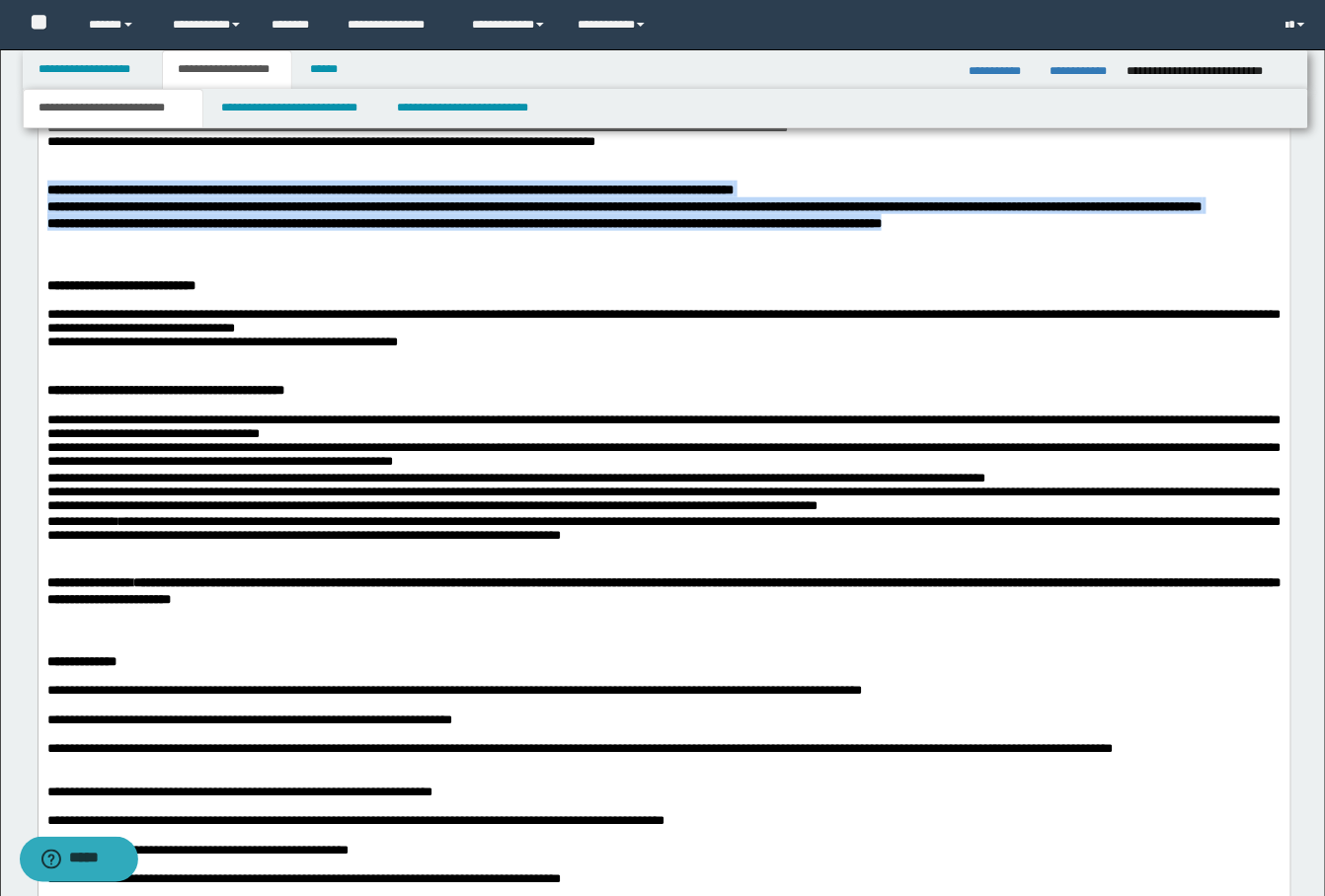 drag, startPoint x: 1278, startPoint y: 306, endPoint x: -2, endPoint y: 248, distance: 1281.3134 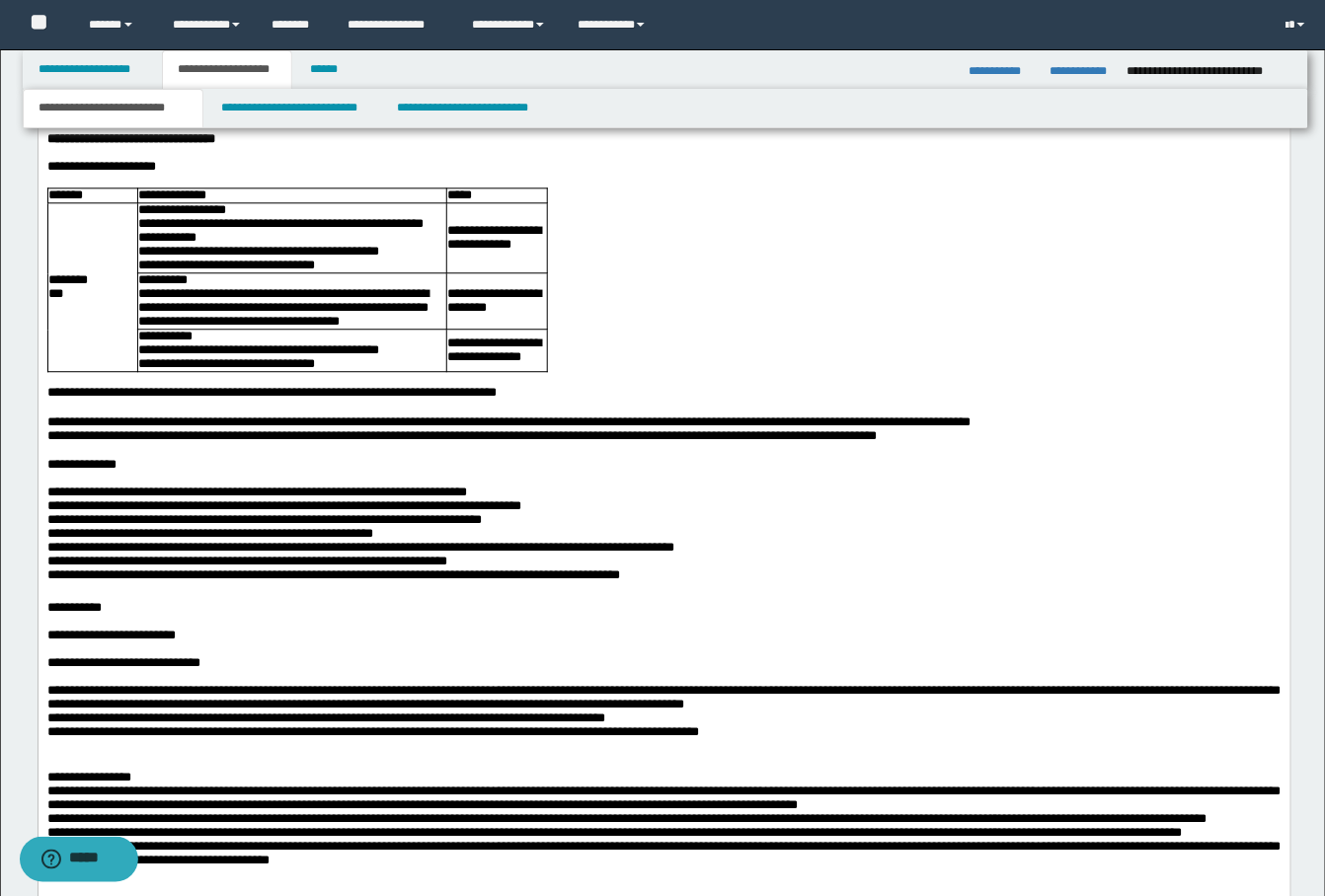 scroll, scrollTop: 657, scrollLeft: 0, axis: vertical 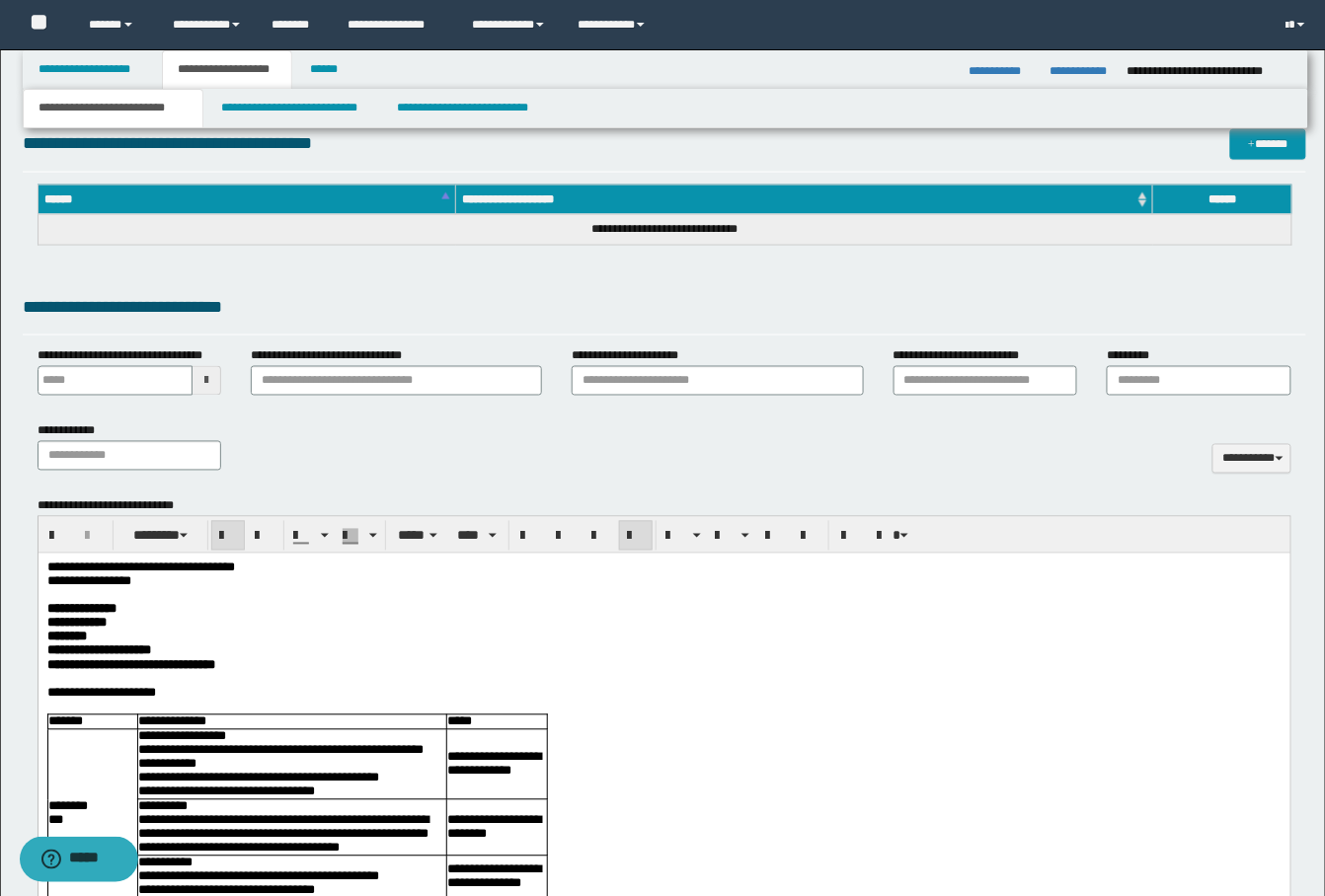 click at bounding box center [228, 537] 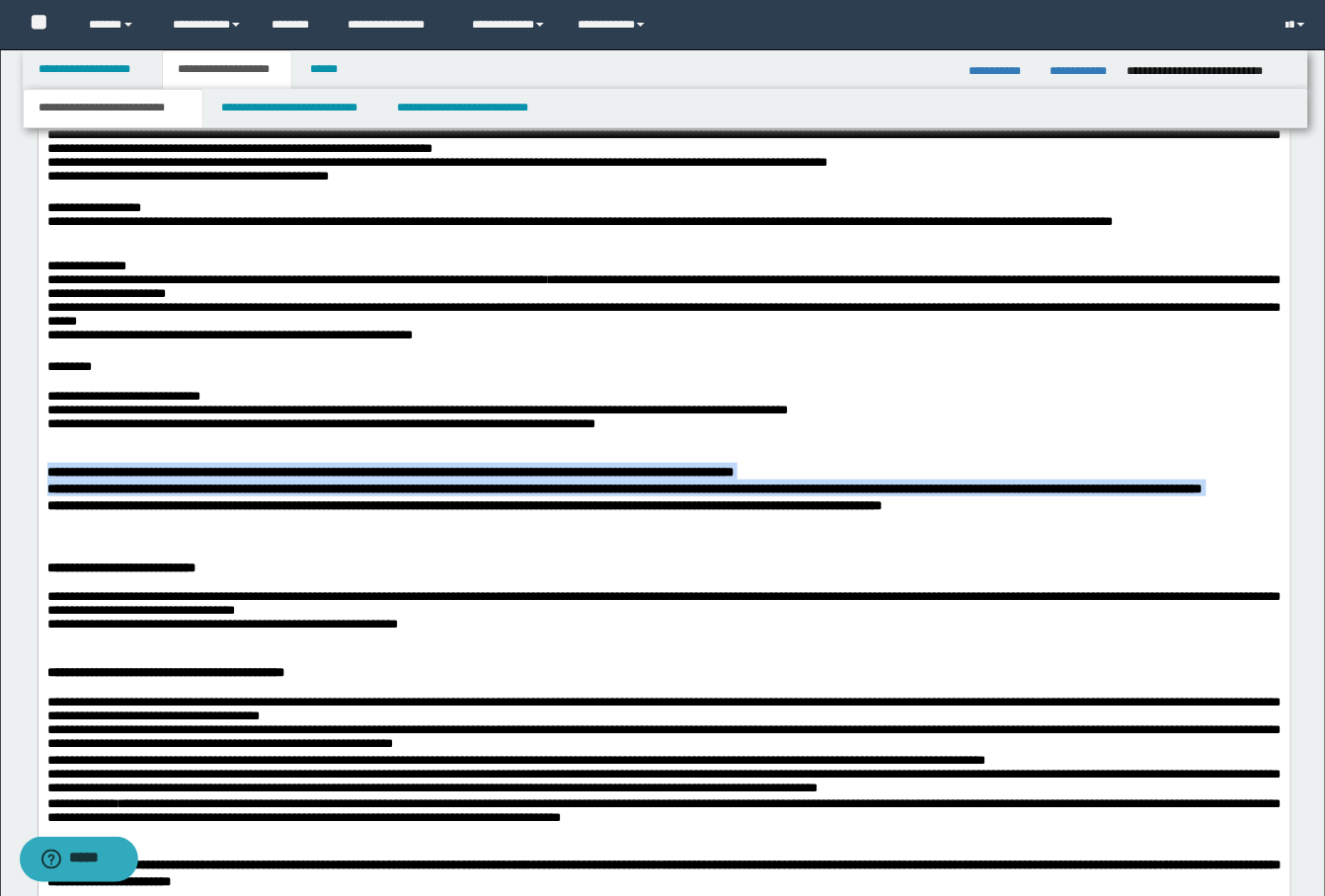 scroll, scrollTop: 2105, scrollLeft: 0, axis: vertical 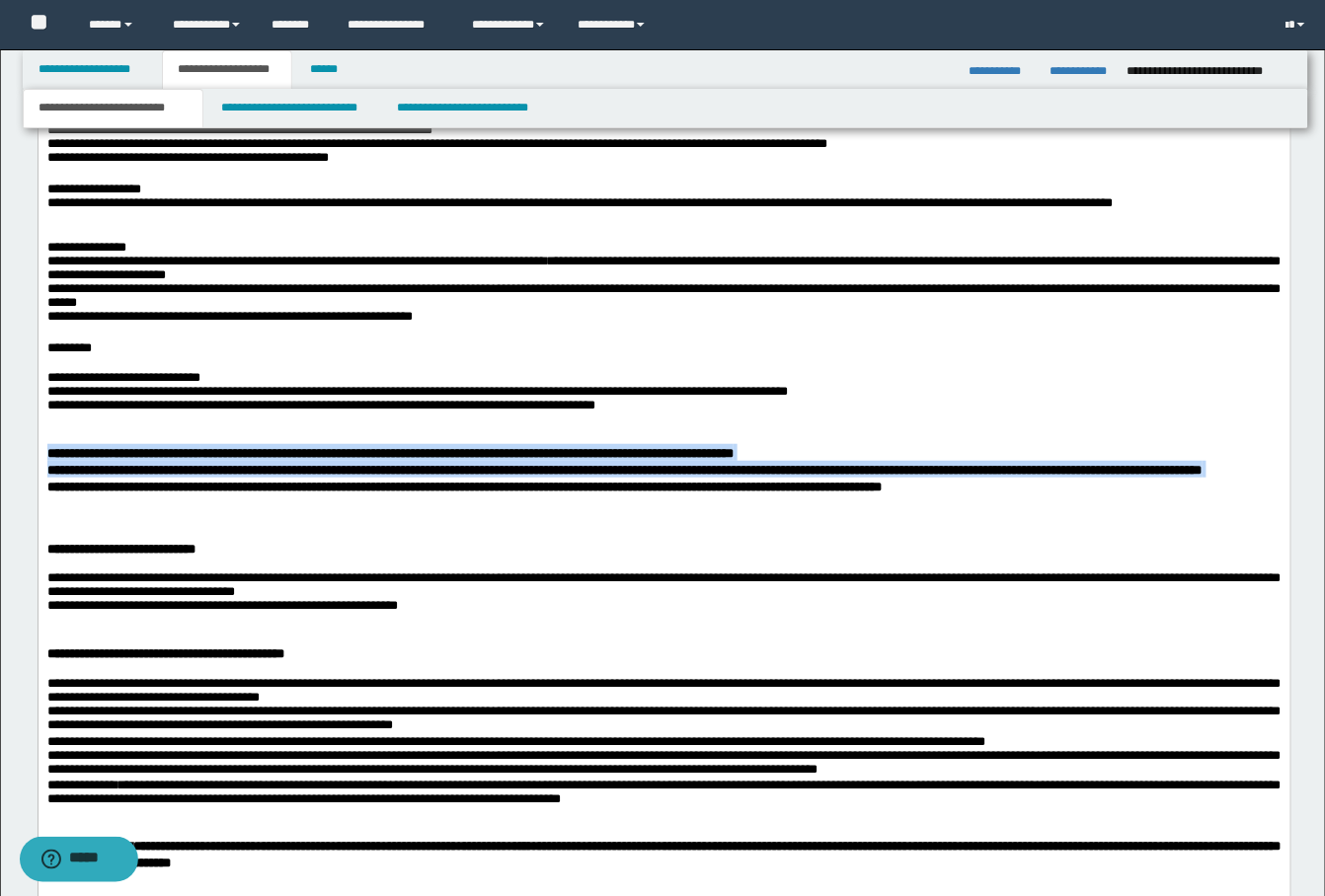 click on "**********" at bounding box center (663, 470) 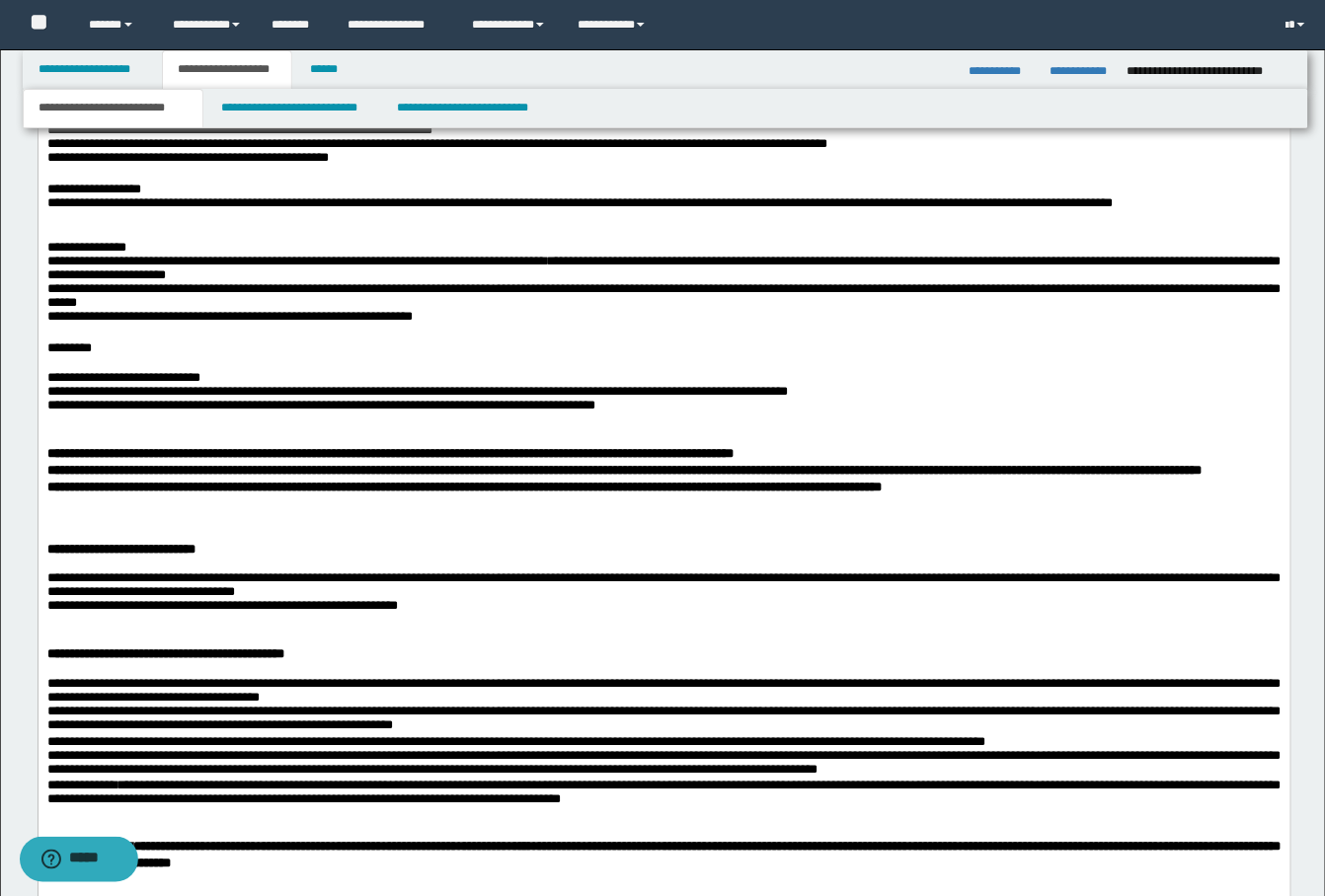 click on "**********" at bounding box center (663, 470) 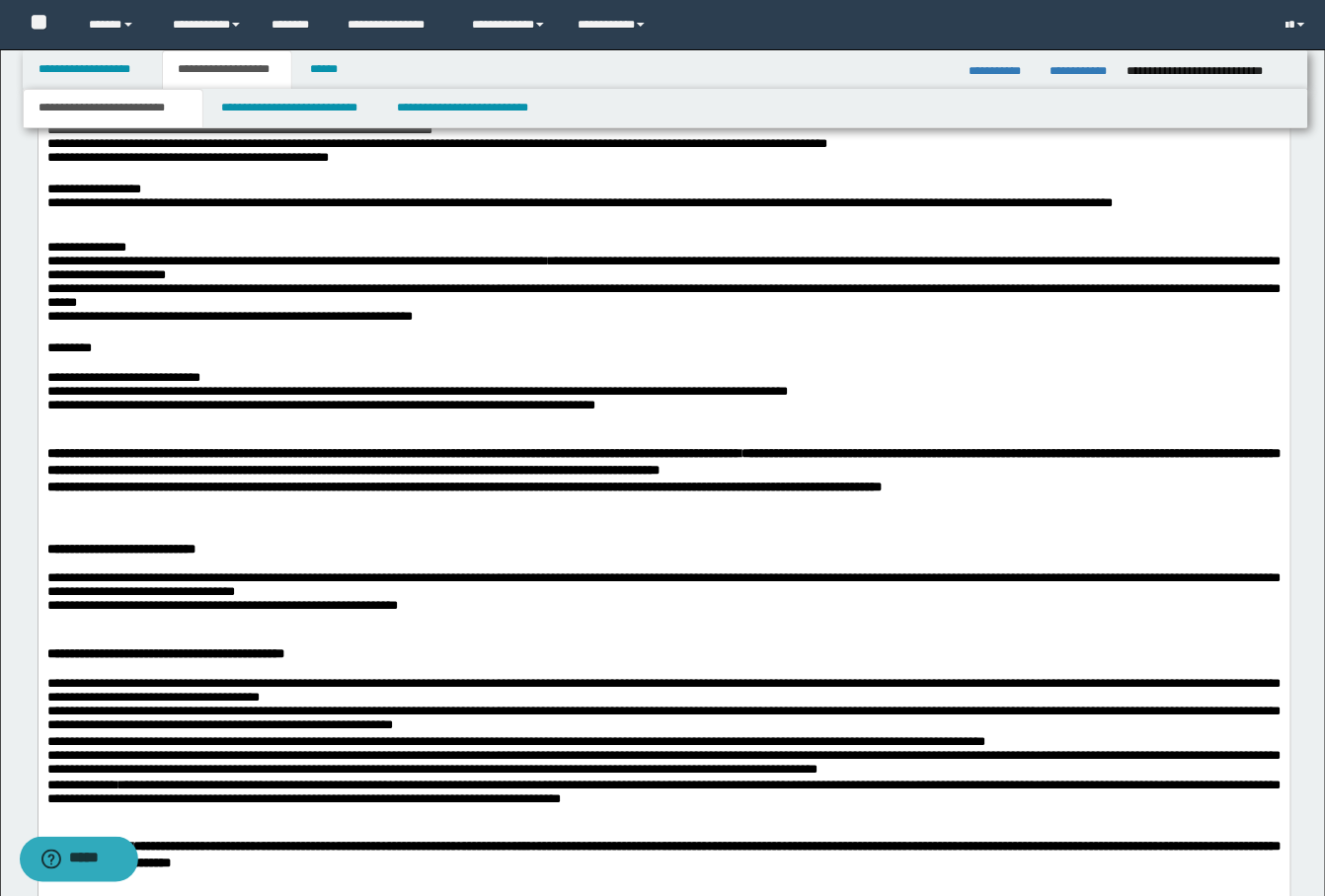 click on "**********" at bounding box center [663, 470] 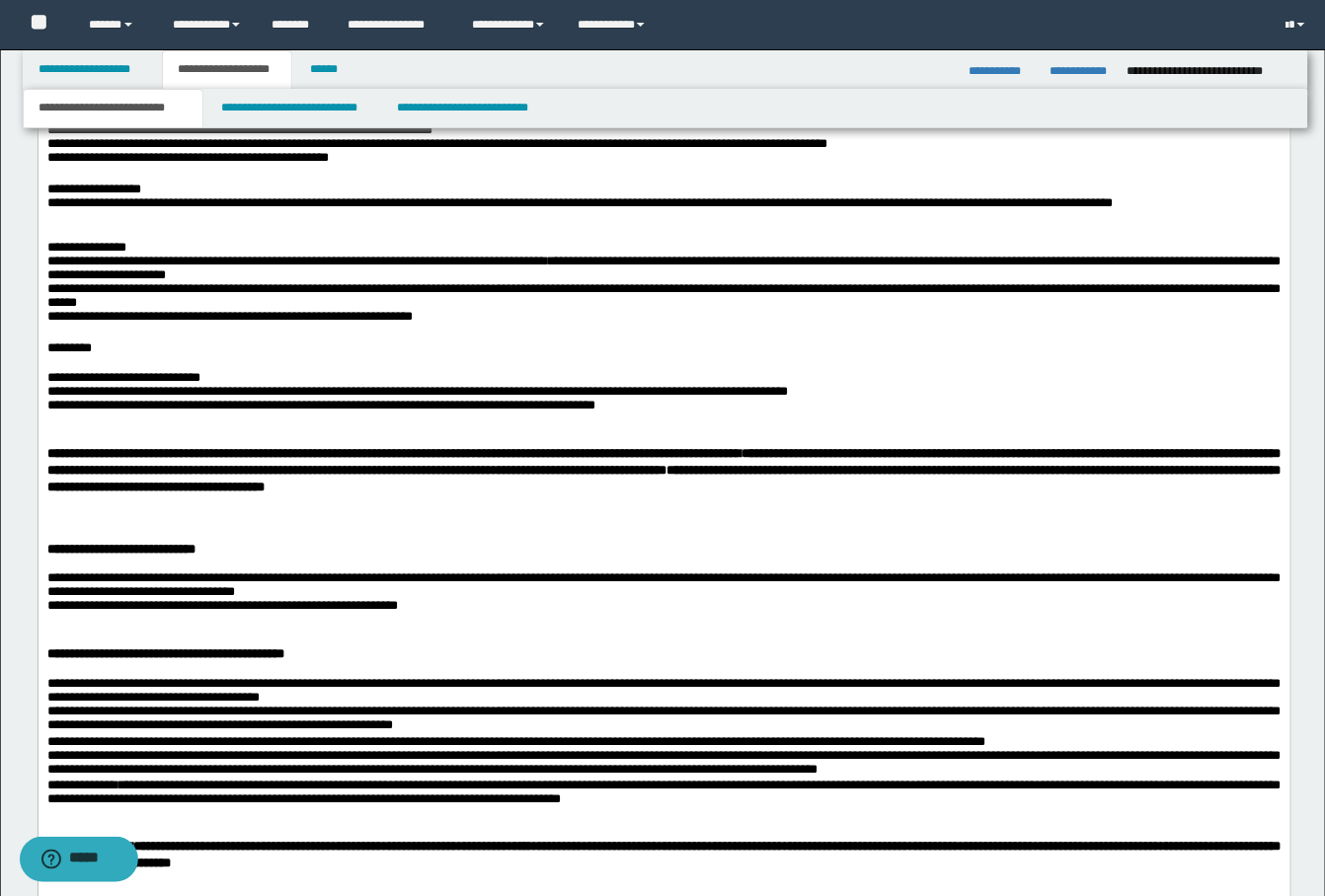 click at bounding box center [663, 517] 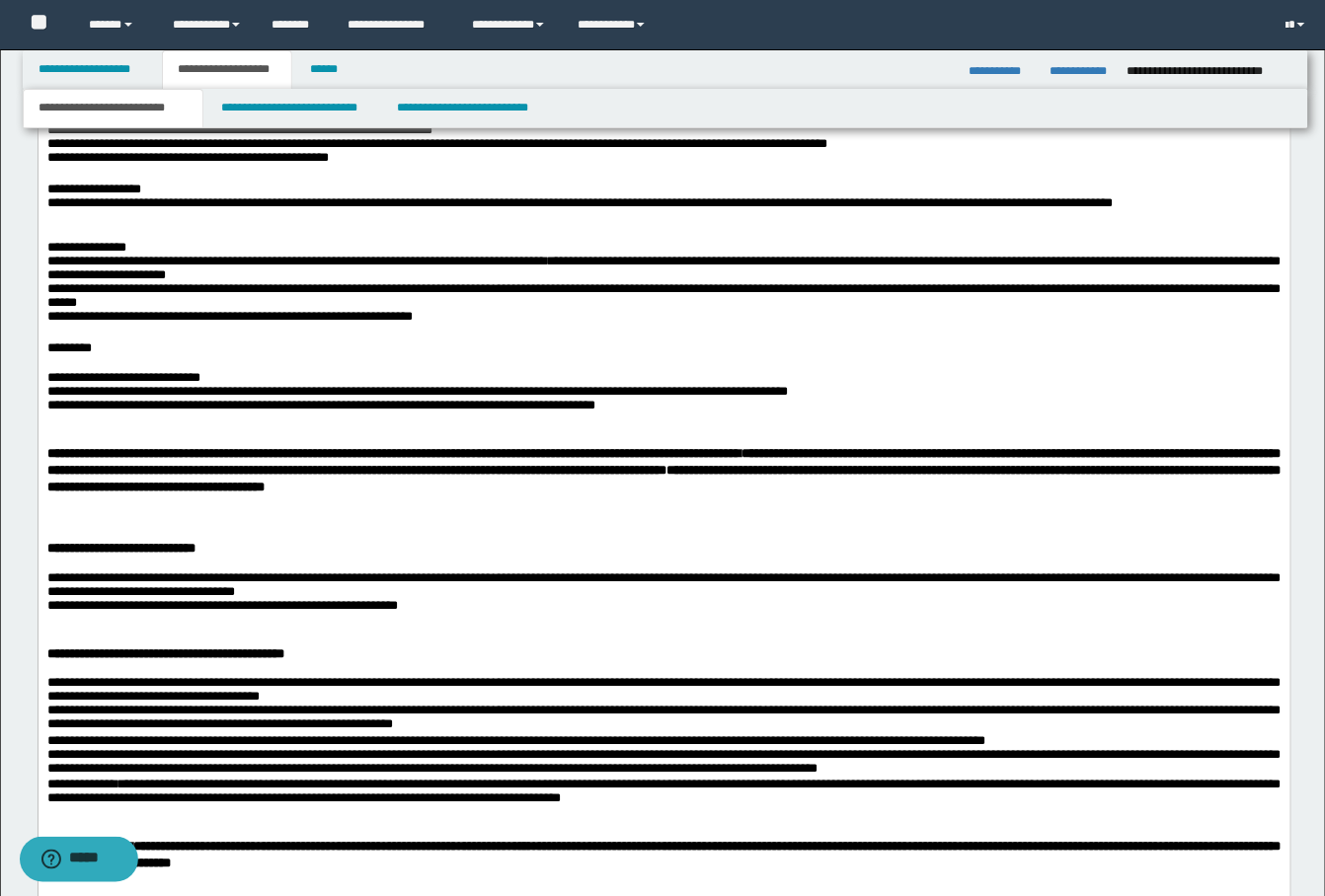 scroll, scrollTop: 2236, scrollLeft: 0, axis: vertical 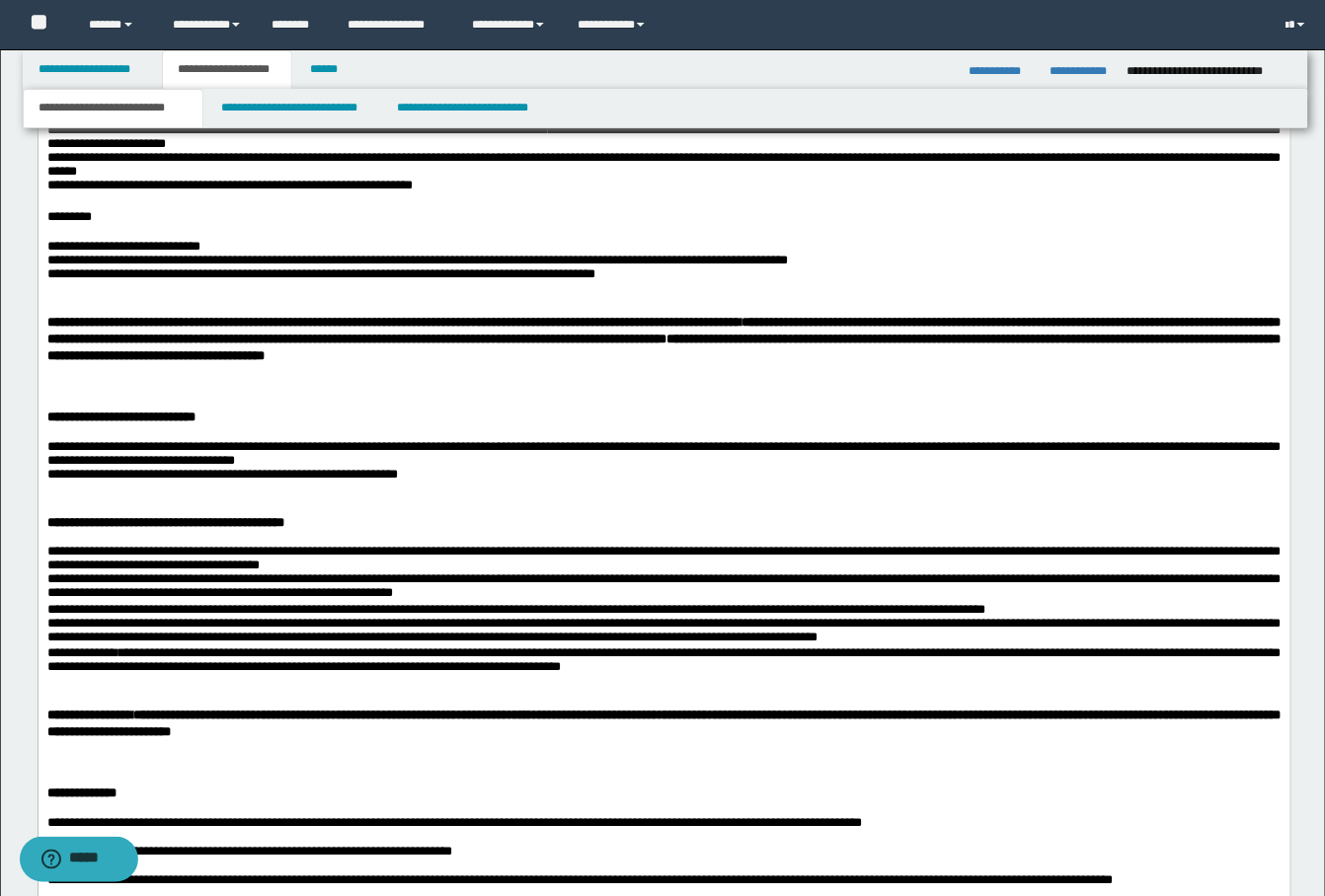 click on "**********" at bounding box center (663, 463) 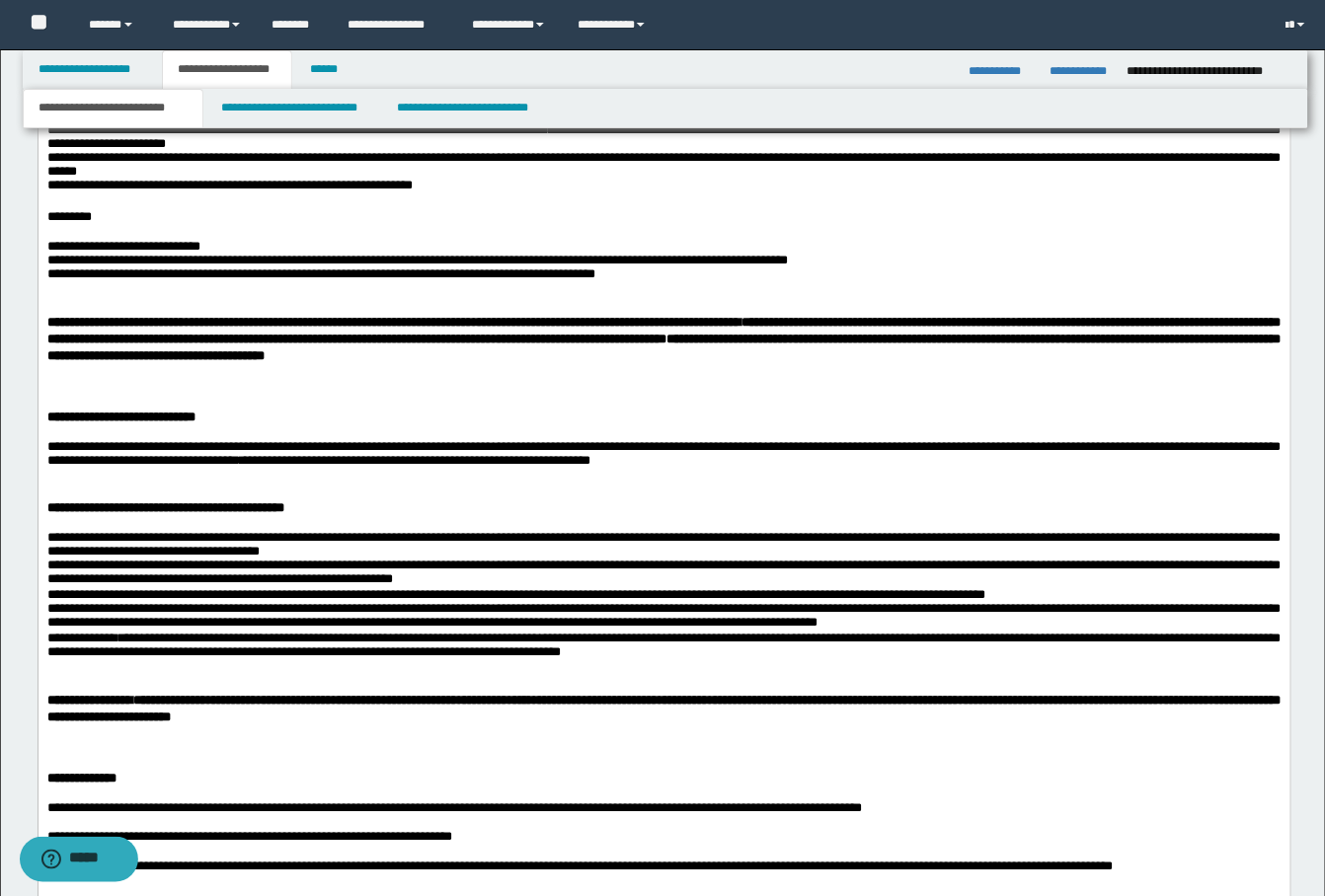 click on "**********" at bounding box center [663, 560] 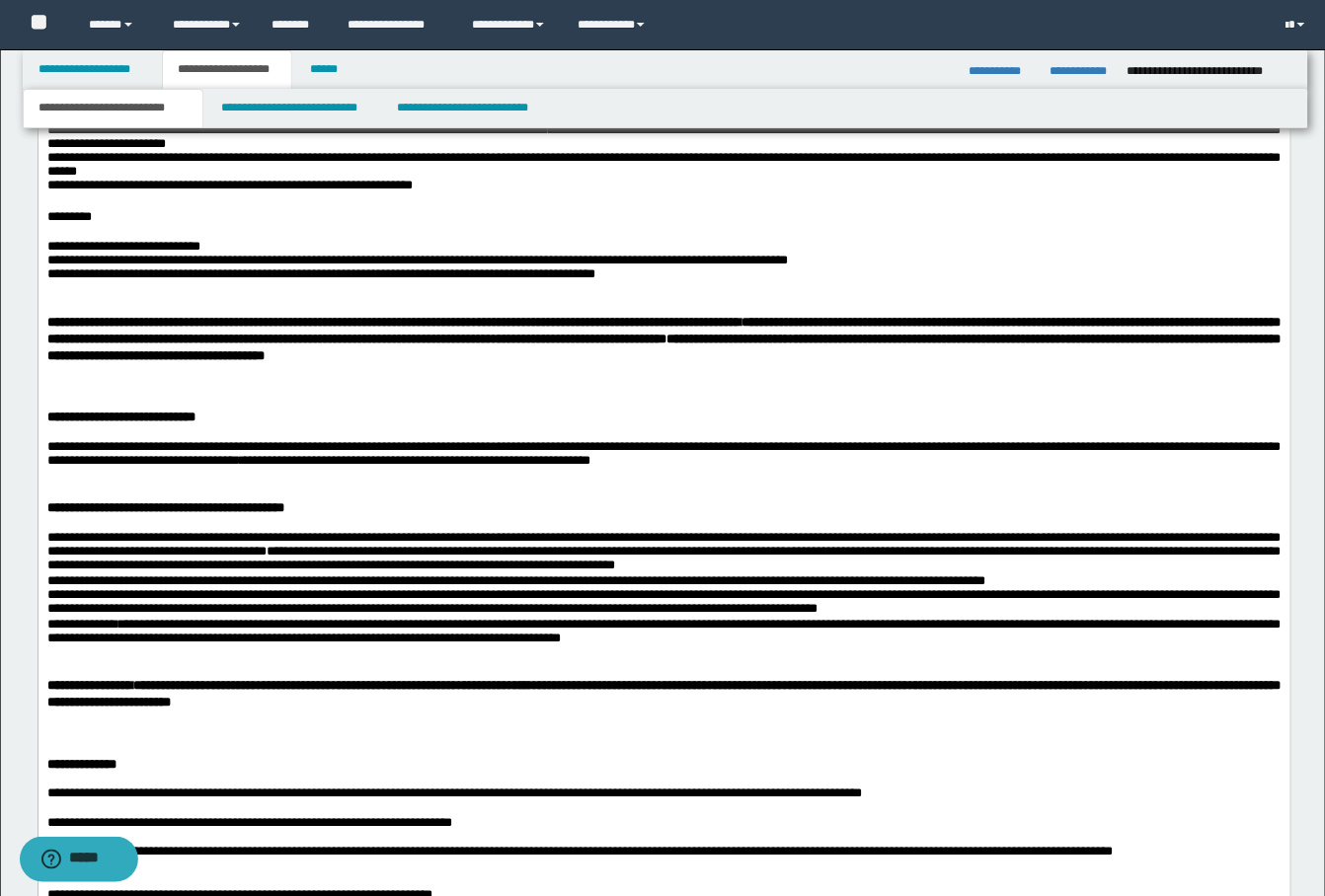 click on "**********" at bounding box center [663, 597] 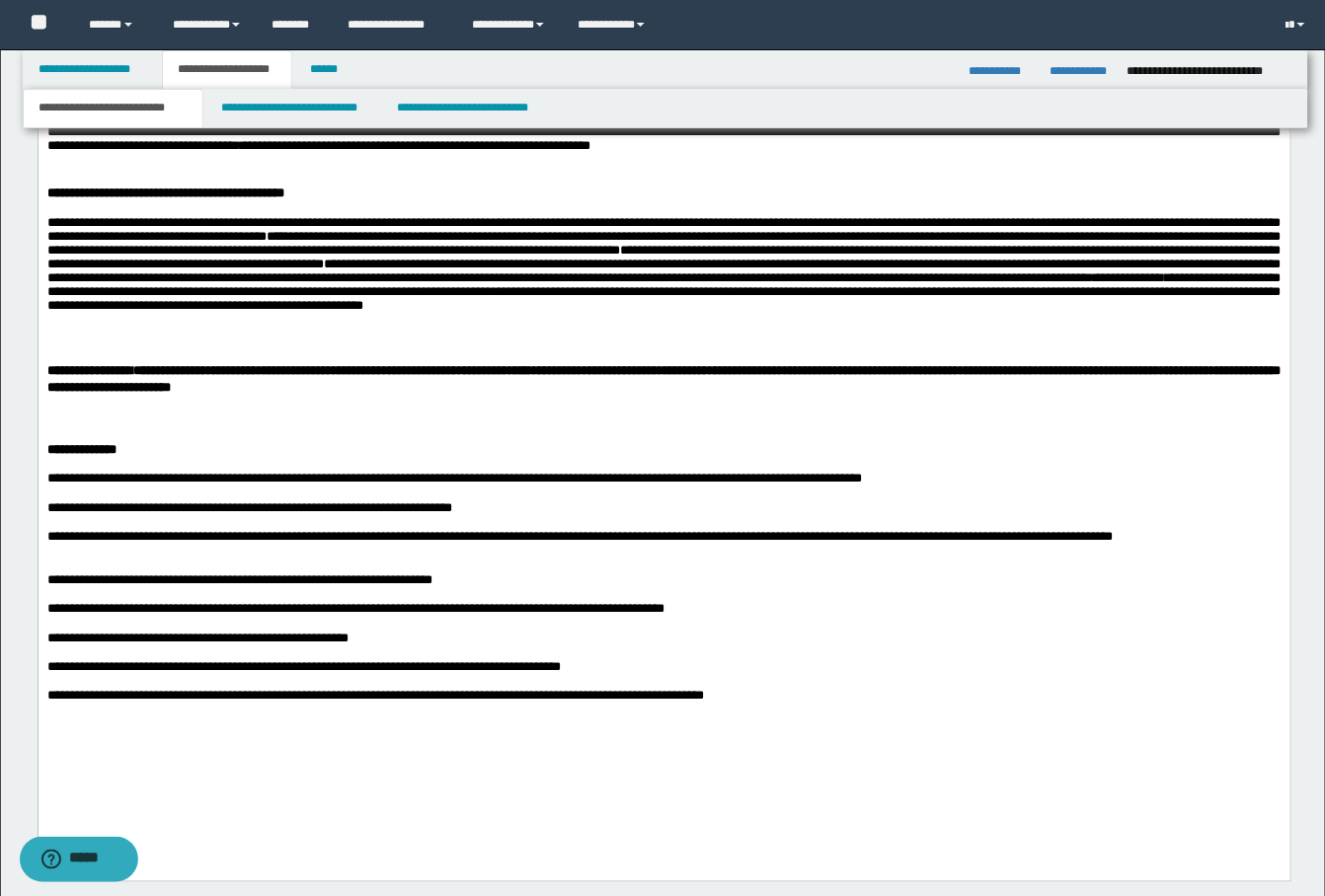 scroll, scrollTop: 2500, scrollLeft: 0, axis: vertical 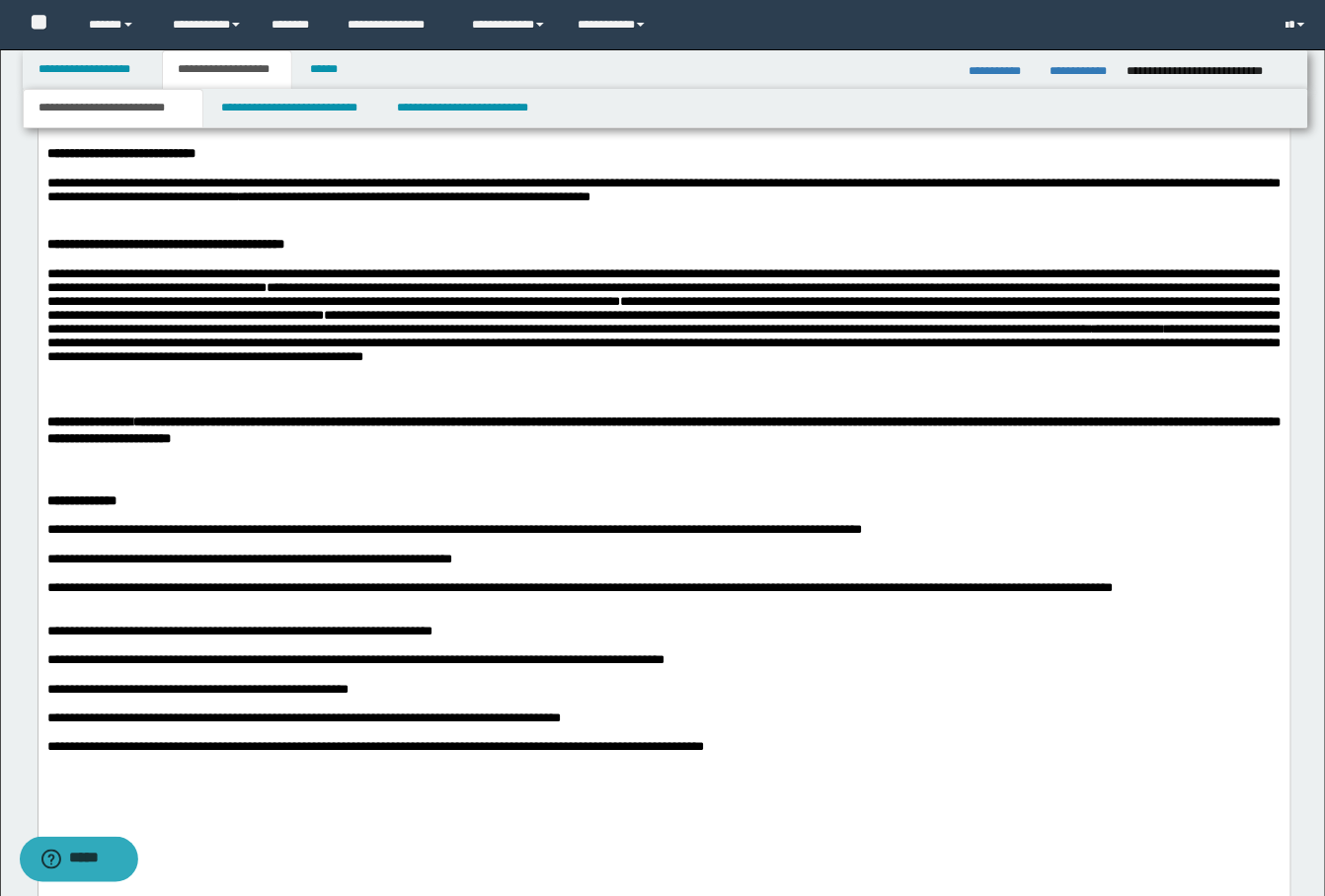 click on "**********" at bounding box center [663, -230] 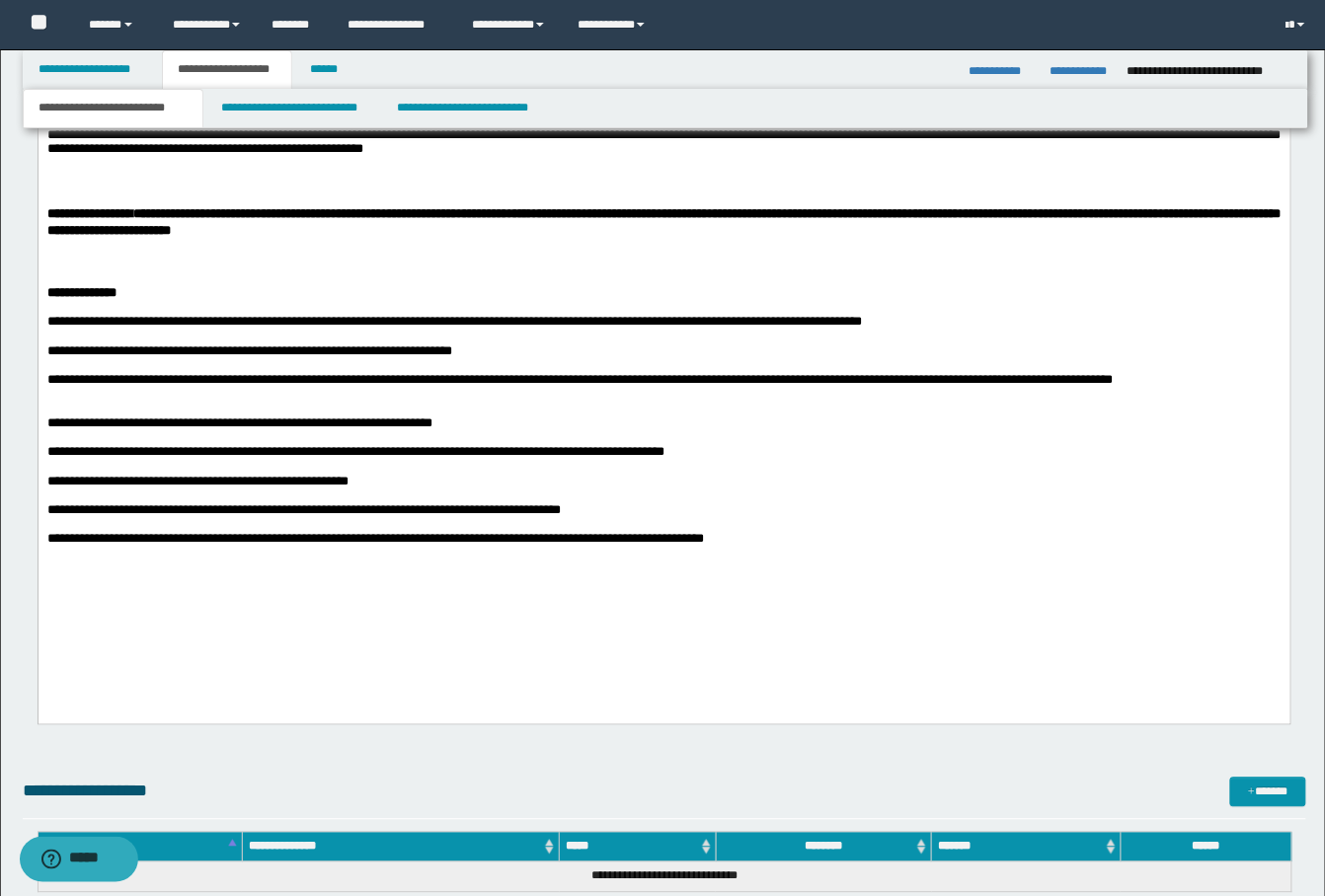 scroll, scrollTop: 2894, scrollLeft: 0, axis: vertical 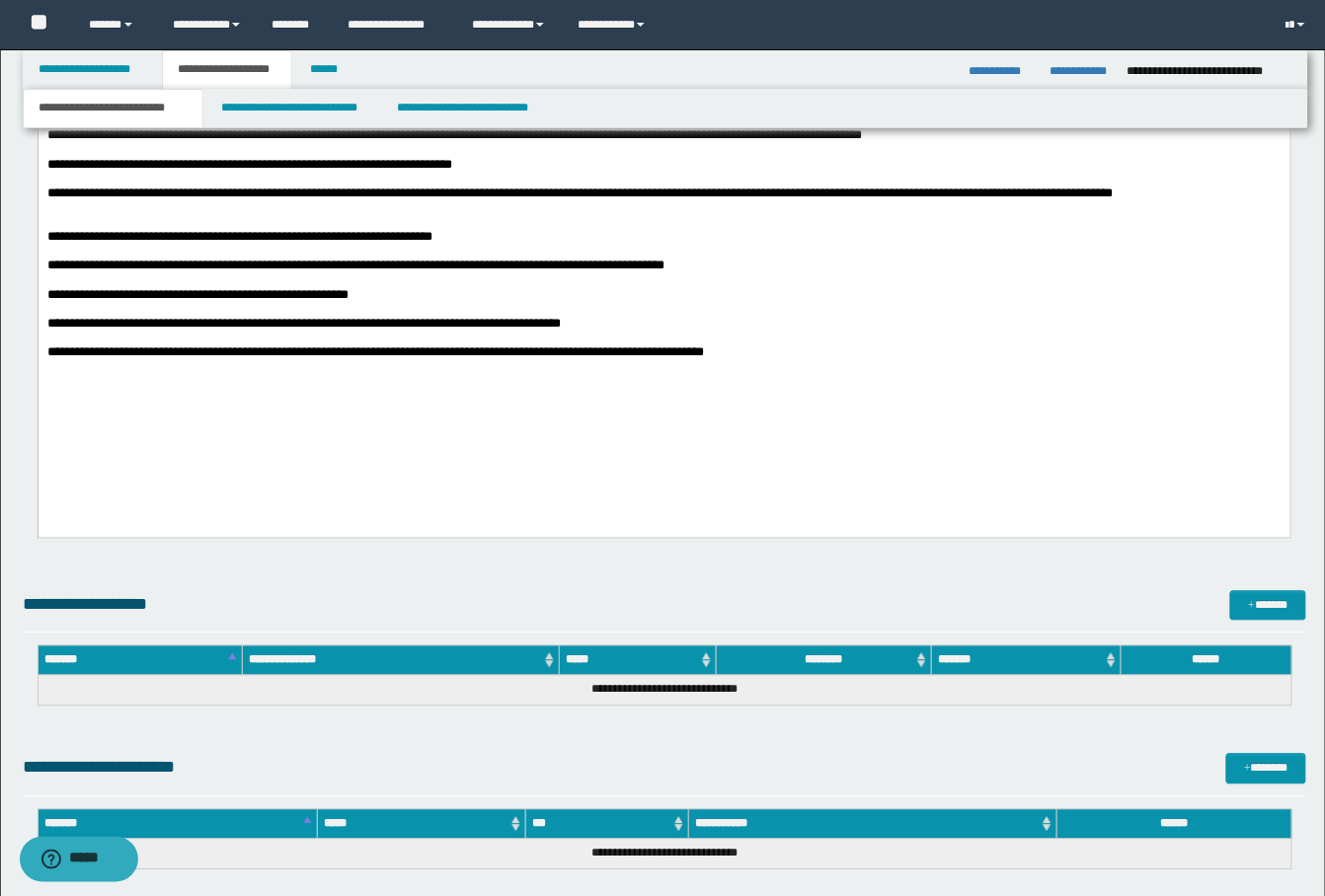 drag, startPoint x: 924, startPoint y: 494, endPoint x: 545, endPoint y: 491, distance: 379.01187 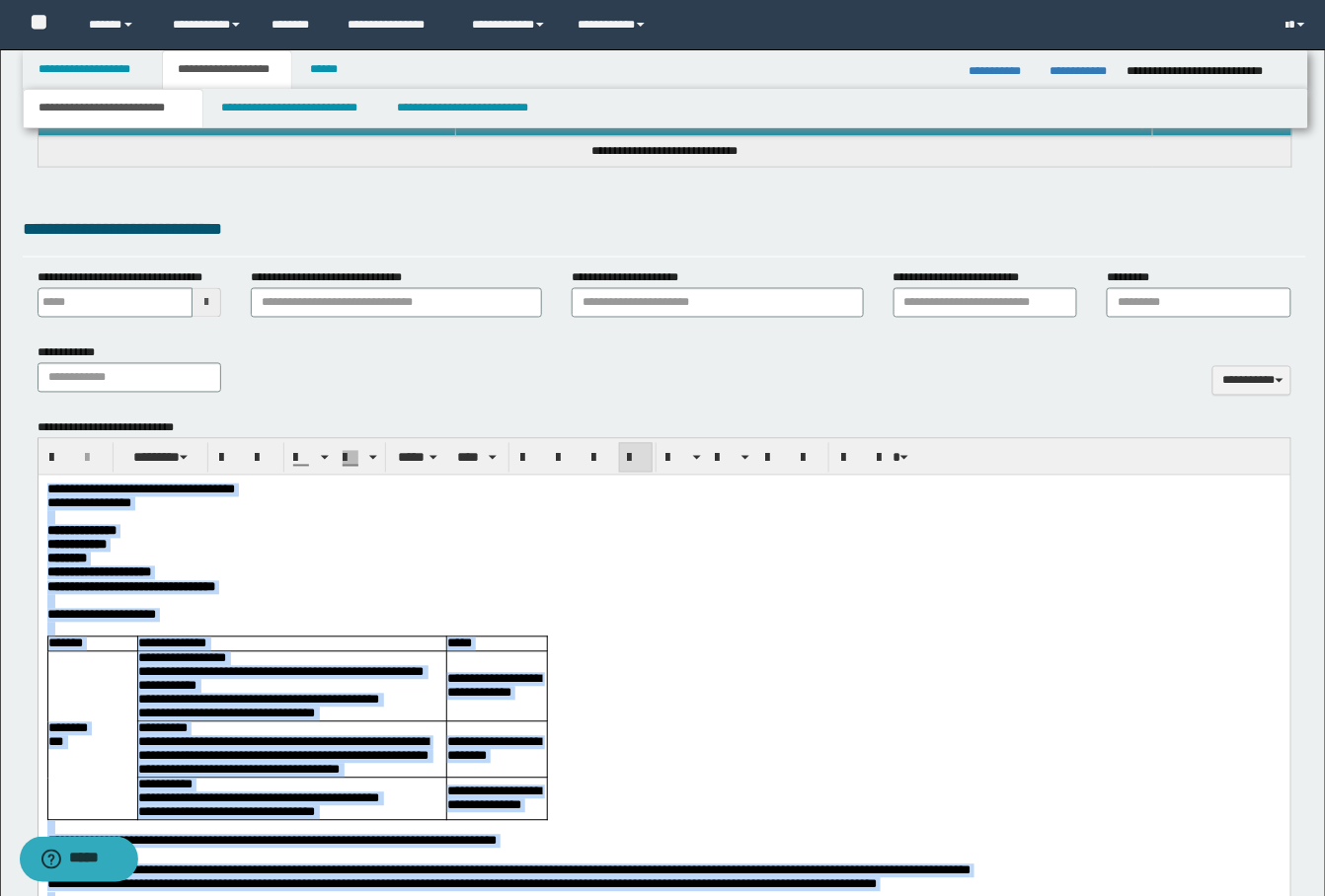 scroll, scrollTop: 789, scrollLeft: 0, axis: vertical 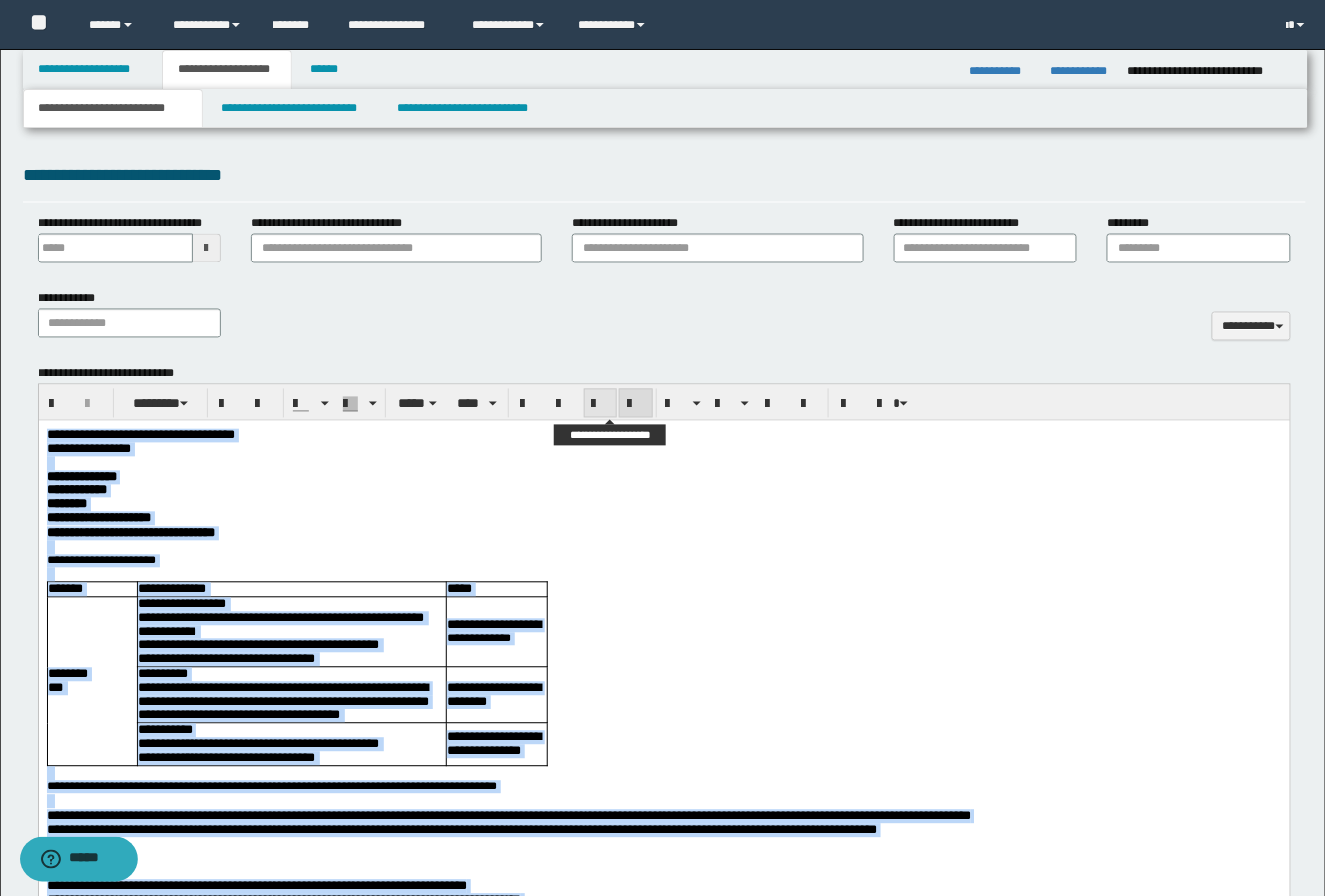click at bounding box center [600, 404] 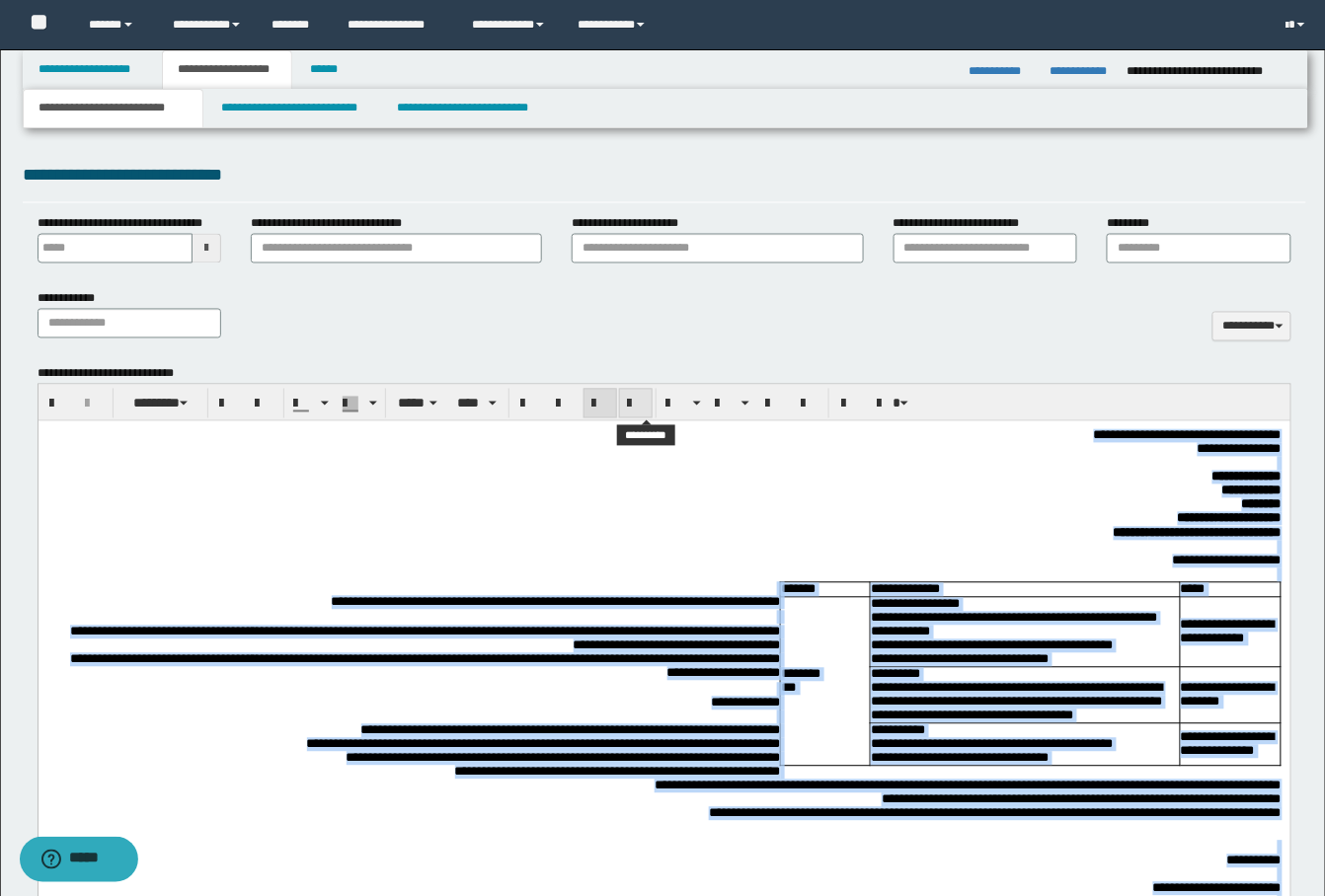 click at bounding box center (636, 405) 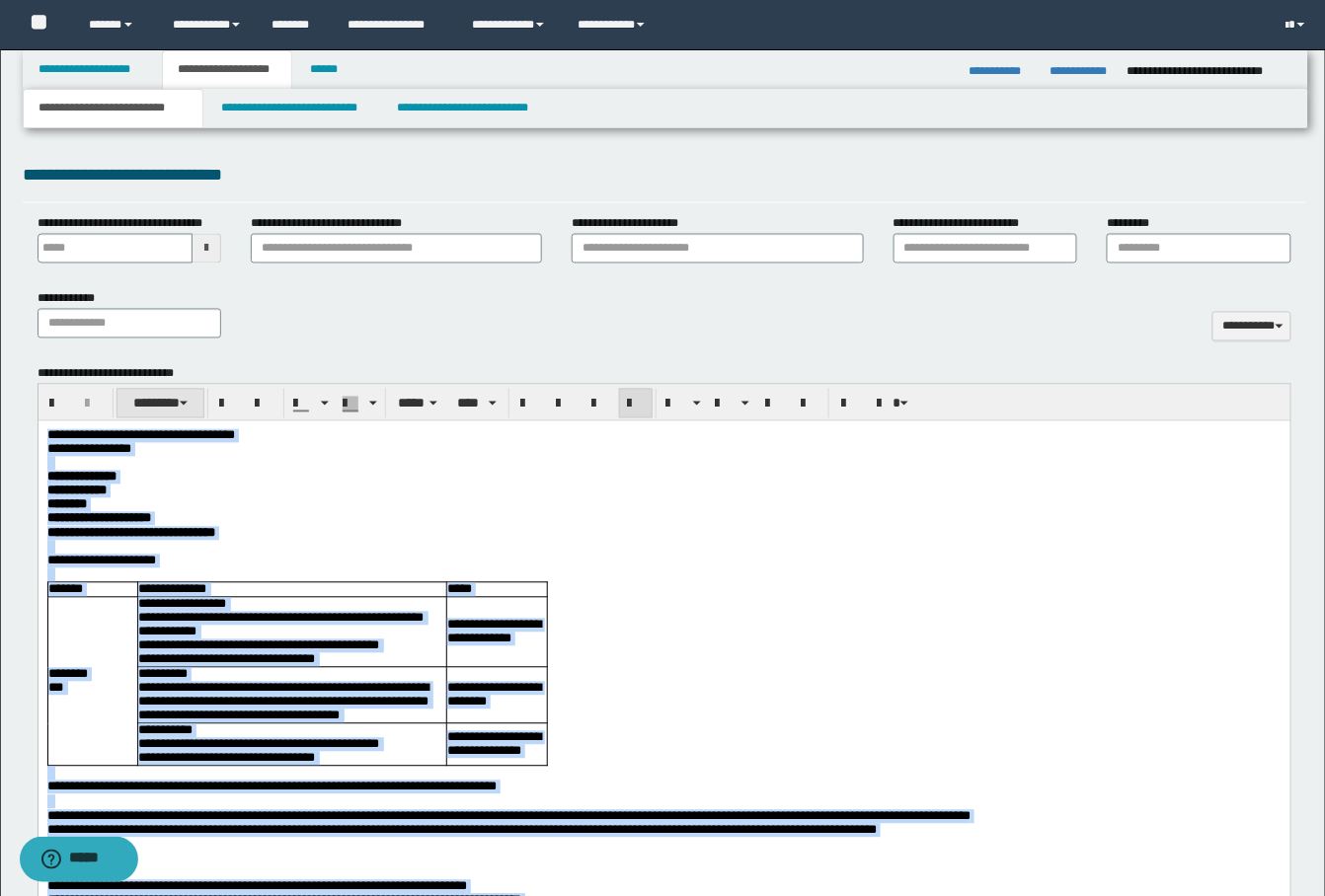 click on "********" at bounding box center [160, 404] 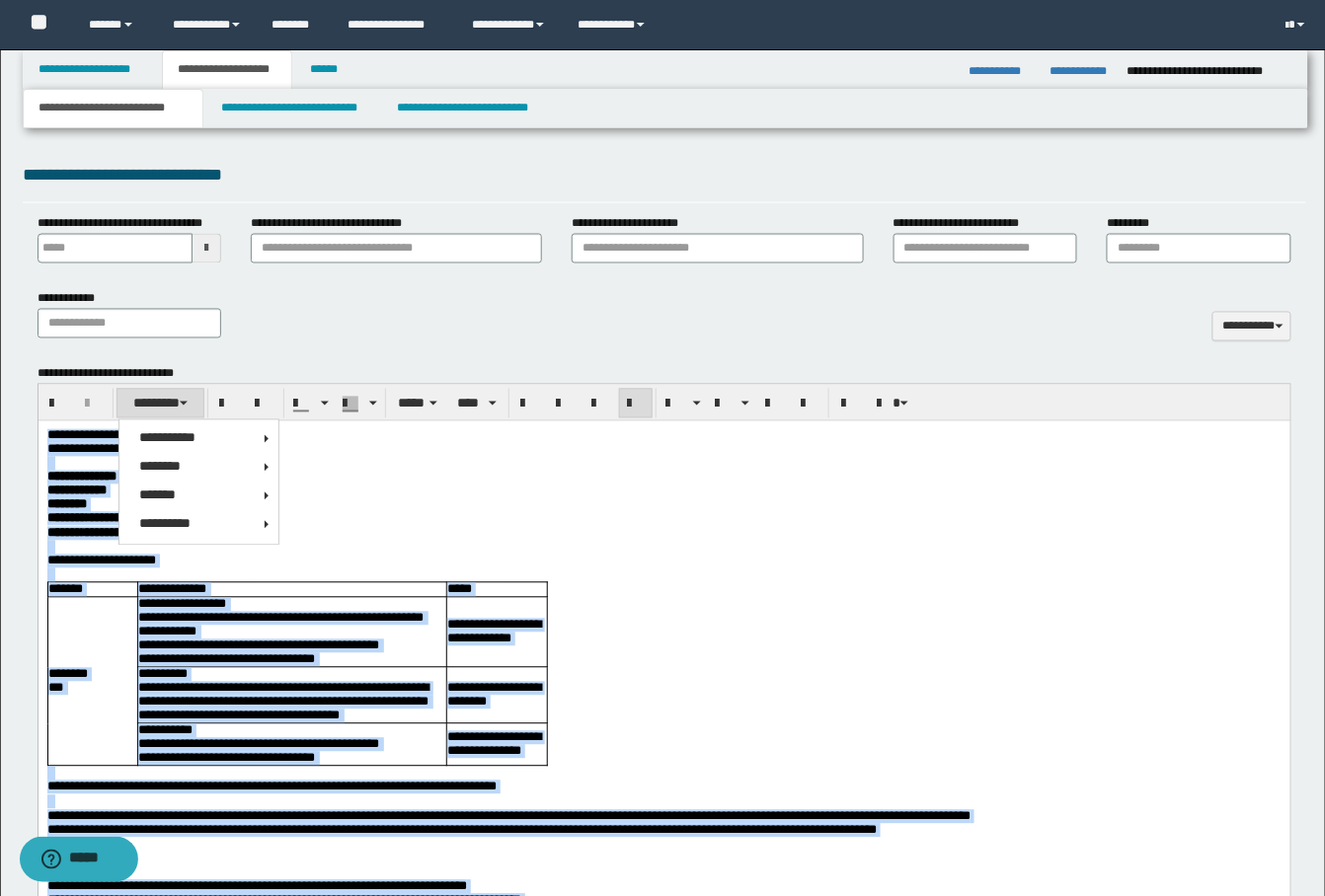 click on "********" at bounding box center [160, 404] 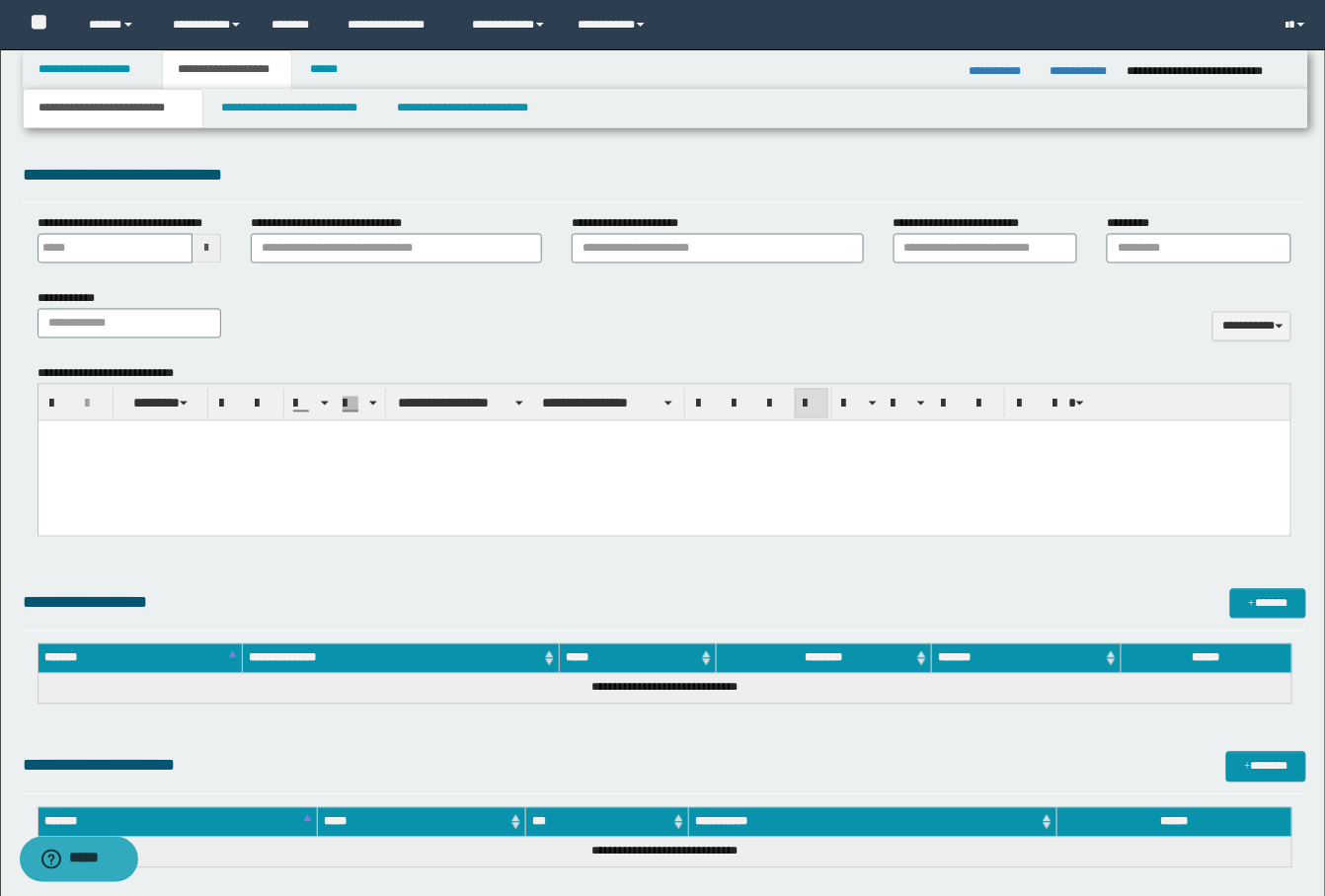 click at bounding box center [663, 453] 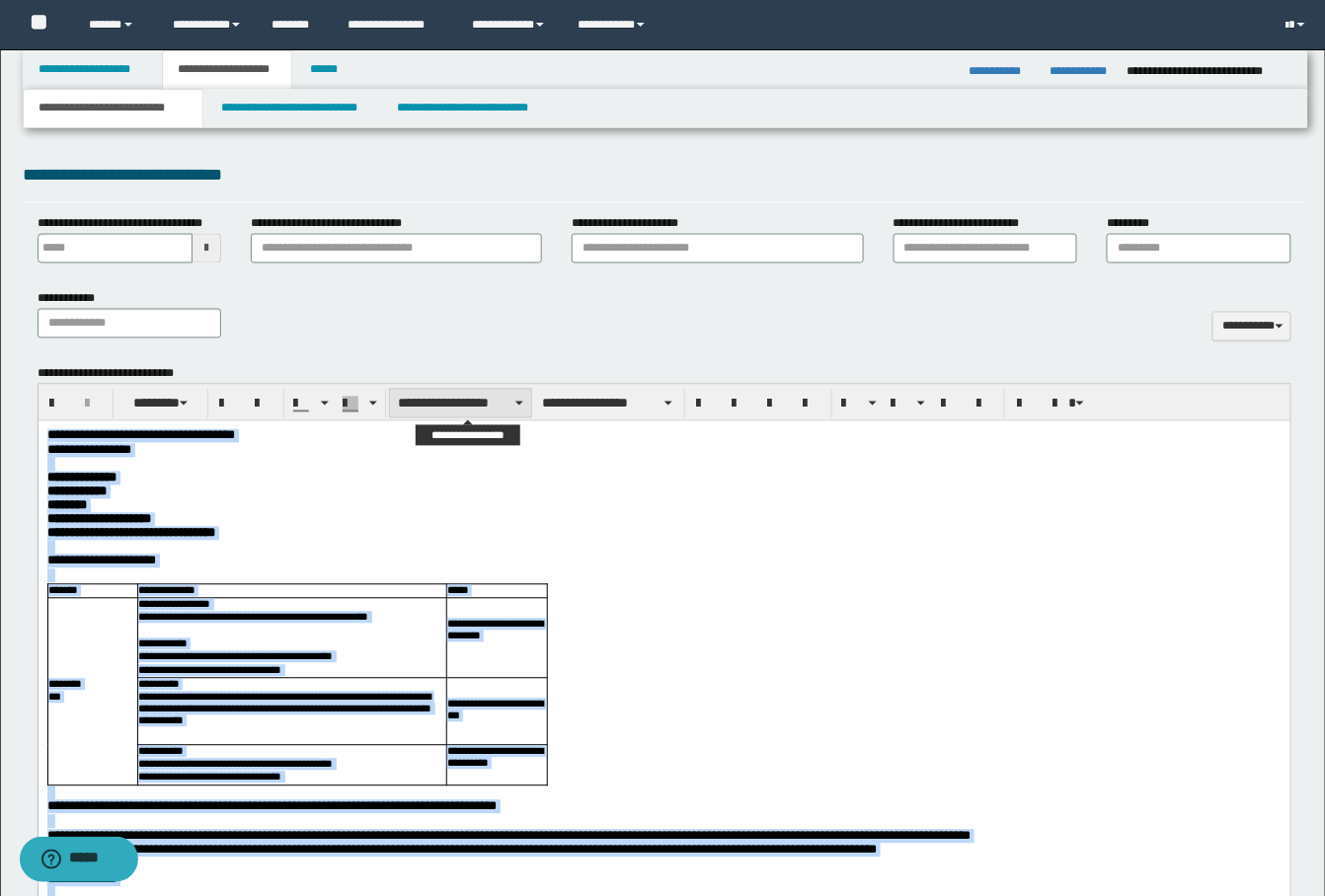 click on "**********" at bounding box center (460, 404) 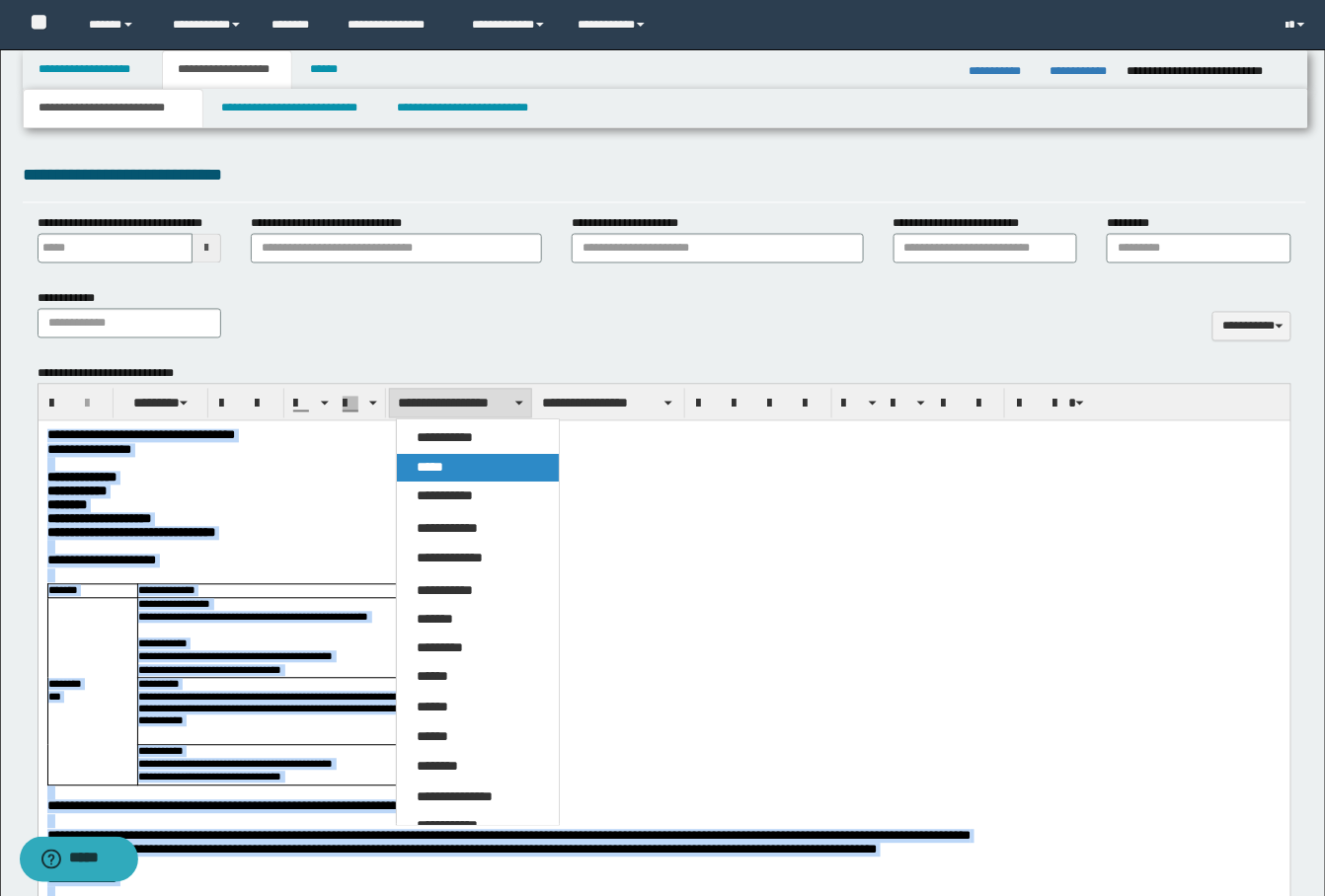 click on "*****" at bounding box center [429, 468] 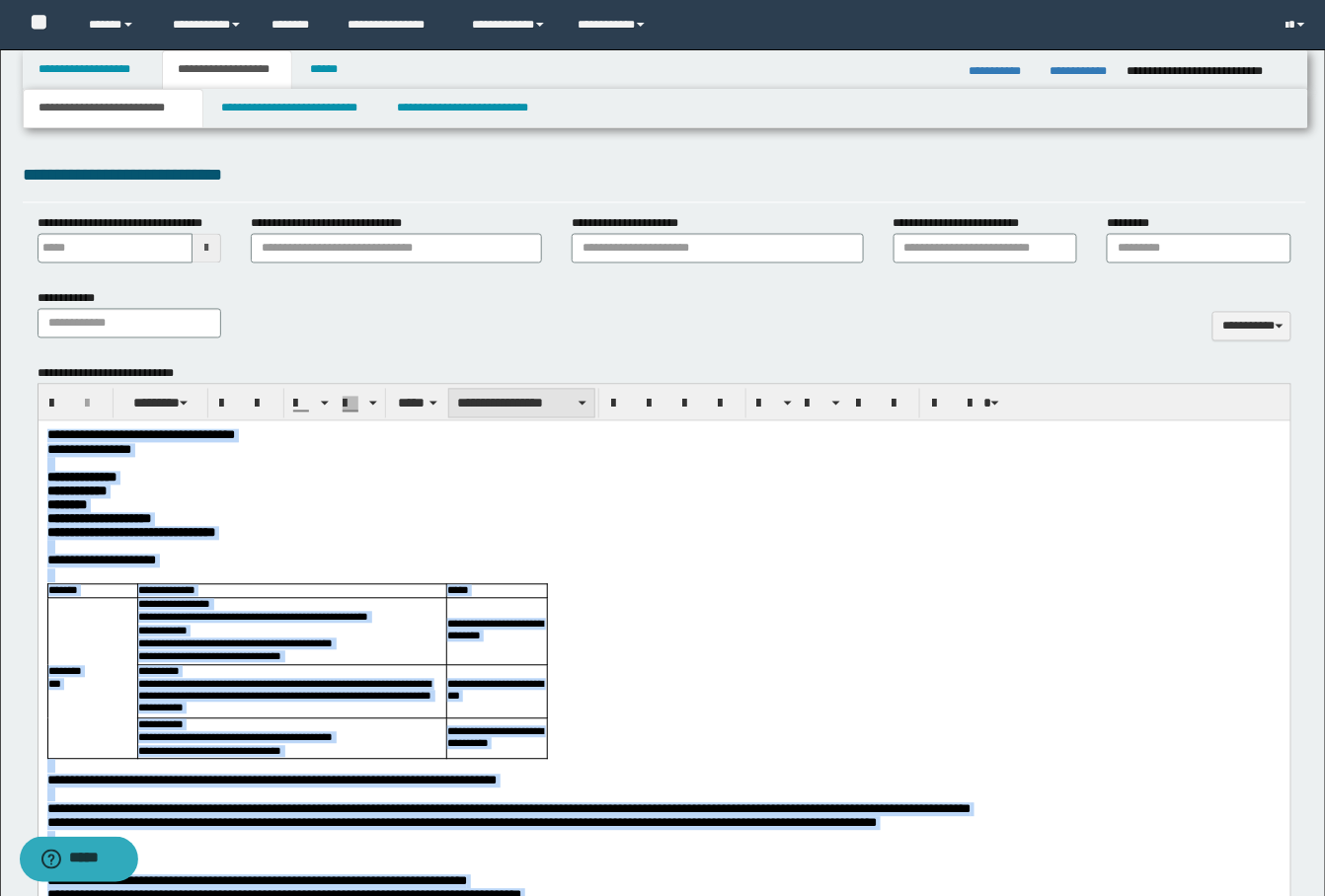 click on "**********" at bounding box center [521, 404] 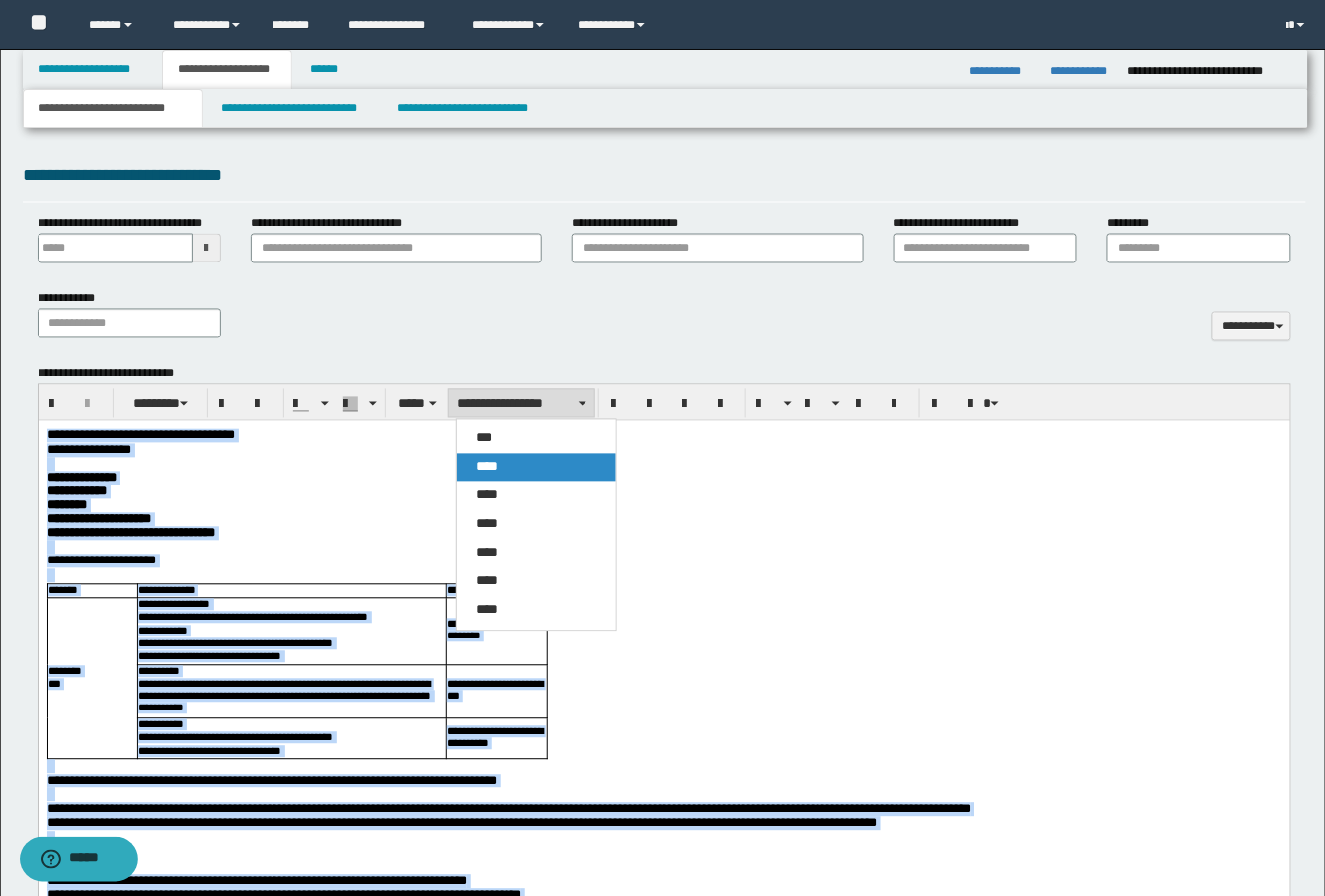 click on "****" at bounding box center (488, 467) 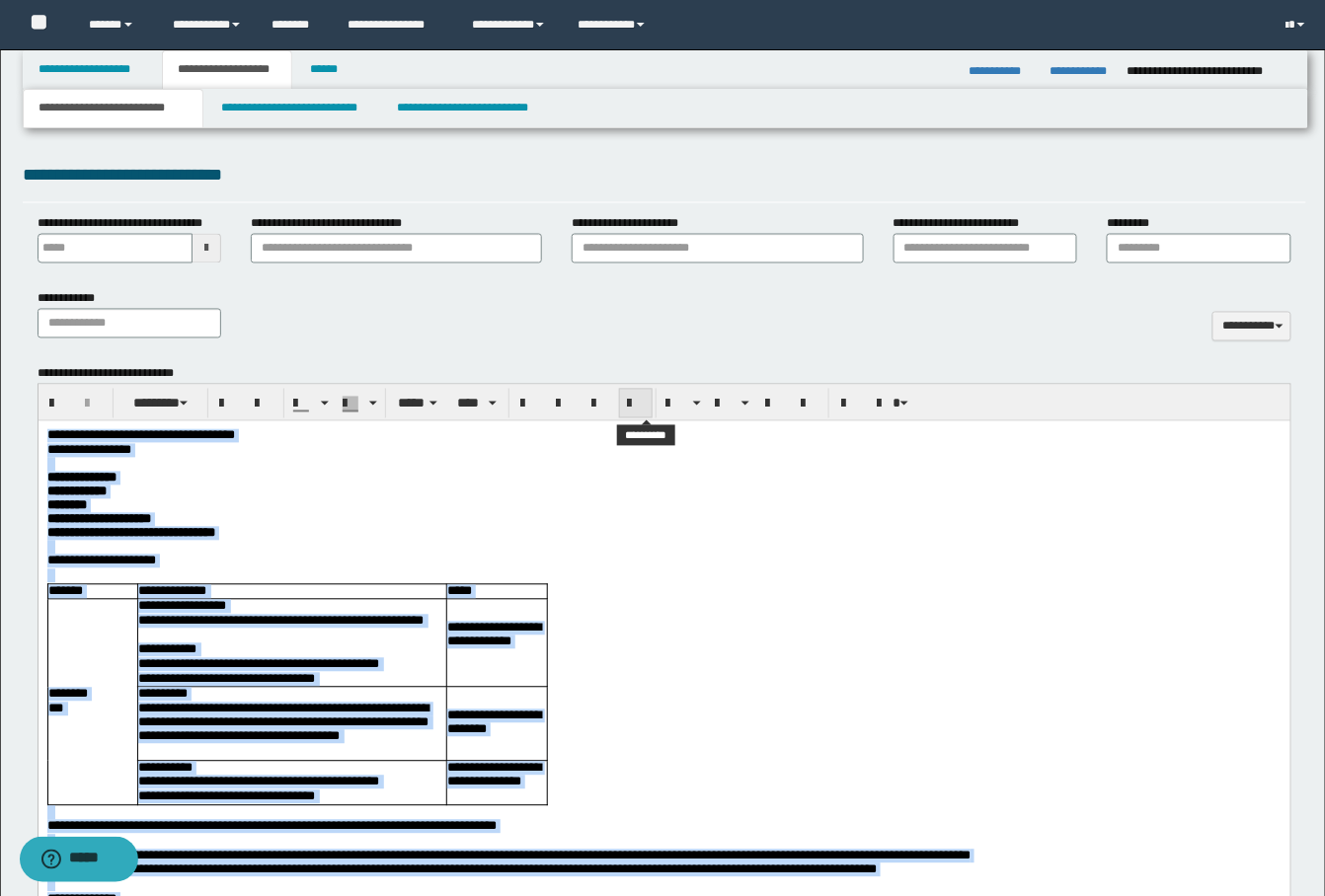 click at bounding box center (636, 405) 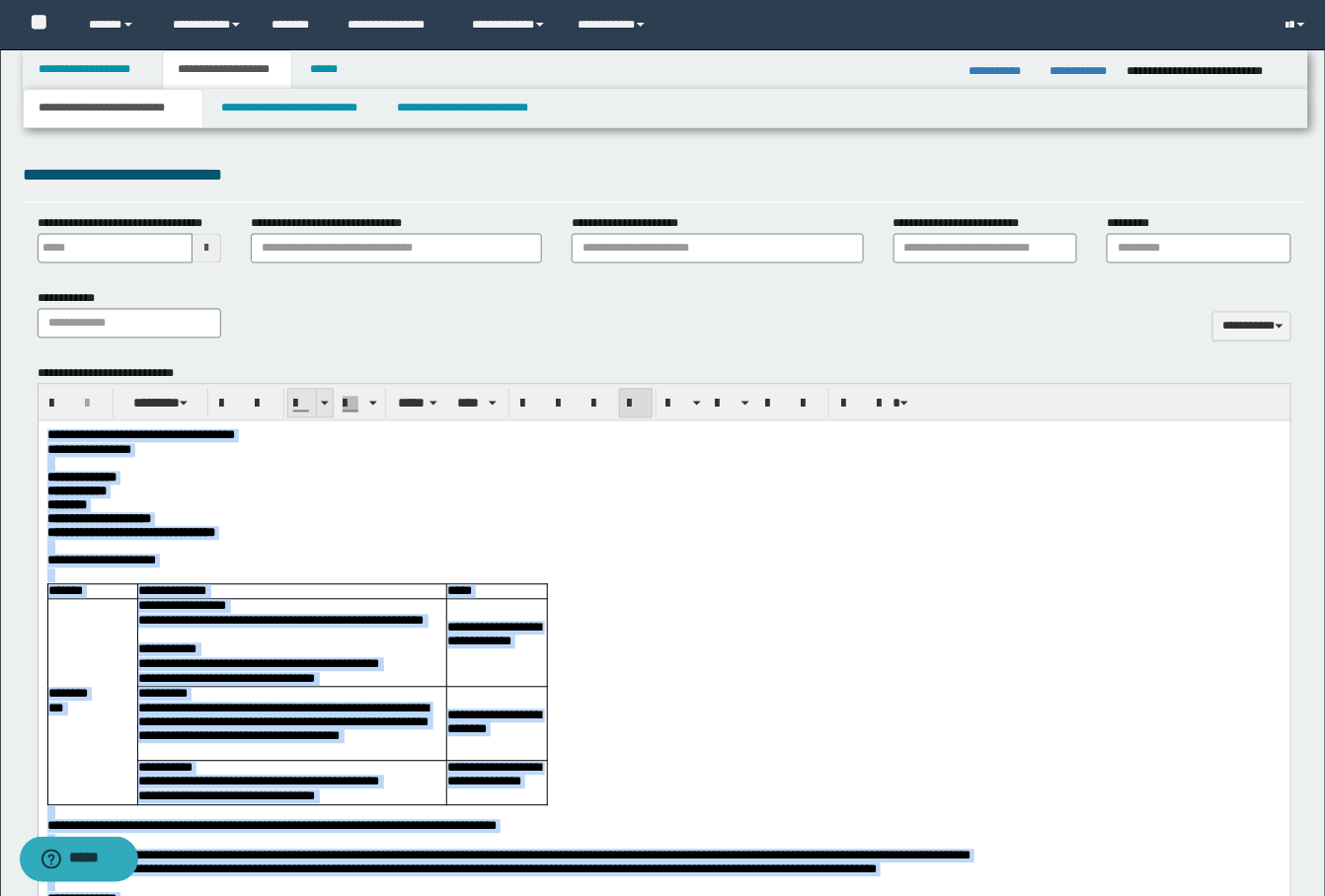 click at bounding box center (302, 404) 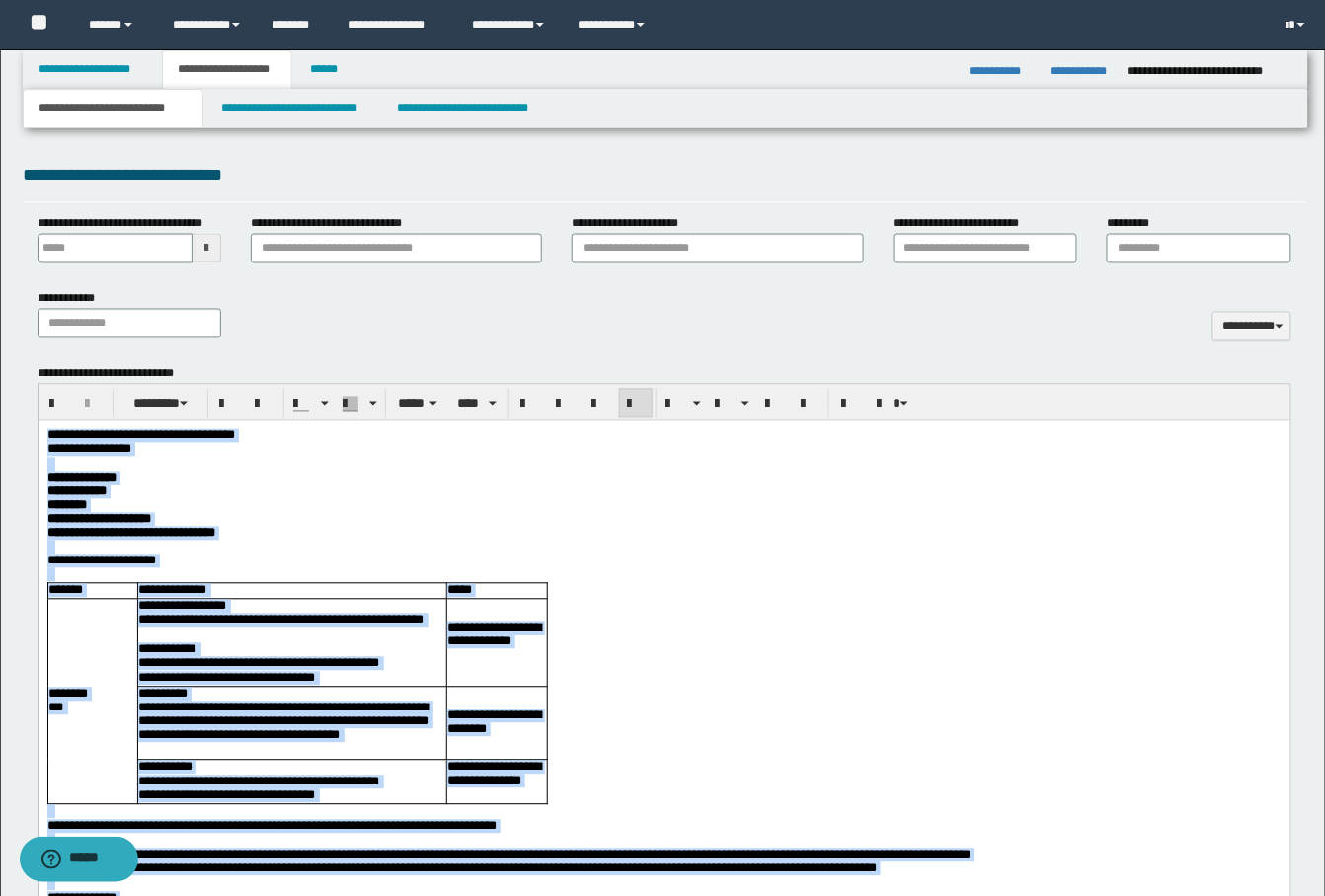 click on "**********" at bounding box center (663, 533) 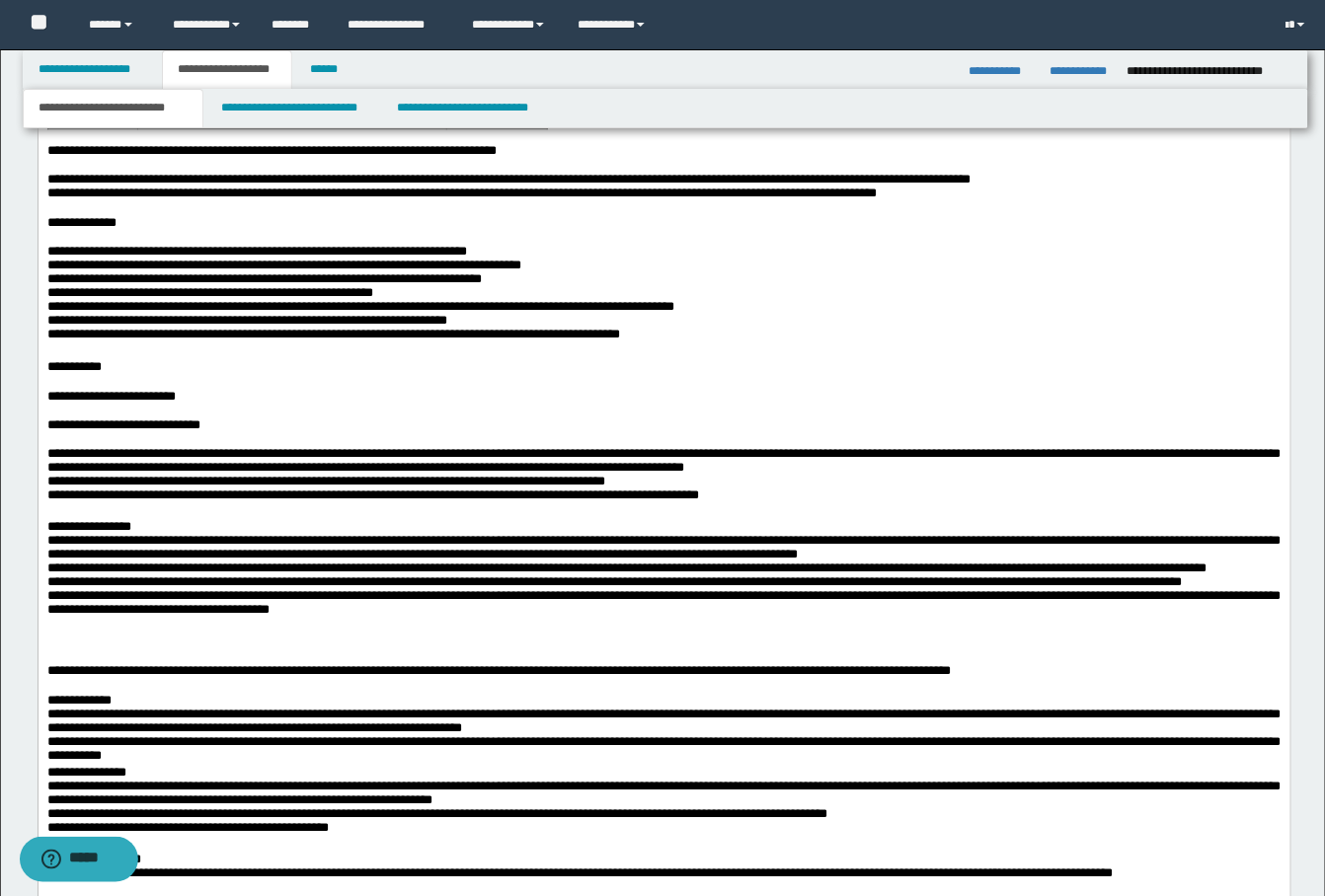 scroll, scrollTop: 1447, scrollLeft: 0, axis: vertical 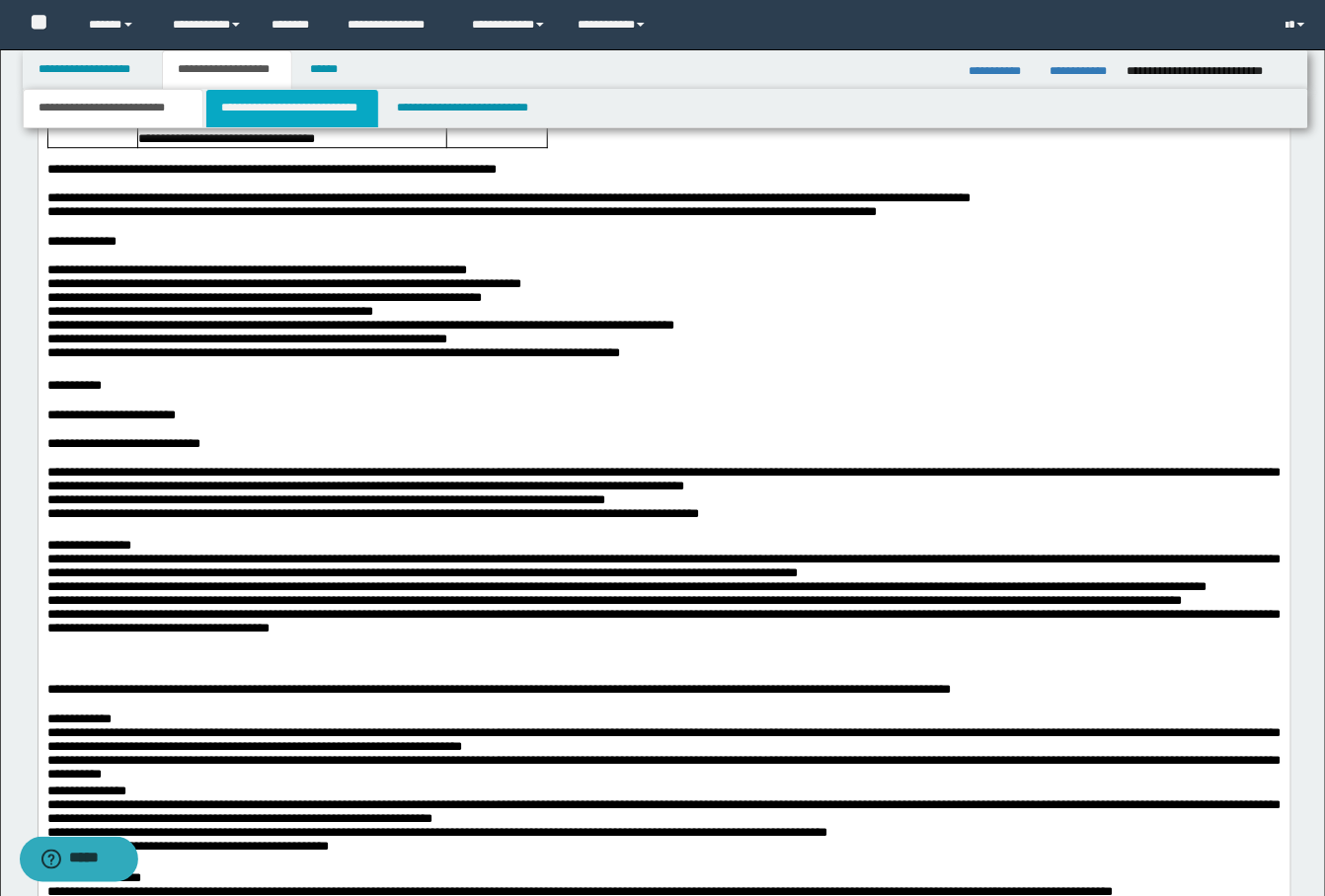 click on "**********" at bounding box center (292, 109) 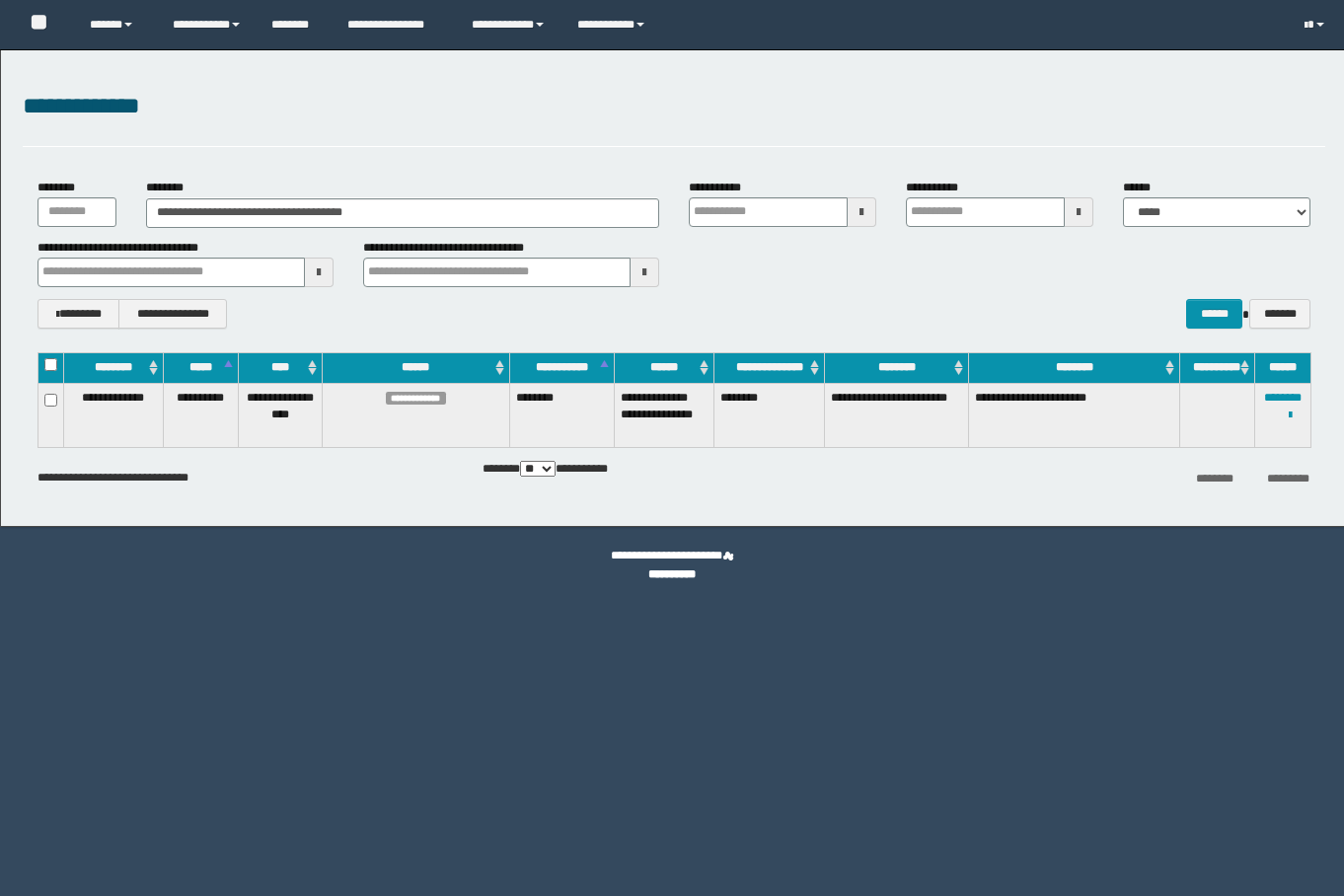 scroll, scrollTop: 0, scrollLeft: 0, axis: both 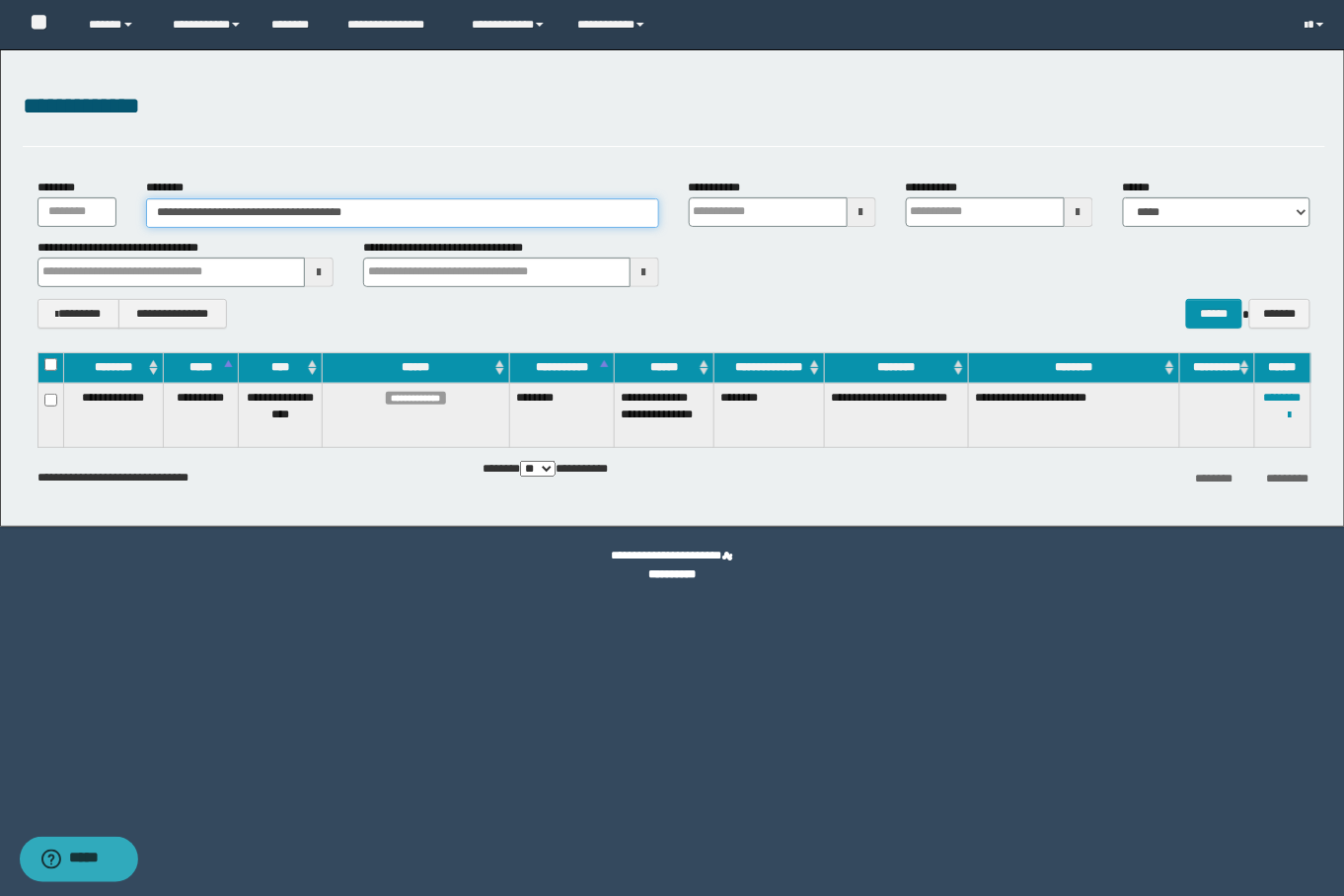 drag, startPoint x: 430, startPoint y: 217, endPoint x: 68, endPoint y: 229, distance: 362.19884 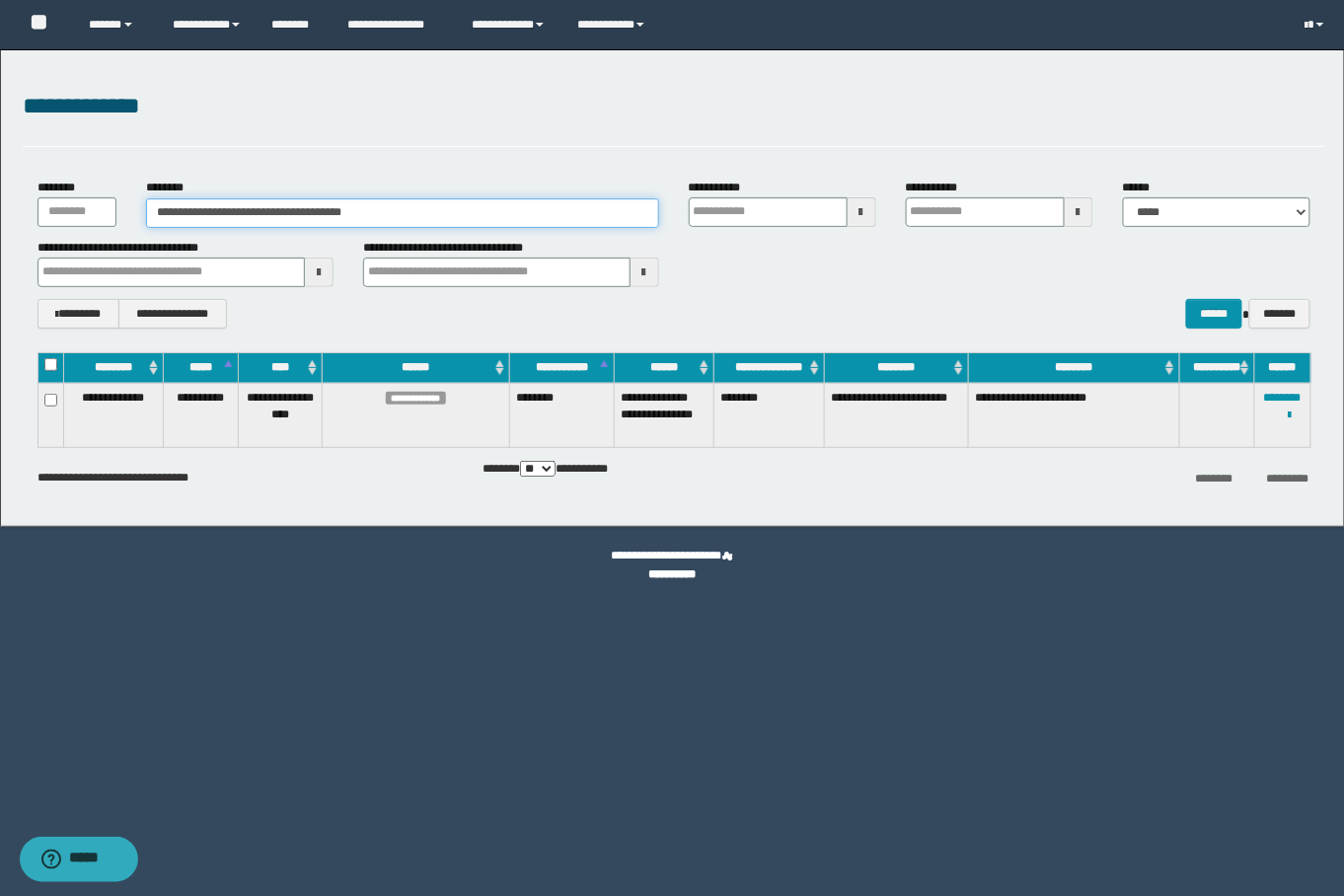 paste 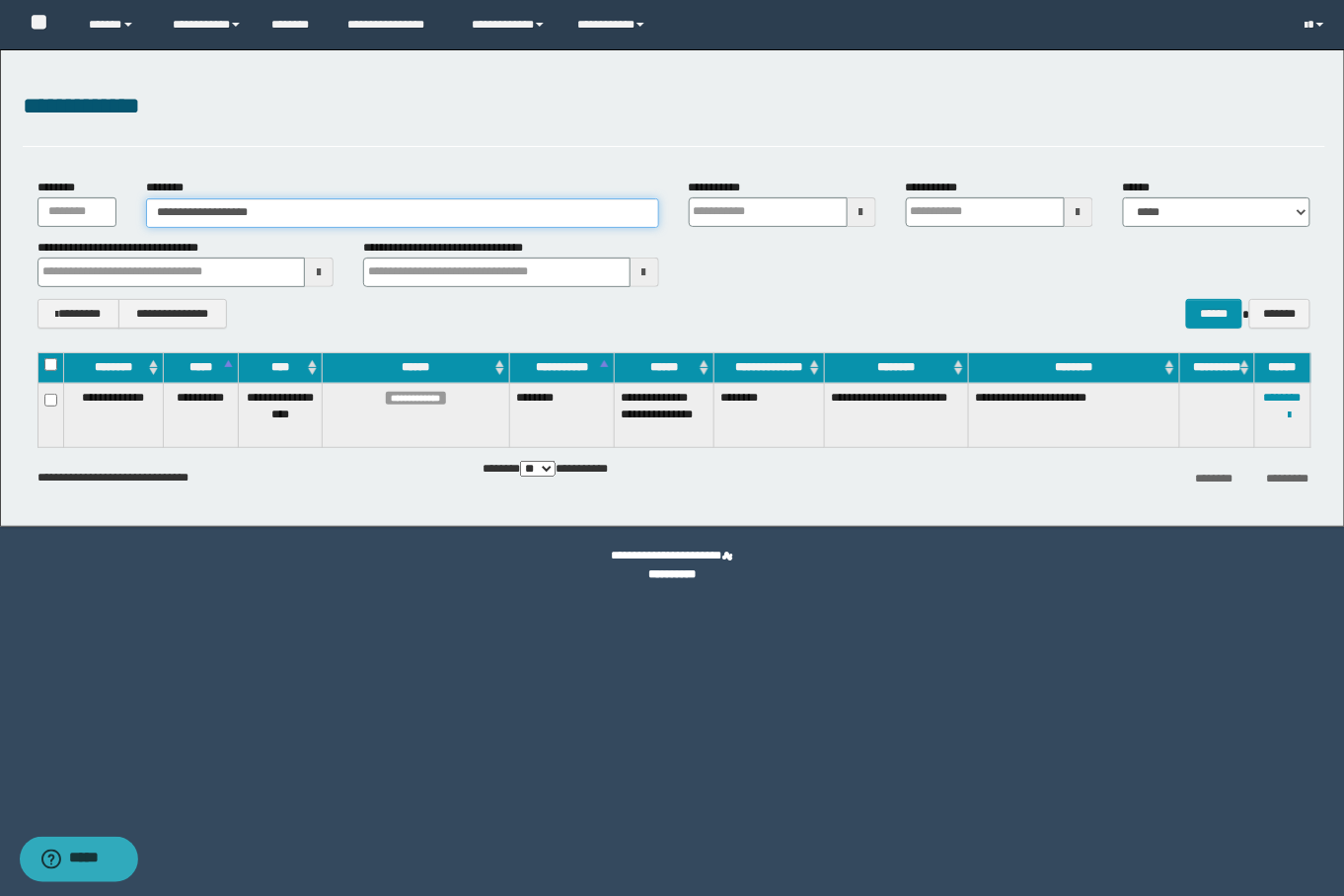 type on "**********" 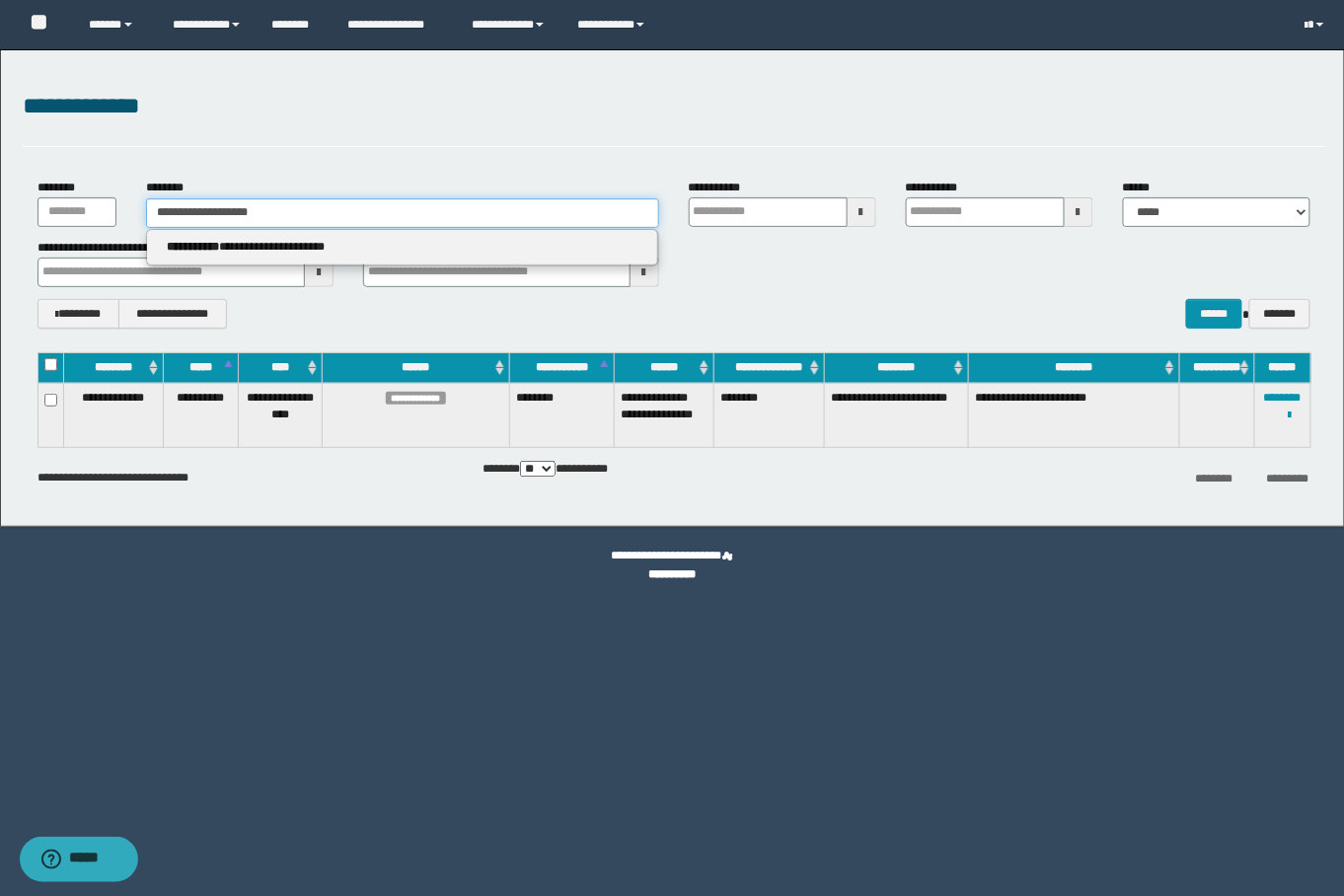 type on "**********" 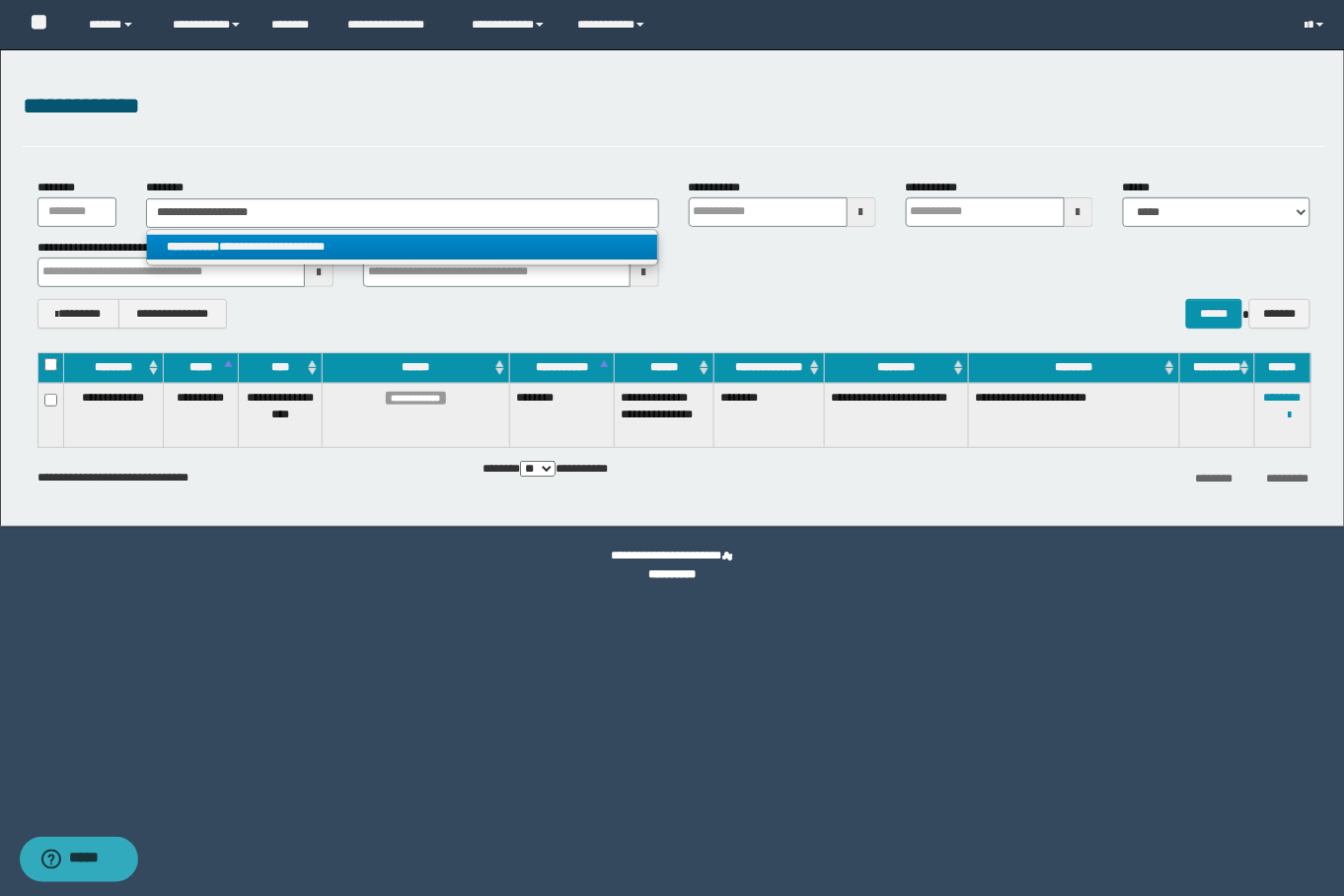 click on "**********" at bounding box center (403, 247) 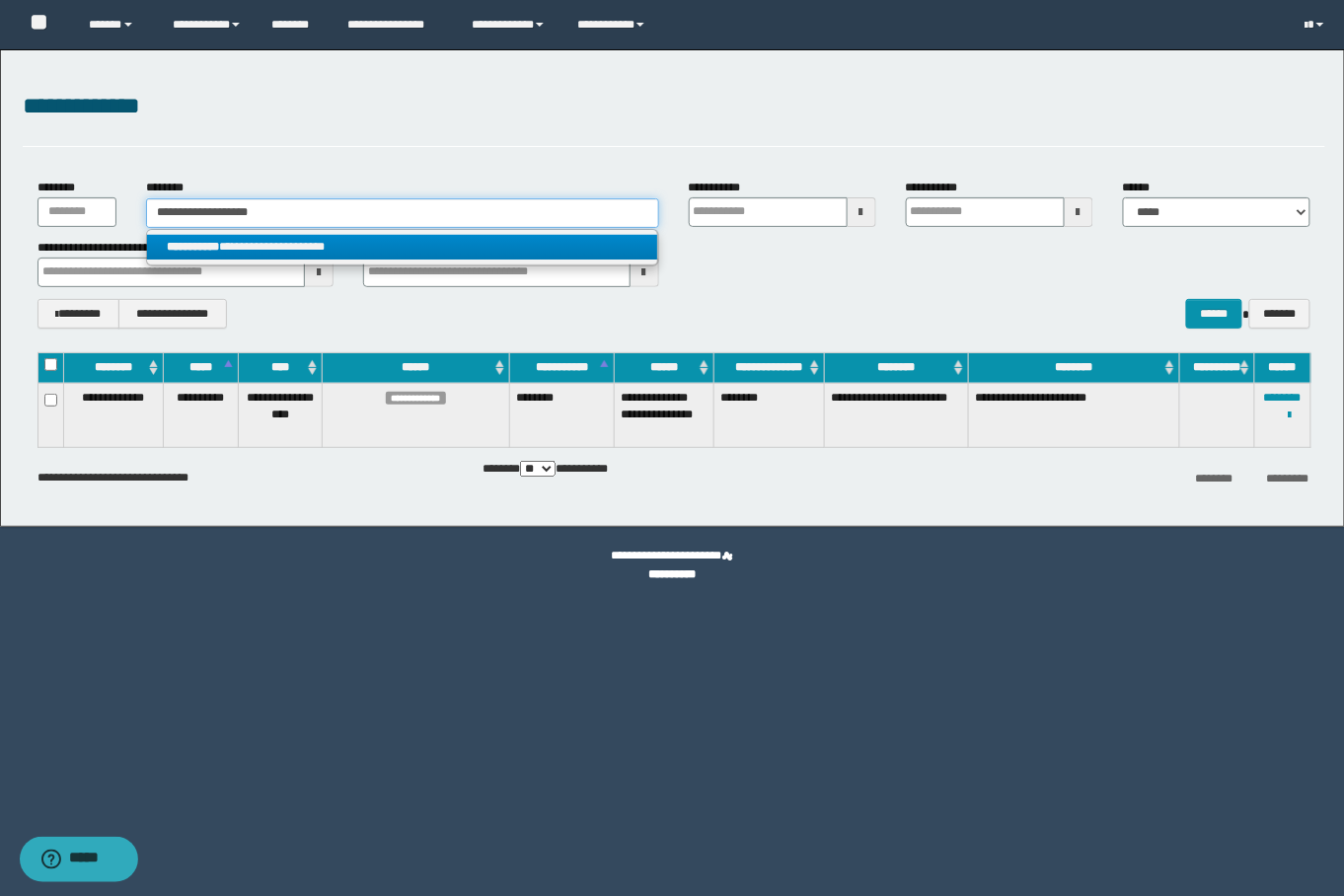 type 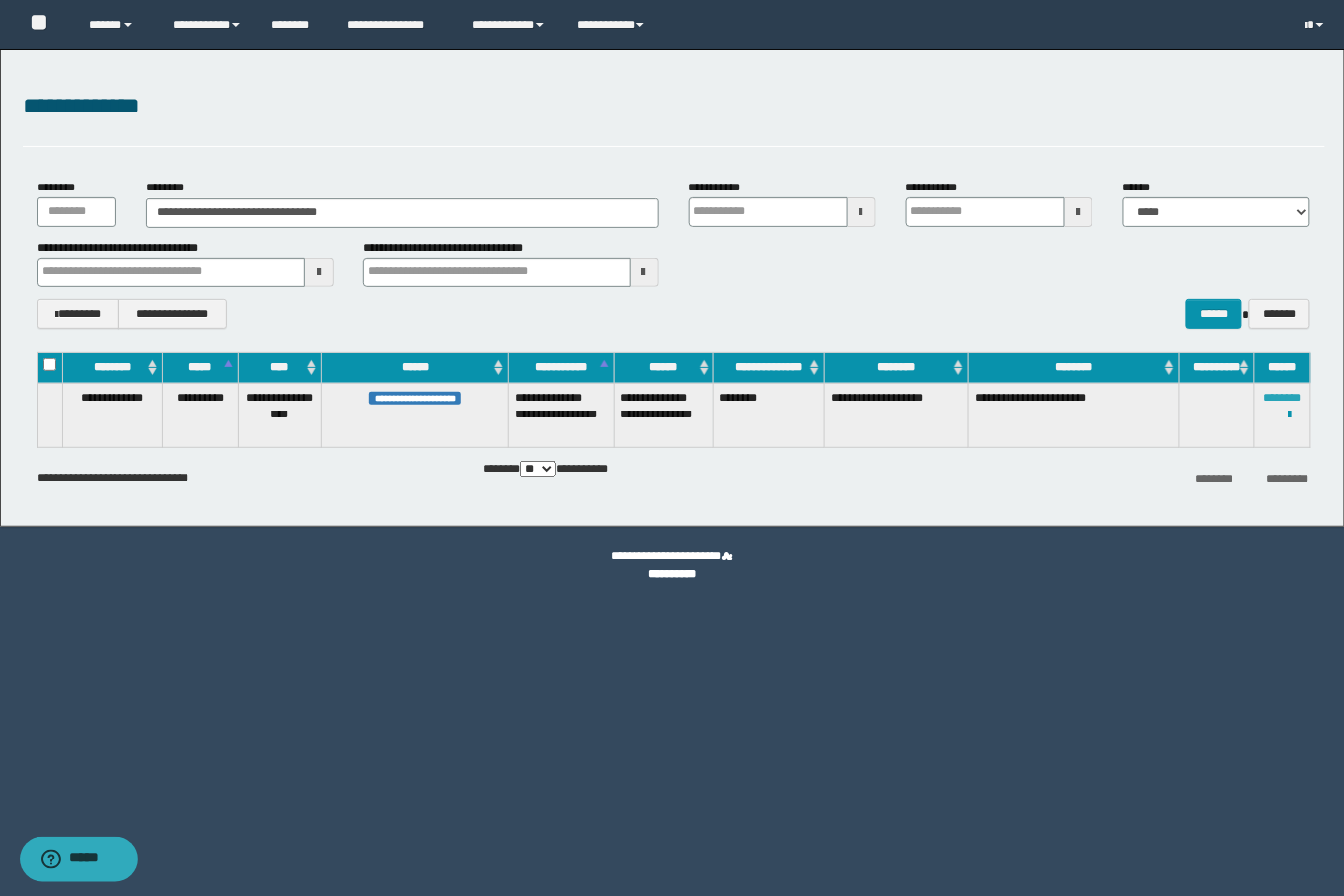 click on "********" at bounding box center [1283, 398] 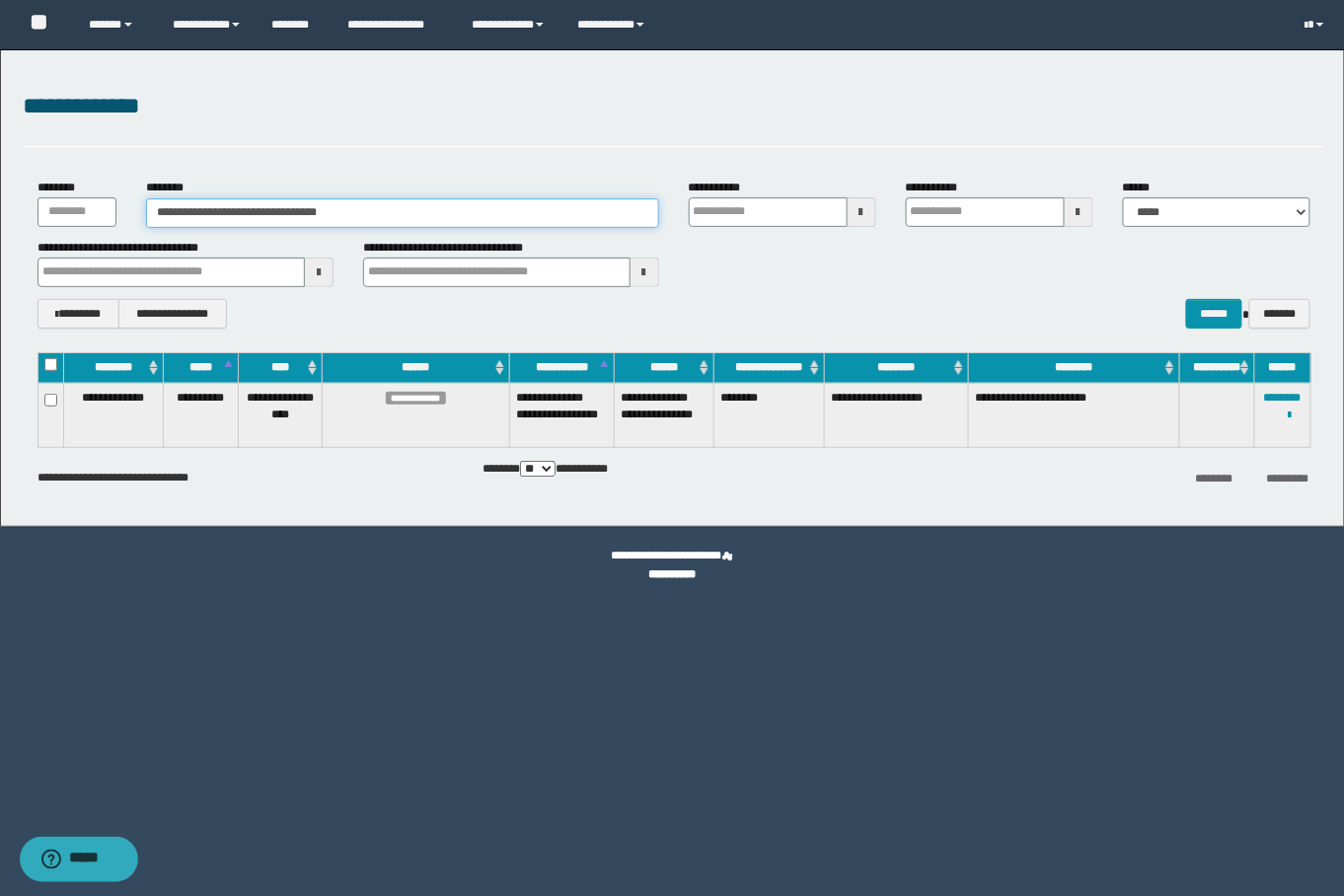 drag, startPoint x: 409, startPoint y: 209, endPoint x: 104, endPoint y: 203, distance: 305.05901 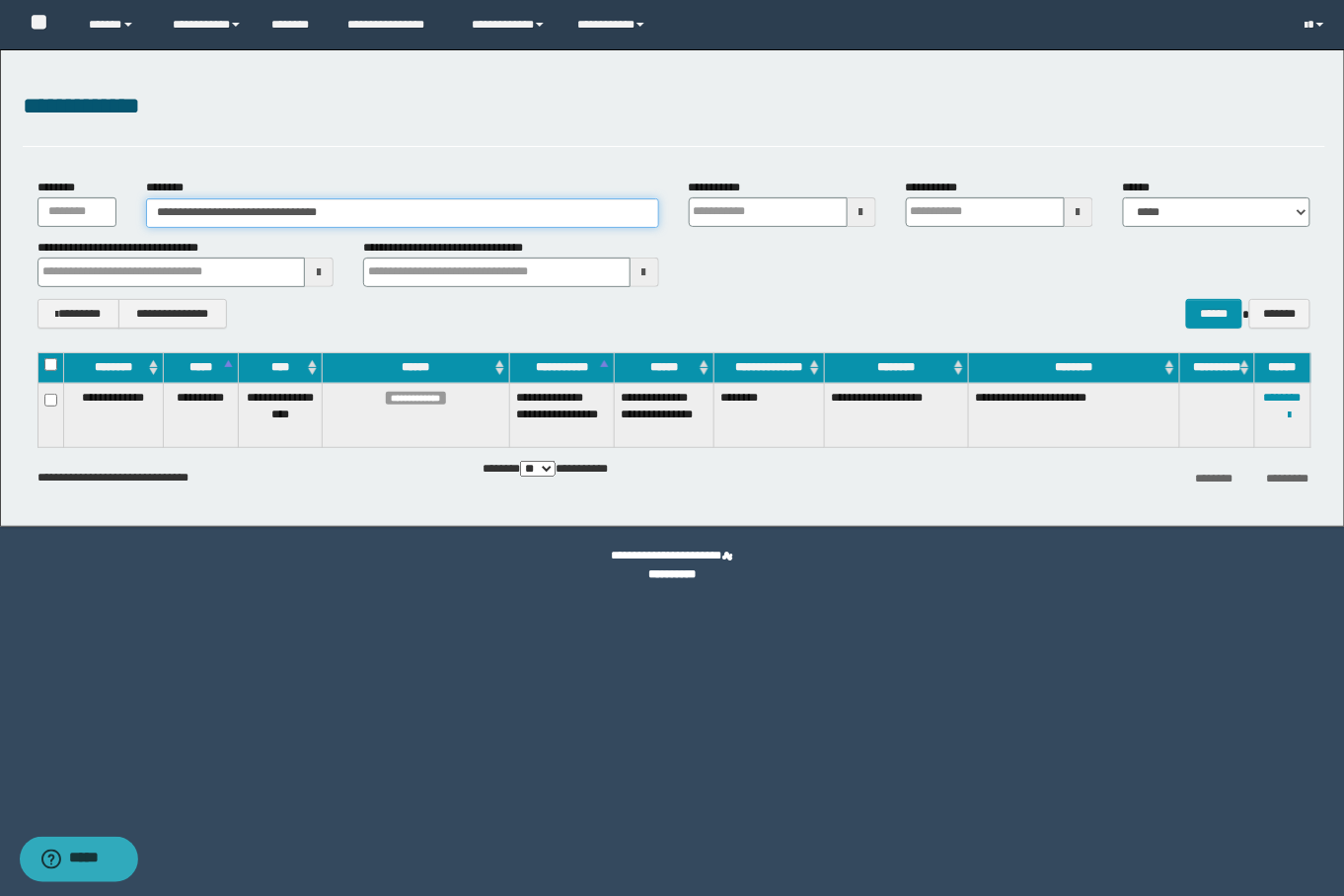 type on "**********" 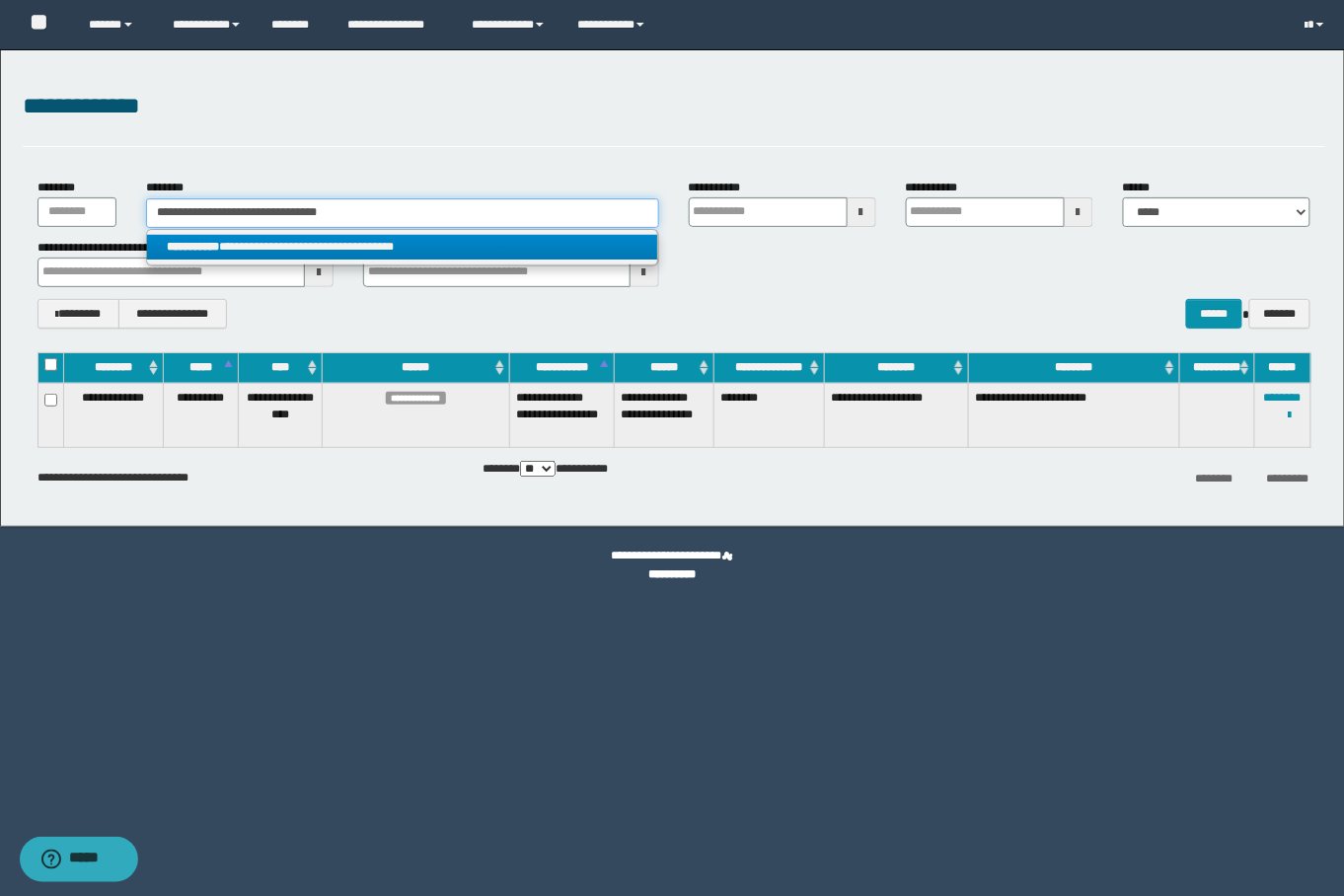 type on "**********" 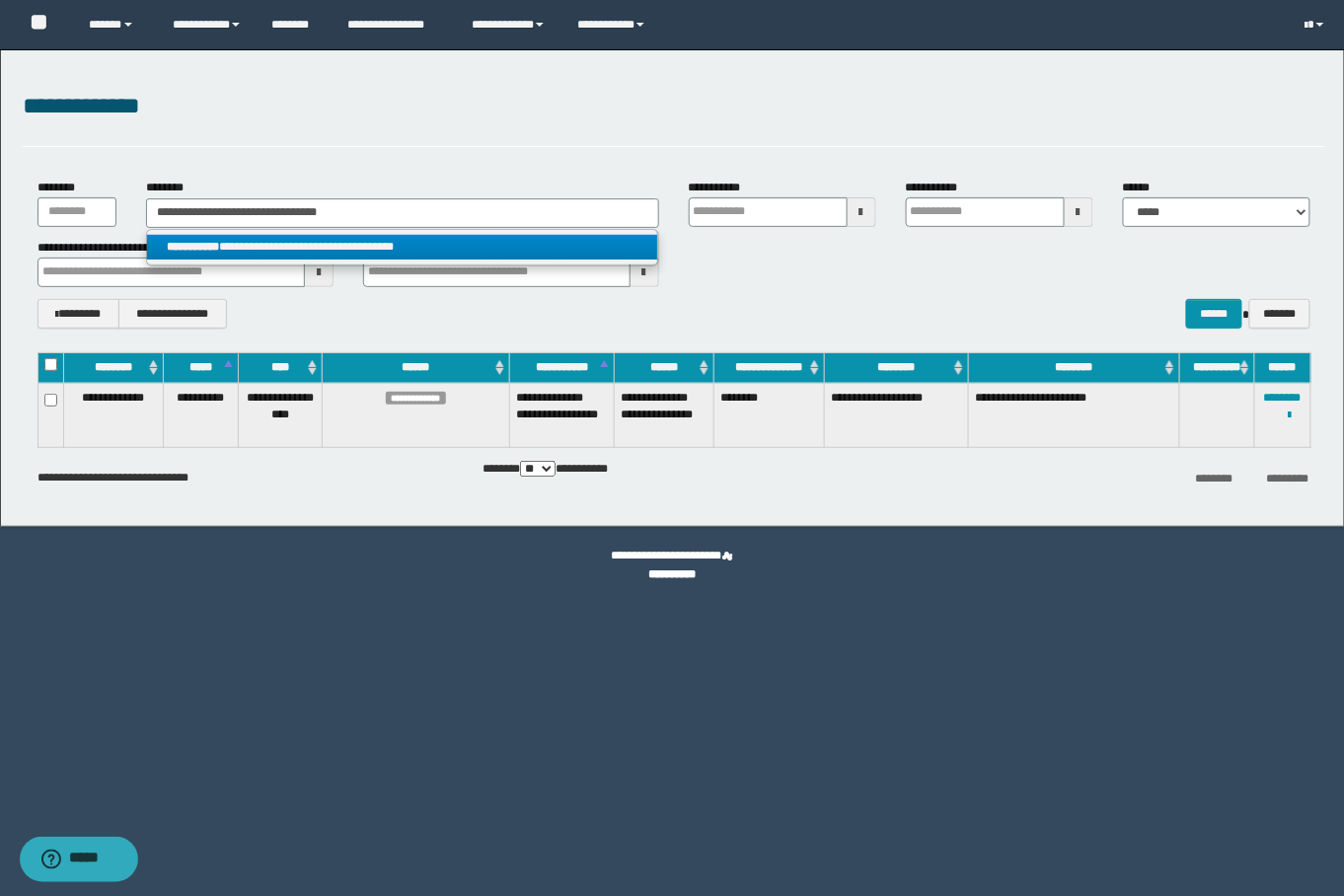 click on "**********" at bounding box center (403, 247) 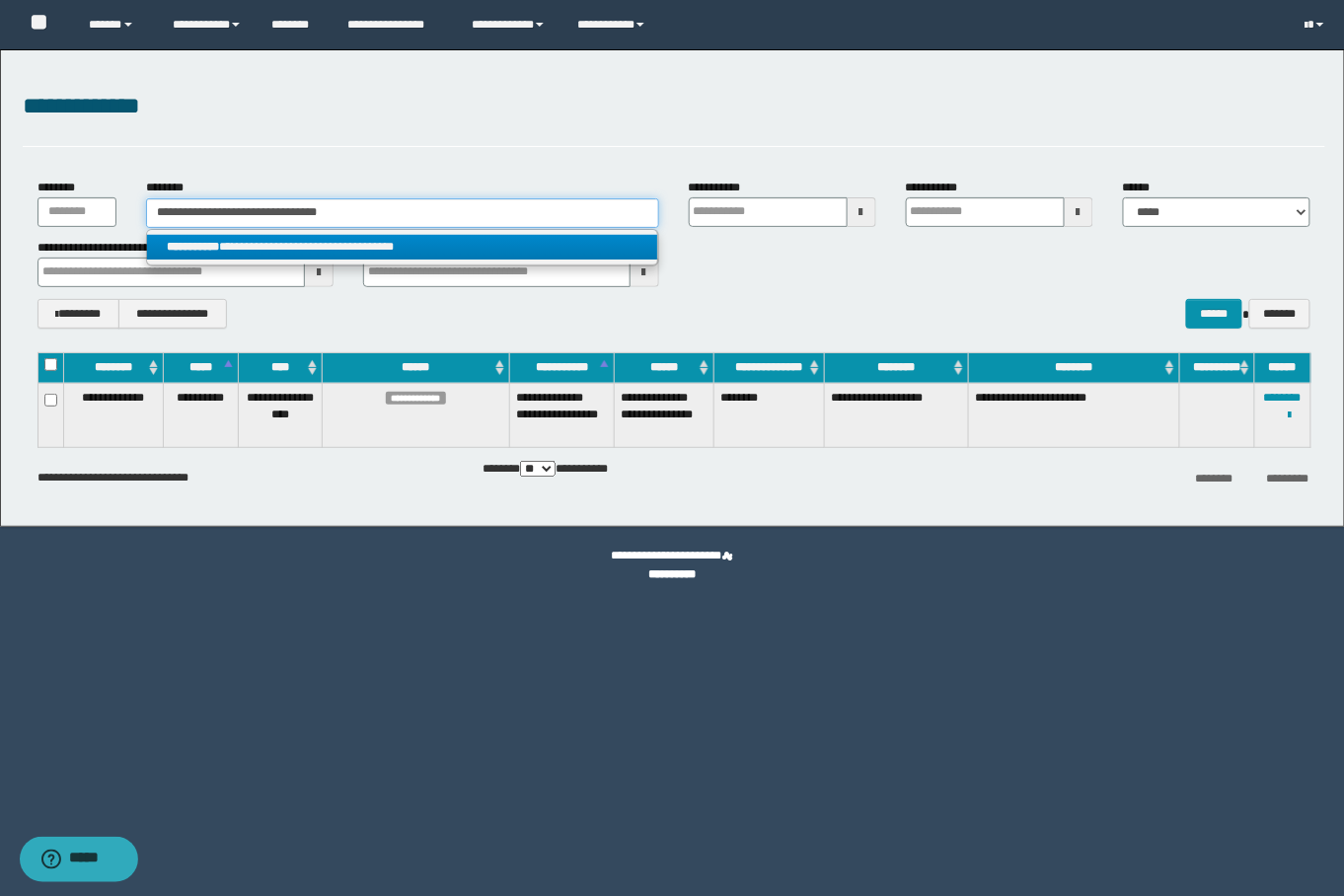 type 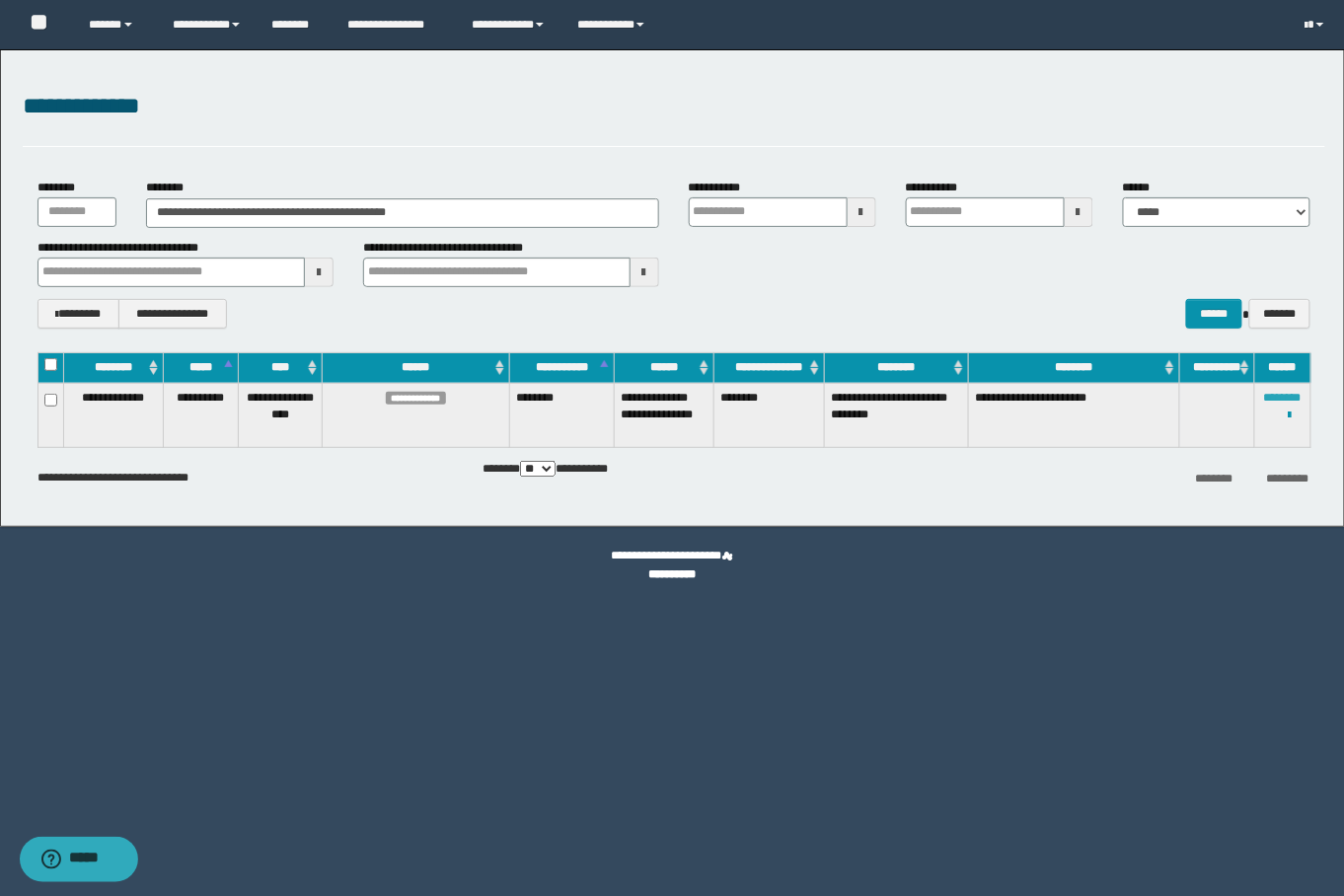 click on "********" at bounding box center (1283, 398) 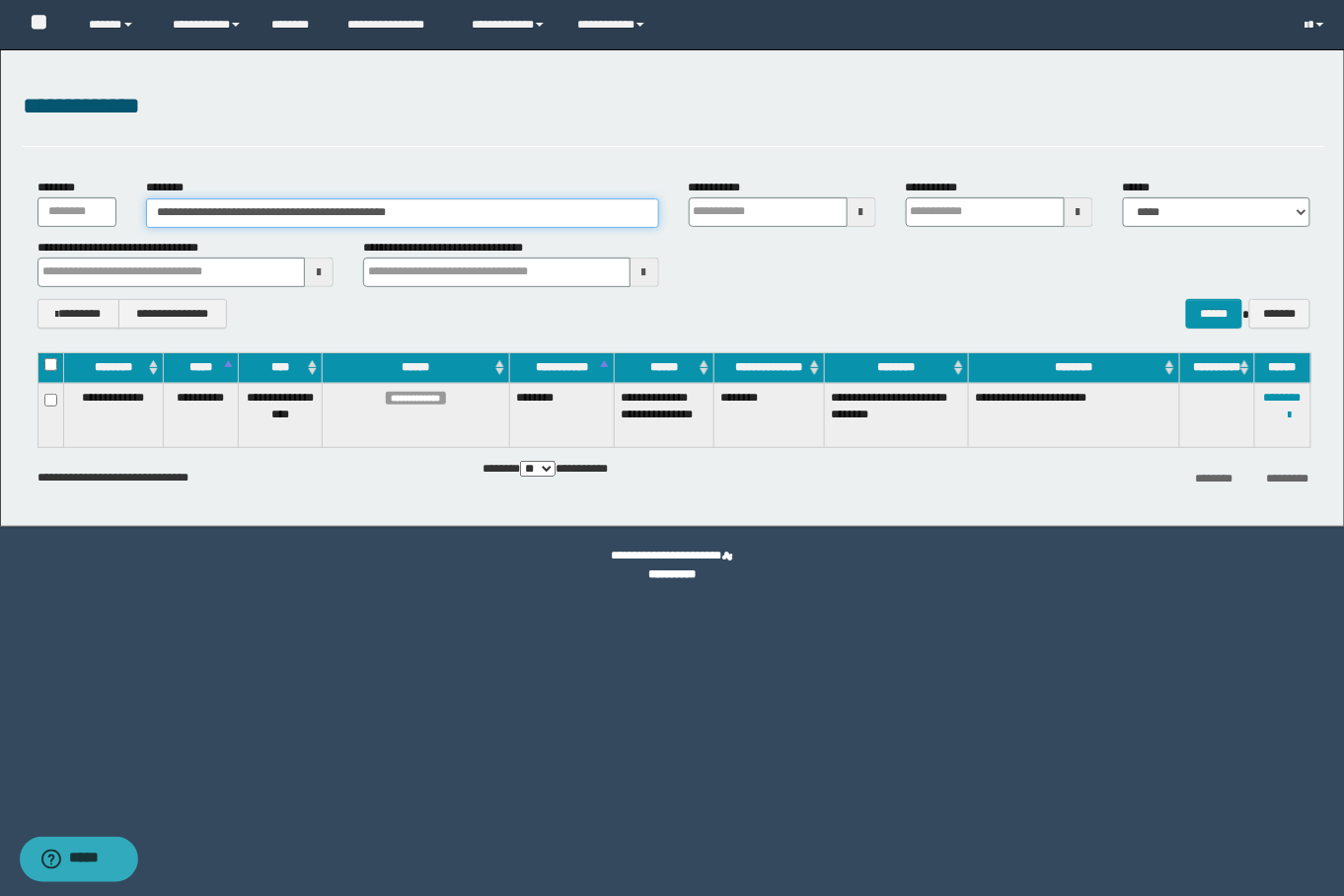 drag, startPoint x: 482, startPoint y: 206, endPoint x: 0, endPoint y: 176, distance: 482.93271 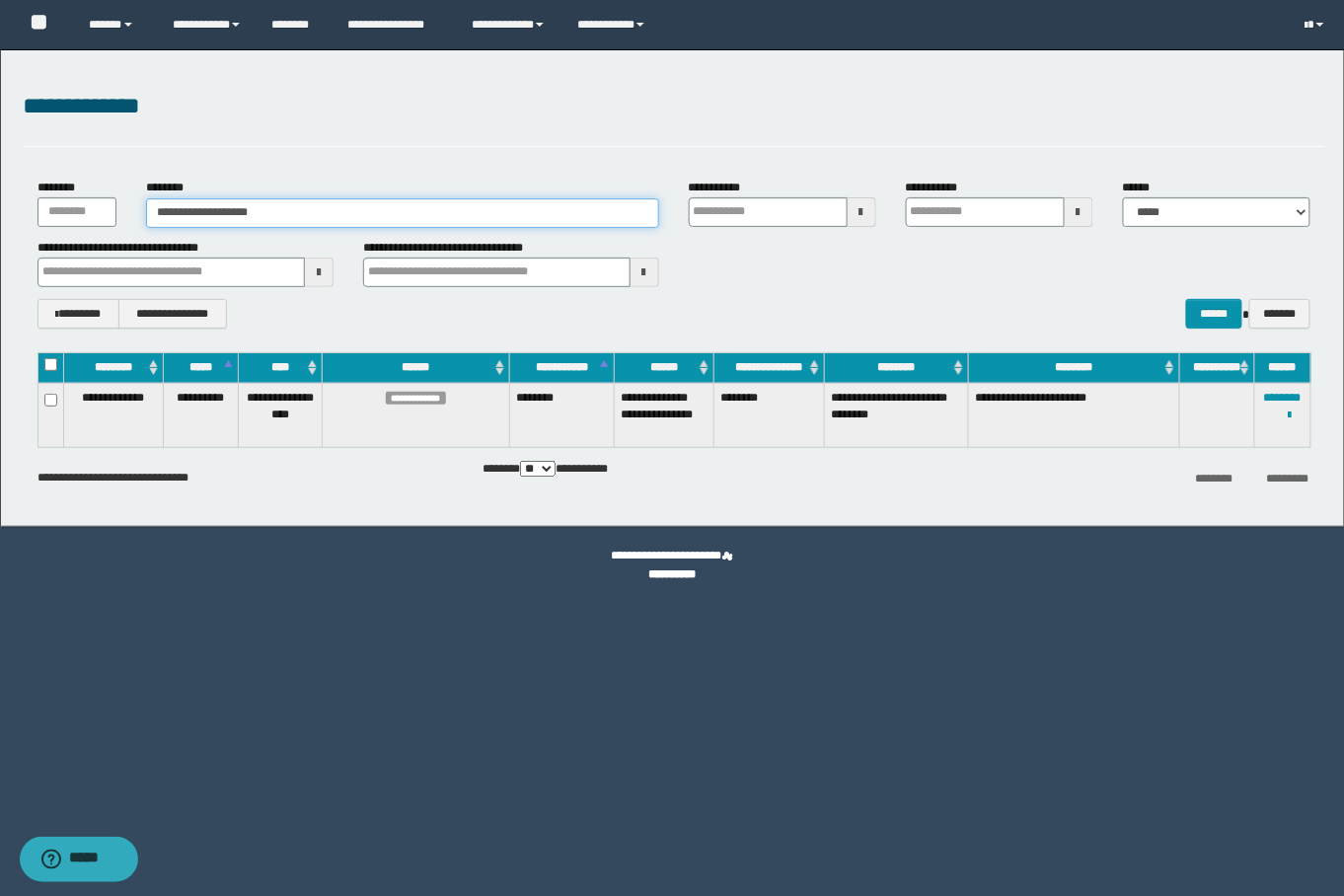 type on "**********" 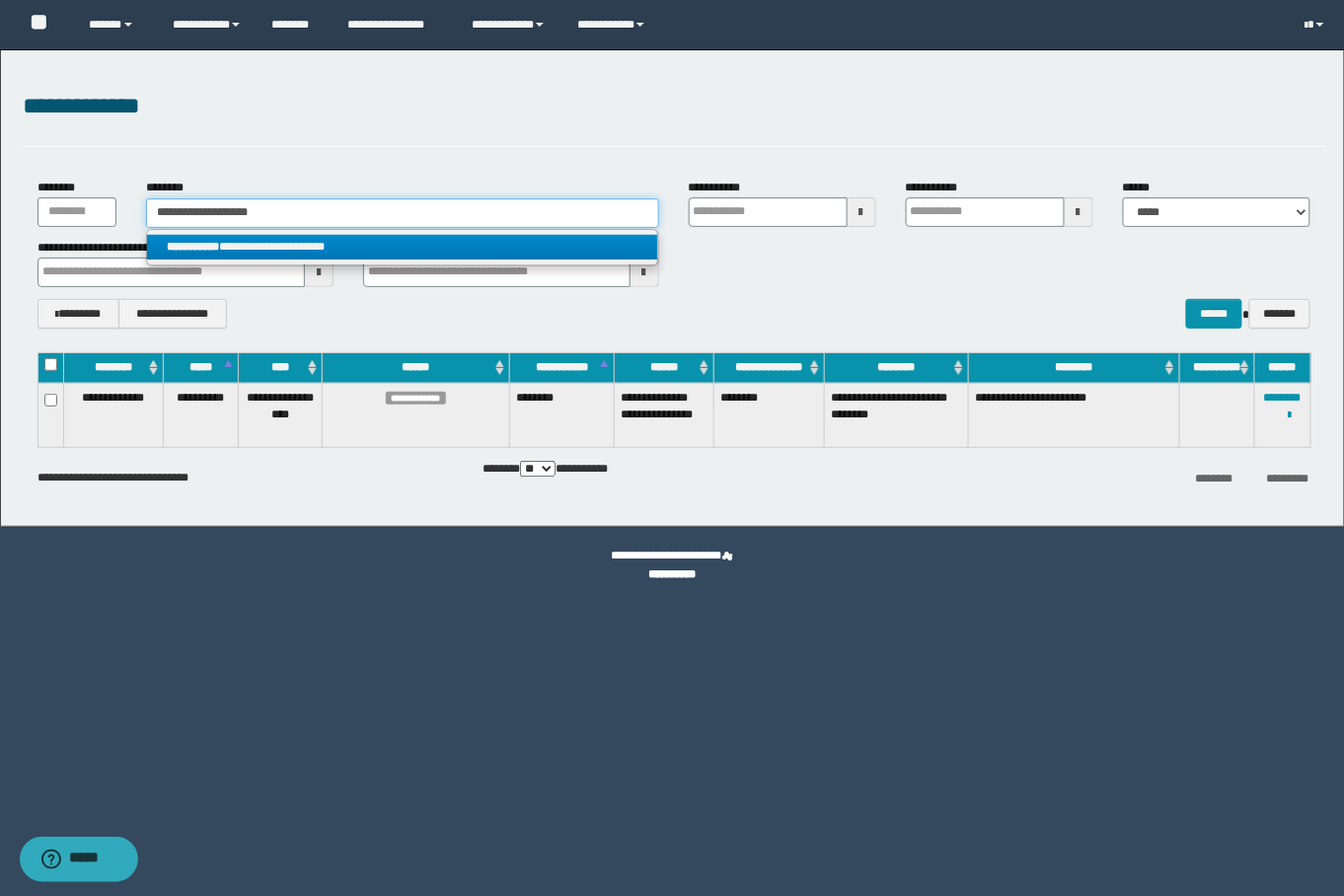 type on "**********" 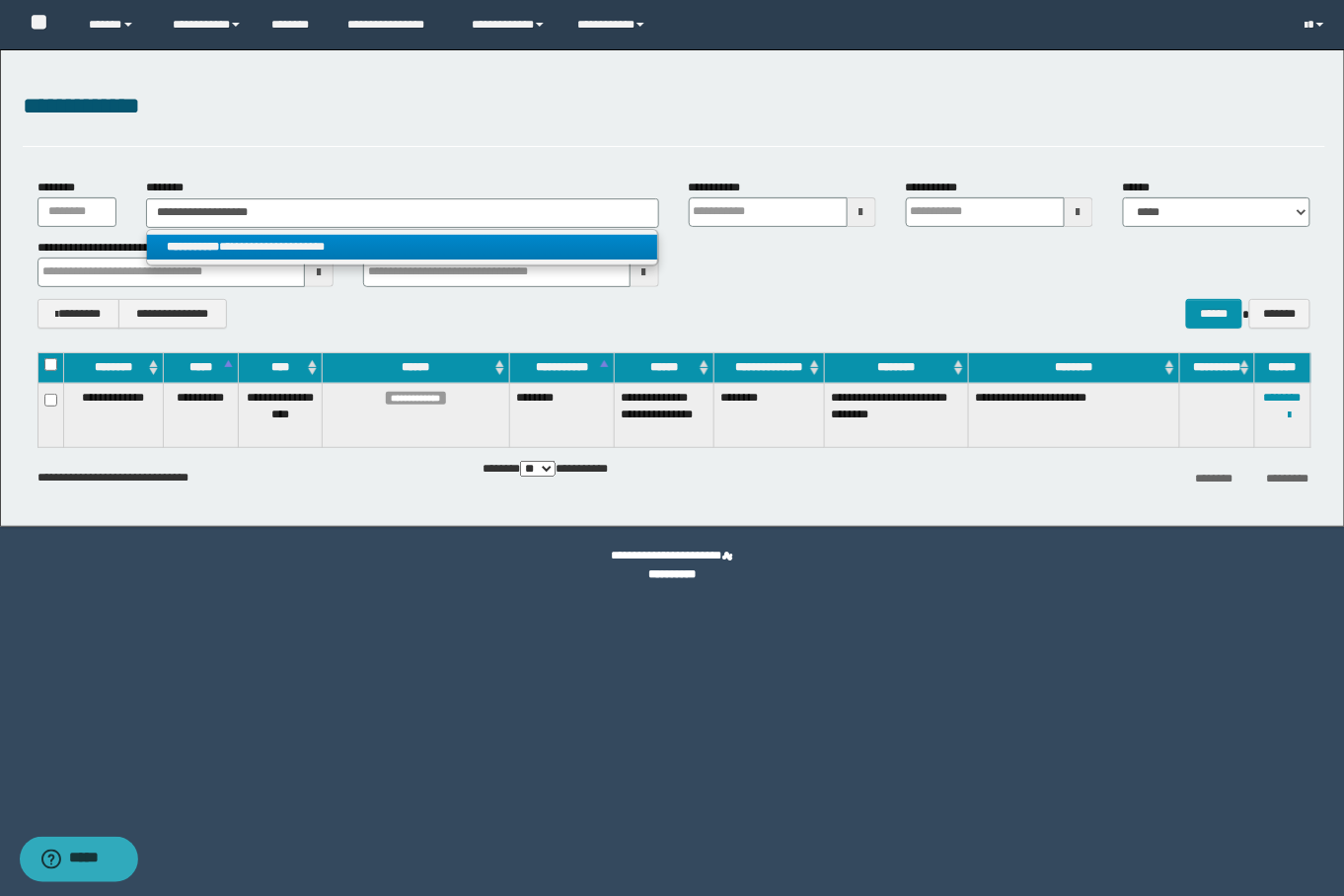 click on "**********" at bounding box center [403, 247] 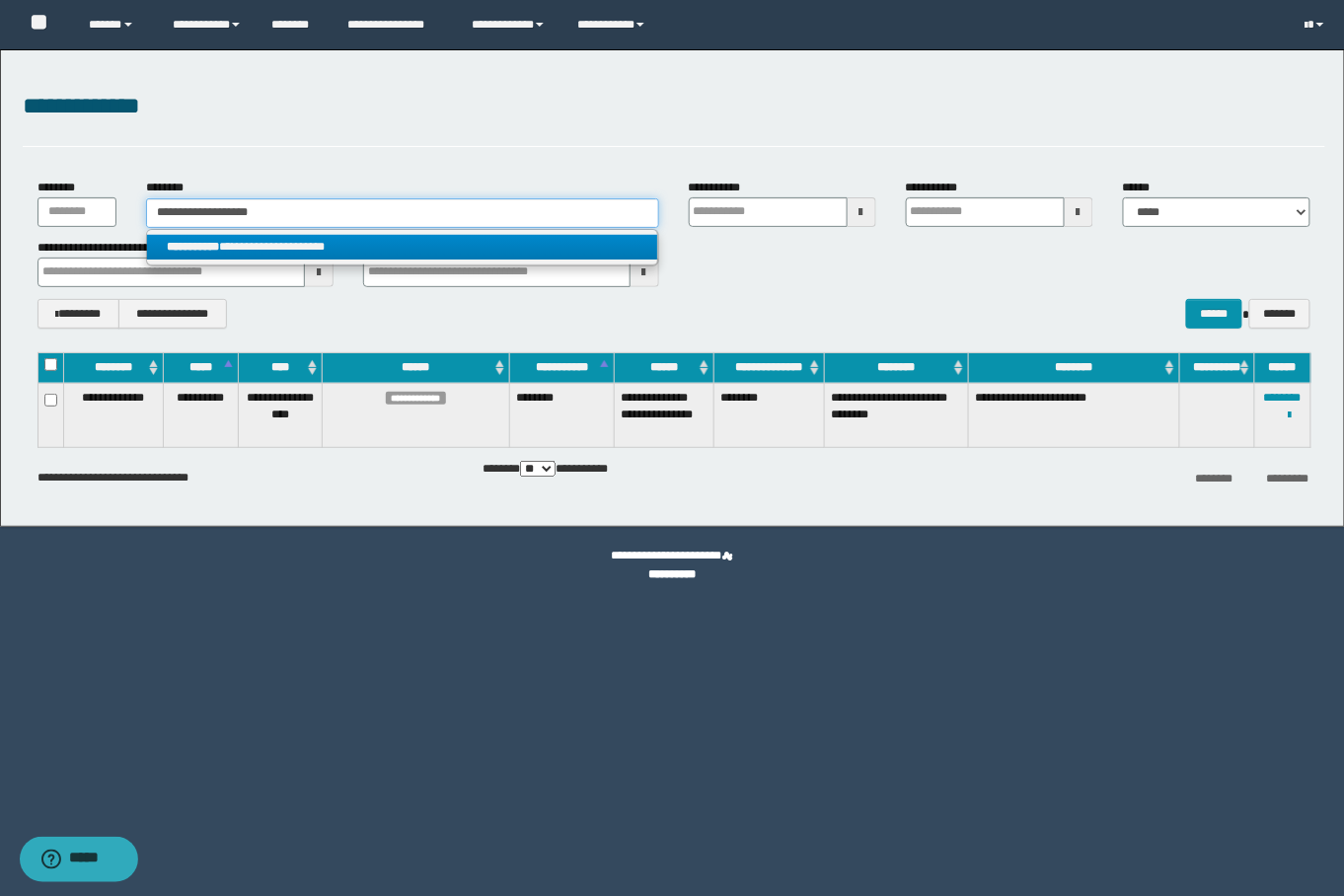 type 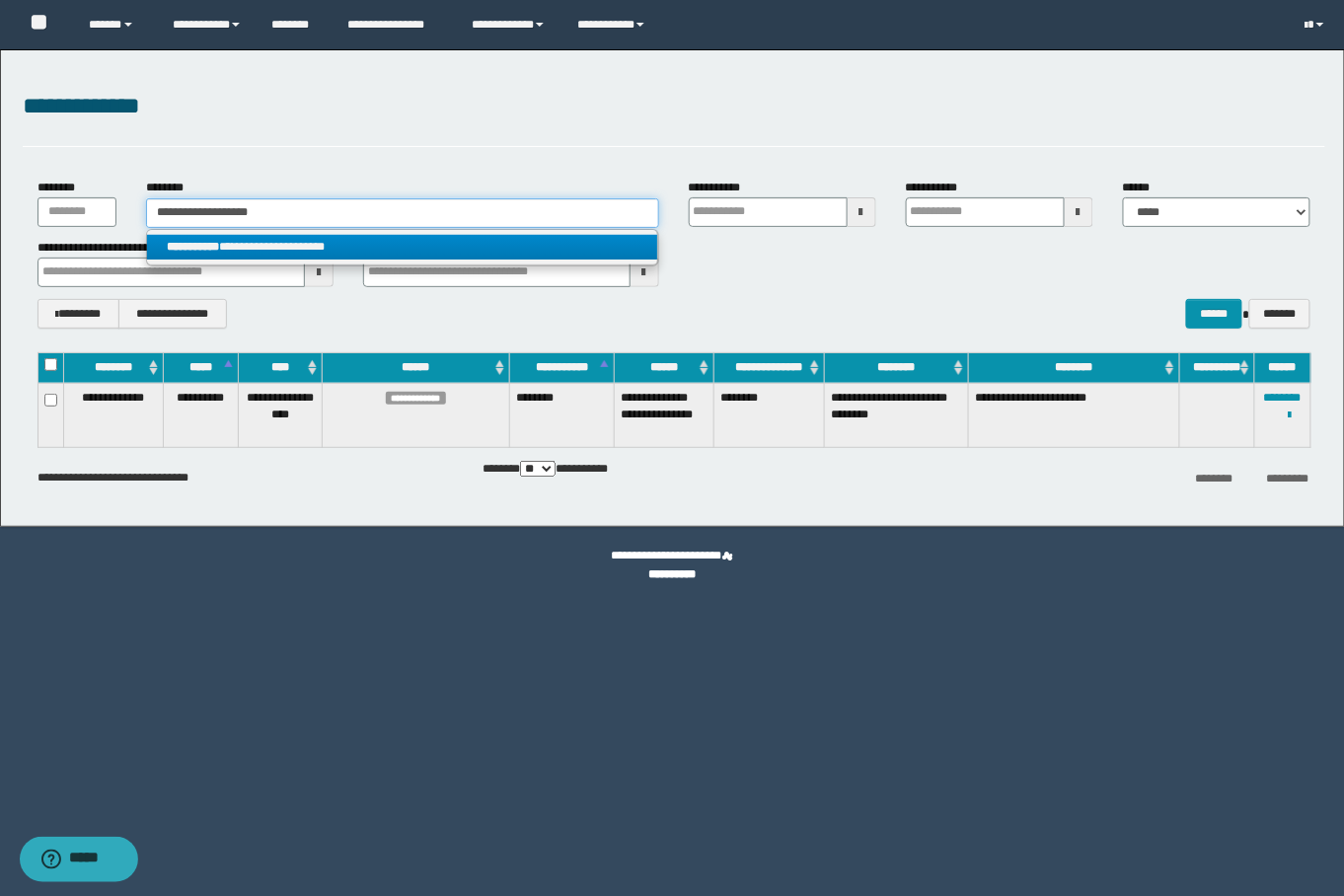 type on "**********" 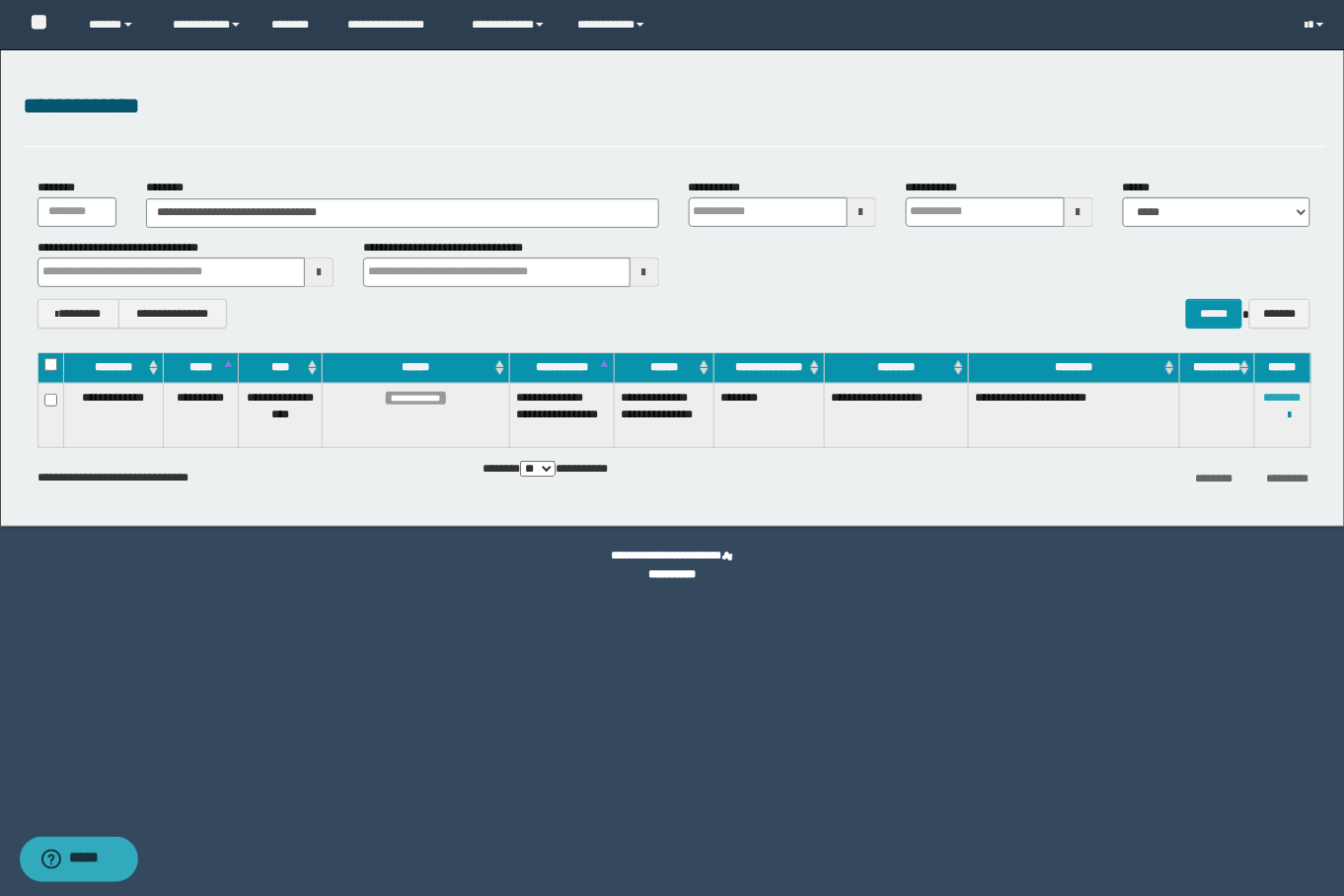 click on "********" at bounding box center (1283, 398) 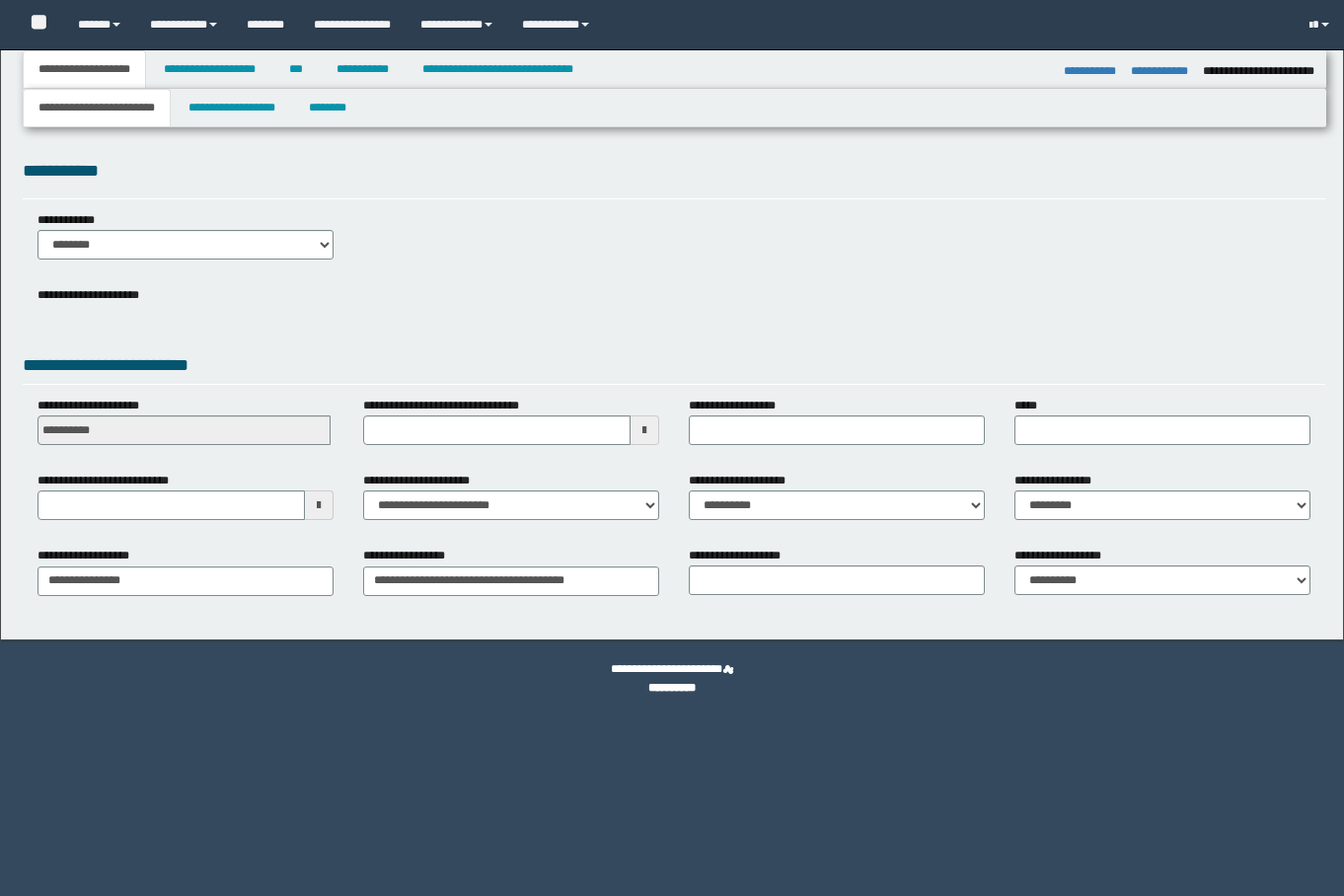select on "*" 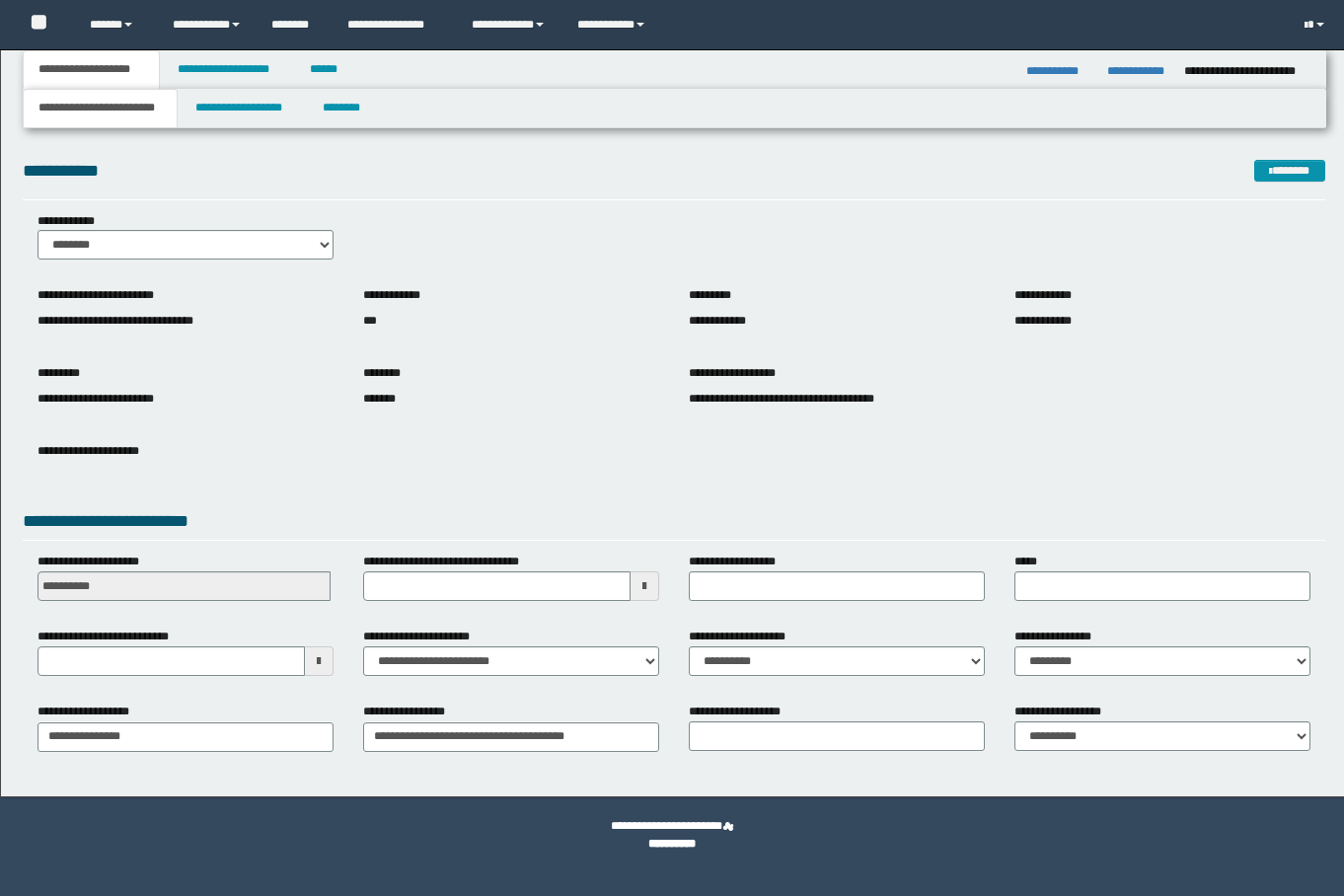 scroll, scrollTop: 0, scrollLeft: 0, axis: both 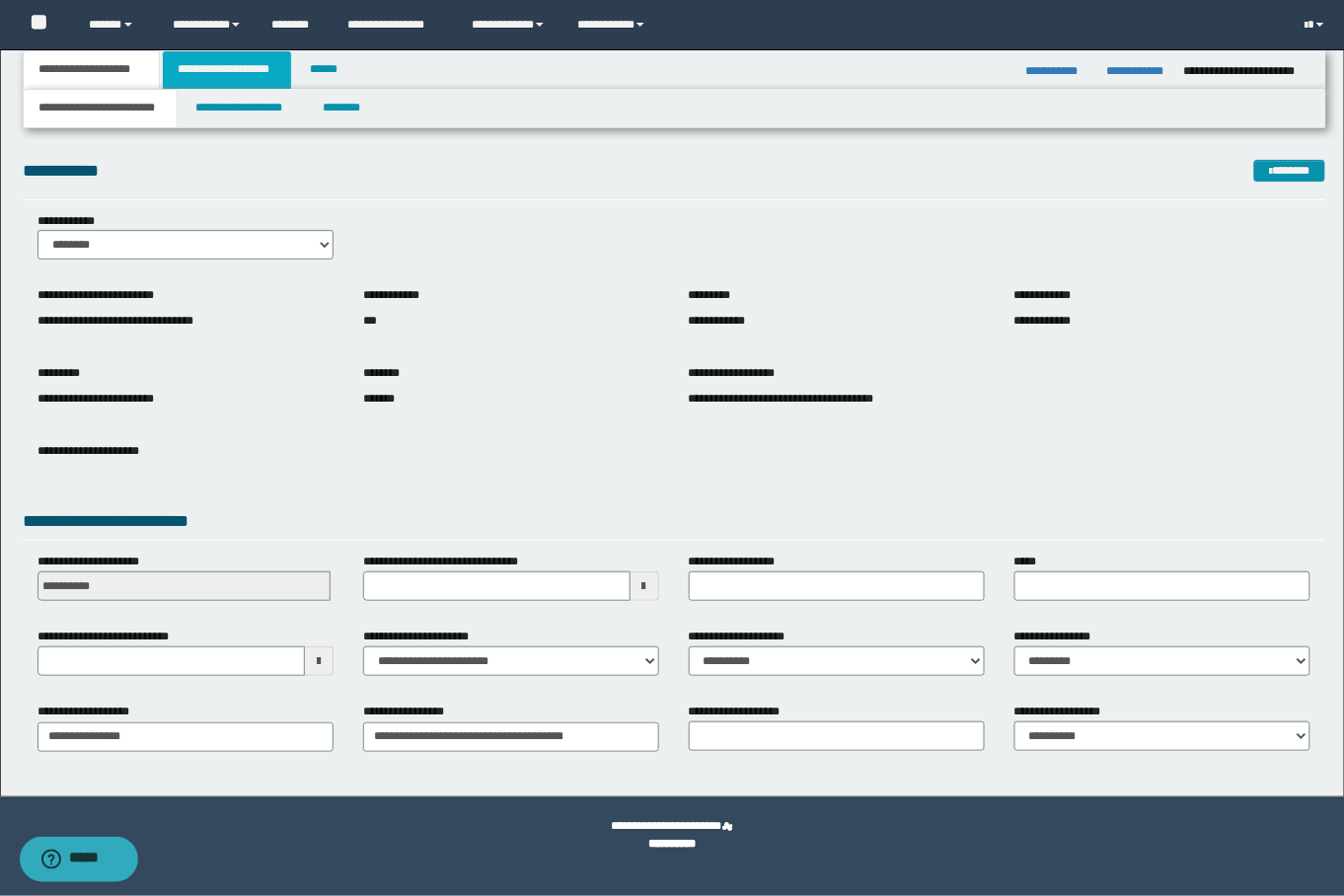 click on "**********" at bounding box center [227, 70] 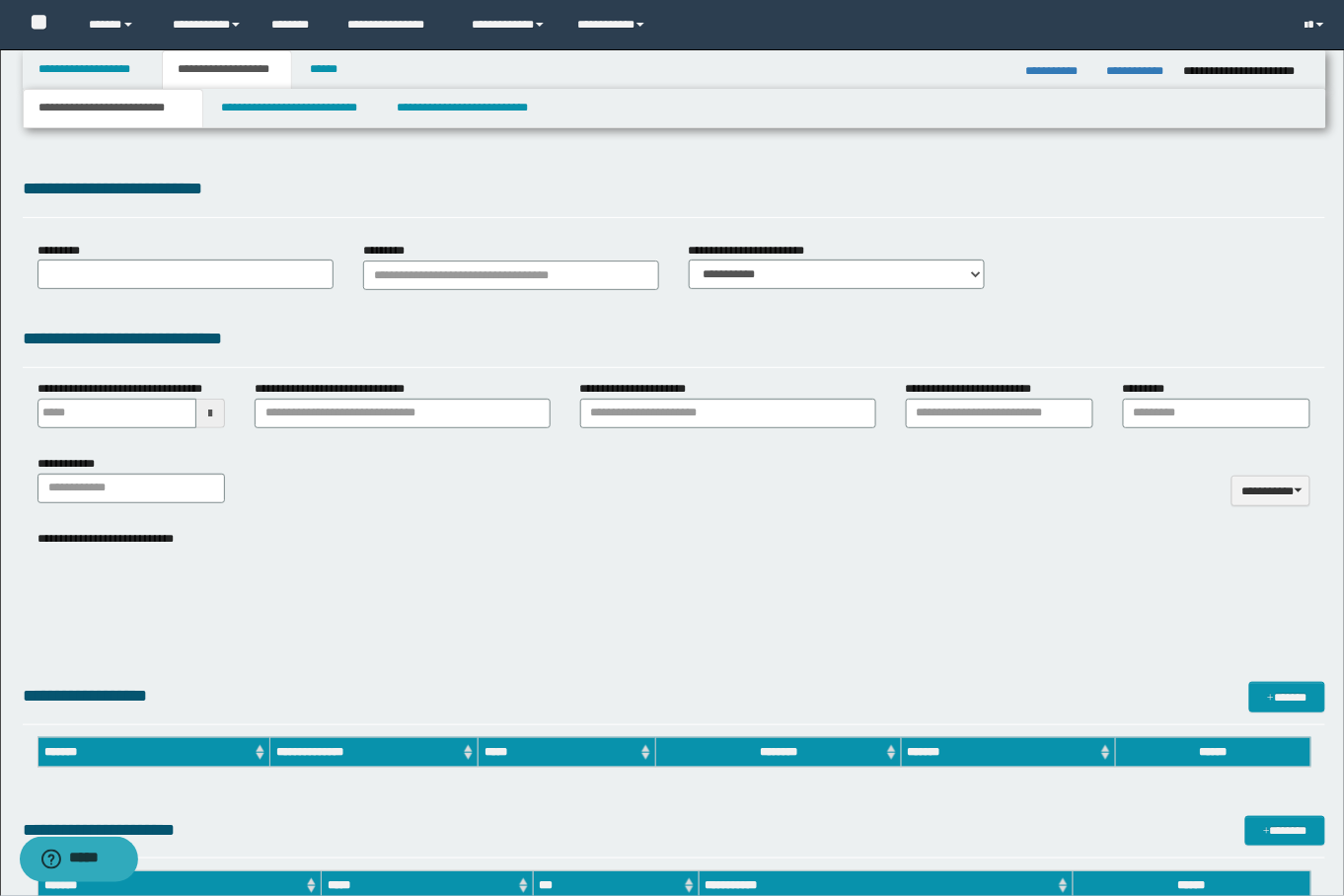 type 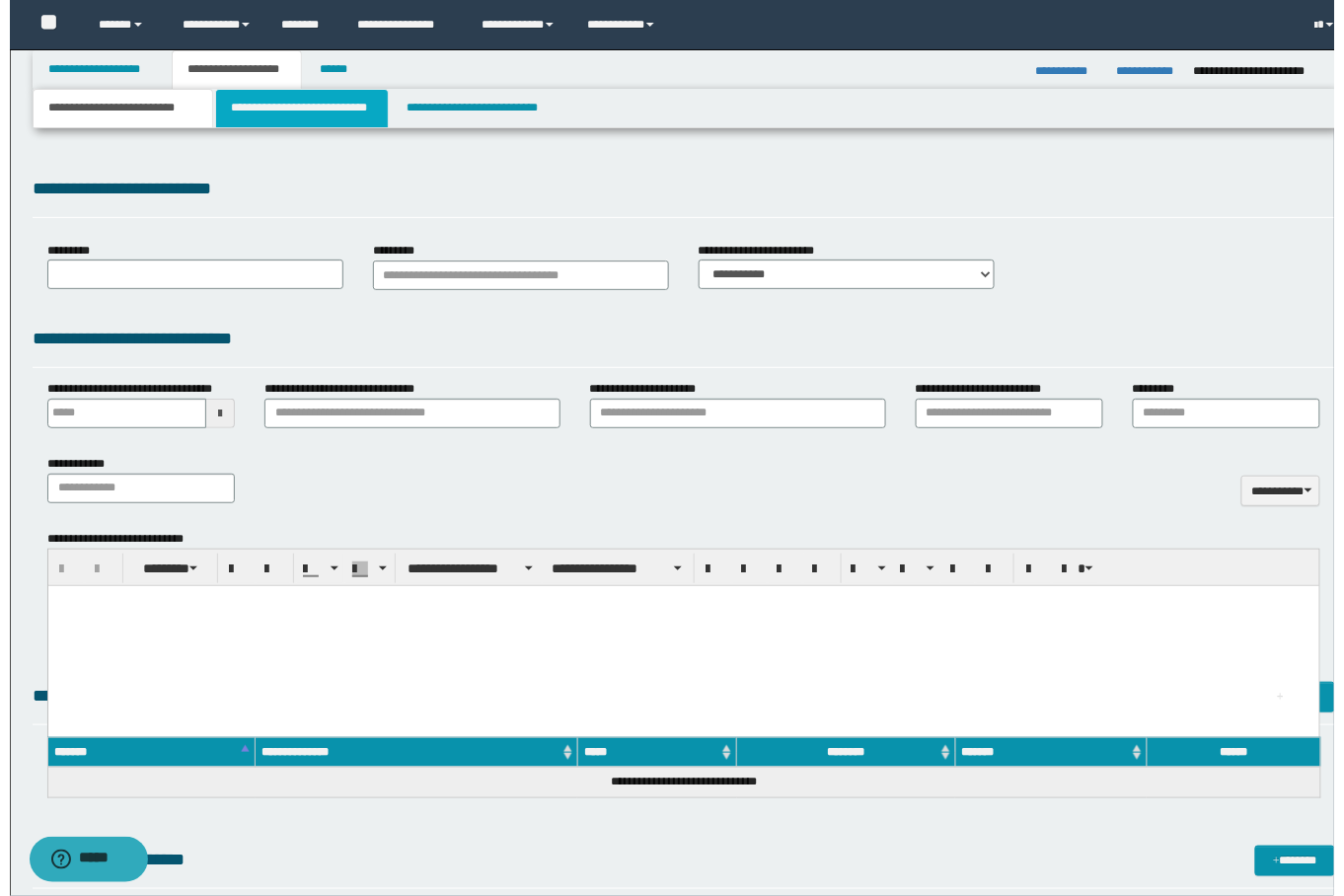 scroll, scrollTop: 0, scrollLeft: 0, axis: both 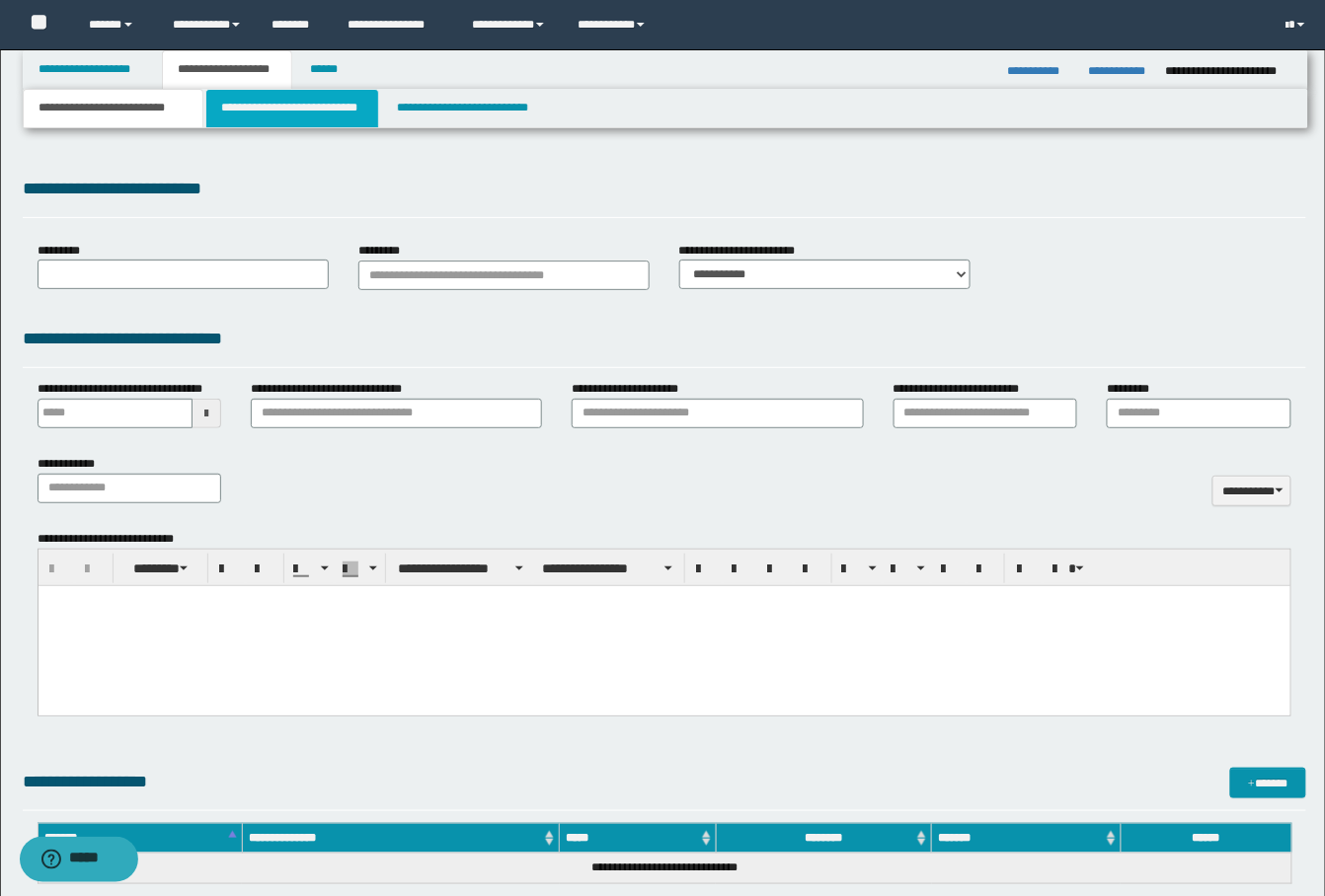 click on "**********" at bounding box center (292, 109) 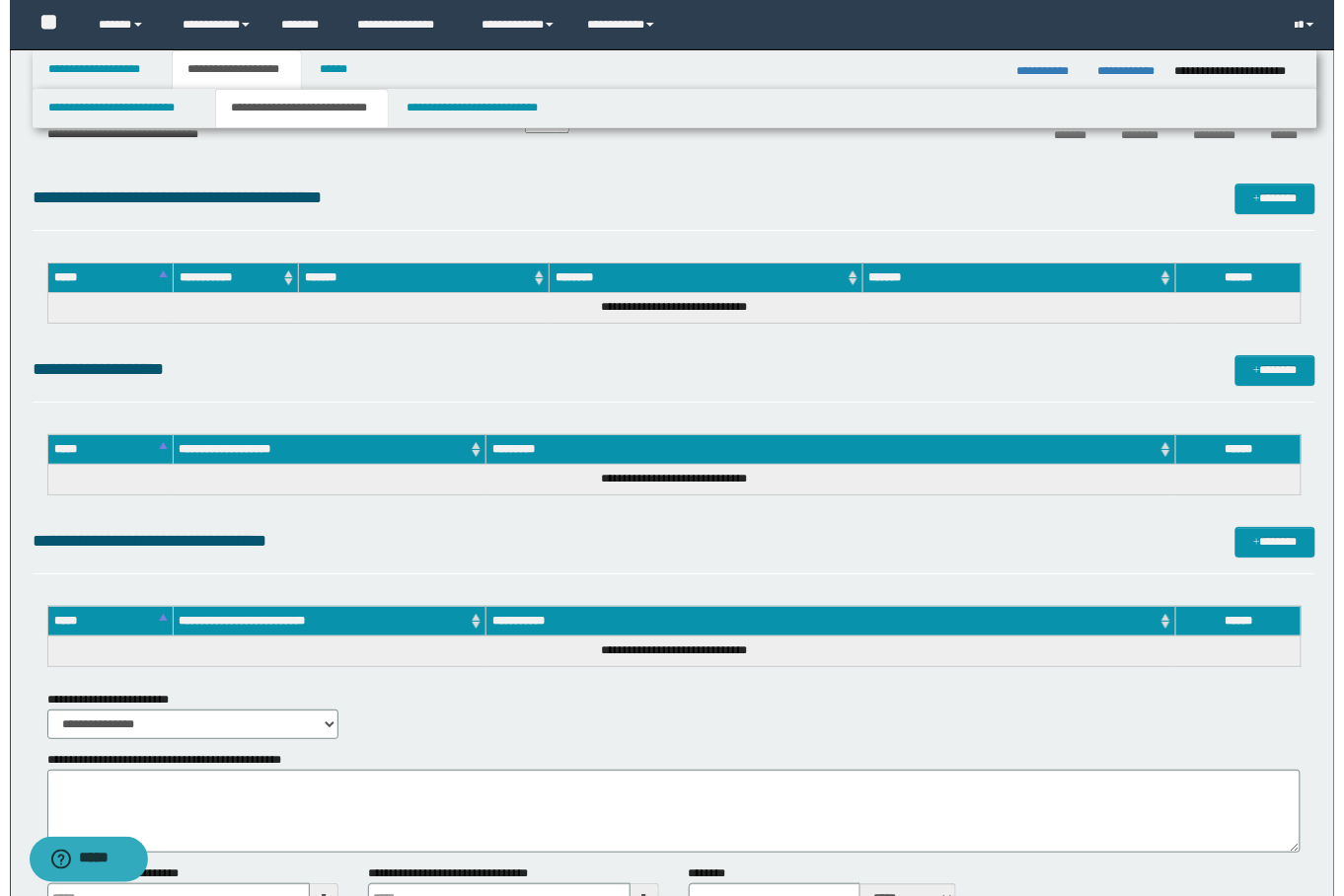 scroll, scrollTop: 1442, scrollLeft: 0, axis: vertical 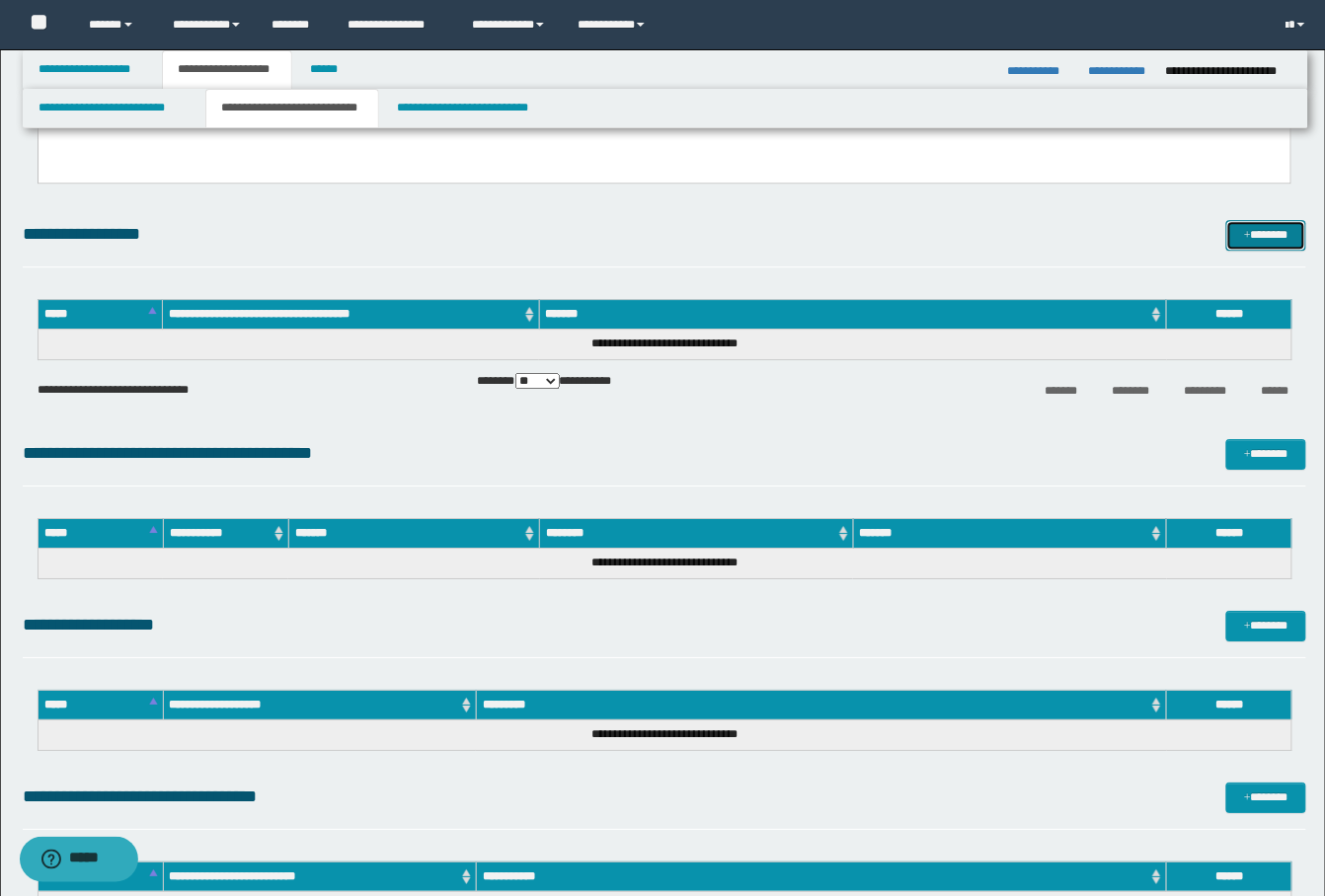 click at bounding box center [1247, 236] 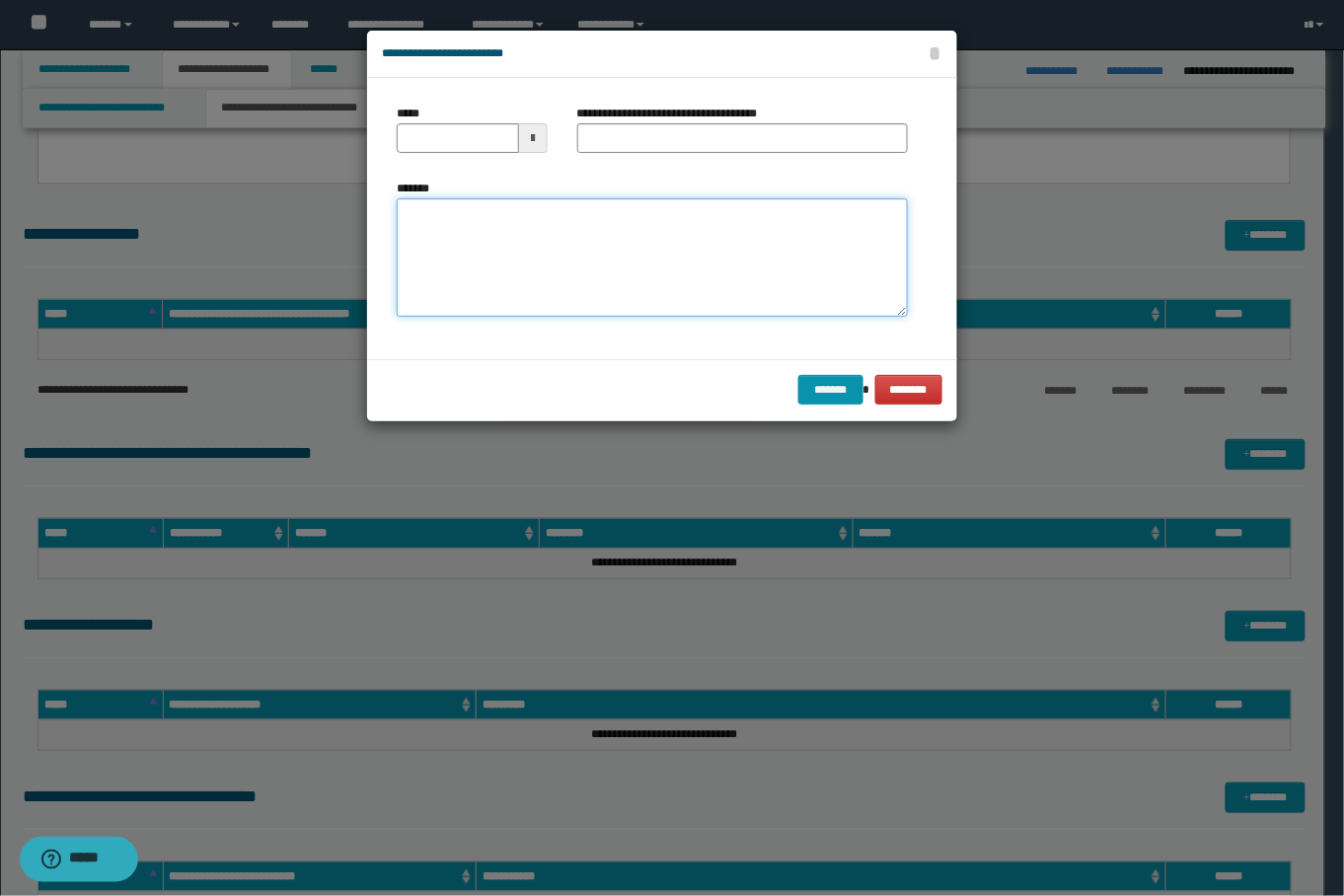 click on "*******" at bounding box center [651, 258] 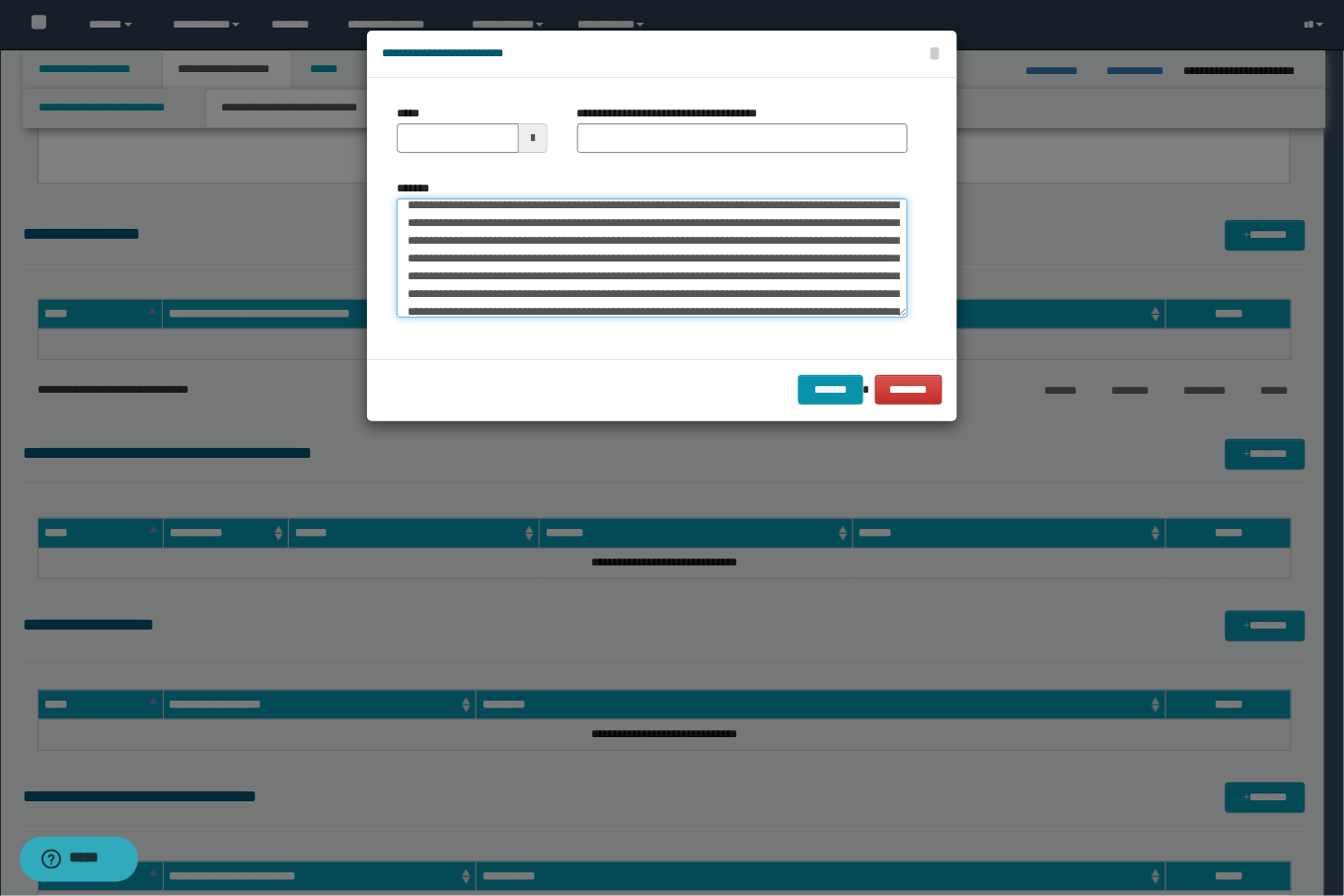 scroll, scrollTop: 0, scrollLeft: 0, axis: both 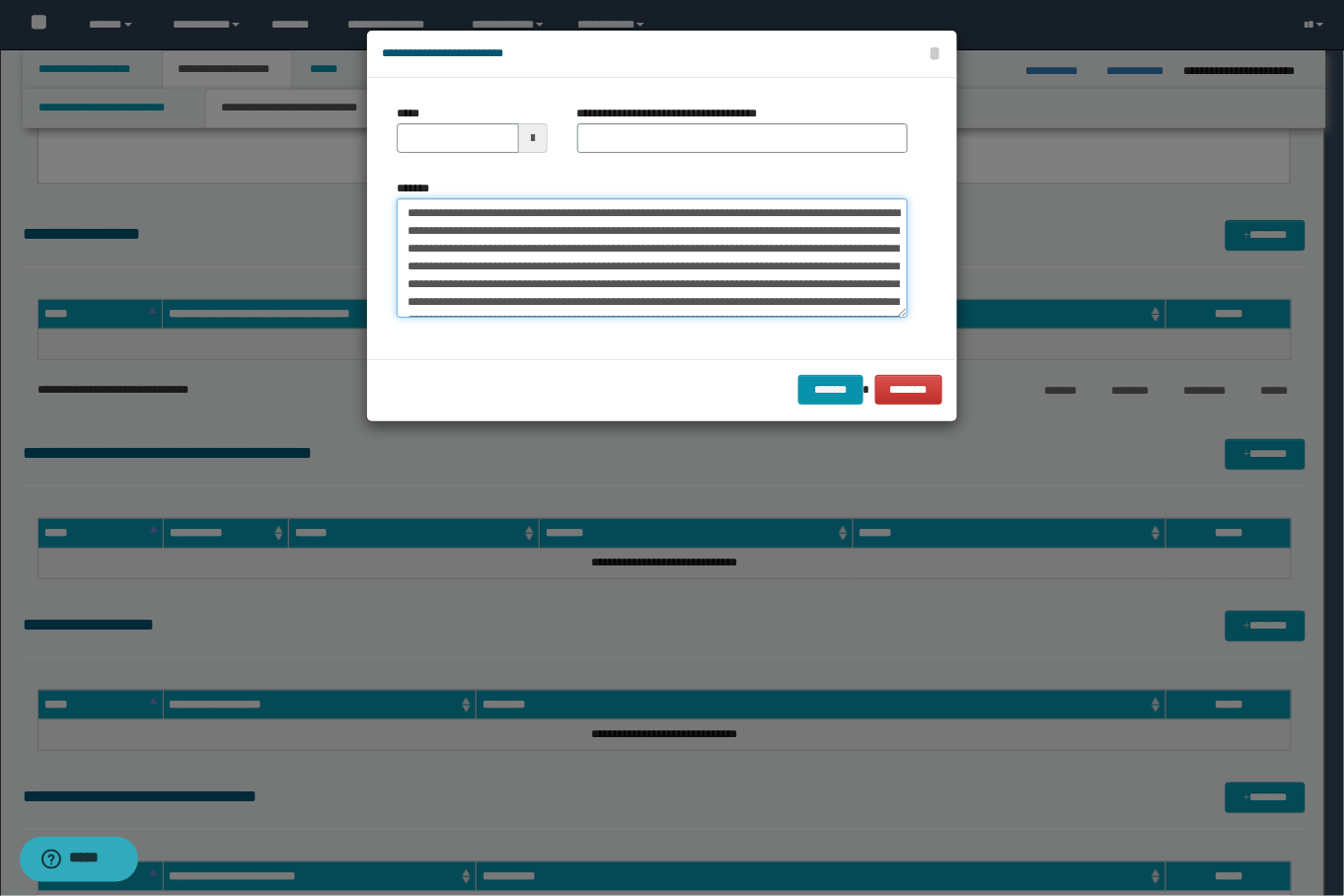 type on "**********" 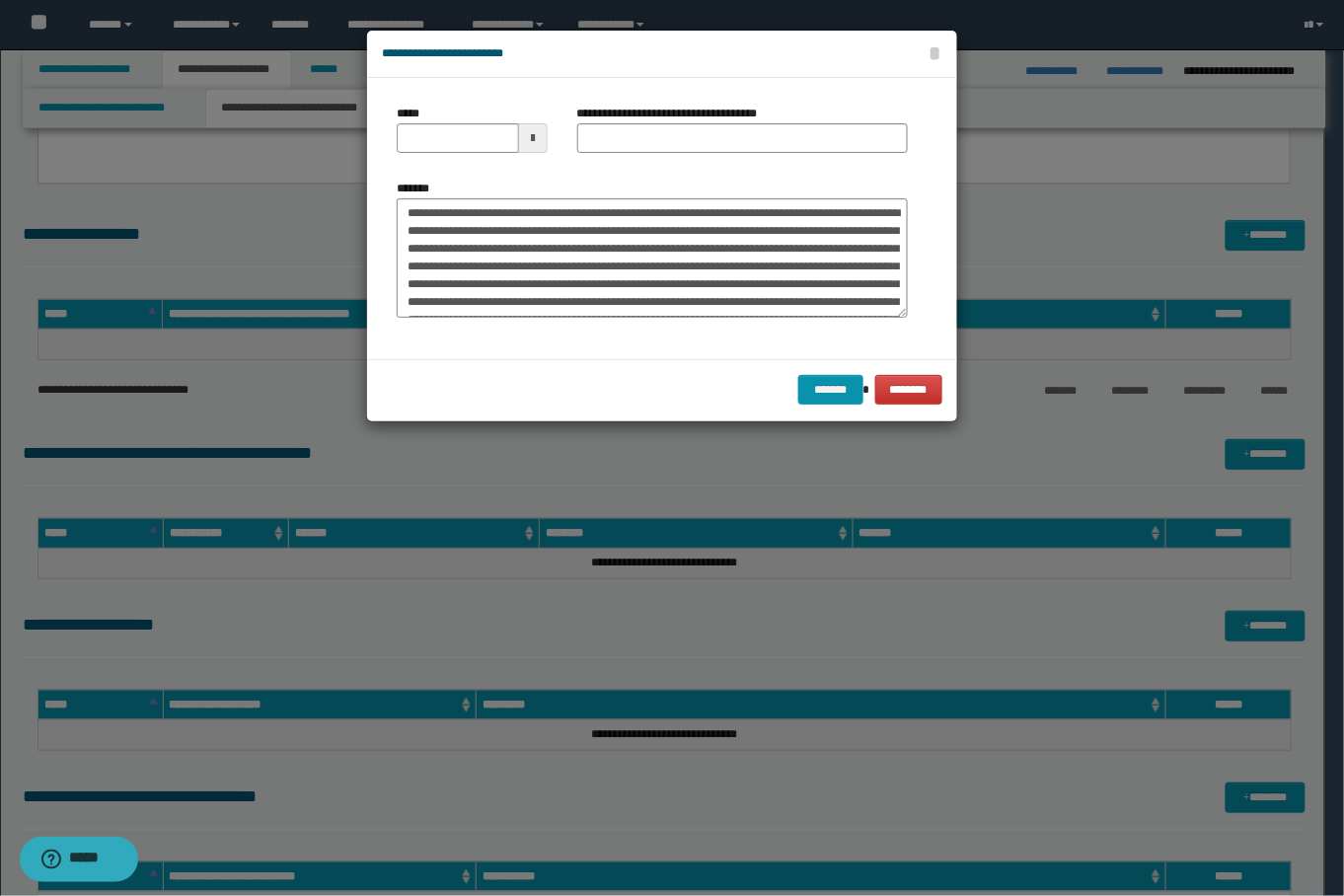 click on "**********" at bounding box center (742, 136) 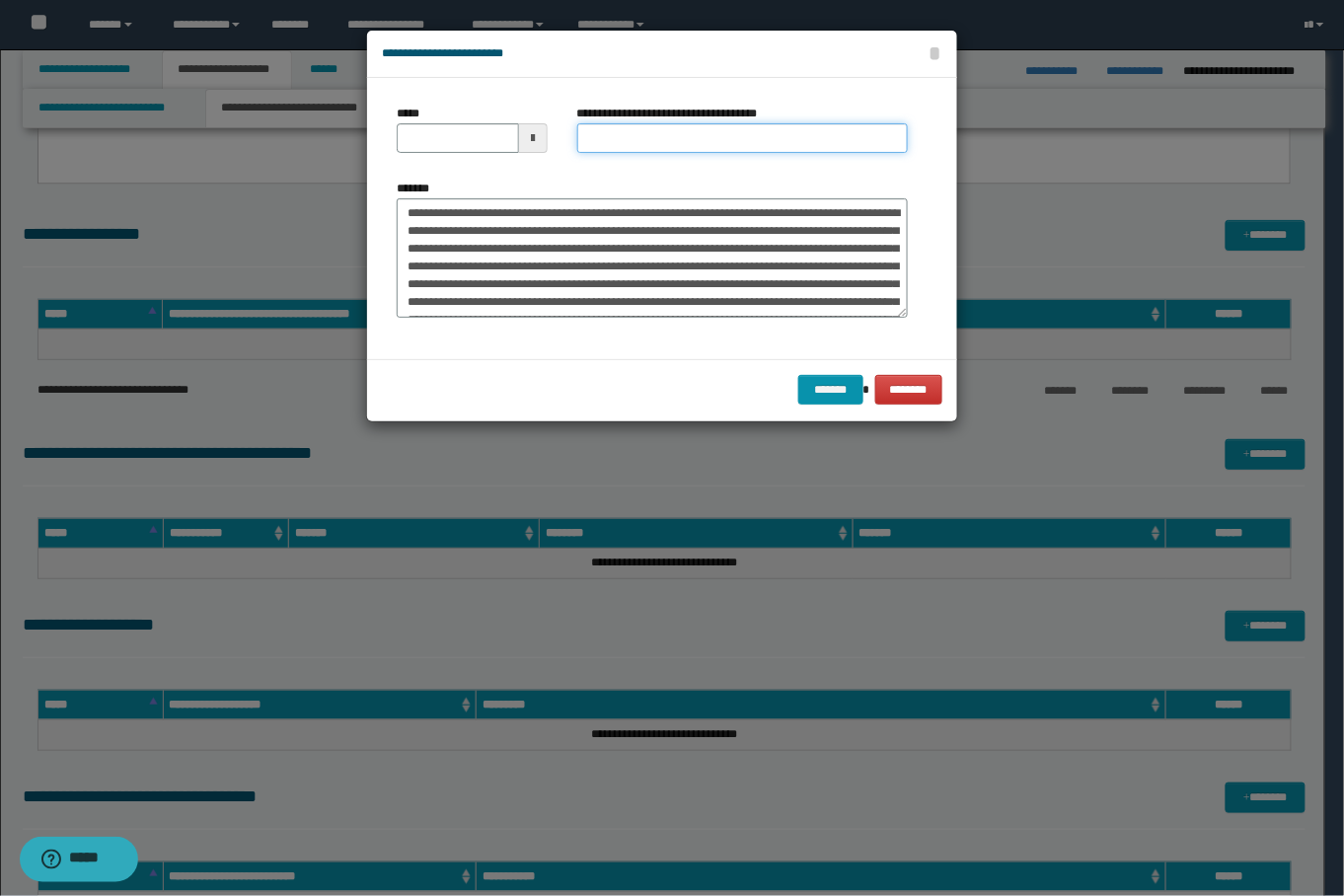 click on "**********" at bounding box center (742, 138) 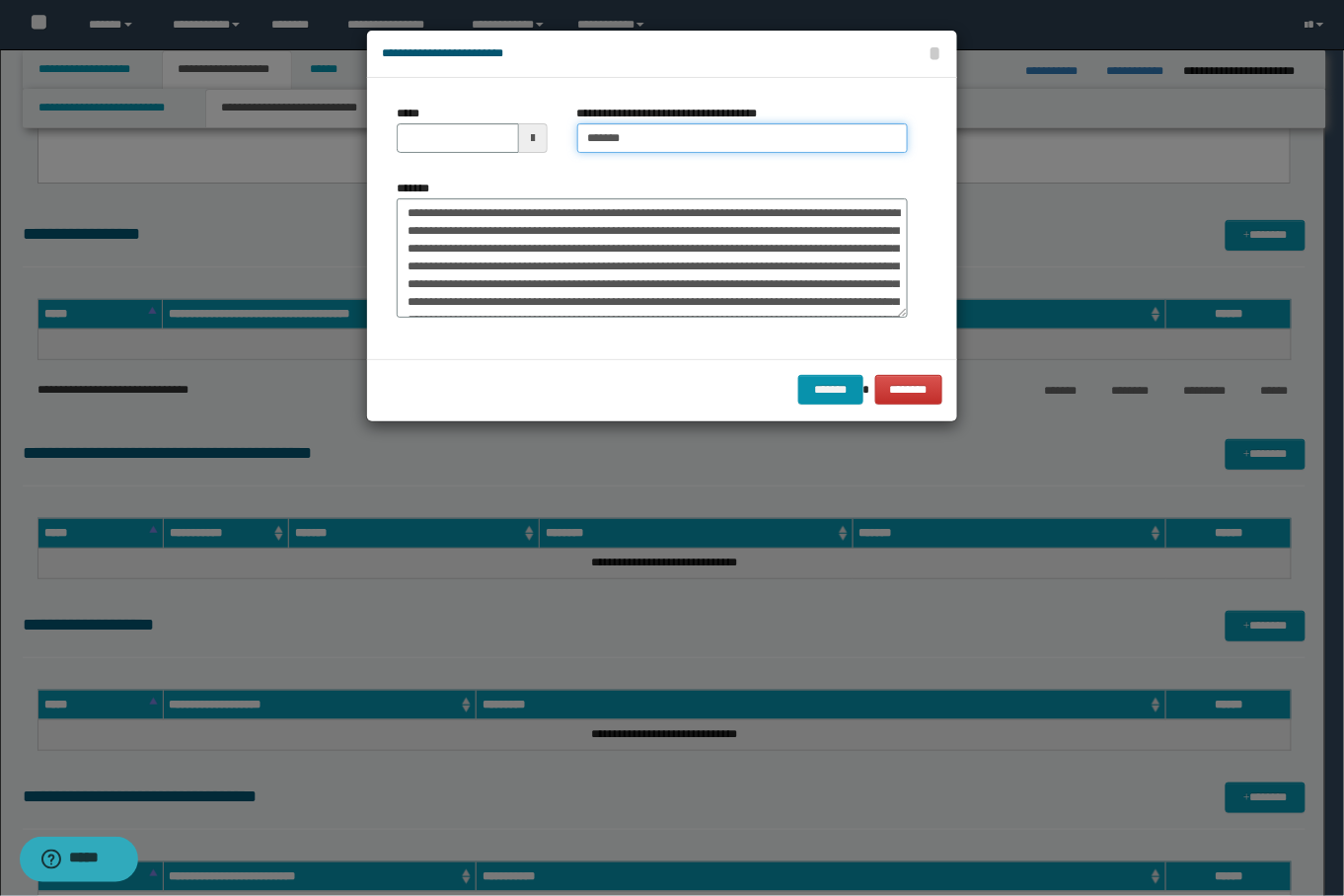 type on "**********" 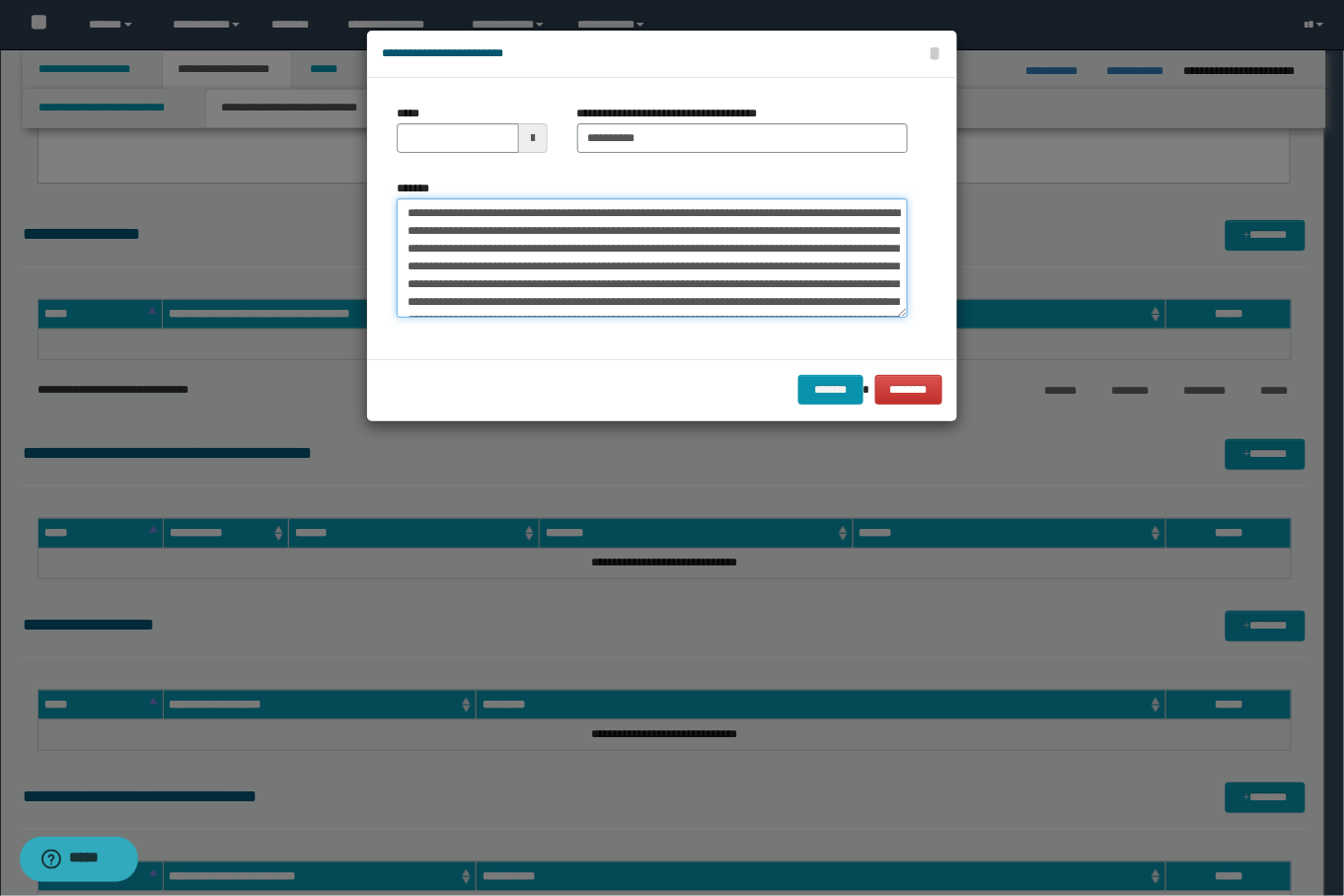 drag, startPoint x: 572, startPoint y: 206, endPoint x: 344, endPoint y: 199, distance: 228.10743 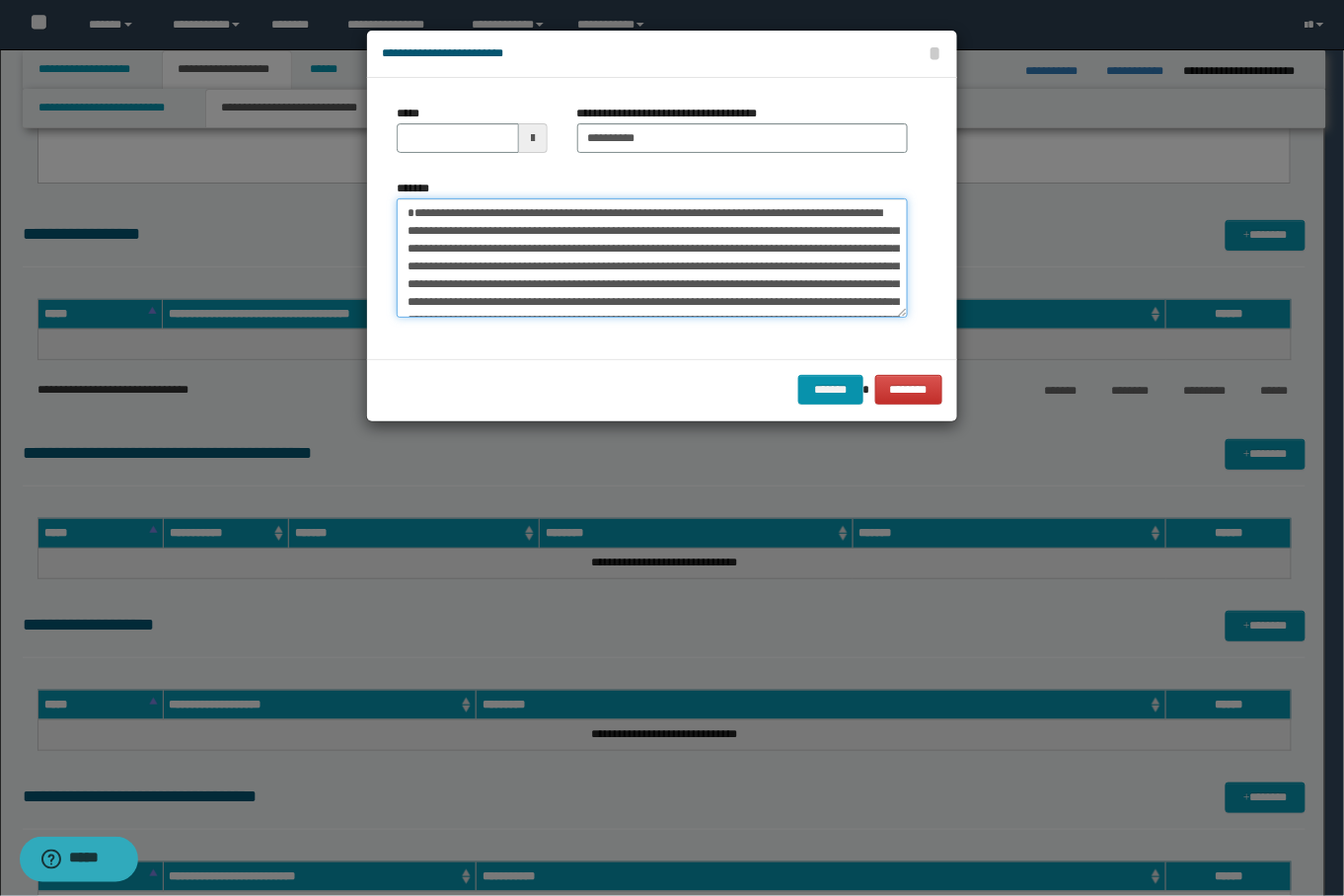 type 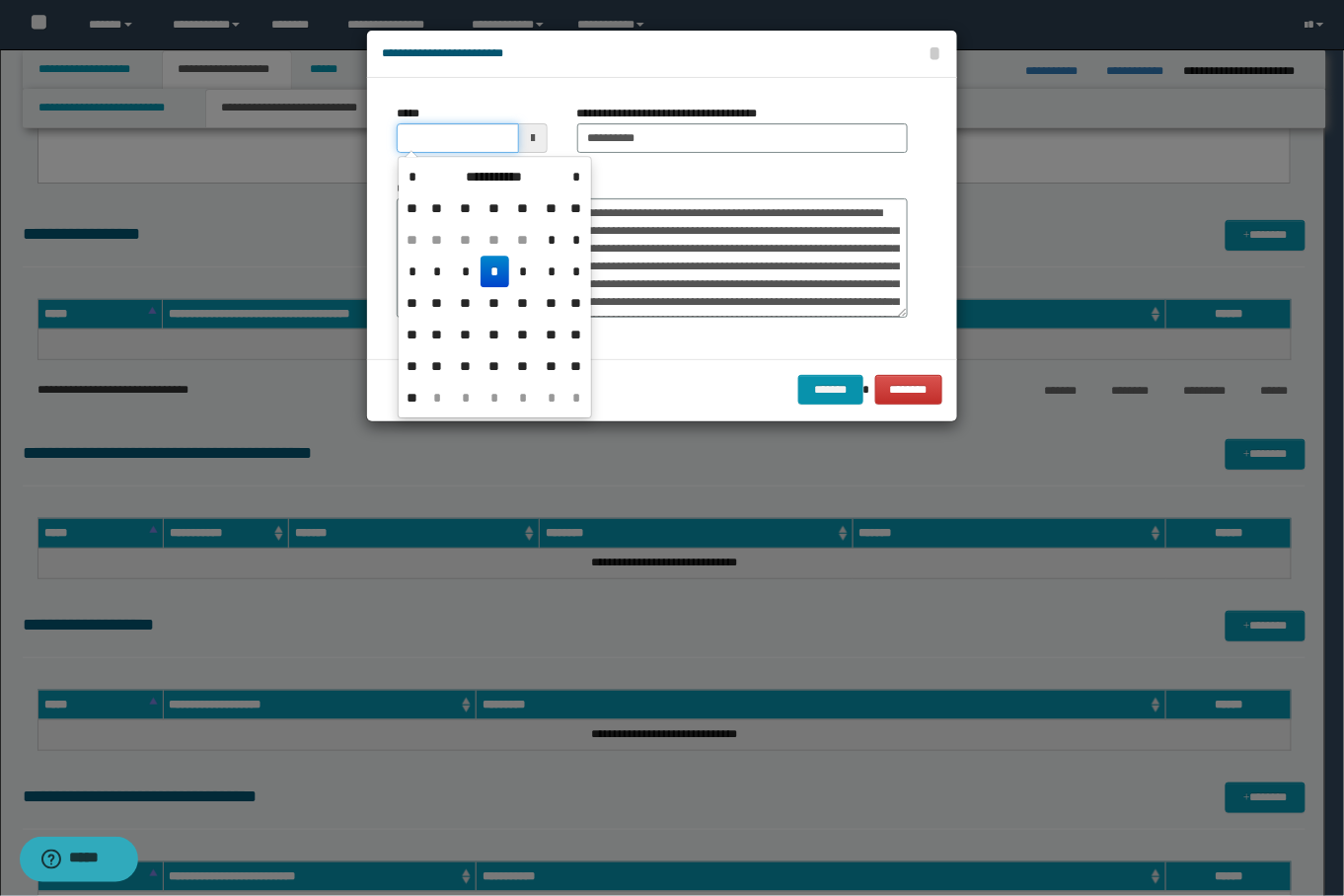 click on "*****" at bounding box center (457, 138) 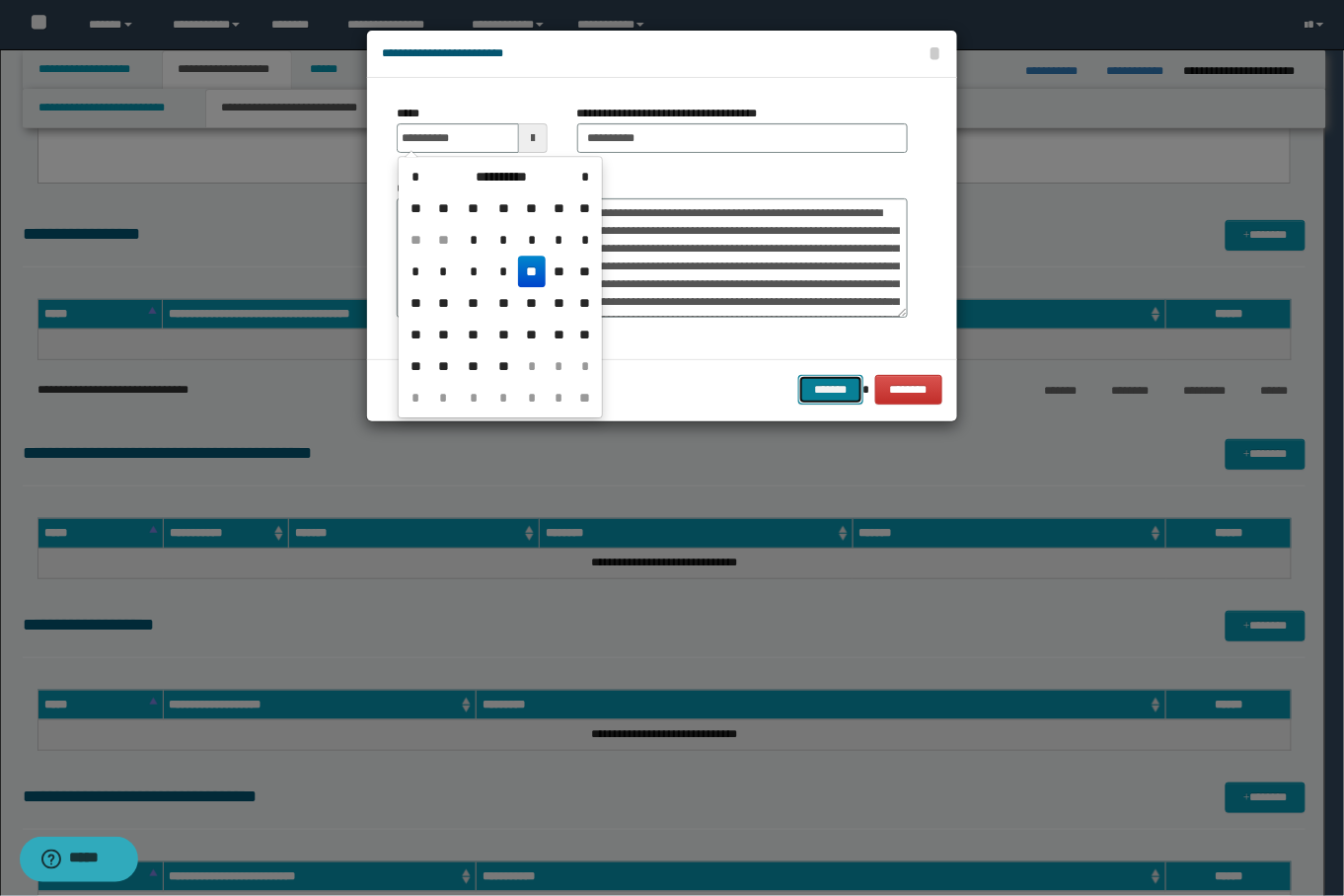 type on "**********" 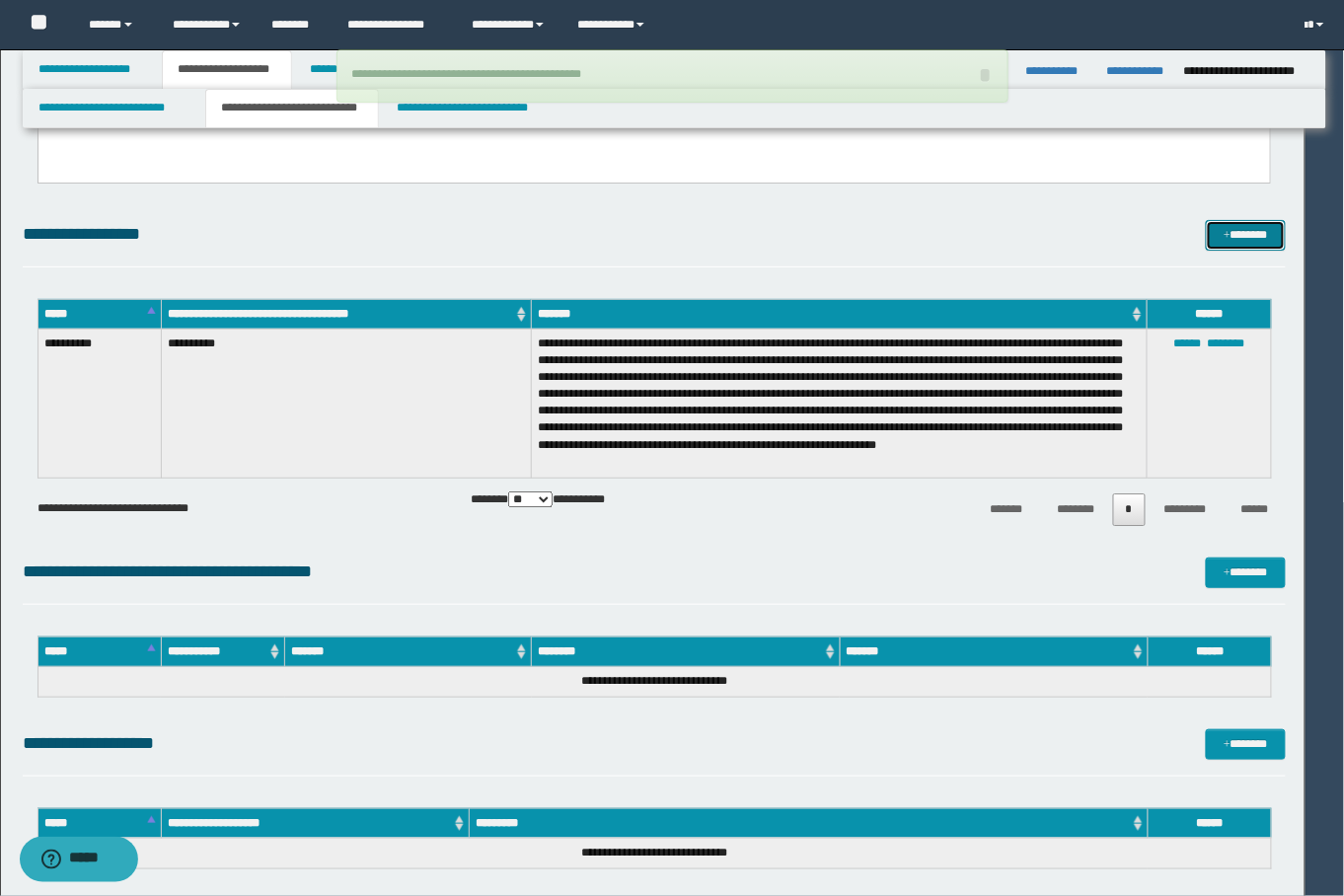 type 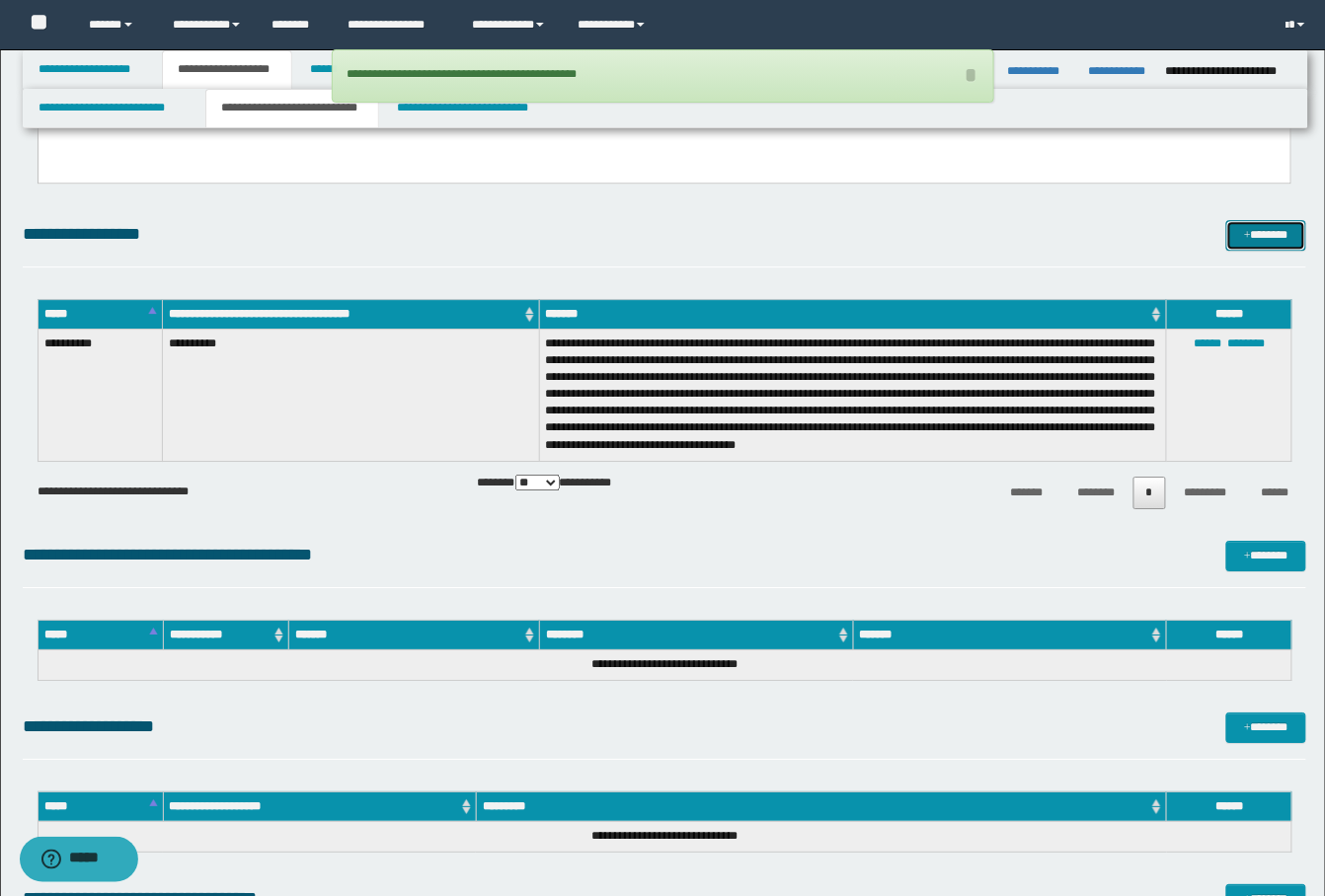 click on "*******" at bounding box center (1266, 235) 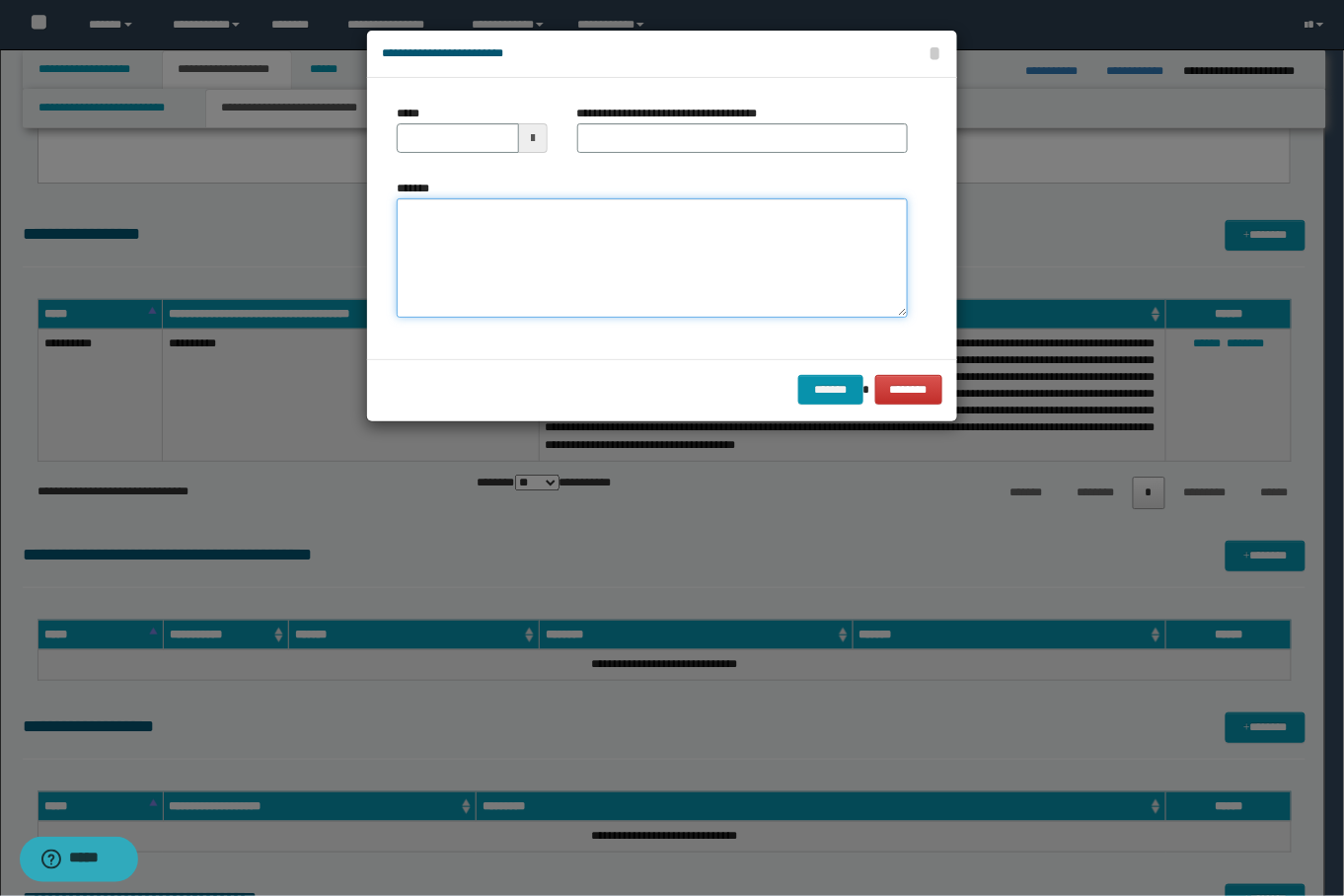 click on "*******" at bounding box center [651, 258] 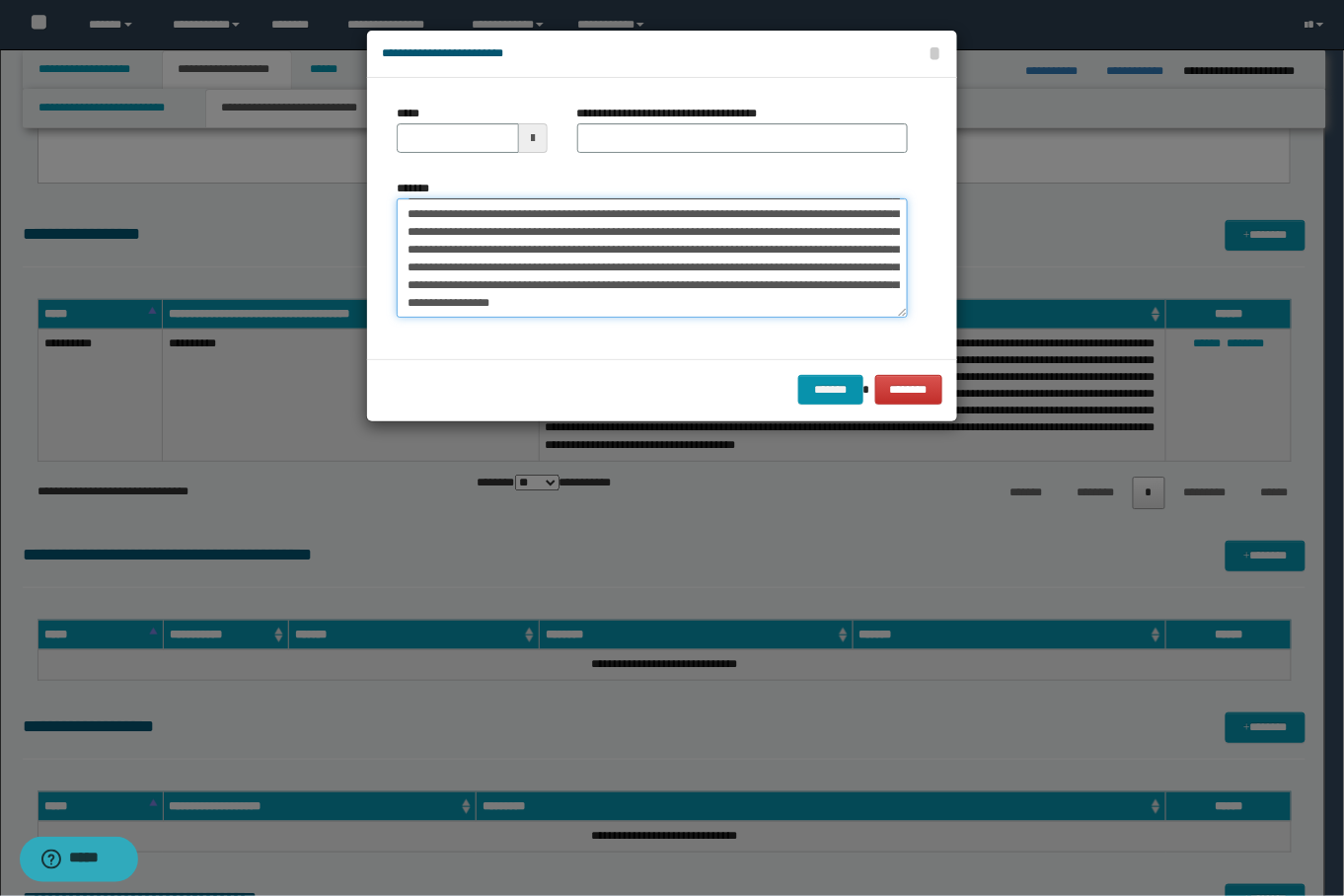 scroll, scrollTop: 0, scrollLeft: 0, axis: both 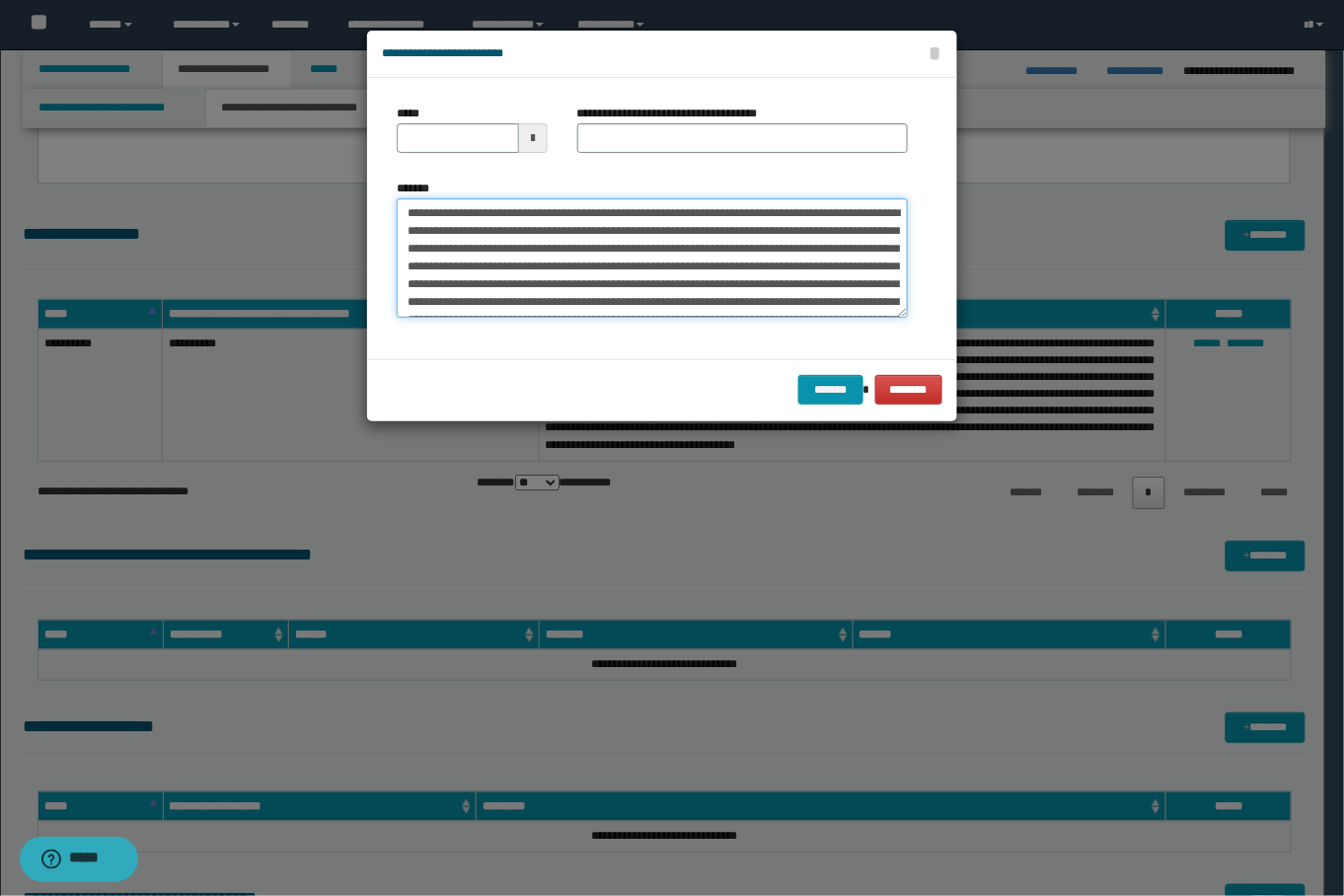 type on "**********" 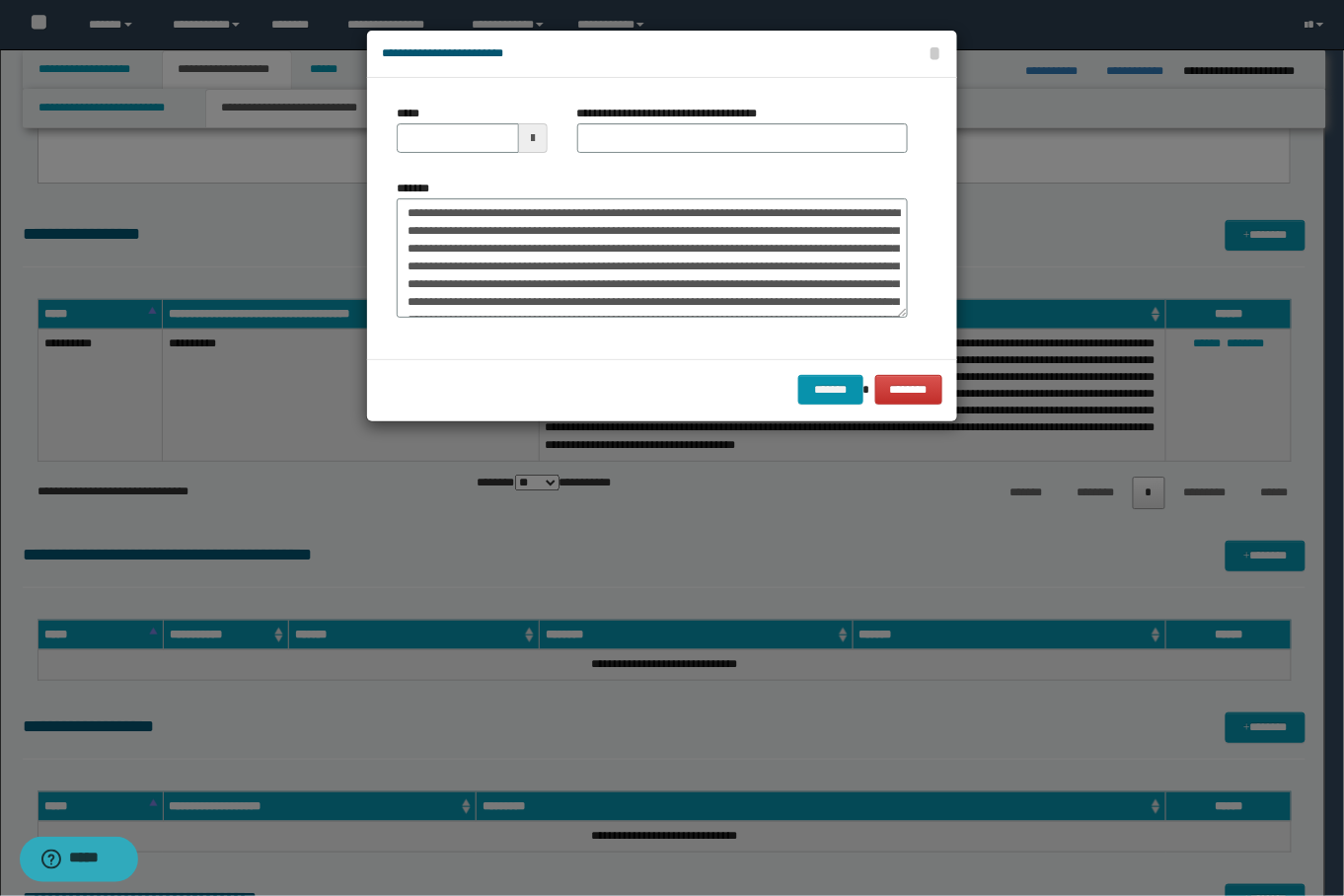 click on "**********" at bounding box center [742, 136] 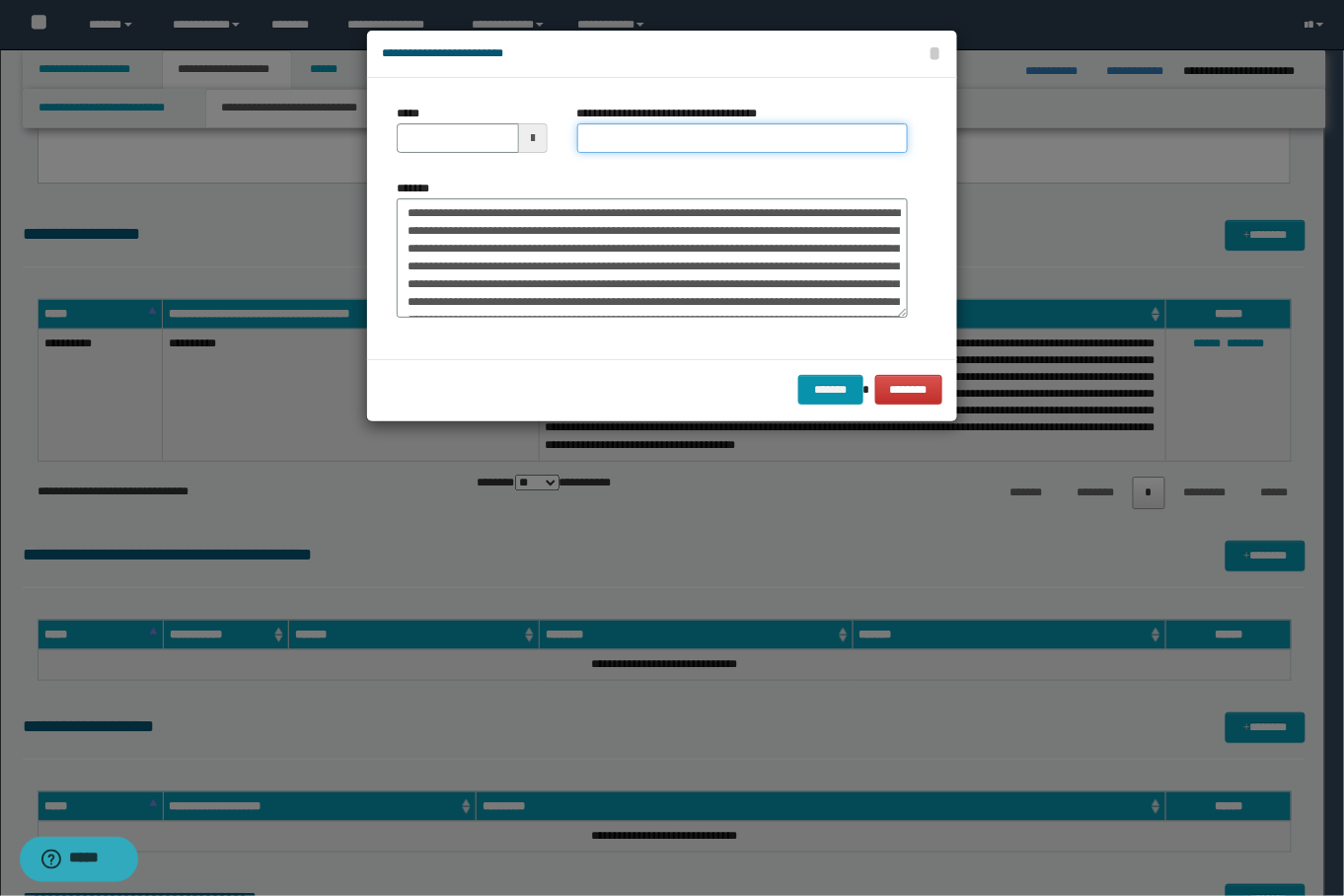 click on "**********" at bounding box center (742, 138) 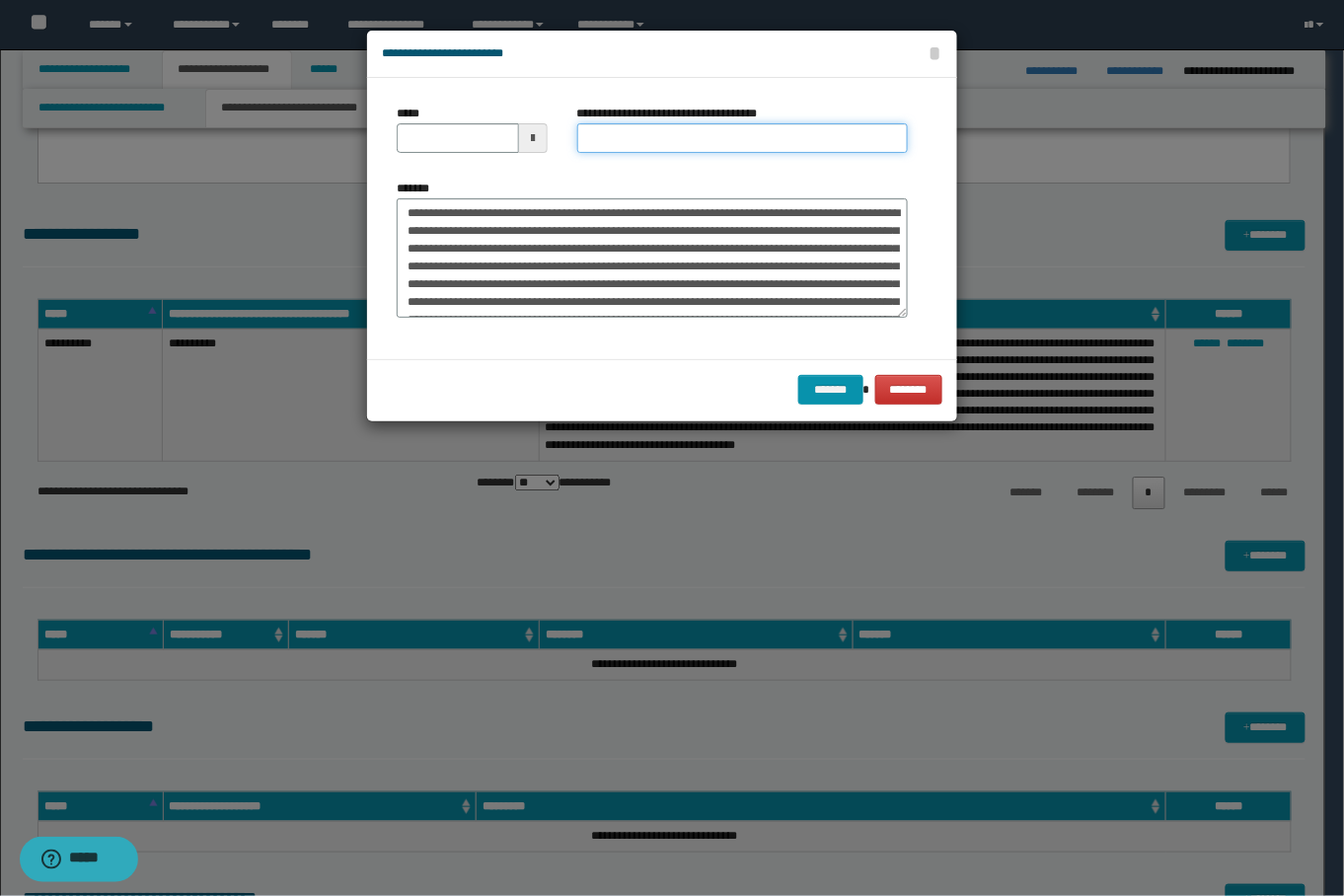 type on "**********" 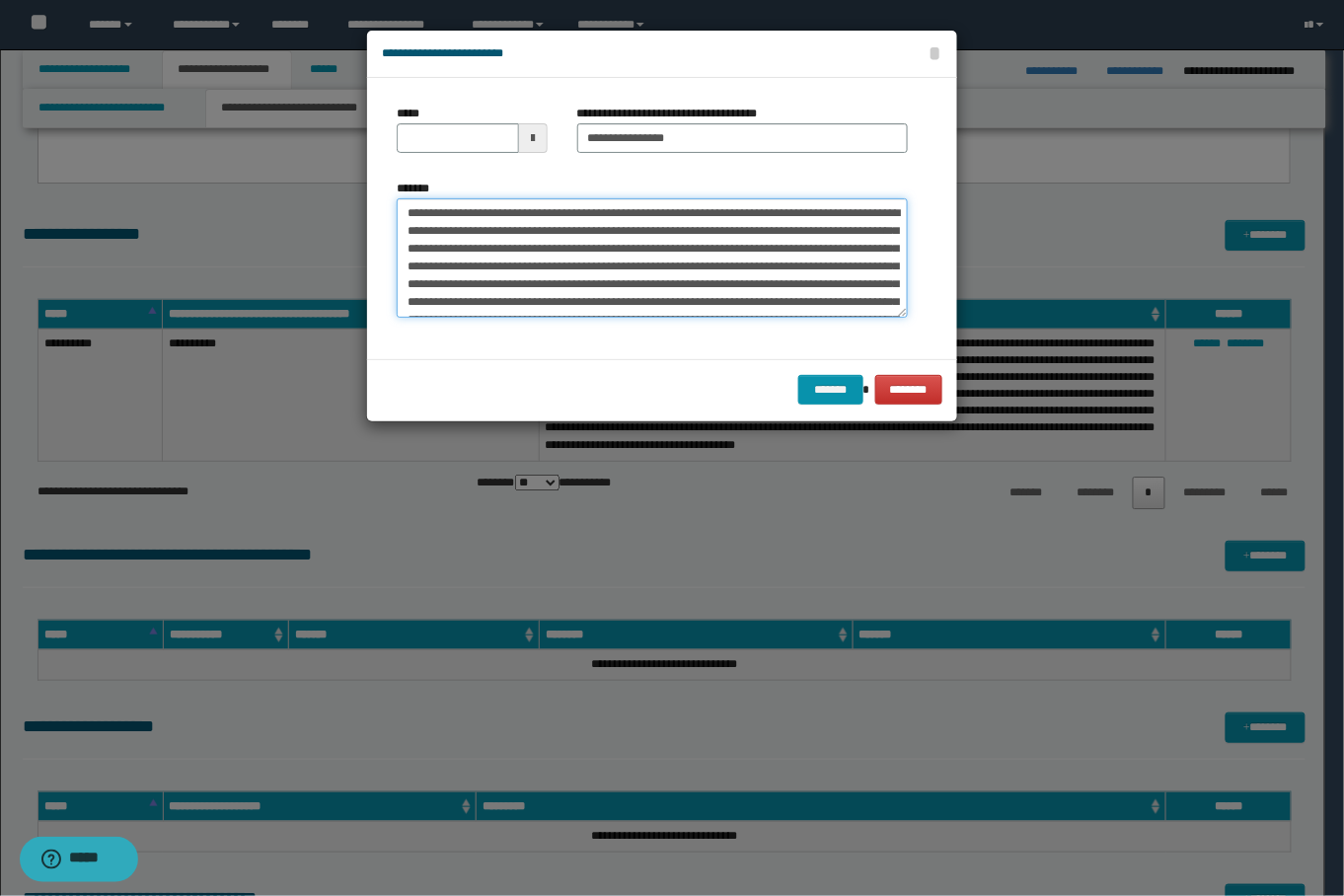 drag, startPoint x: 846, startPoint y: 213, endPoint x: 305, endPoint y: 210, distance: 541.00832 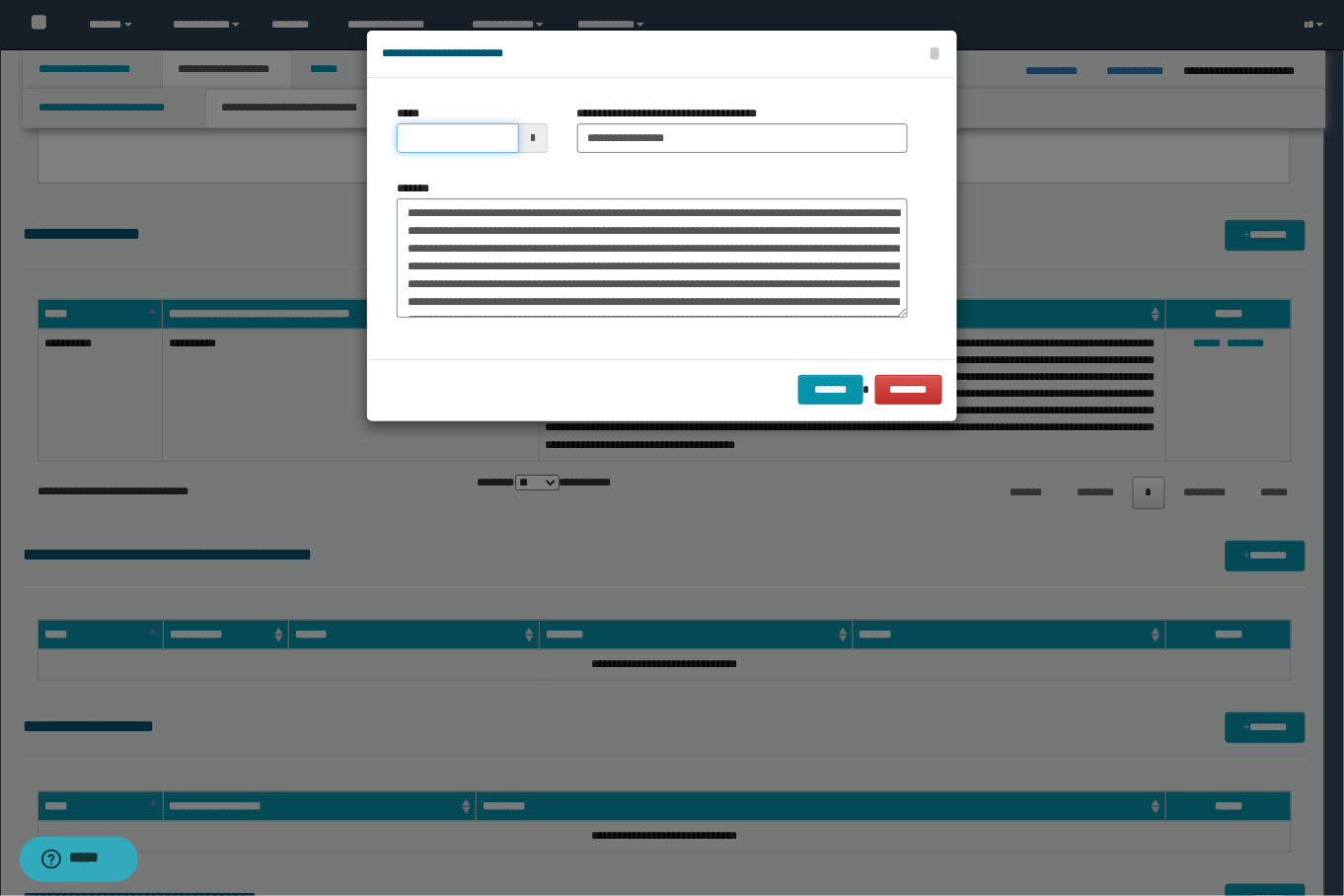 click on "*****" at bounding box center [457, 138] 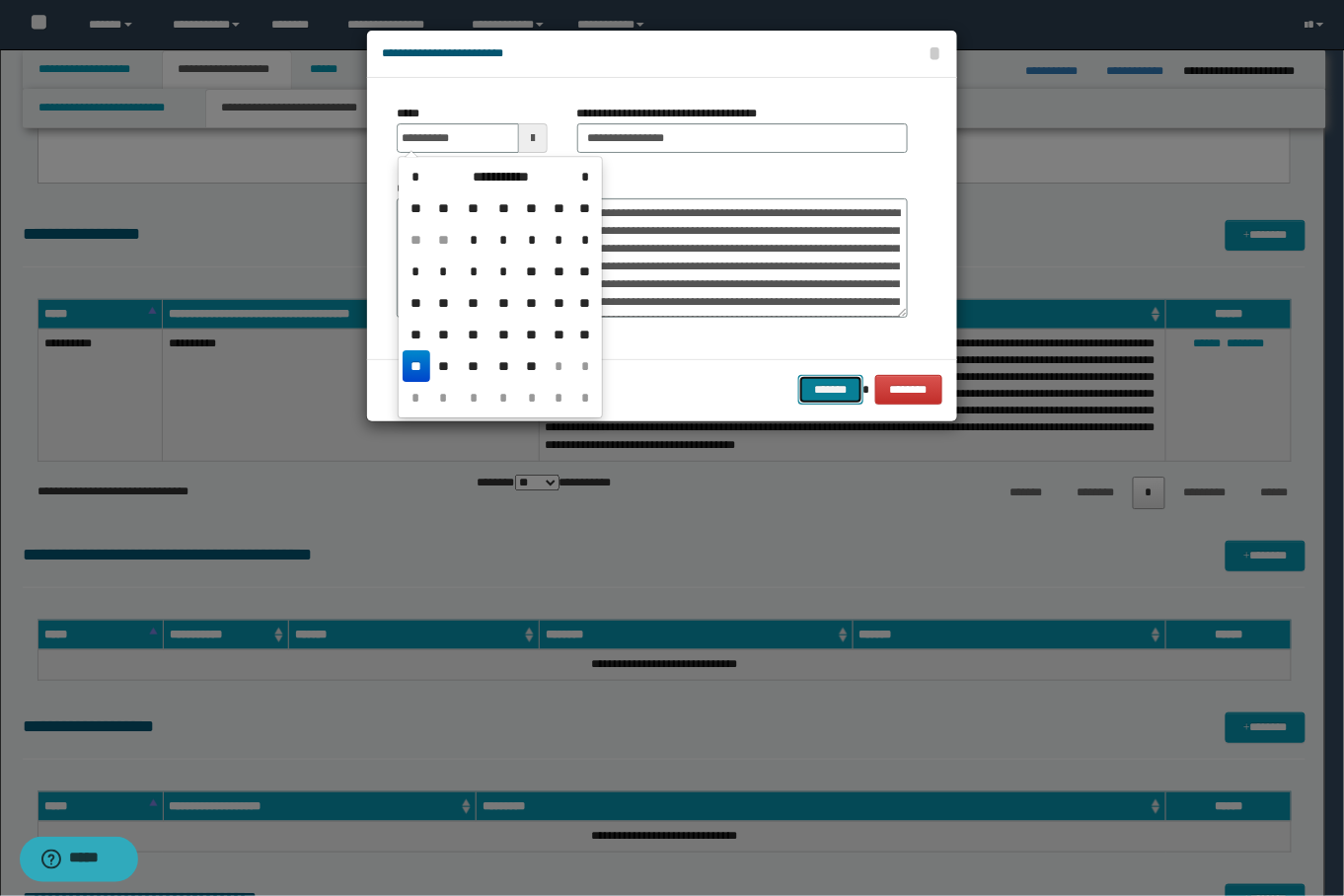 type on "**********" 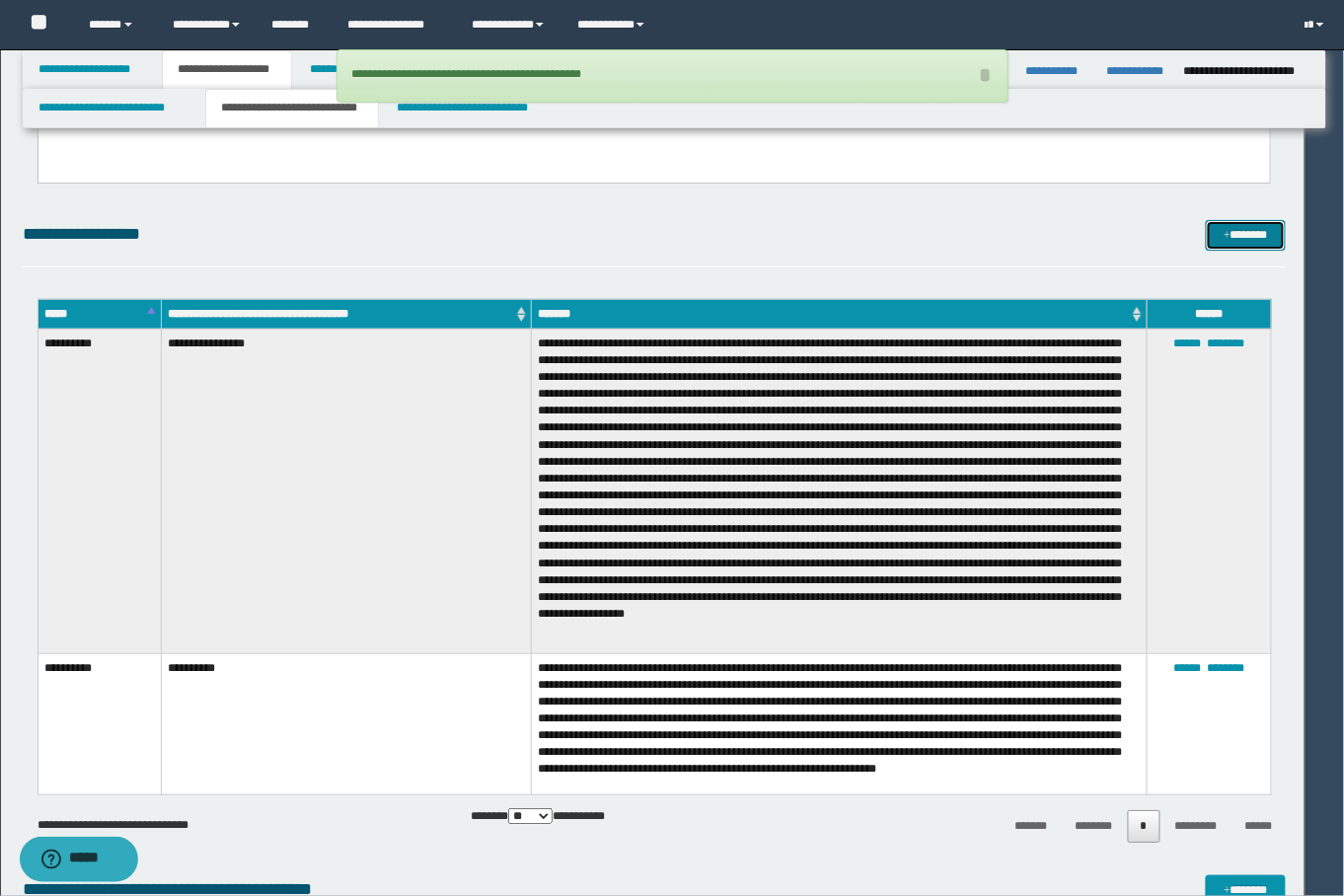 type 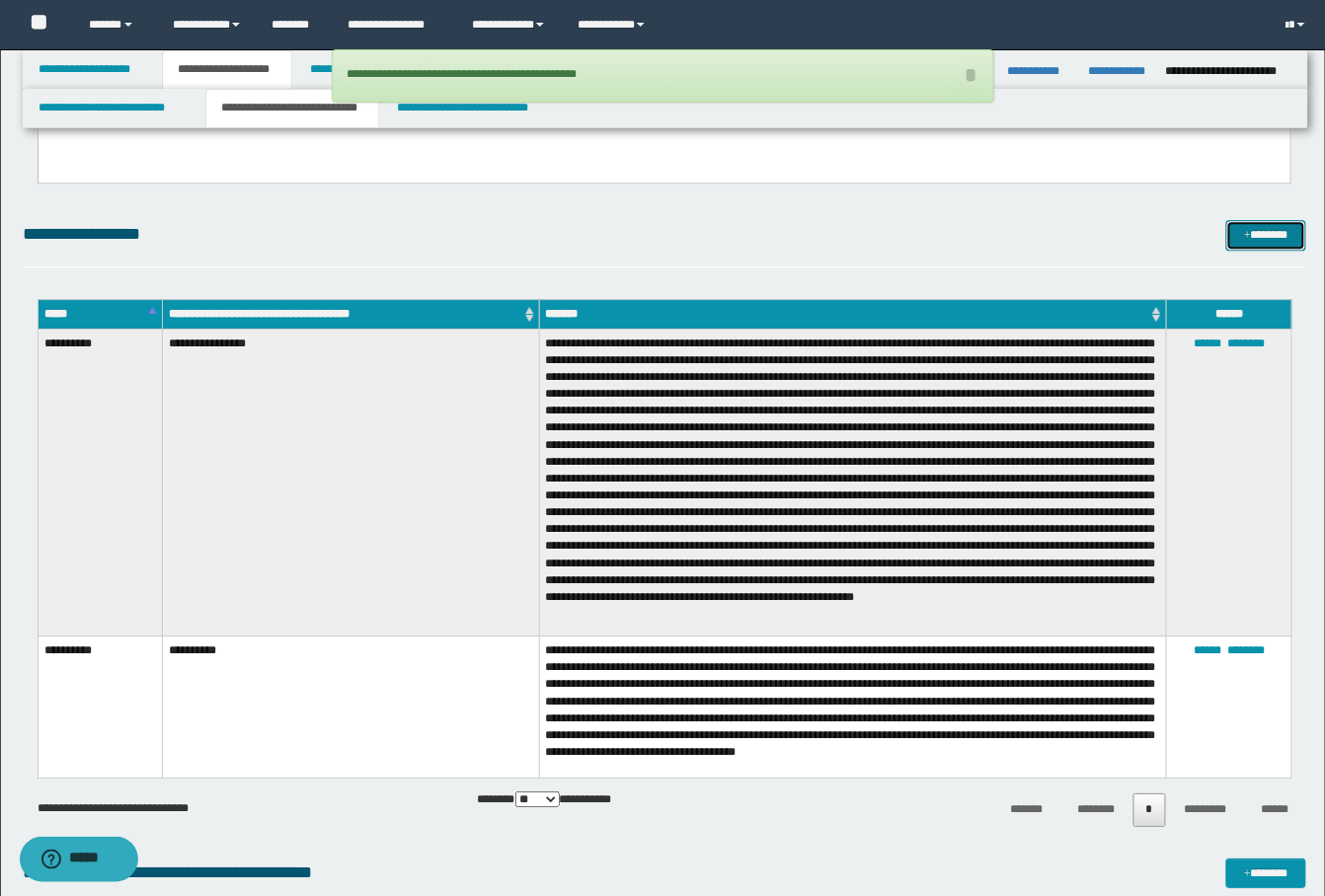 click on "*******" at bounding box center (1266, 235) 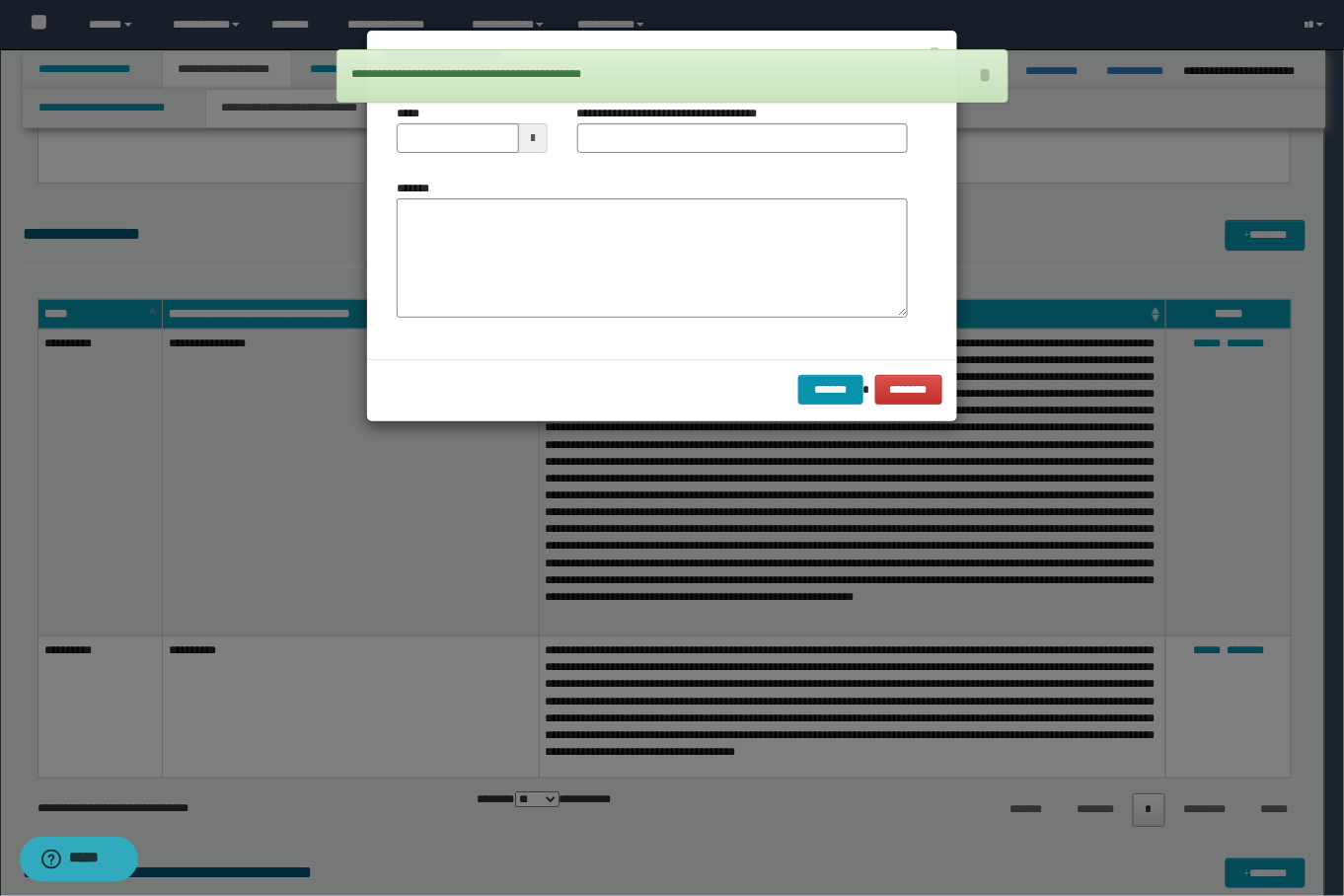 click on "**********" at bounding box center [661, 218] 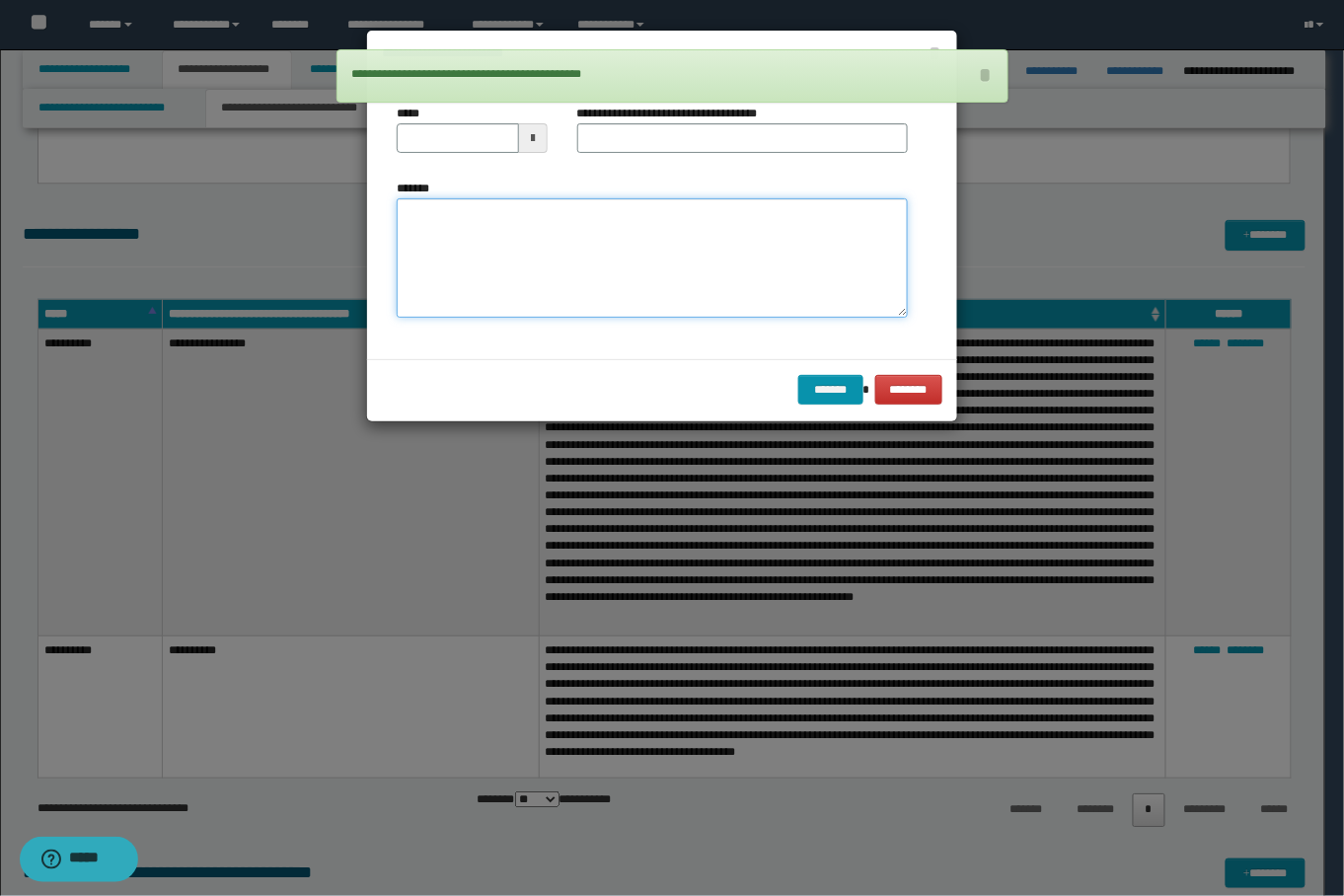 click on "*******" at bounding box center (651, 258) 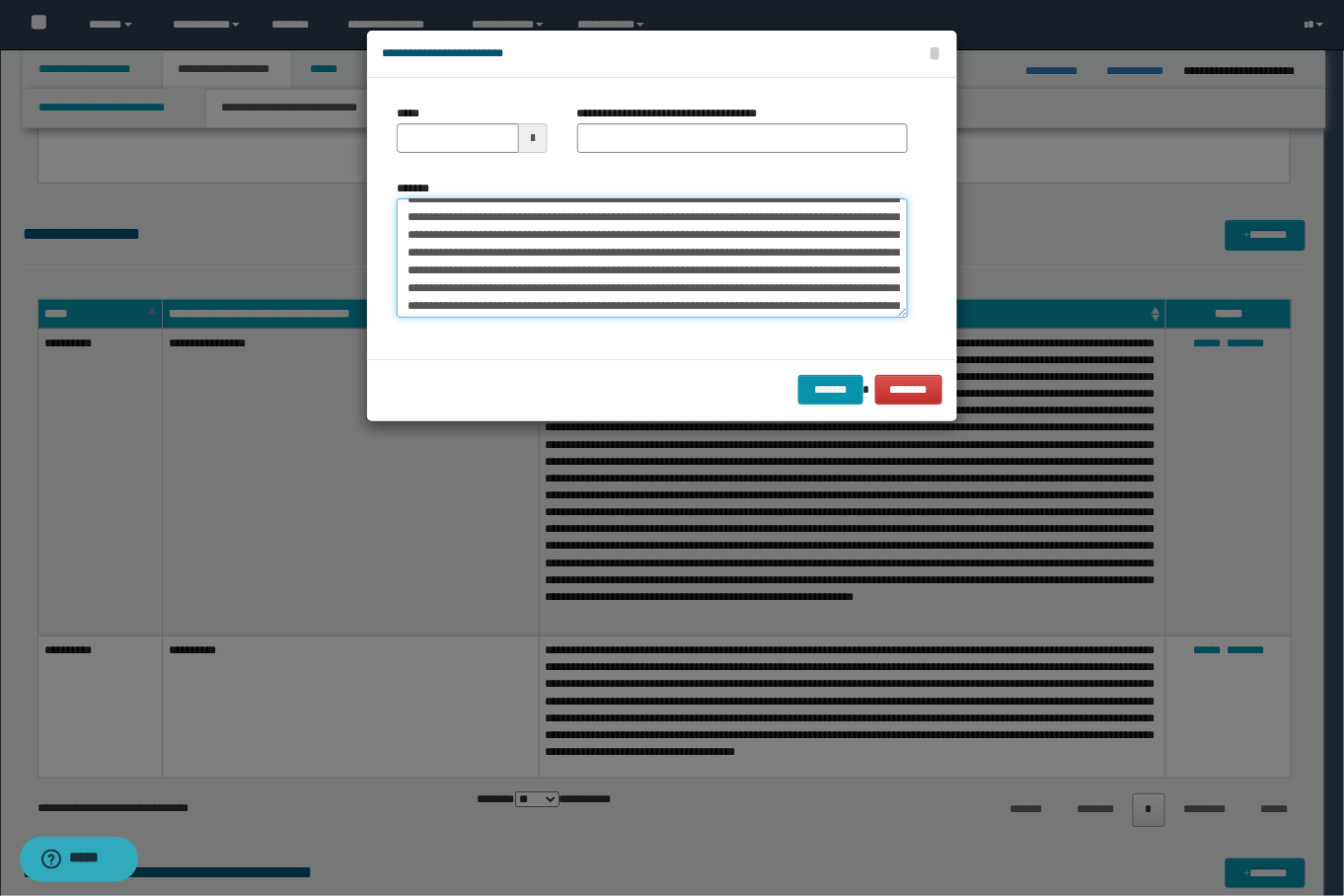 scroll, scrollTop: 0, scrollLeft: 0, axis: both 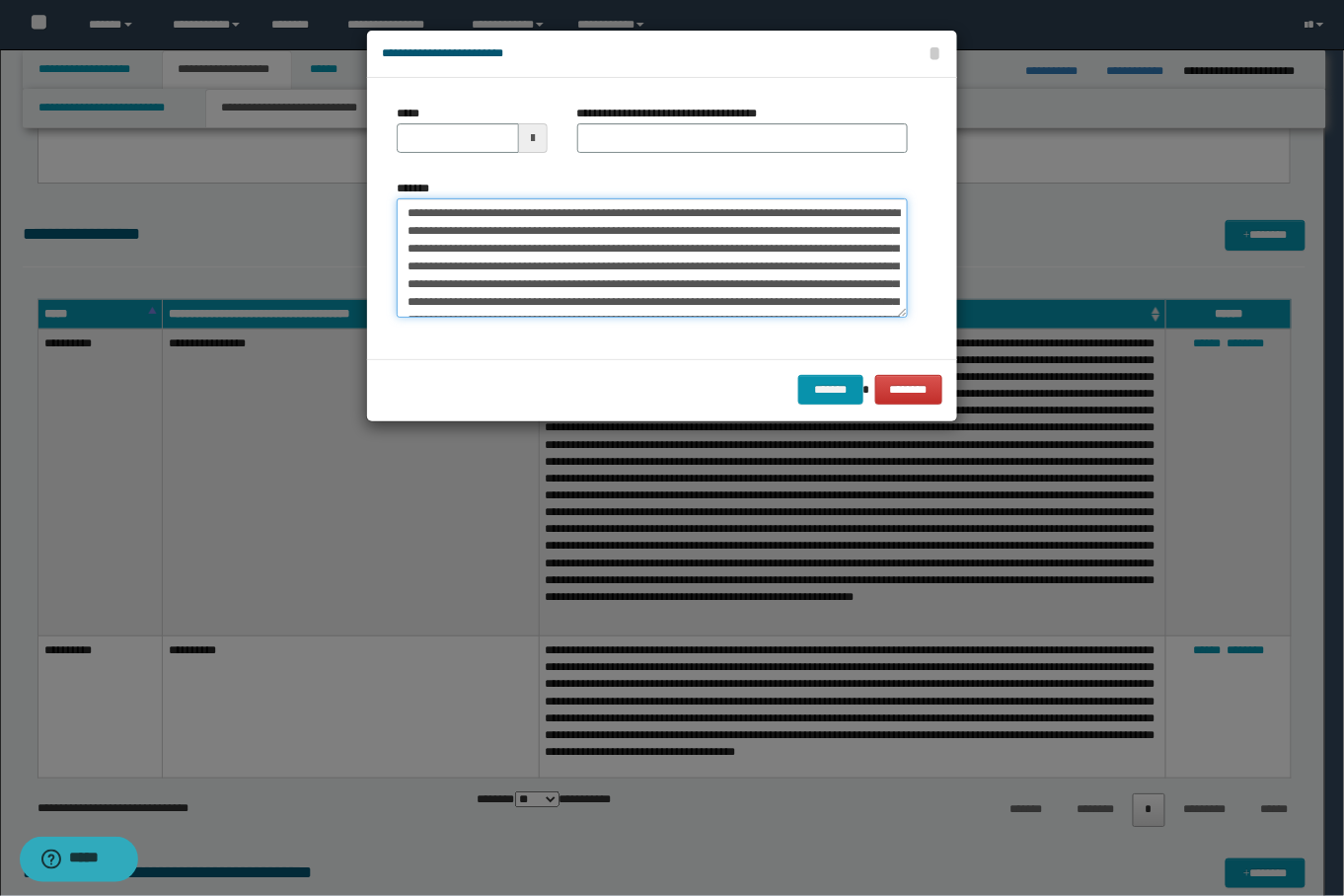 click on "**********" at bounding box center (651, 258) 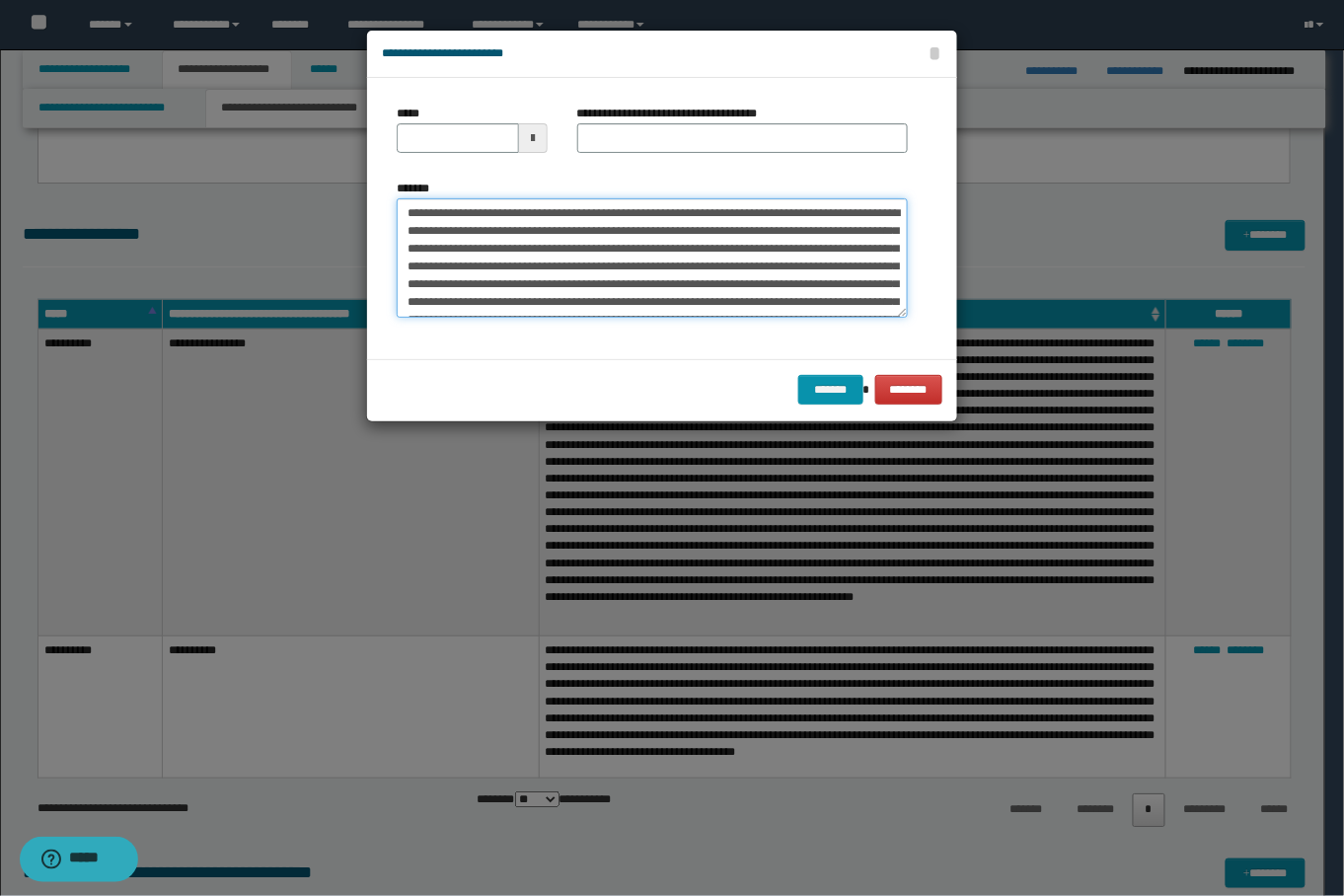 click on "**********" at bounding box center [651, 258] 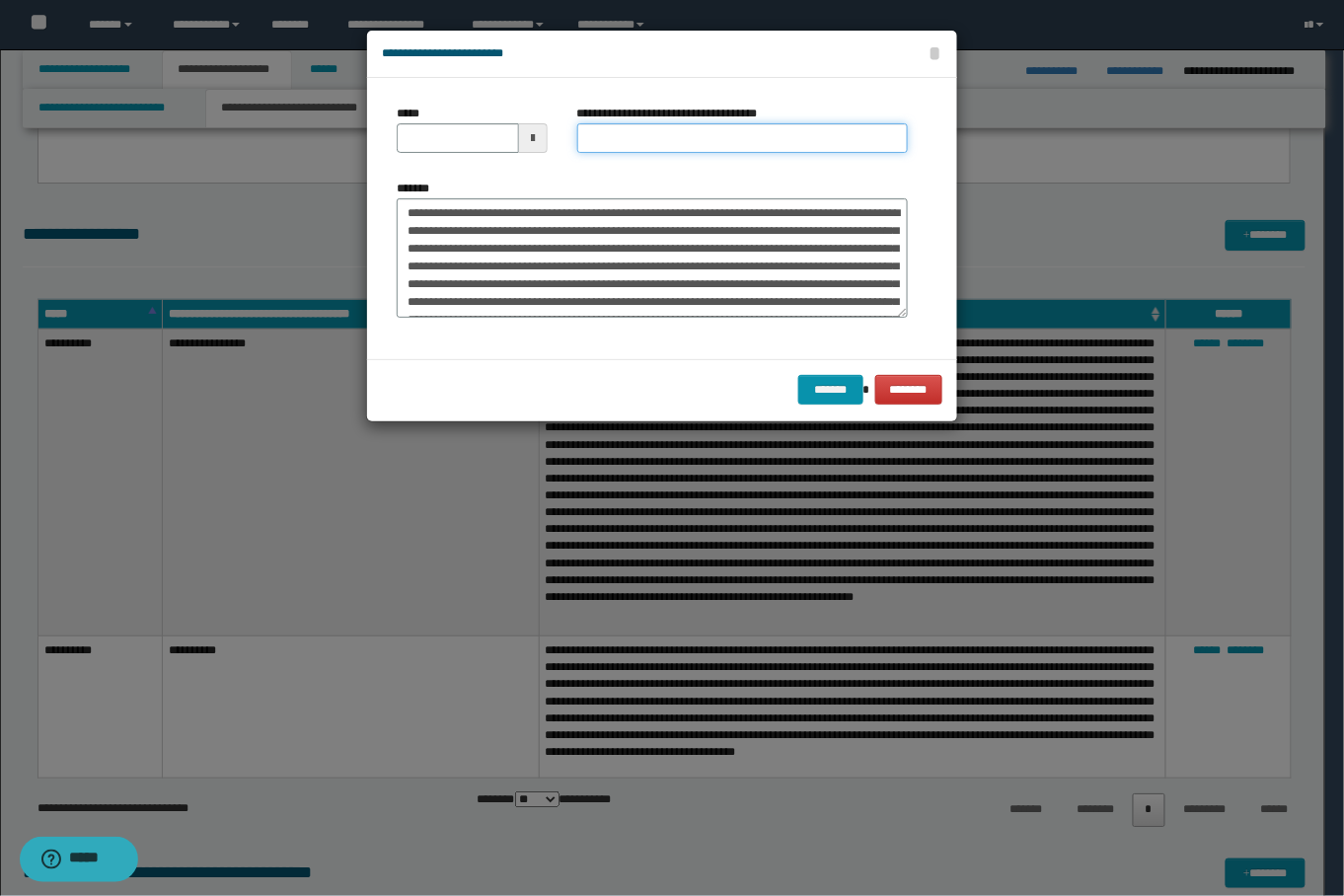 click on "**********" at bounding box center [742, 138] 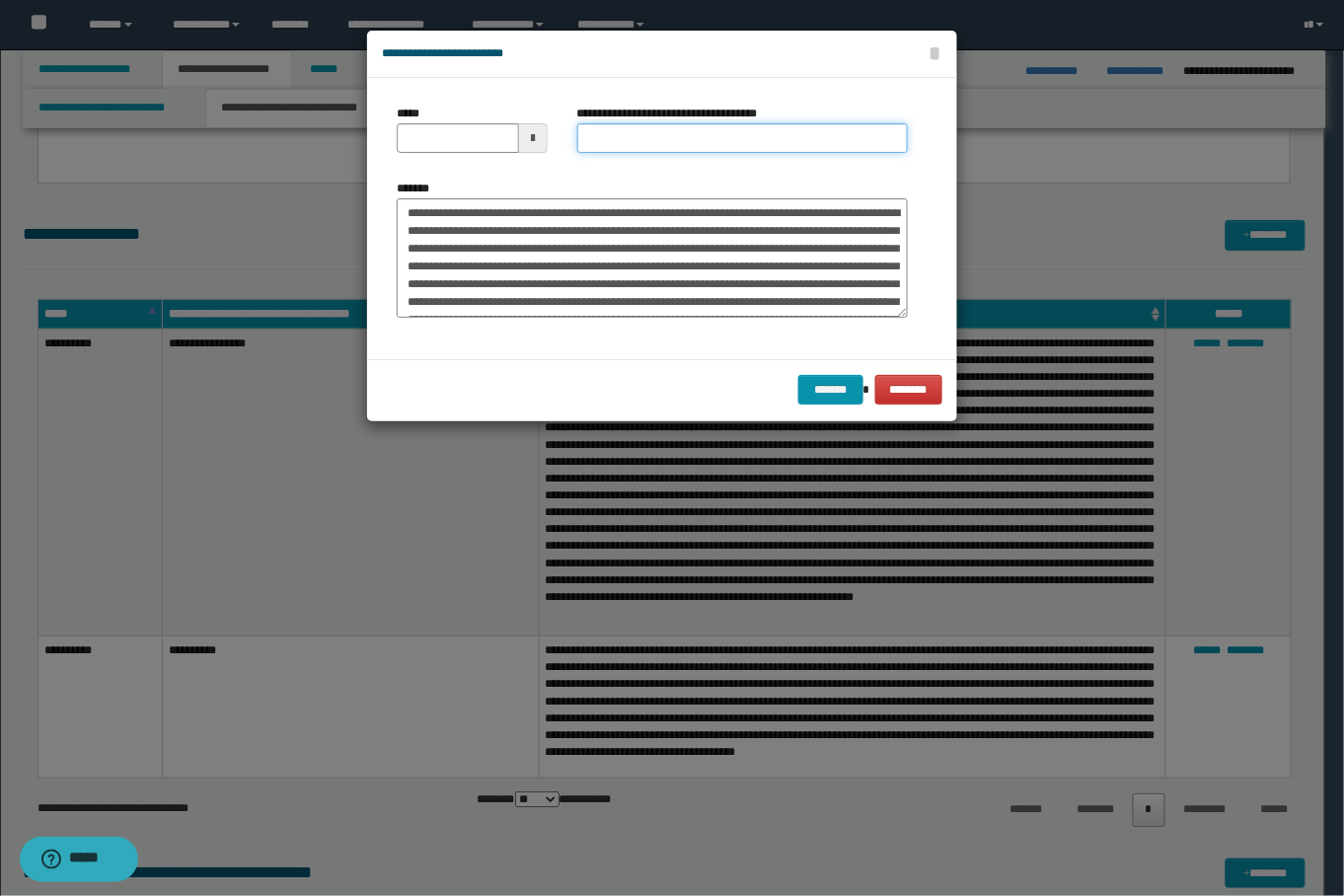 type on "**********" 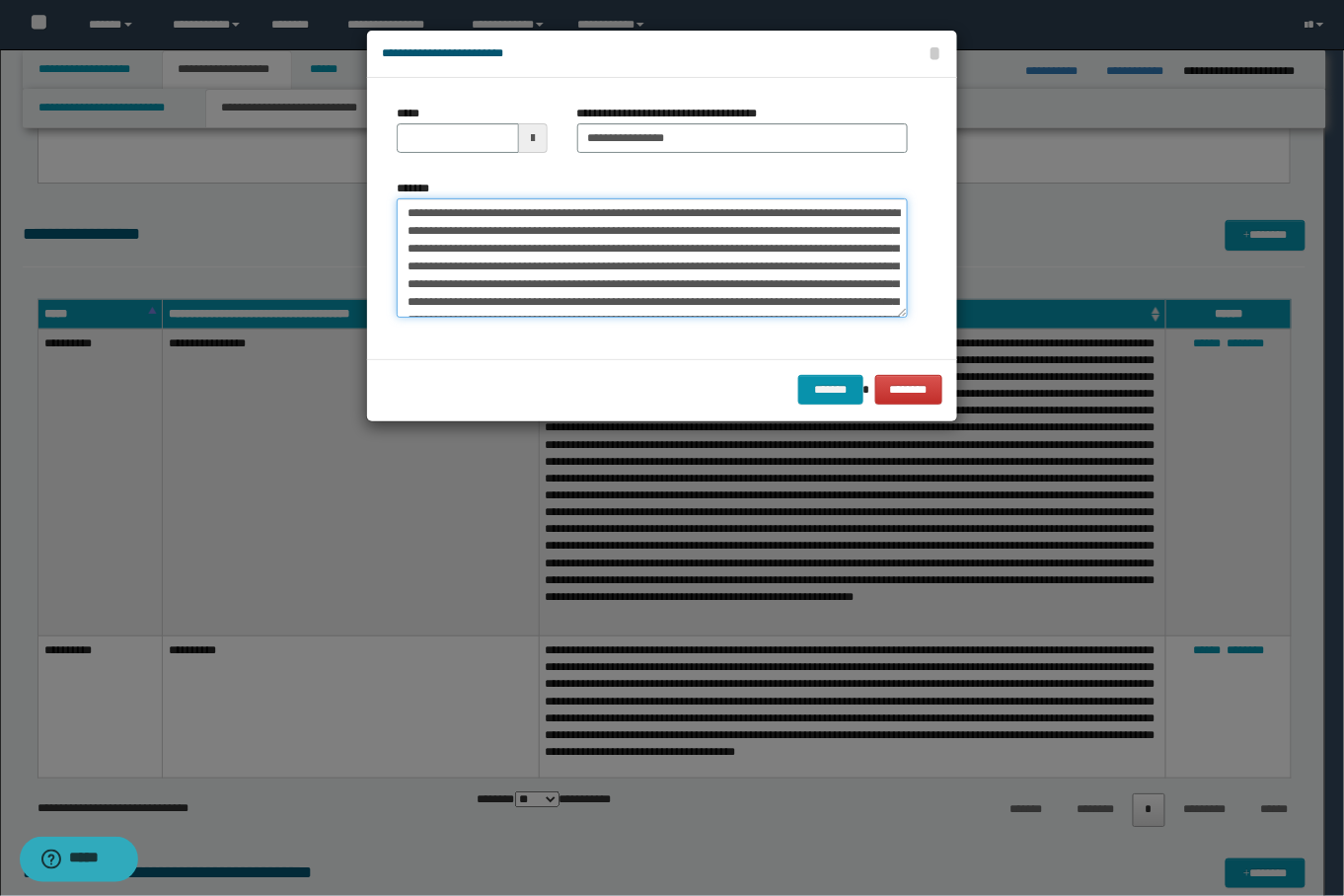 drag, startPoint x: 854, startPoint y: 206, endPoint x: 356, endPoint y: 194, distance: 498.14456 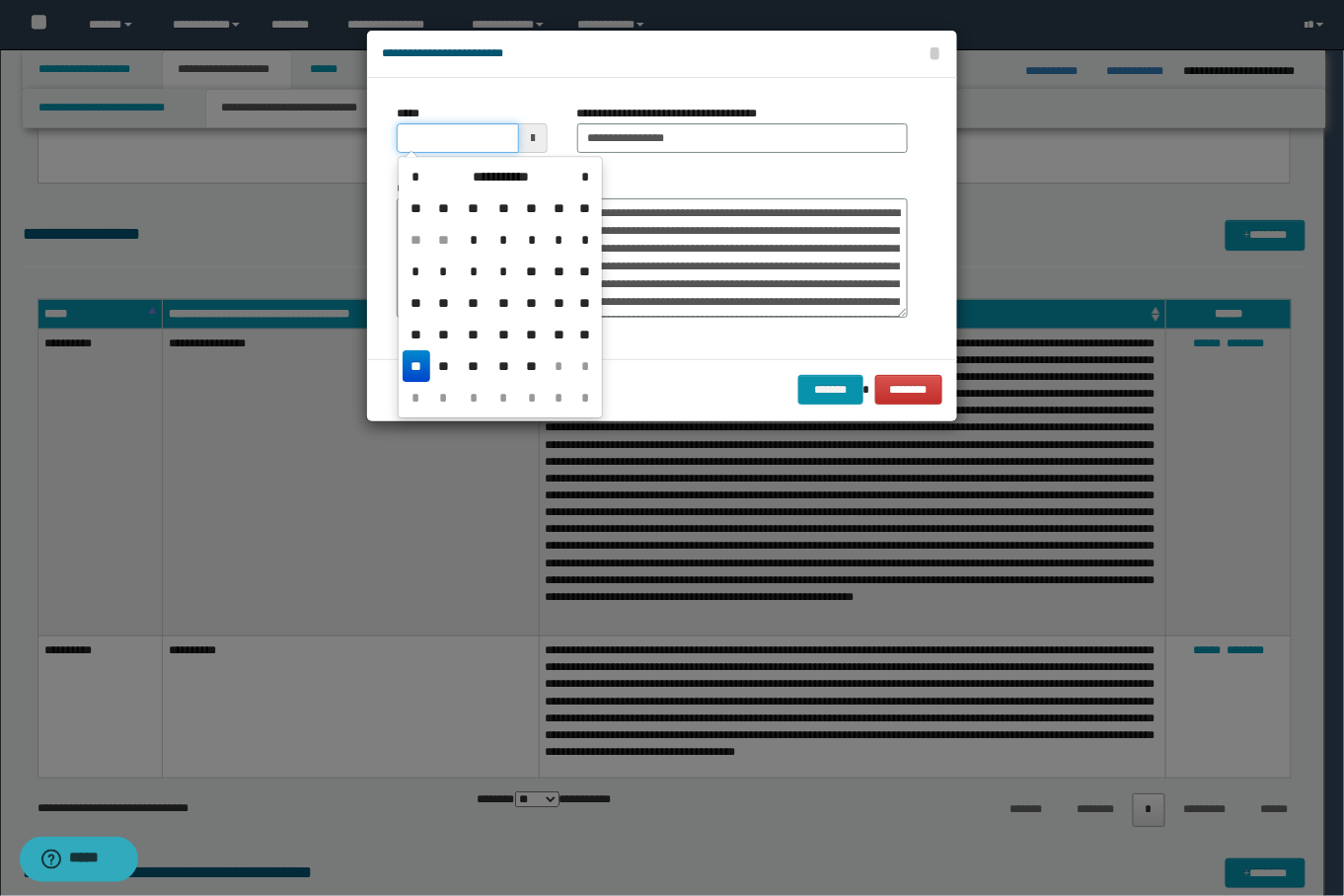 click on "*****" at bounding box center [457, 138] 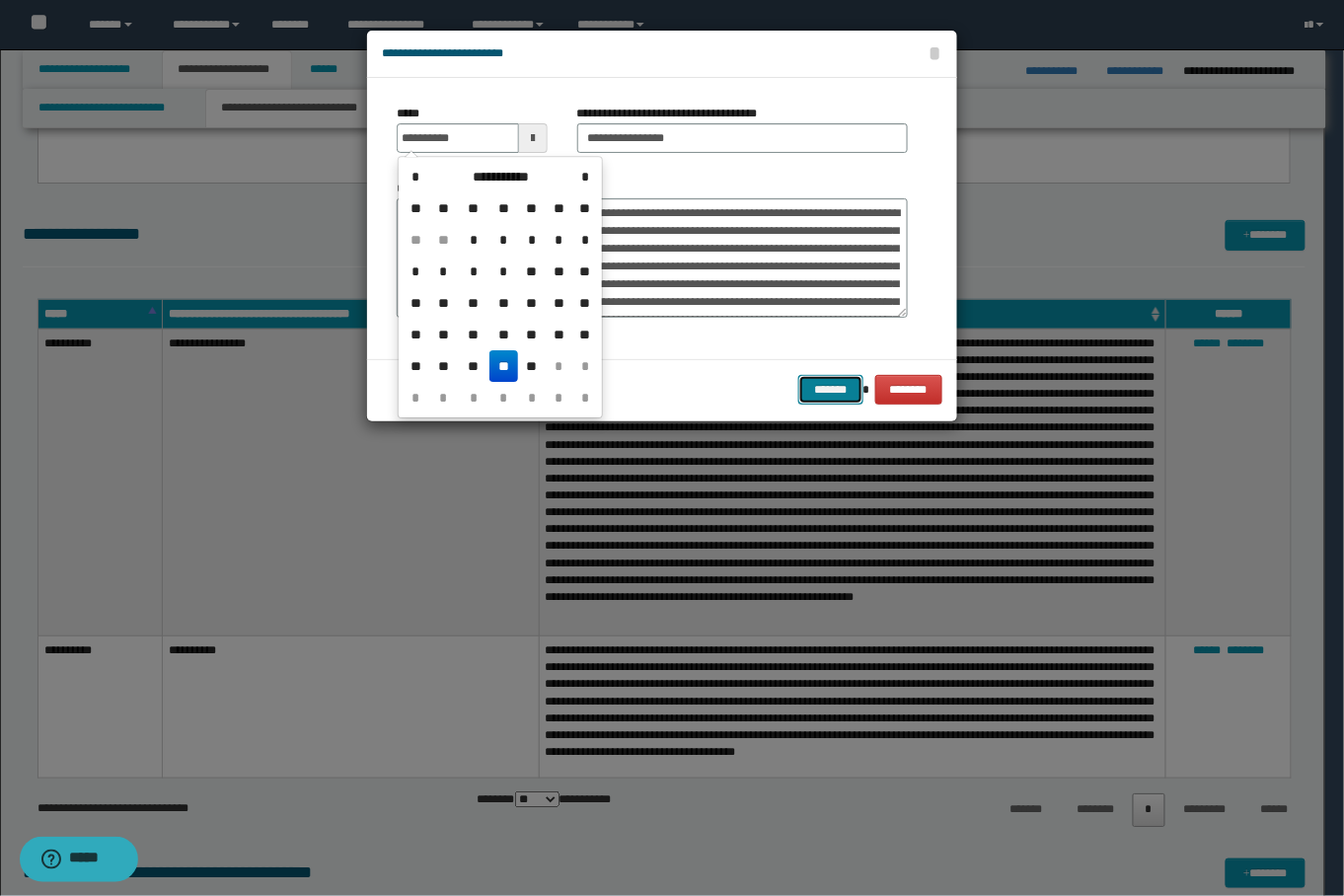 type on "**********" 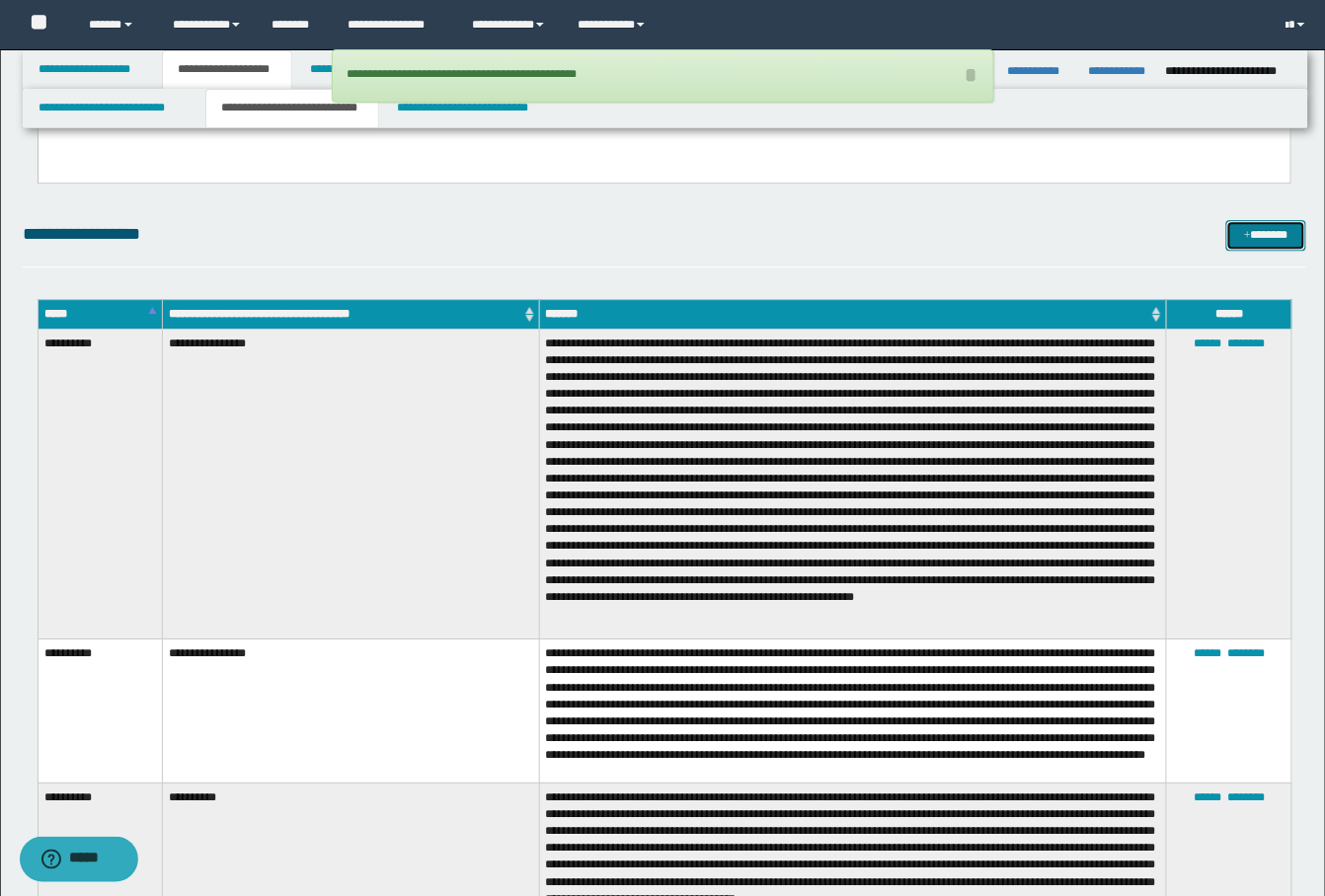 click at bounding box center (1247, 236) 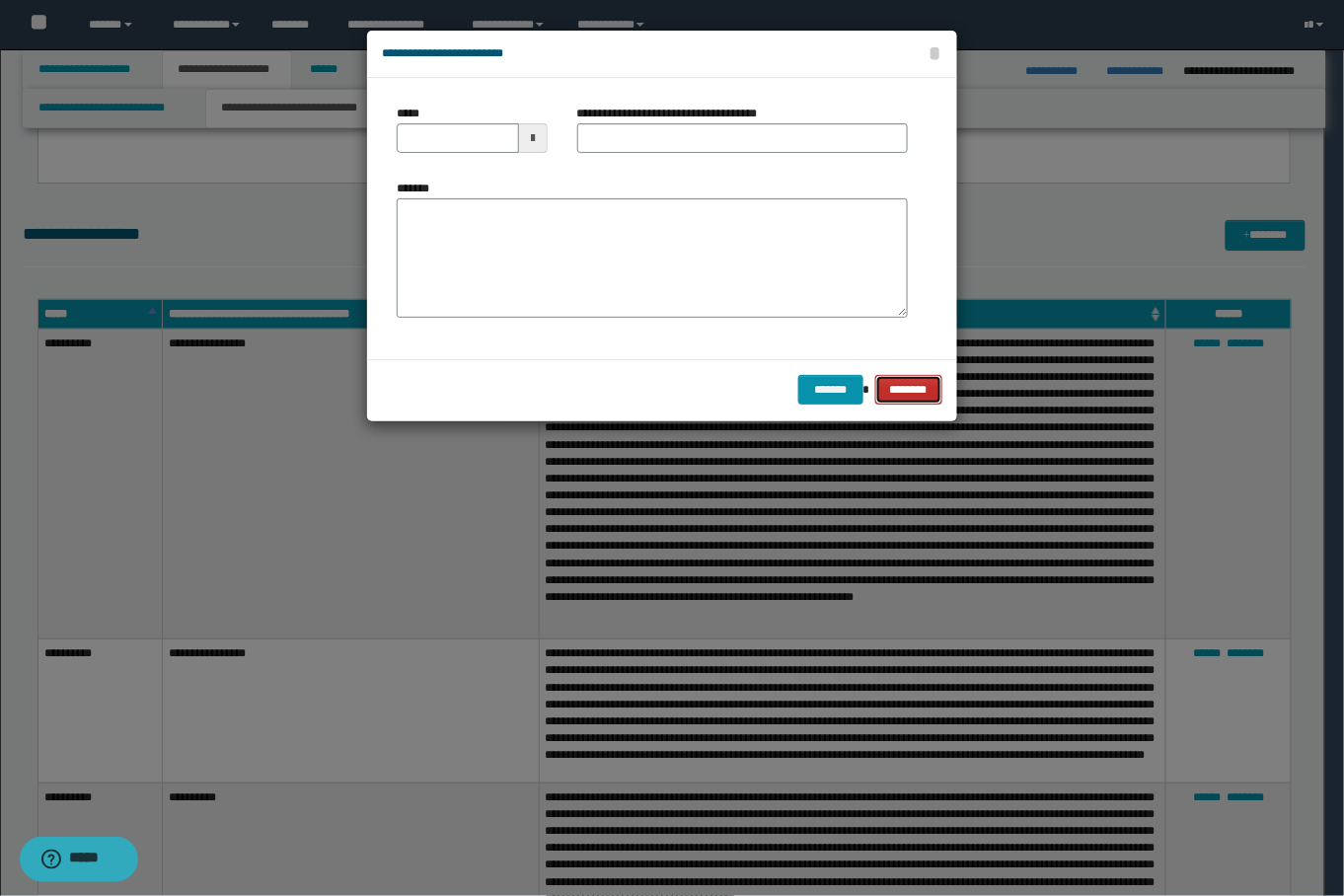 click on "********" at bounding box center [909, 390] 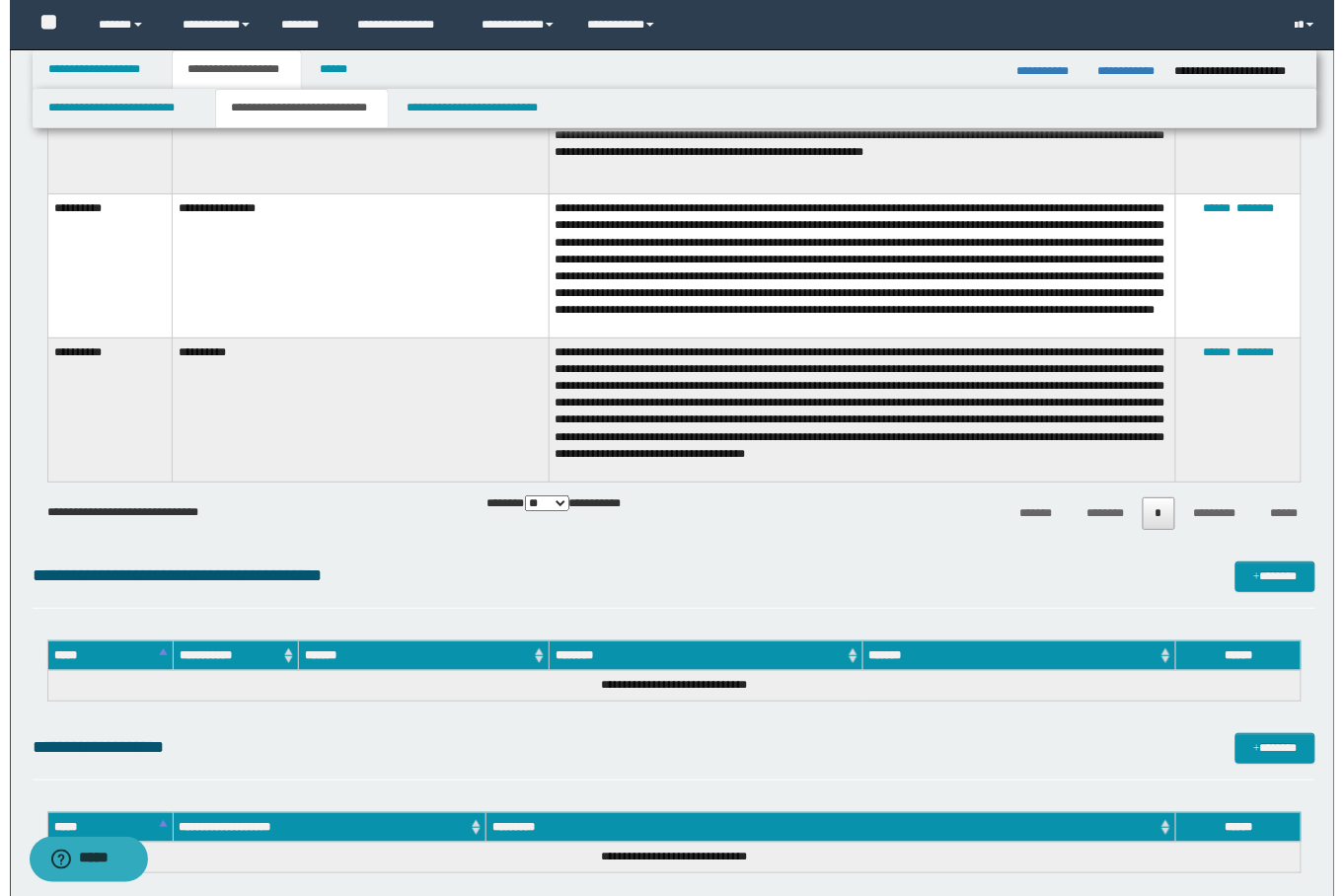 scroll, scrollTop: 2231, scrollLeft: 0, axis: vertical 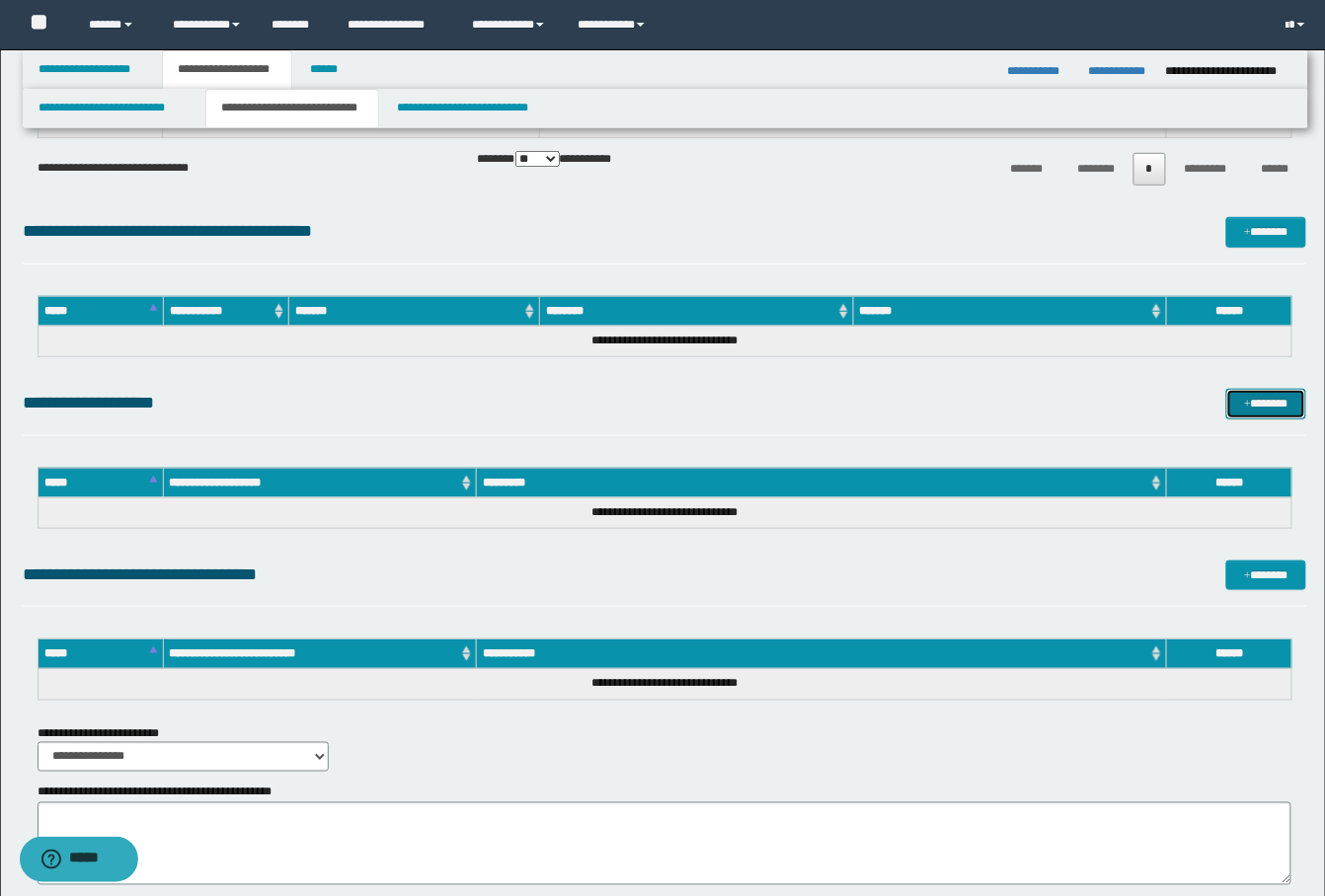 click on "*******" at bounding box center (1266, 404) 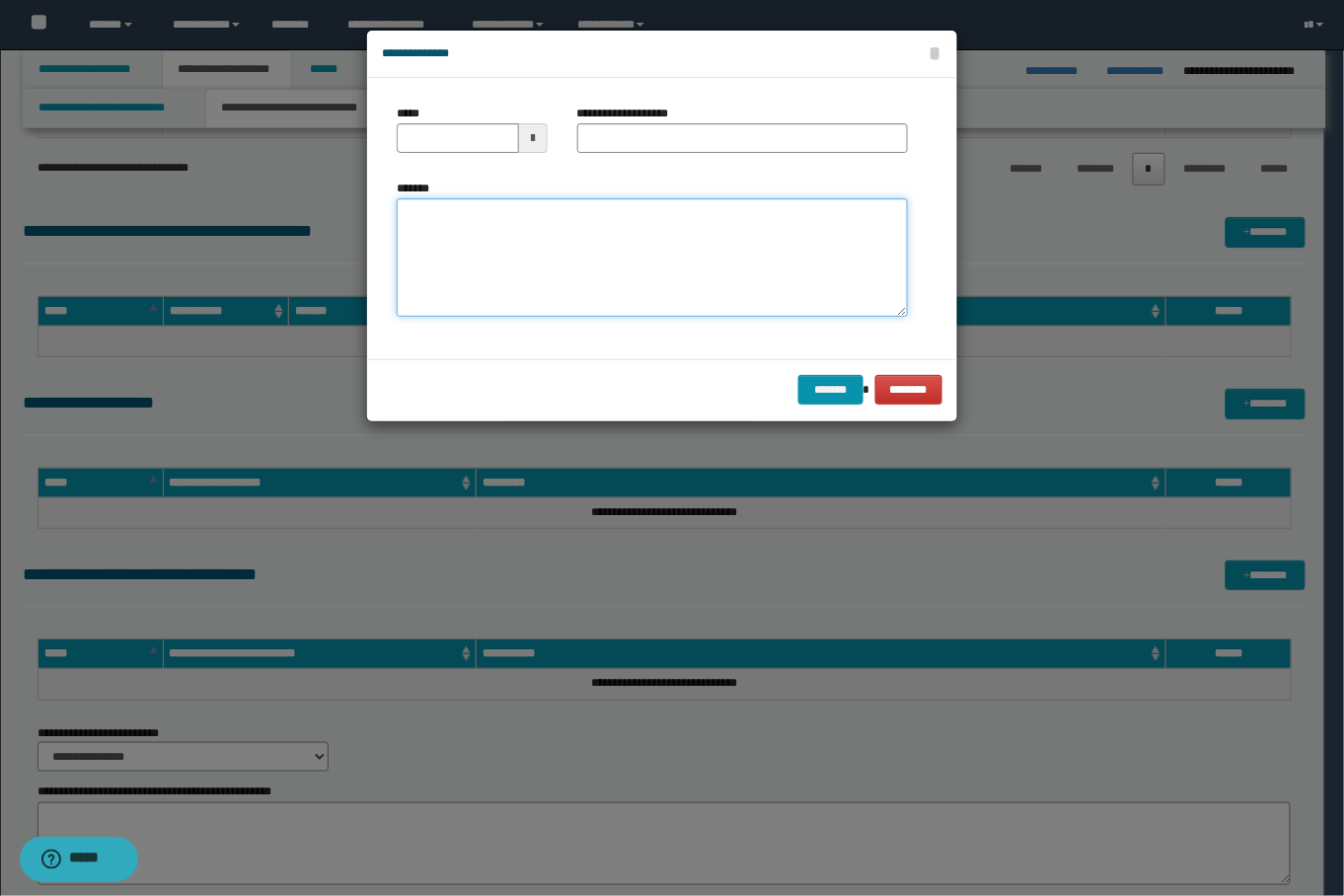 click on "*******" at bounding box center [651, 258] 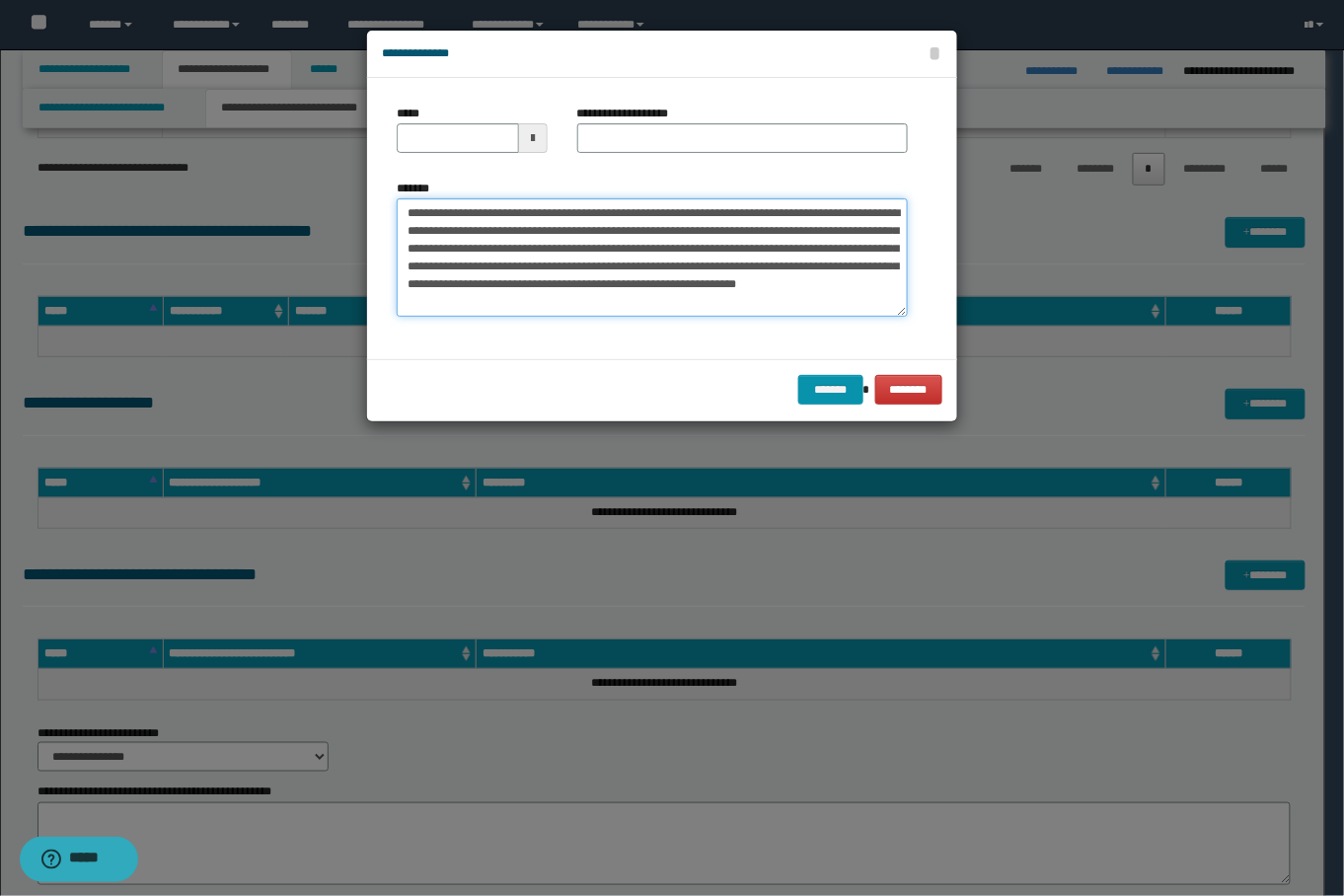 type on "**********" 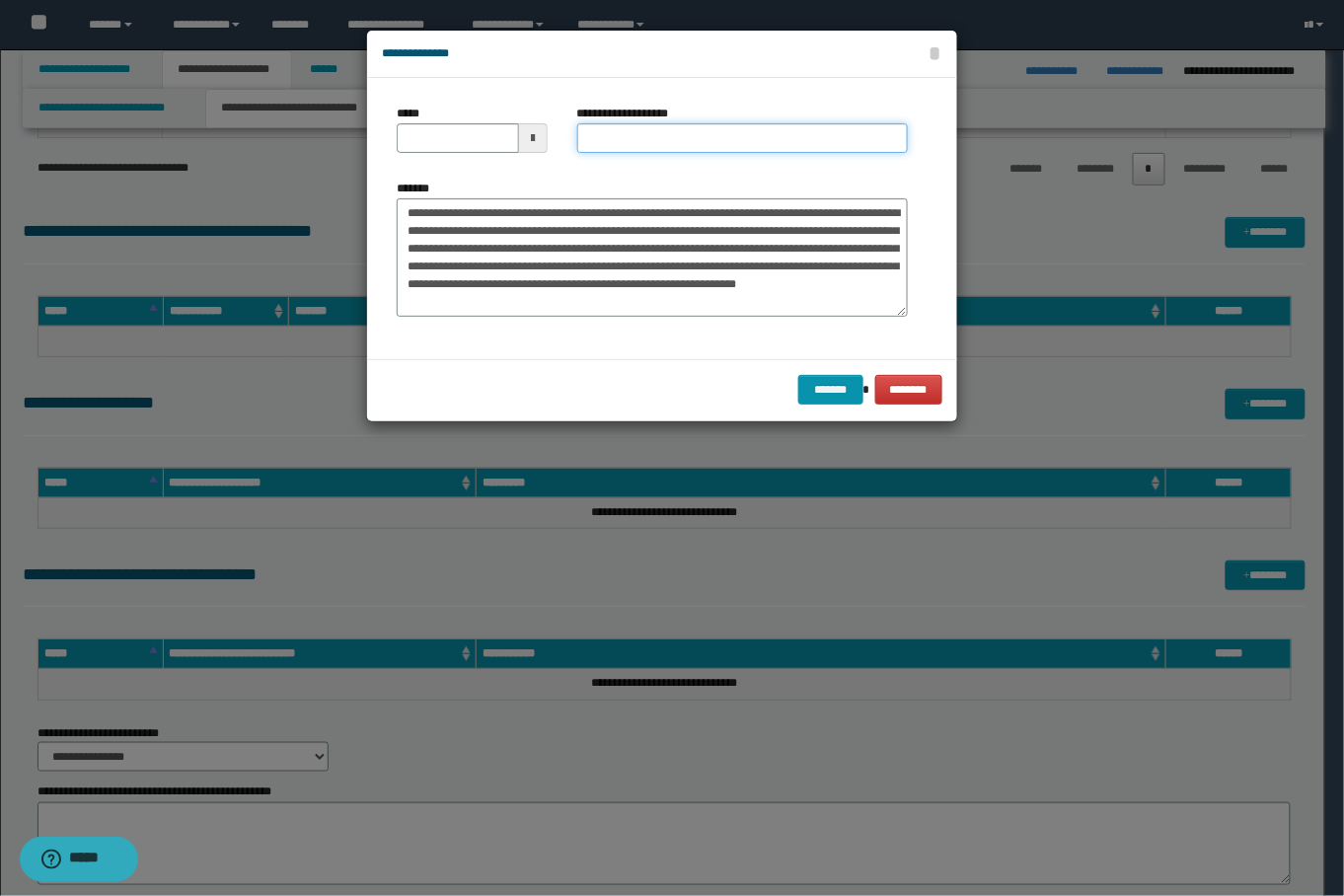 click on "**********" at bounding box center (742, 138) 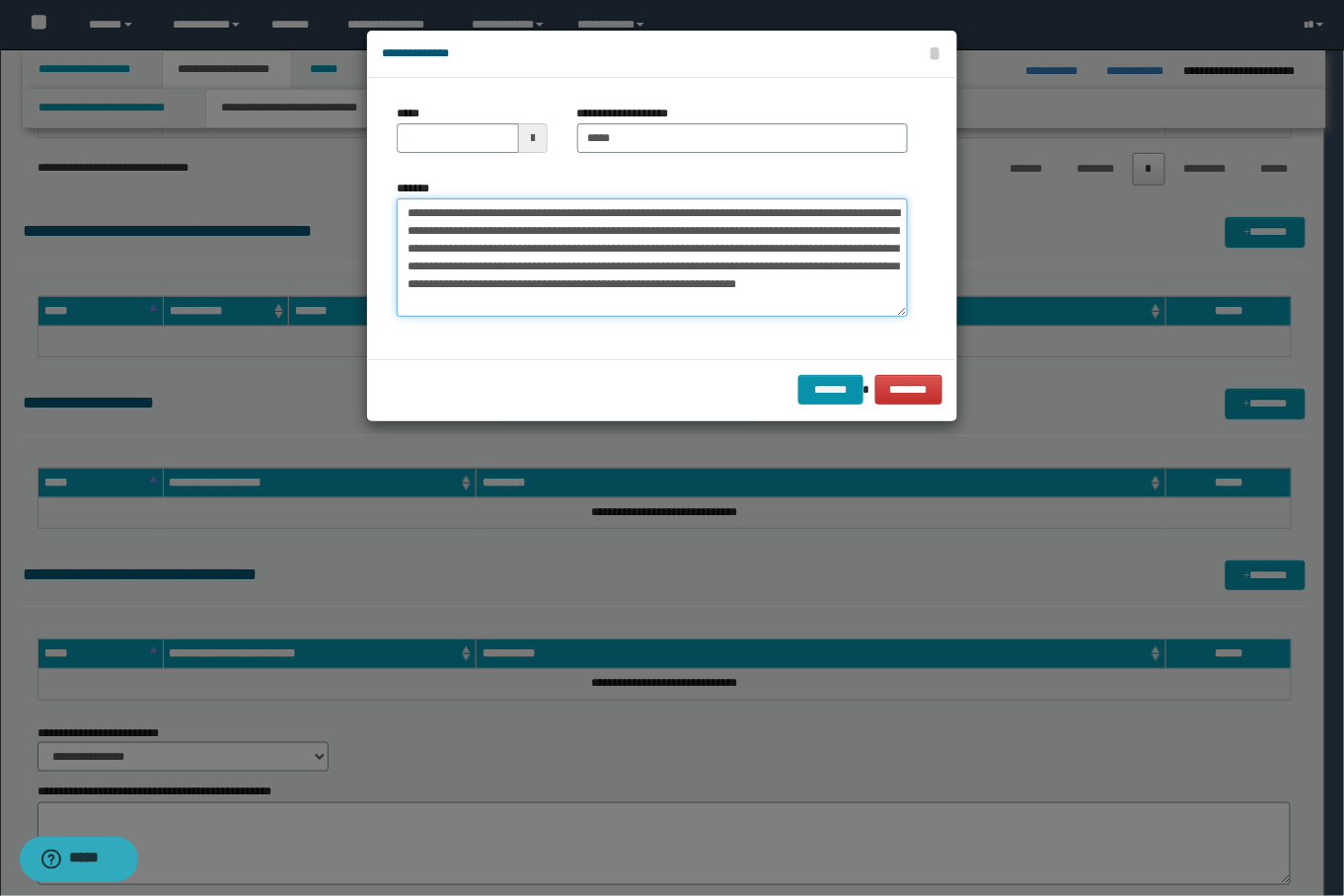 drag, startPoint x: 679, startPoint y: 217, endPoint x: 336, endPoint y: 178, distance: 345.21008 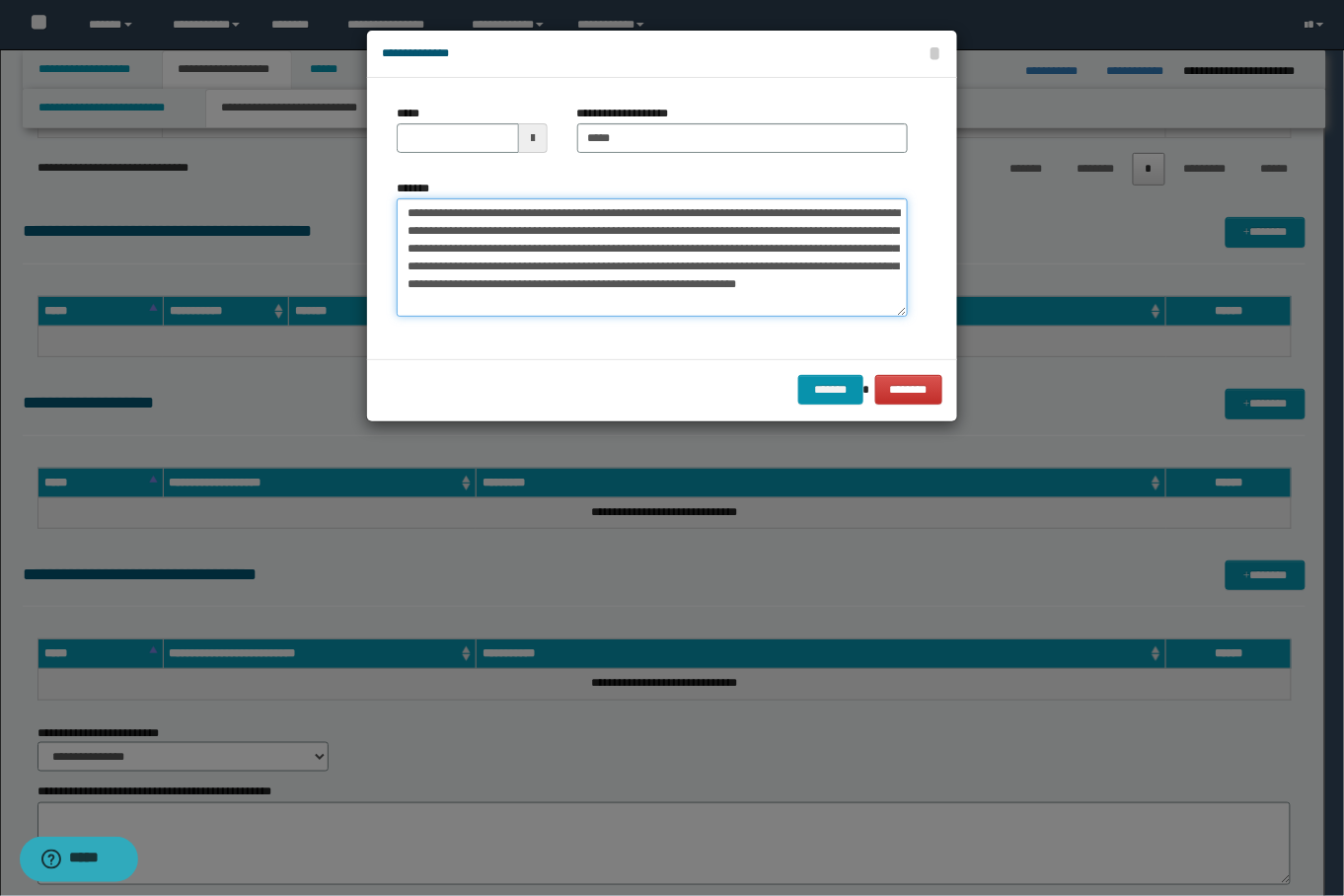 type 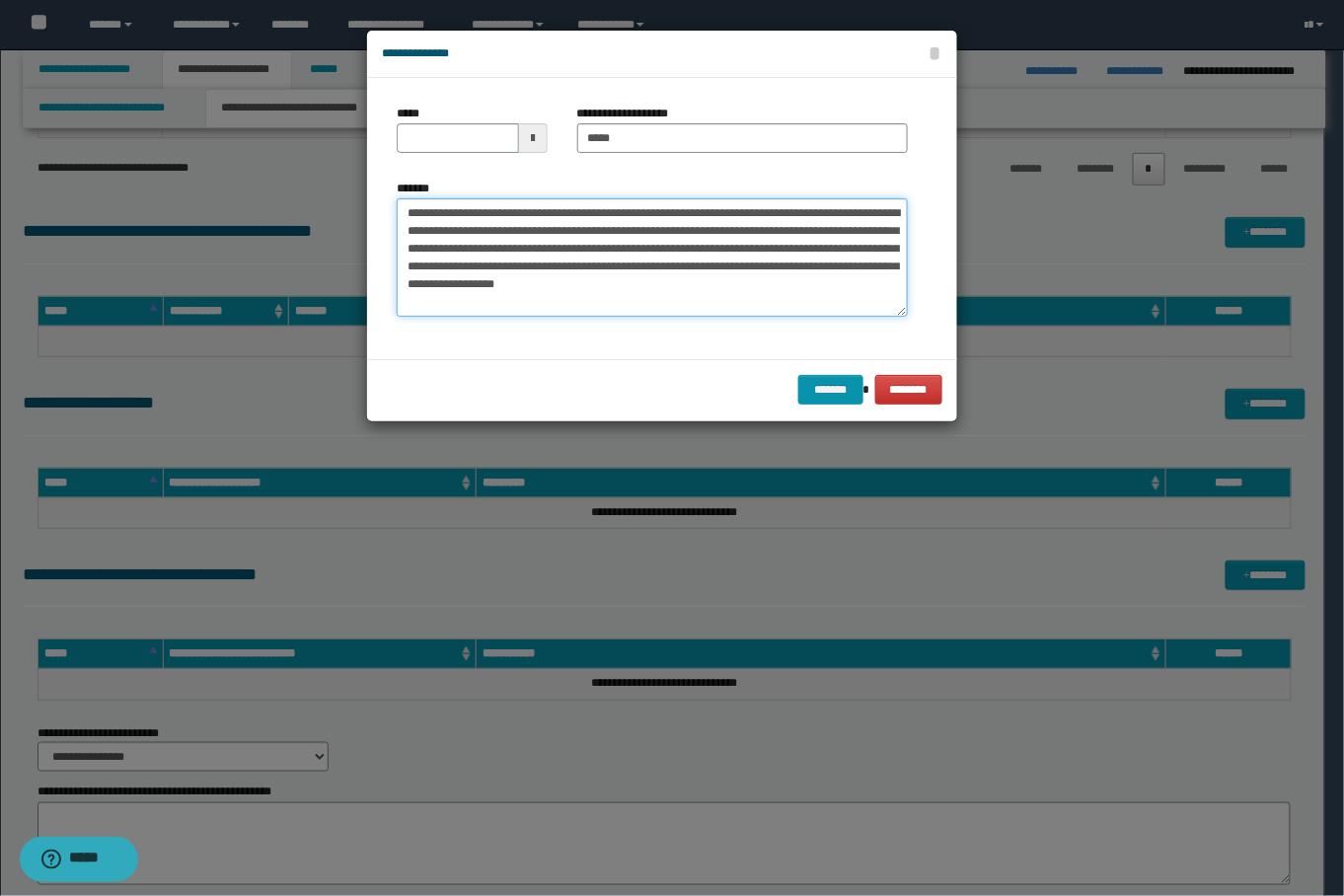type on "**********" 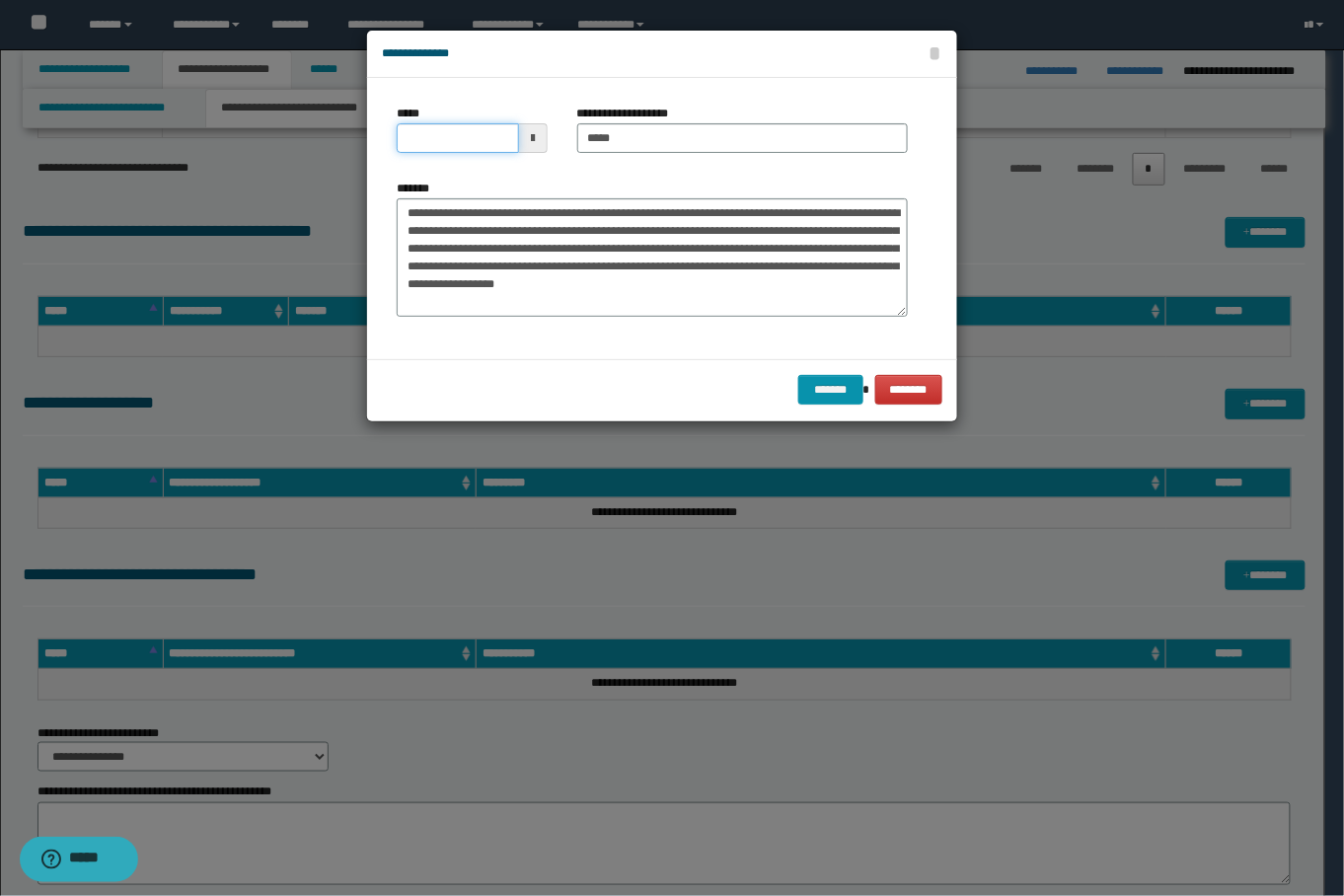 click on "*****" at bounding box center [457, 138] 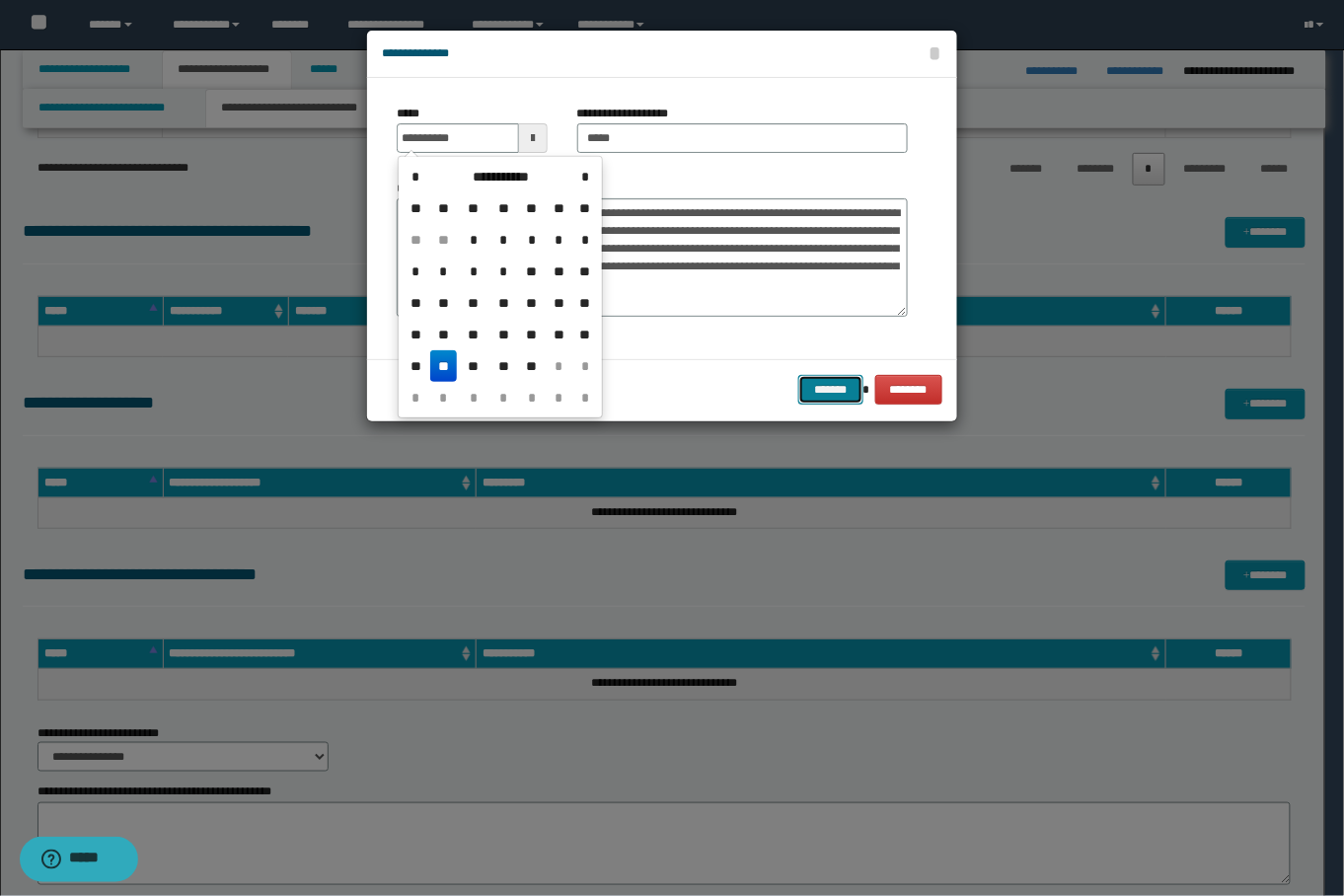 type on "**********" 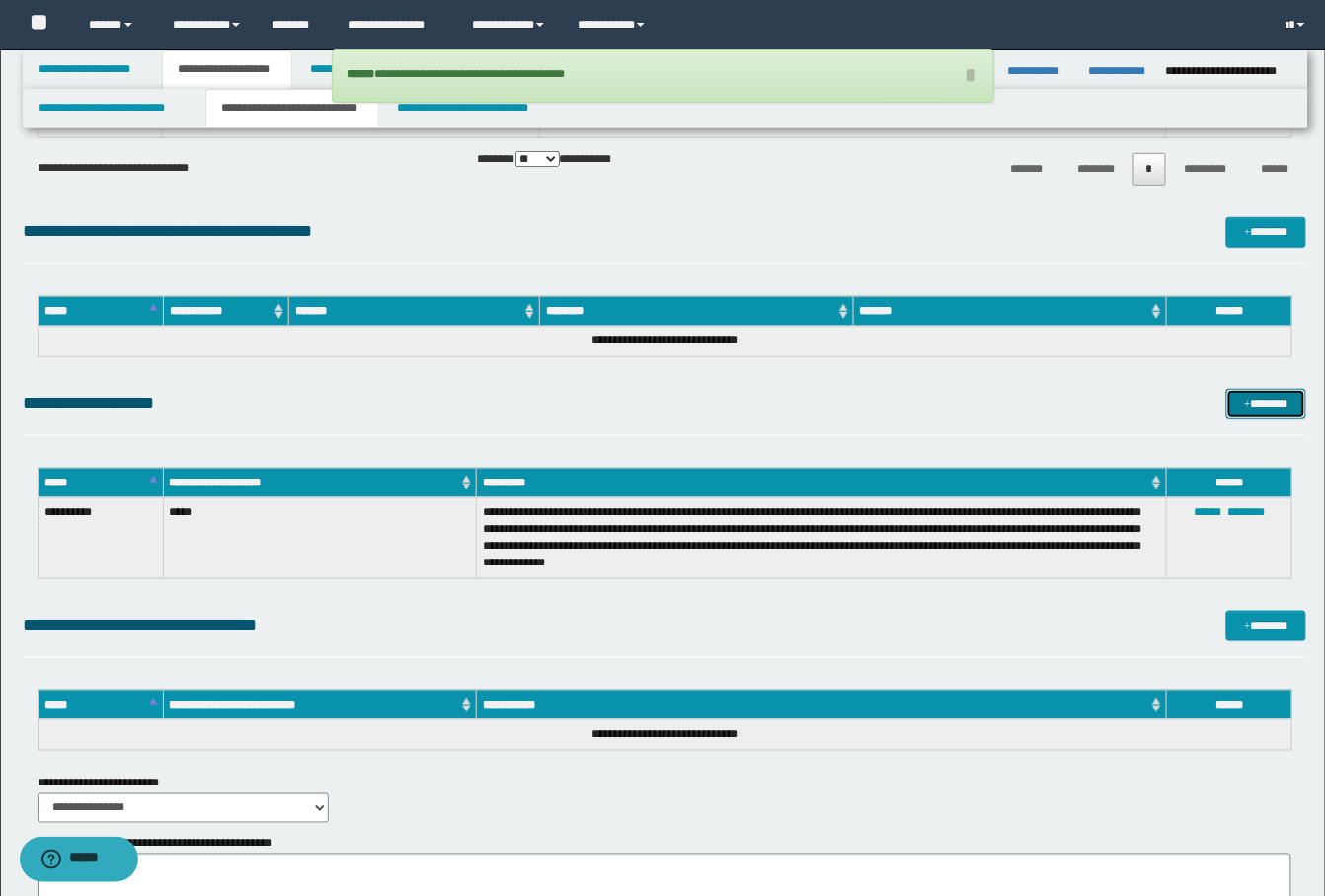 click on "*******" at bounding box center [1266, 404] 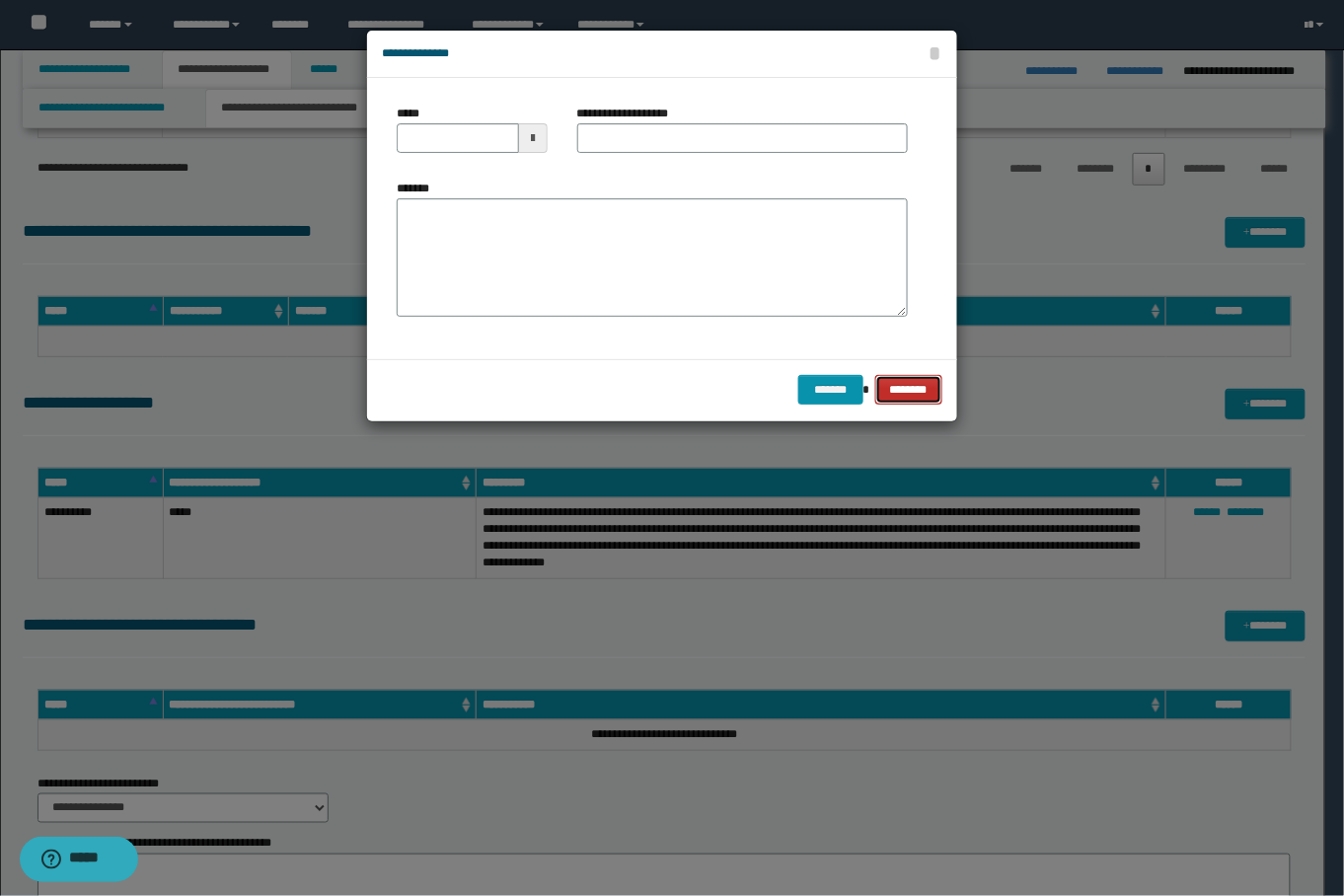 click on "********" at bounding box center (909, 390) 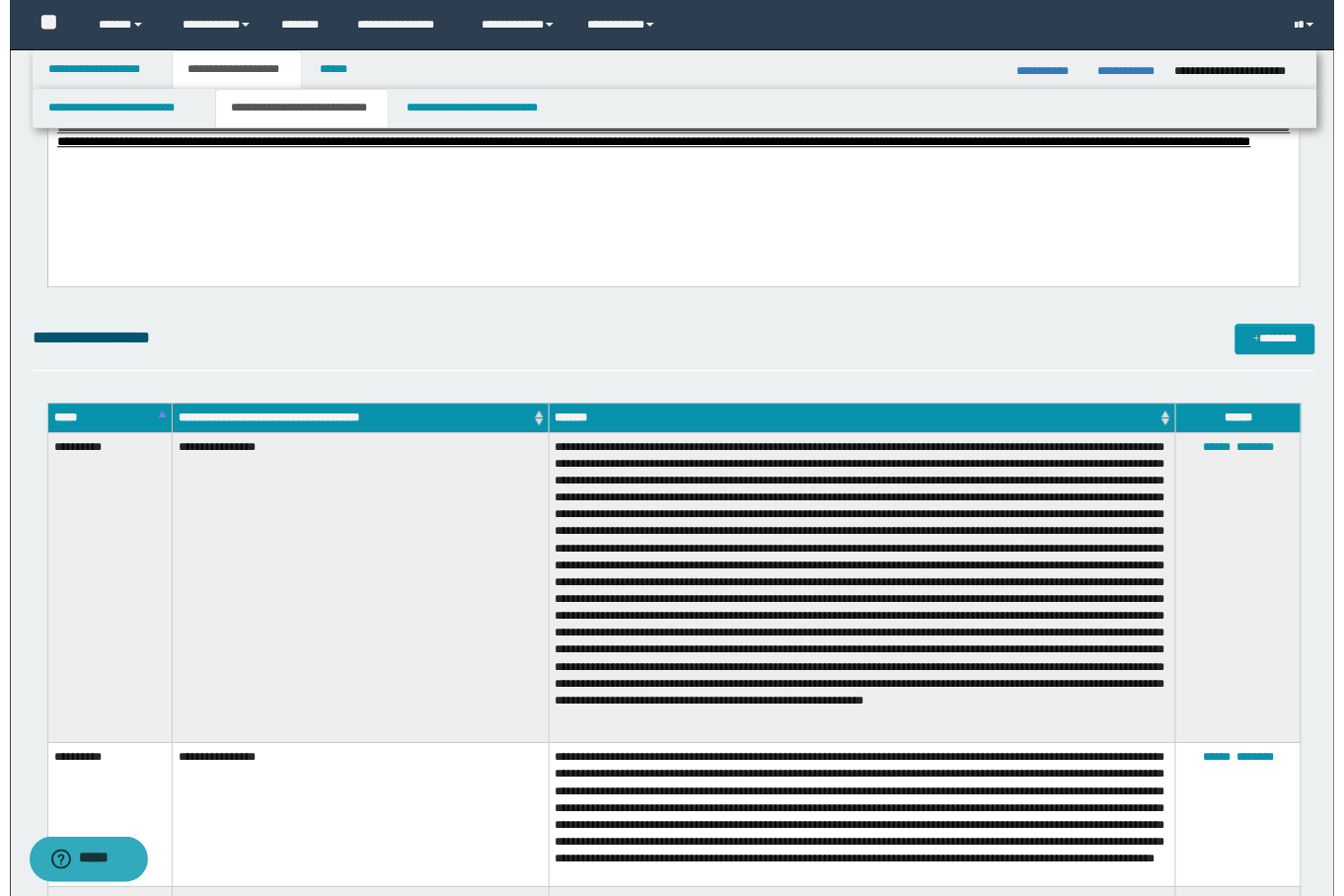 scroll, scrollTop: 1310, scrollLeft: 0, axis: vertical 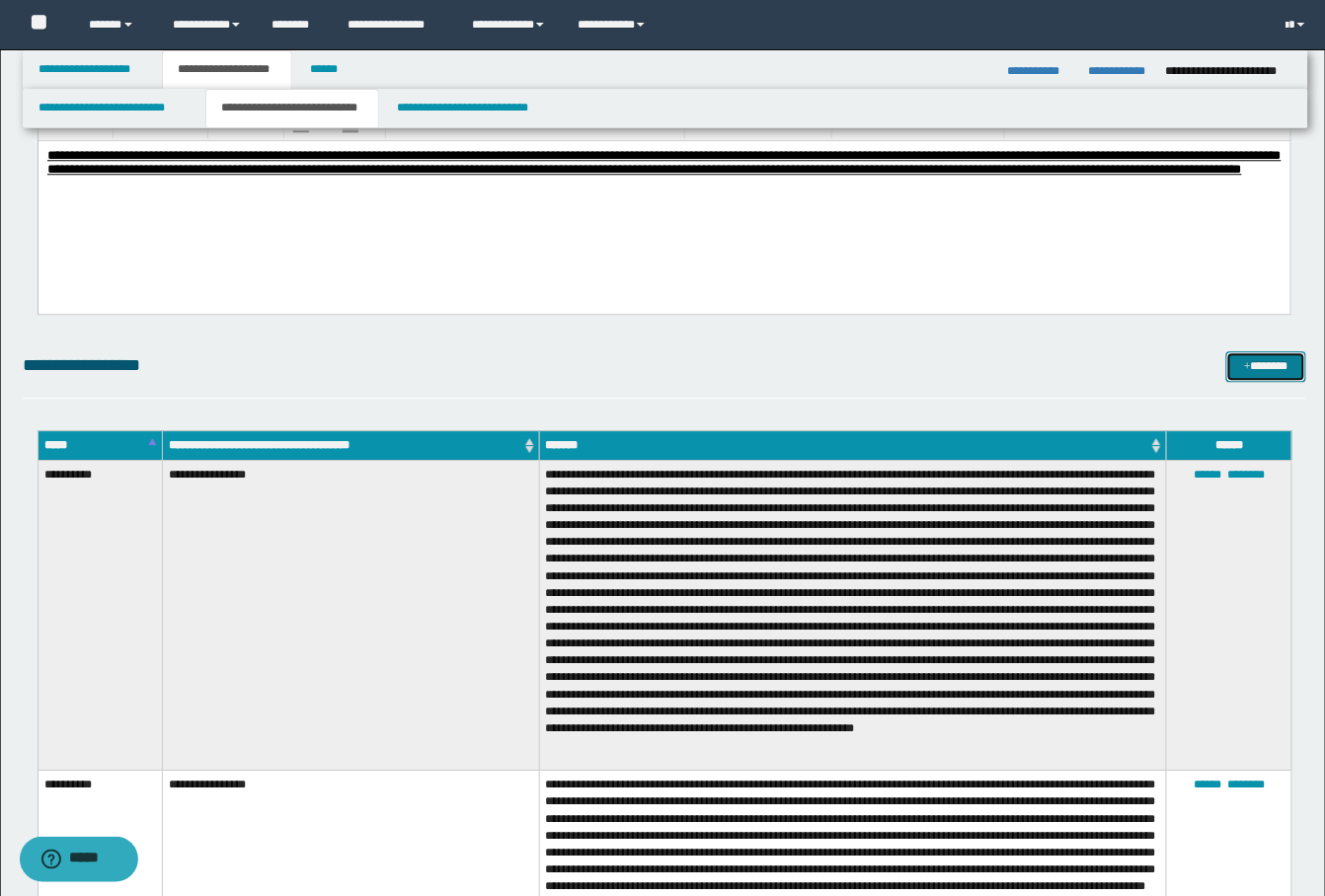 click on "*******" at bounding box center (1266, 366) 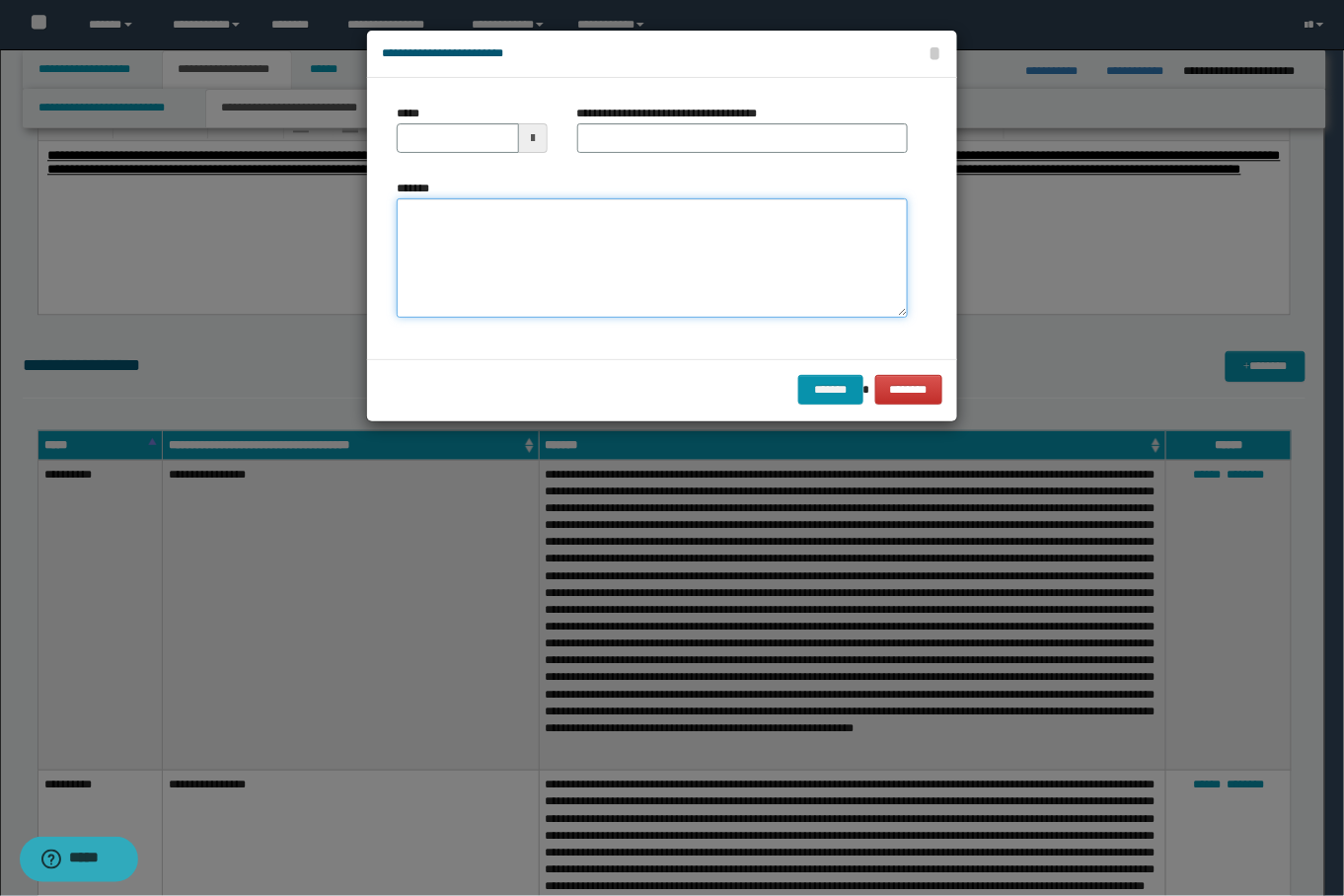 click on "*******" at bounding box center [651, 258] 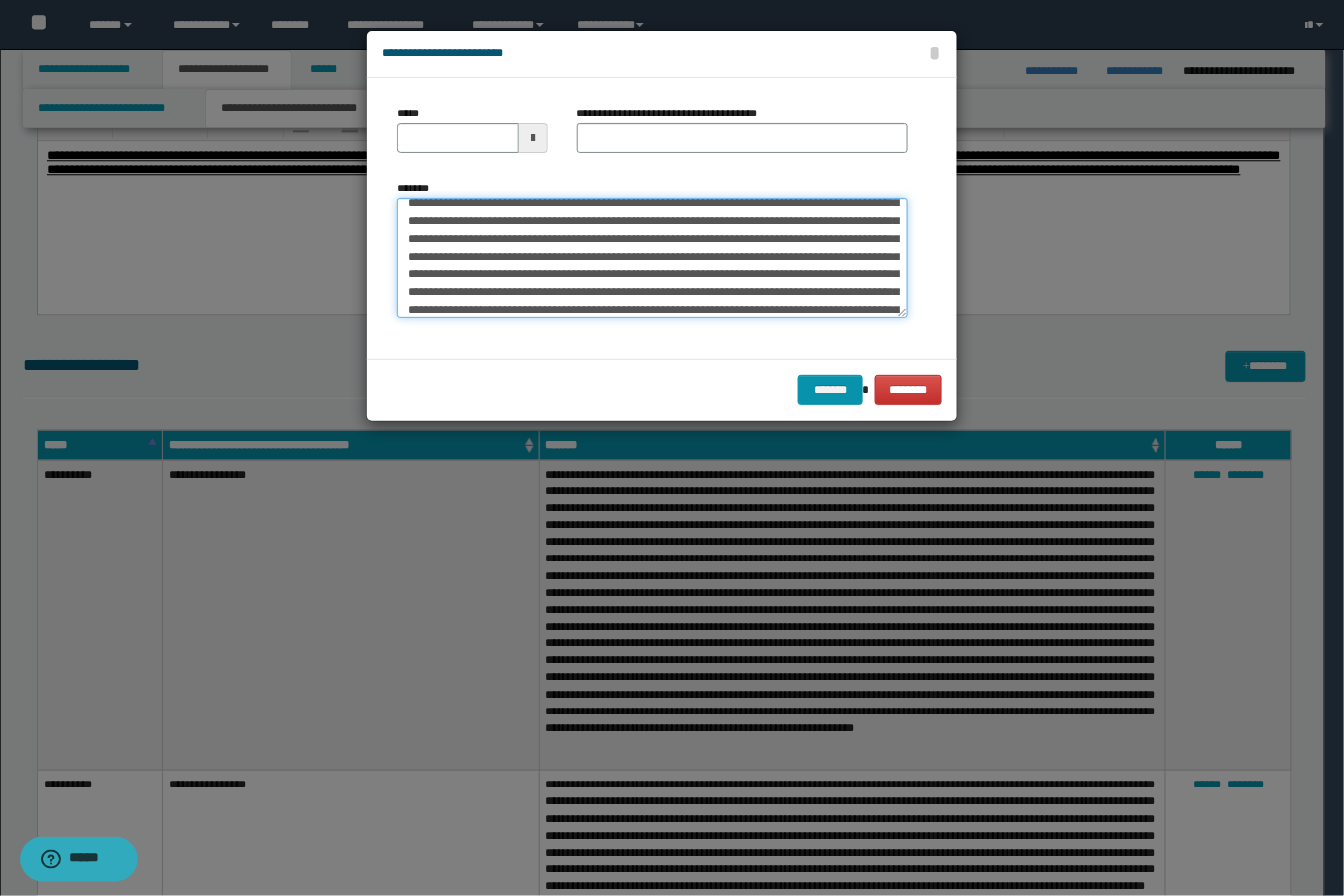 scroll, scrollTop: 0, scrollLeft: 0, axis: both 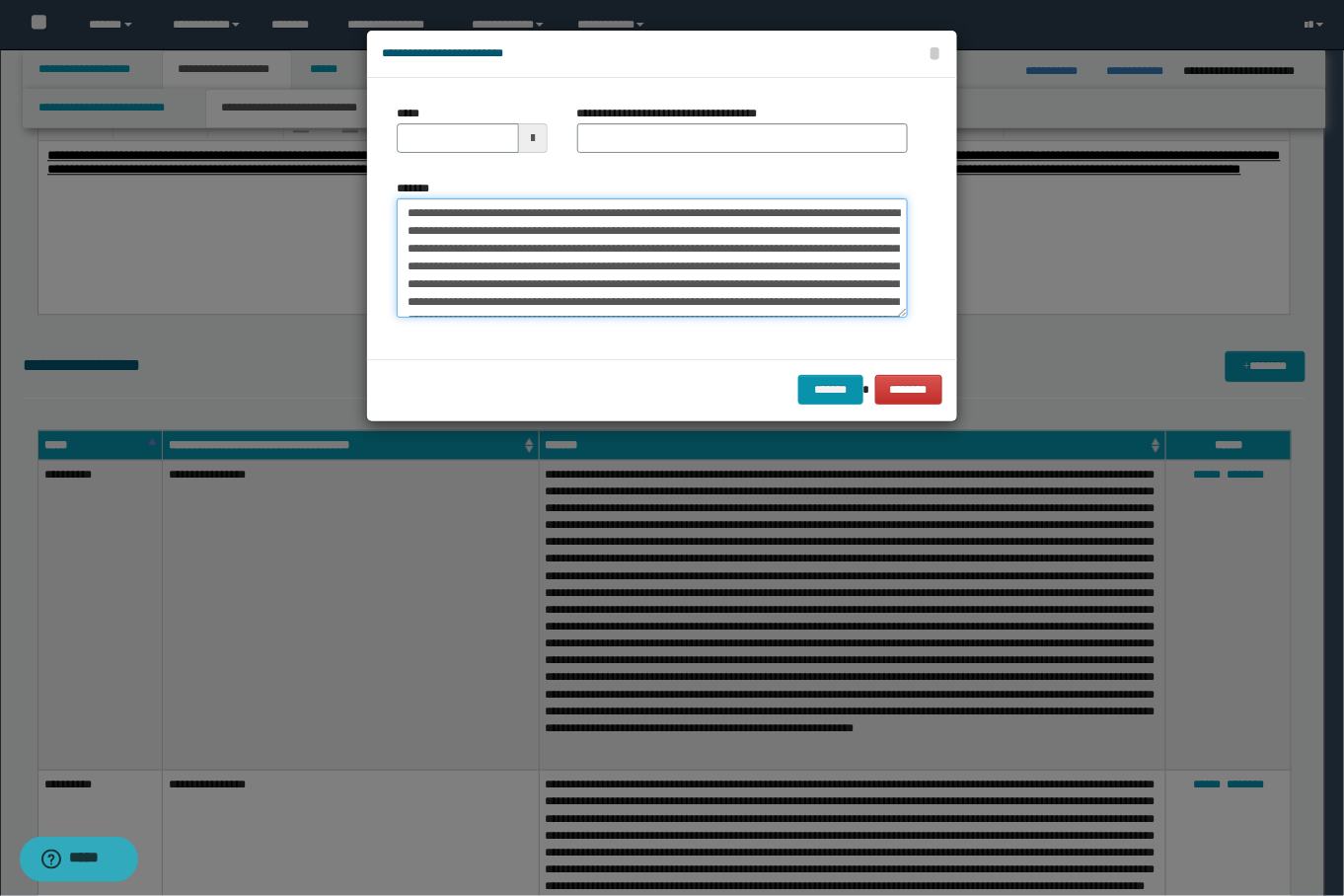 type on "**********" 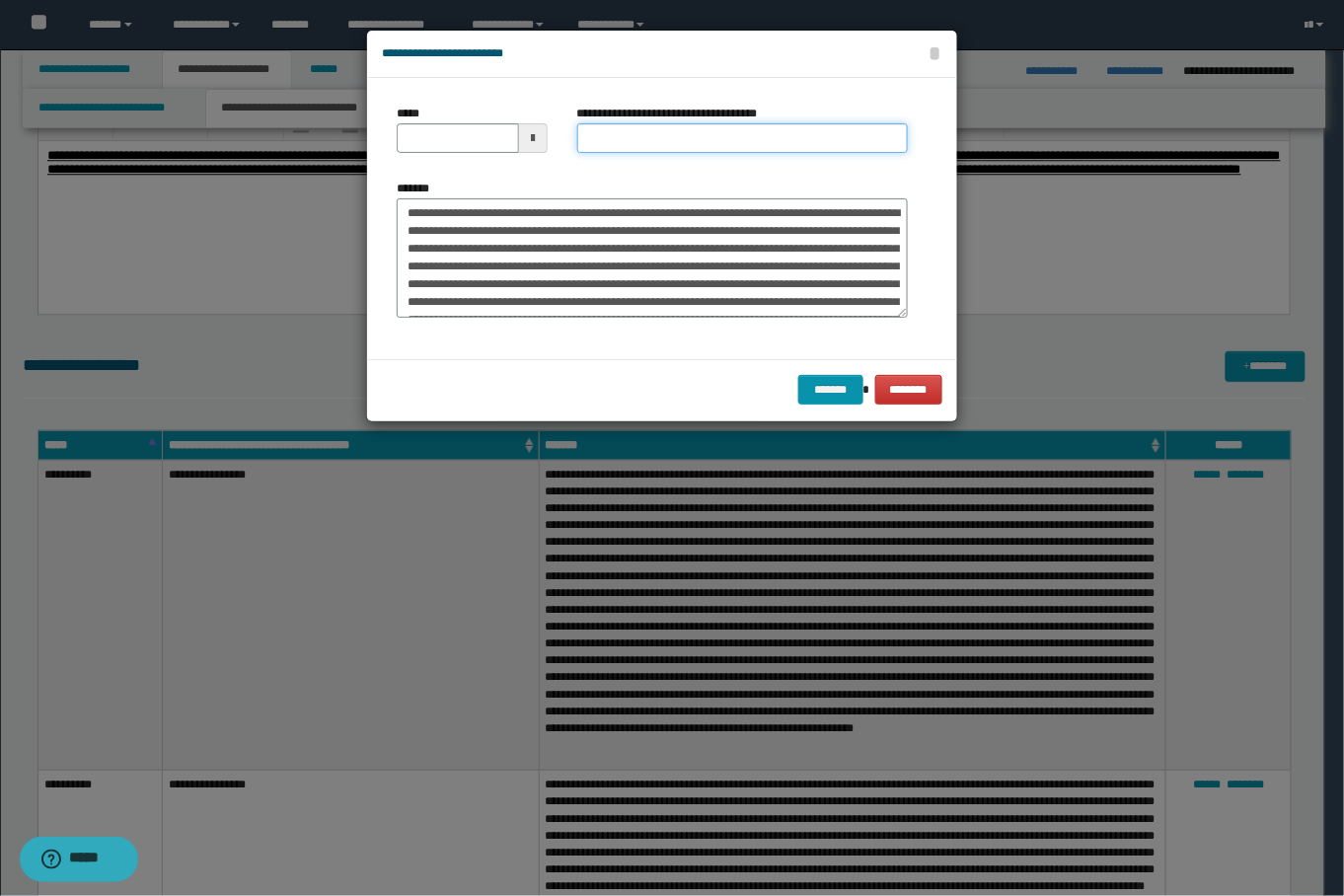 click on "**********" at bounding box center [742, 138] 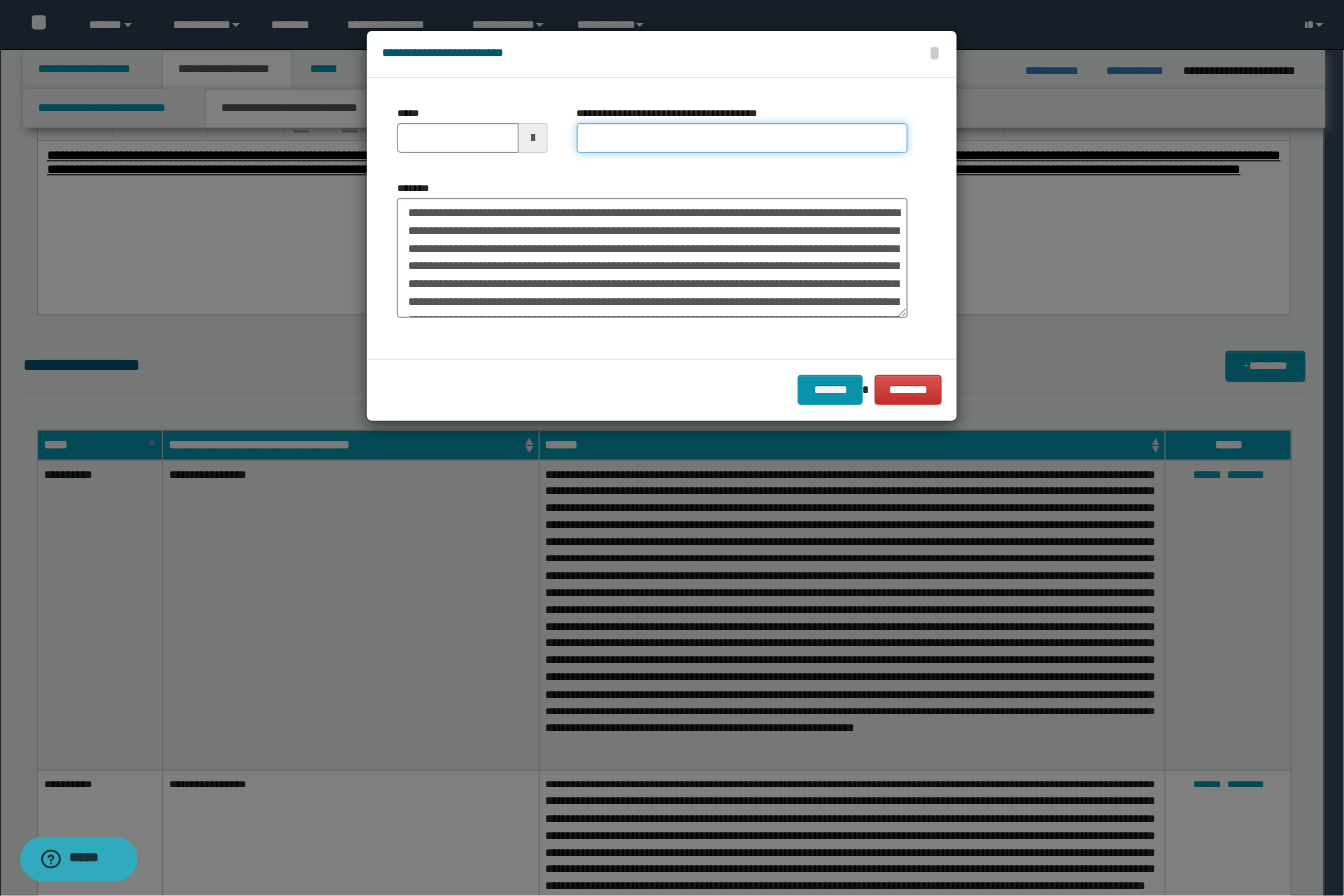 type on "*********" 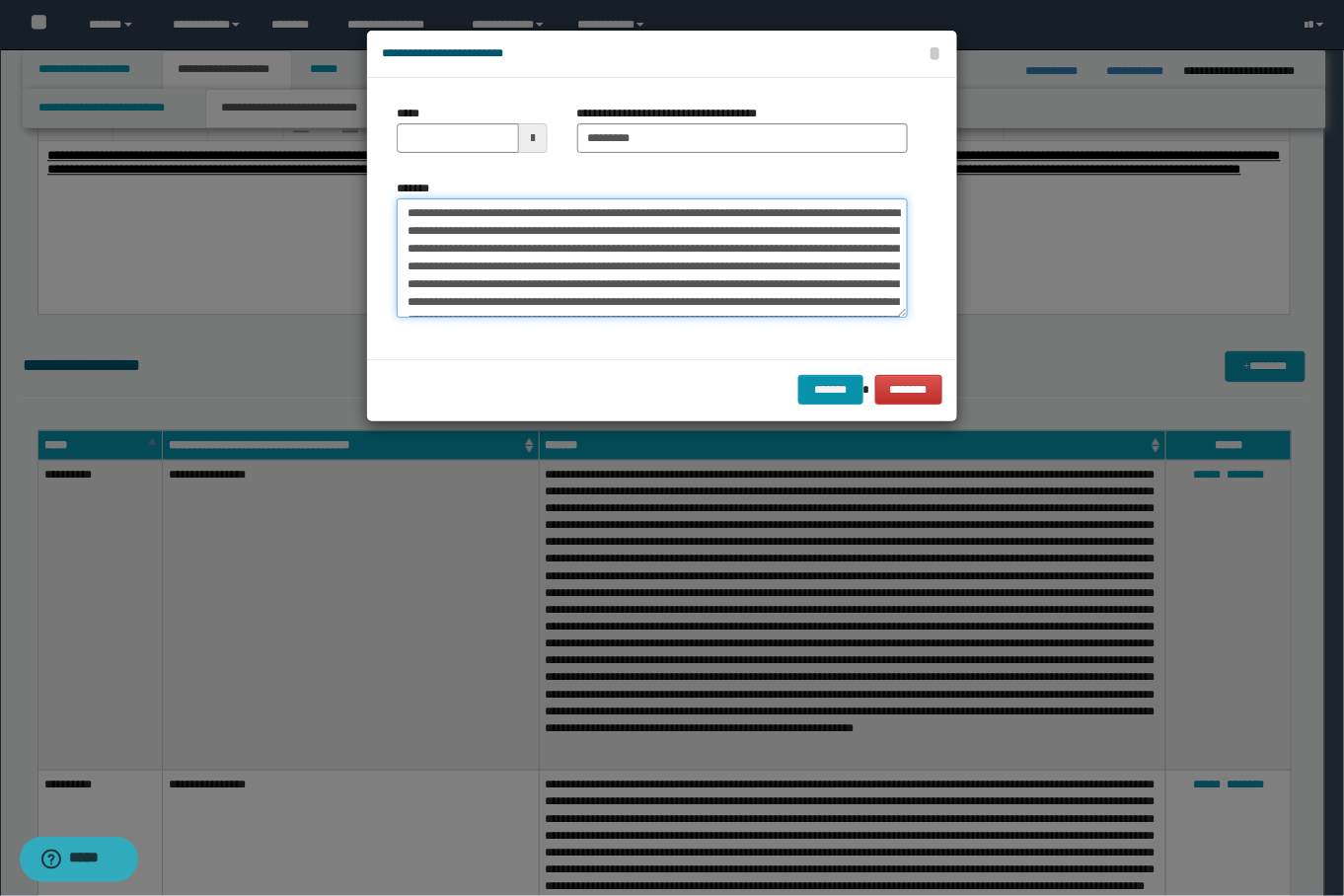 drag, startPoint x: 865, startPoint y: 213, endPoint x: 320, endPoint y: 215, distance: 545.0037 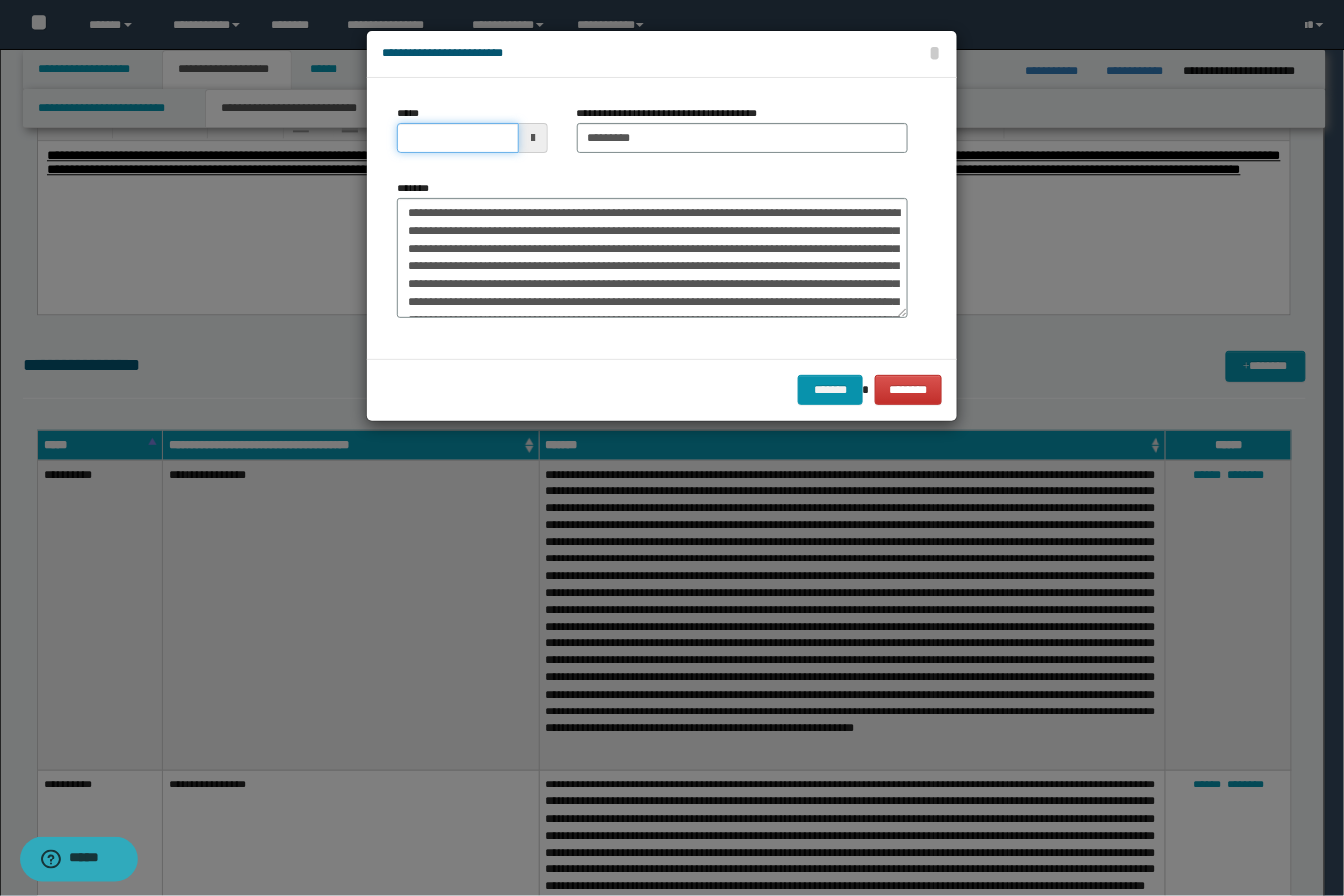 click on "*****" at bounding box center [457, 138] 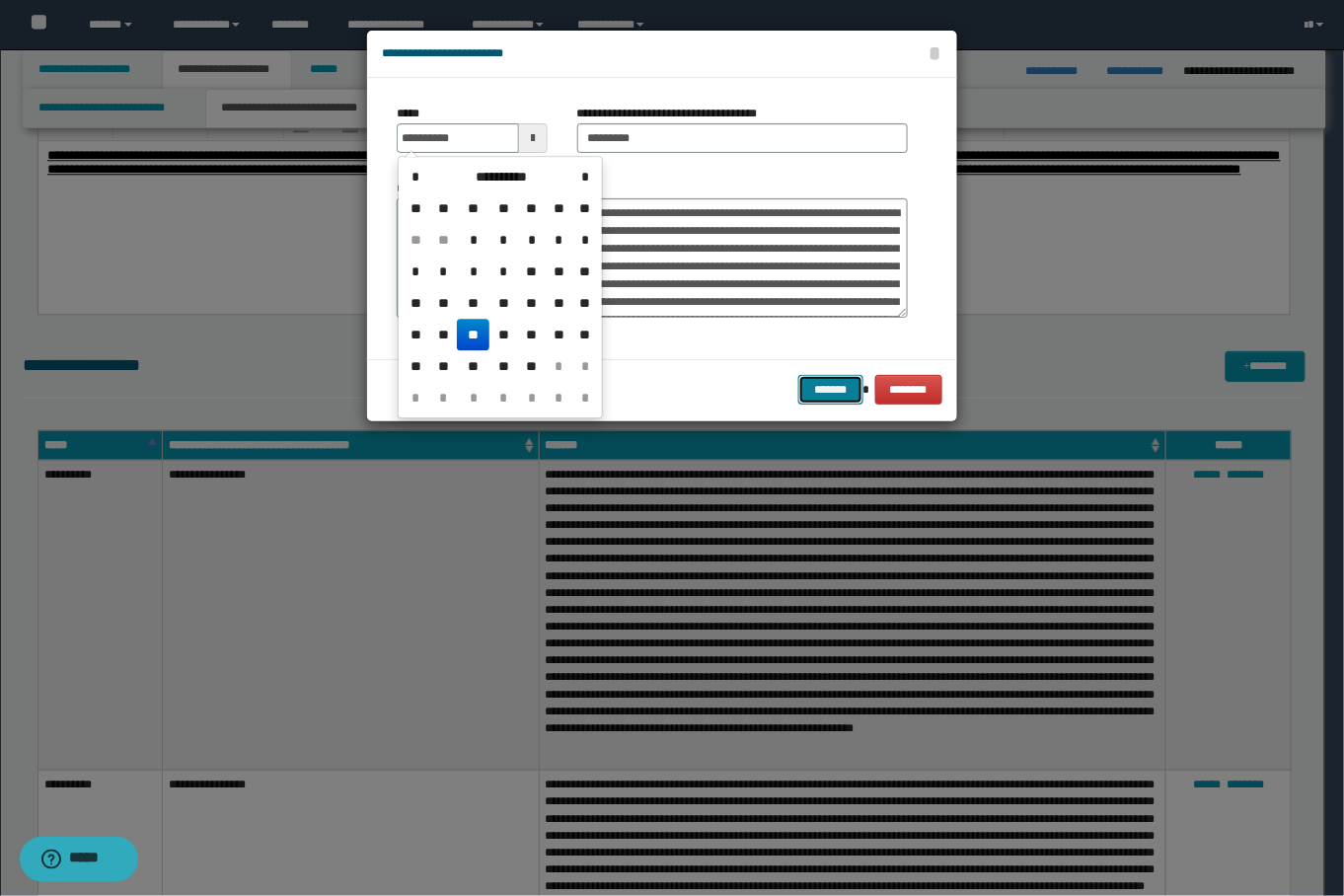type on "**********" 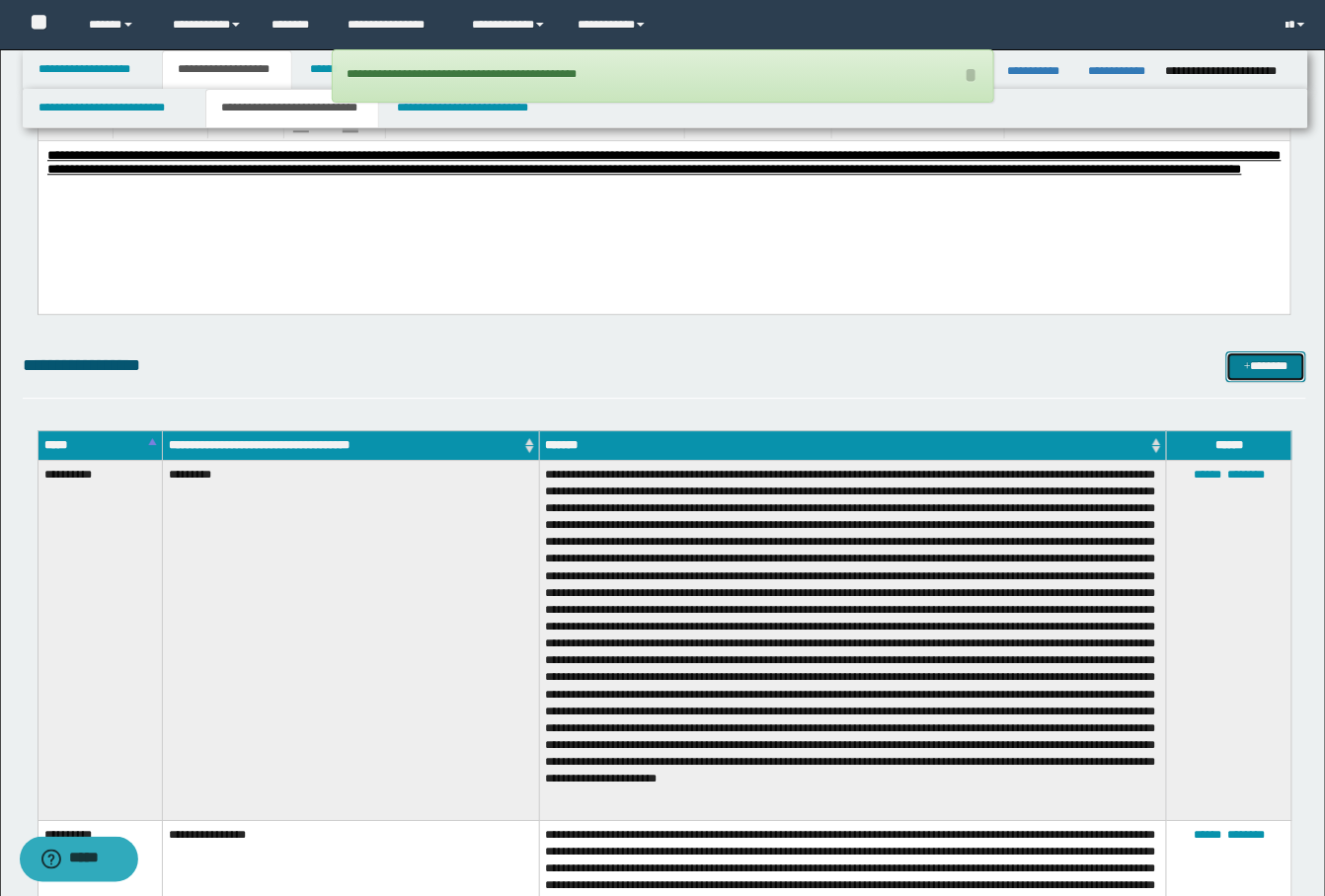 click on "*******" at bounding box center [1266, 366] 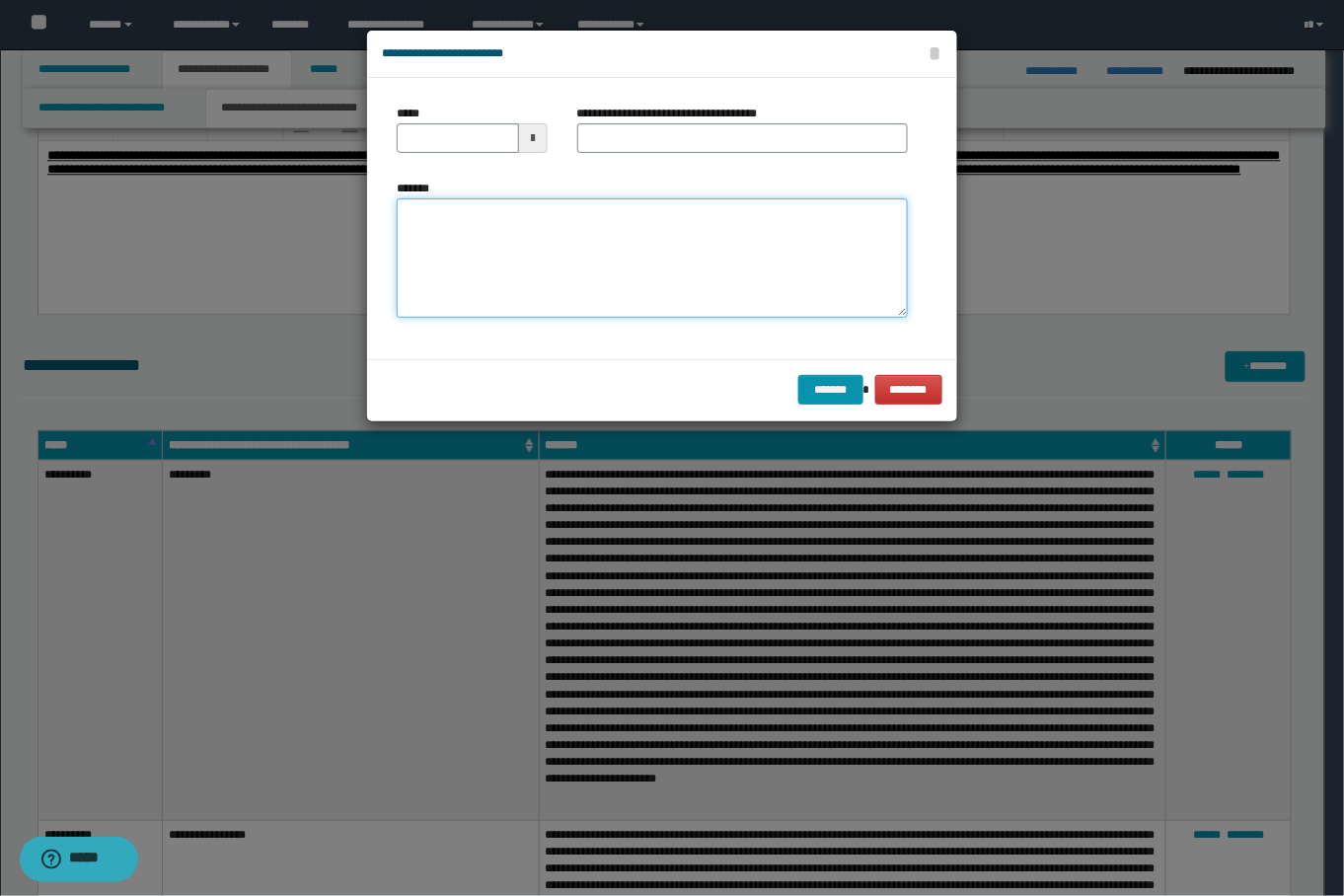 click on "*******" at bounding box center [651, 258] 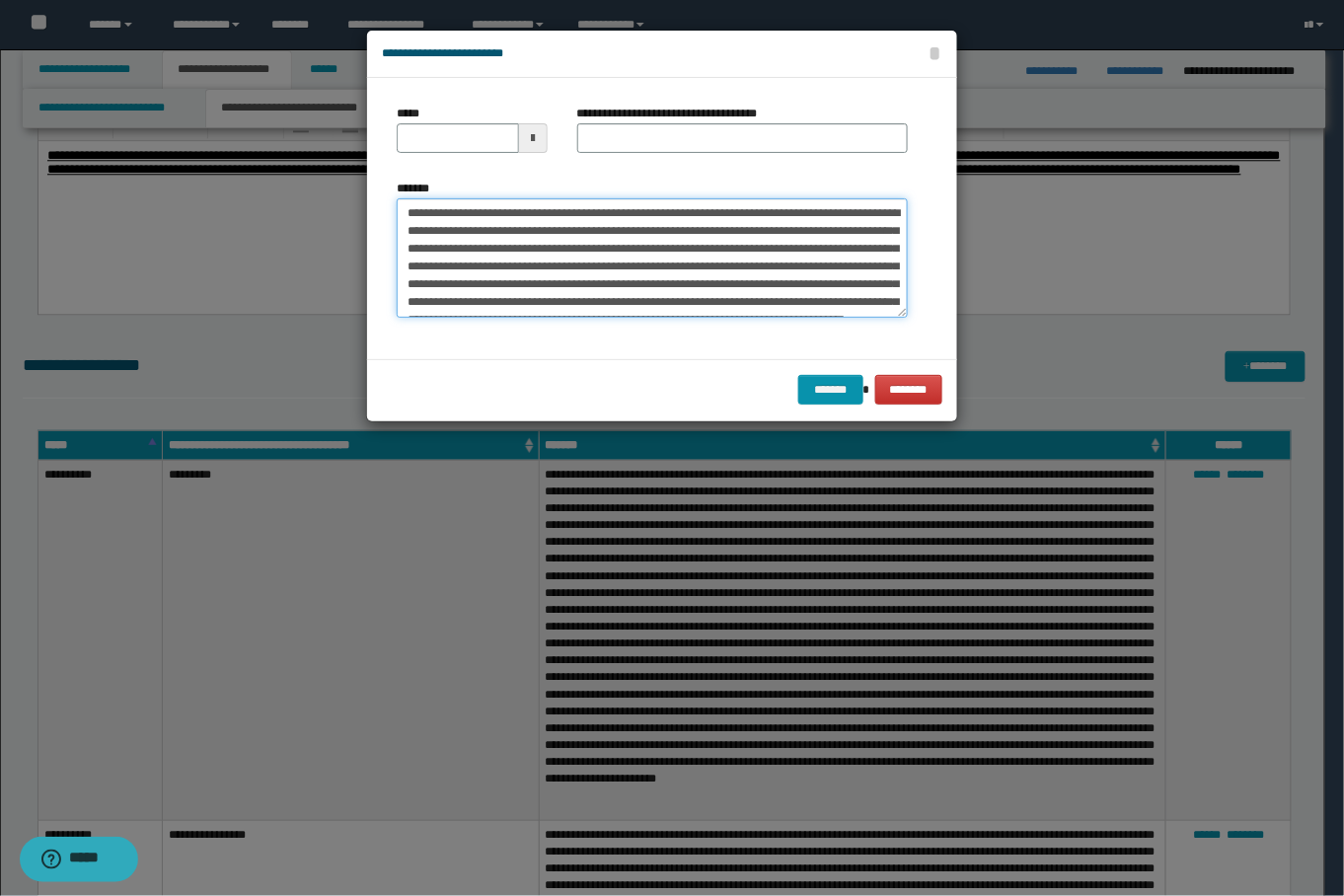 scroll, scrollTop: 45, scrollLeft: 0, axis: vertical 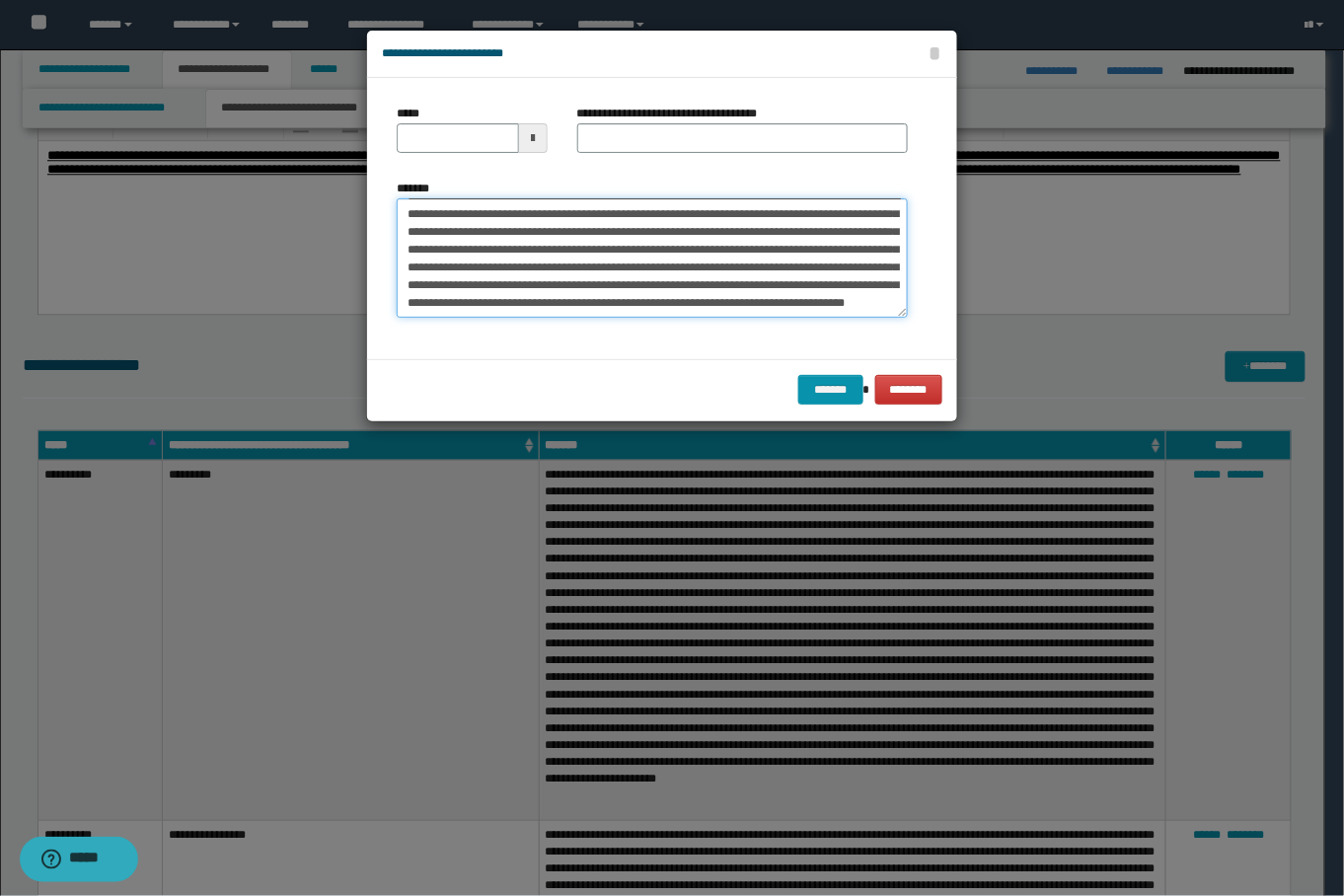 type on "**********" 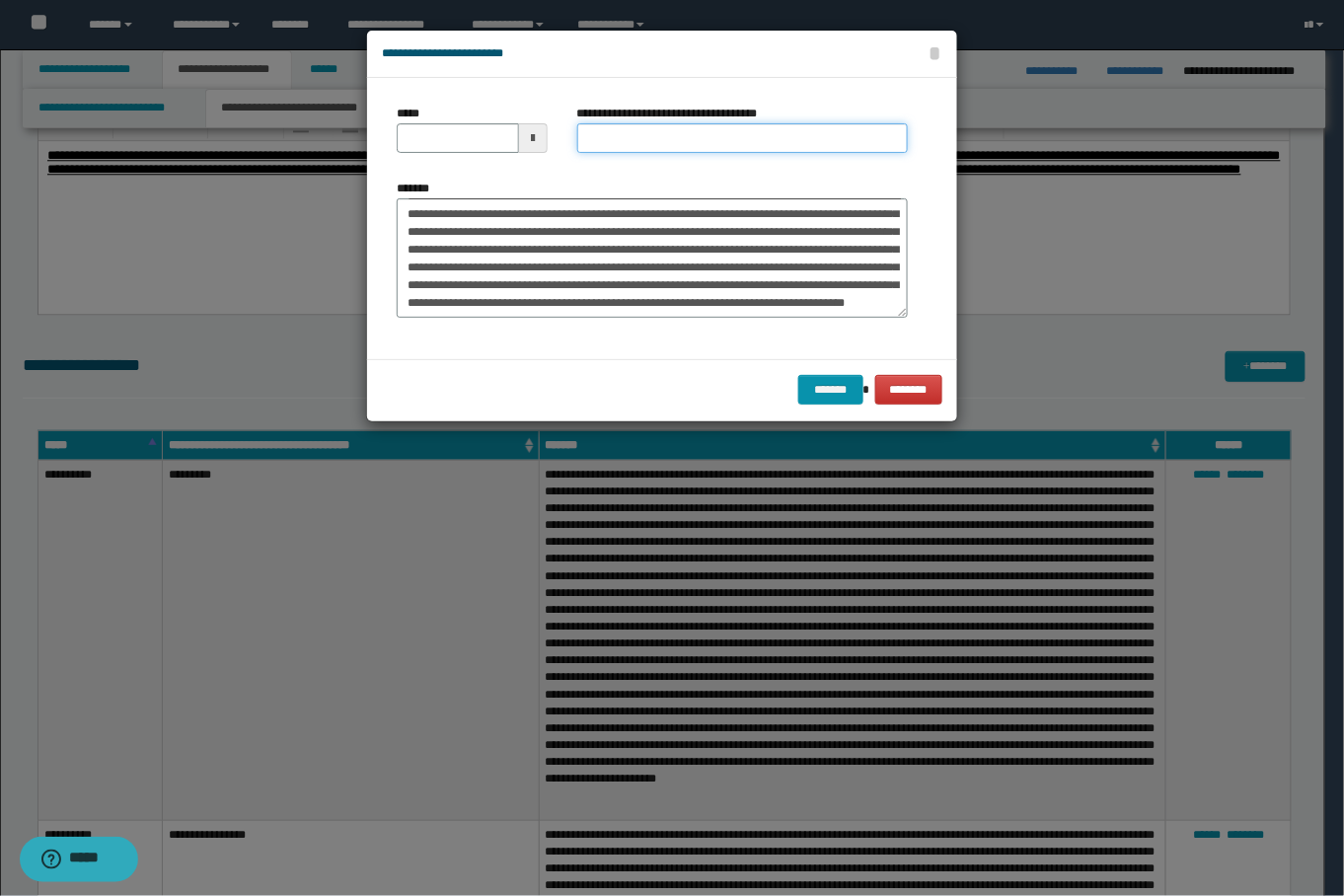 click on "**********" at bounding box center (742, 138) 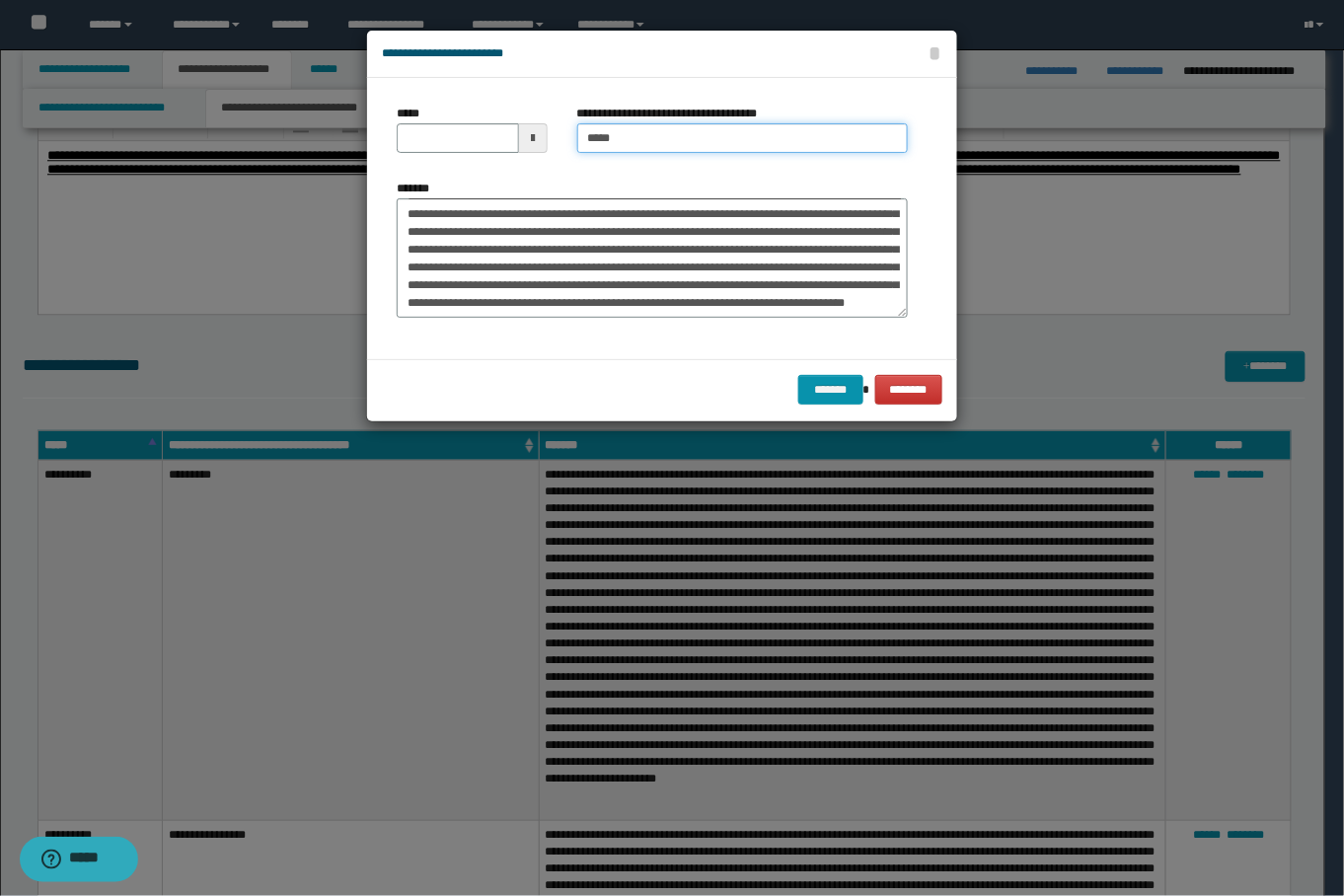 type on "**********" 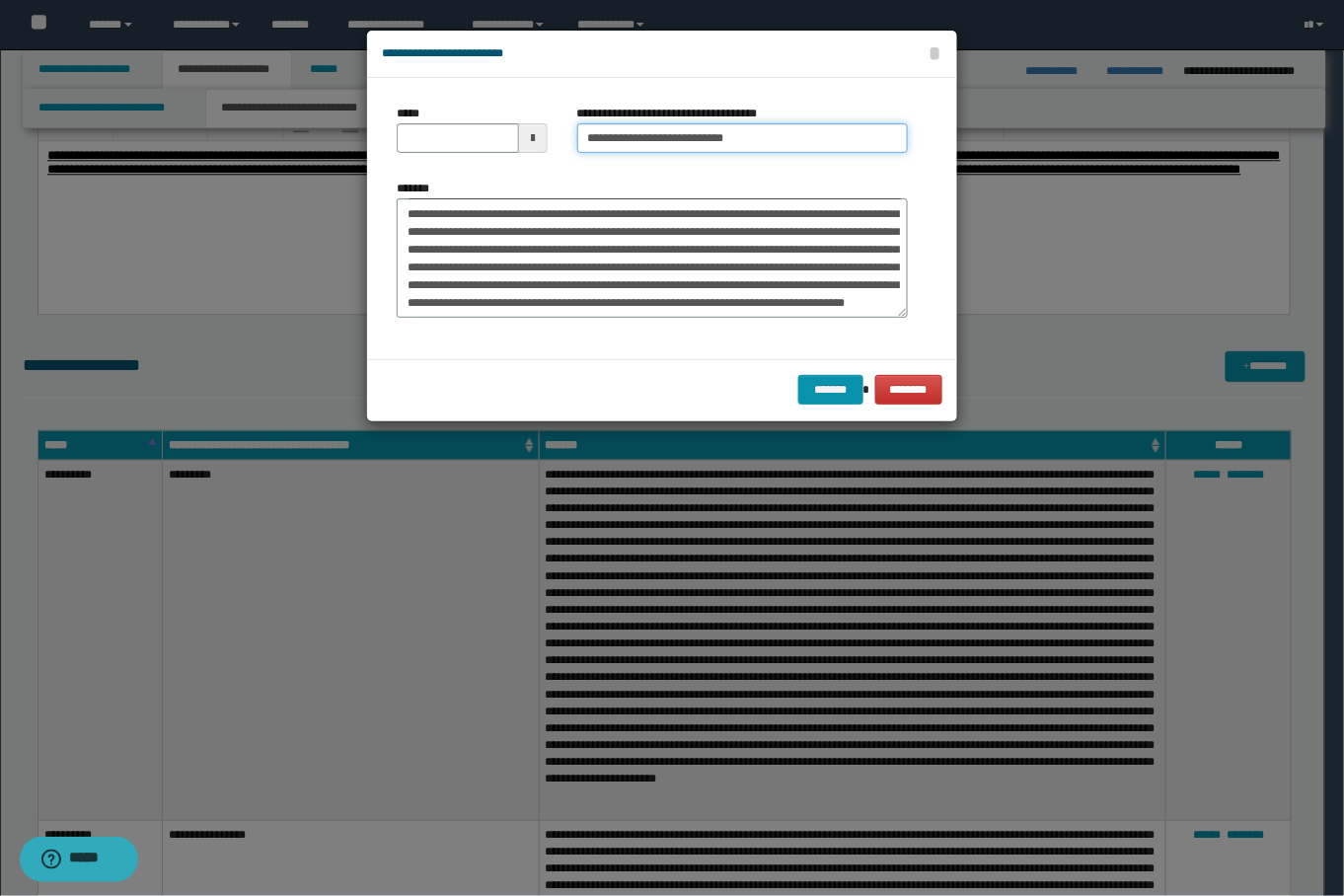 scroll, scrollTop: 0, scrollLeft: 0, axis: both 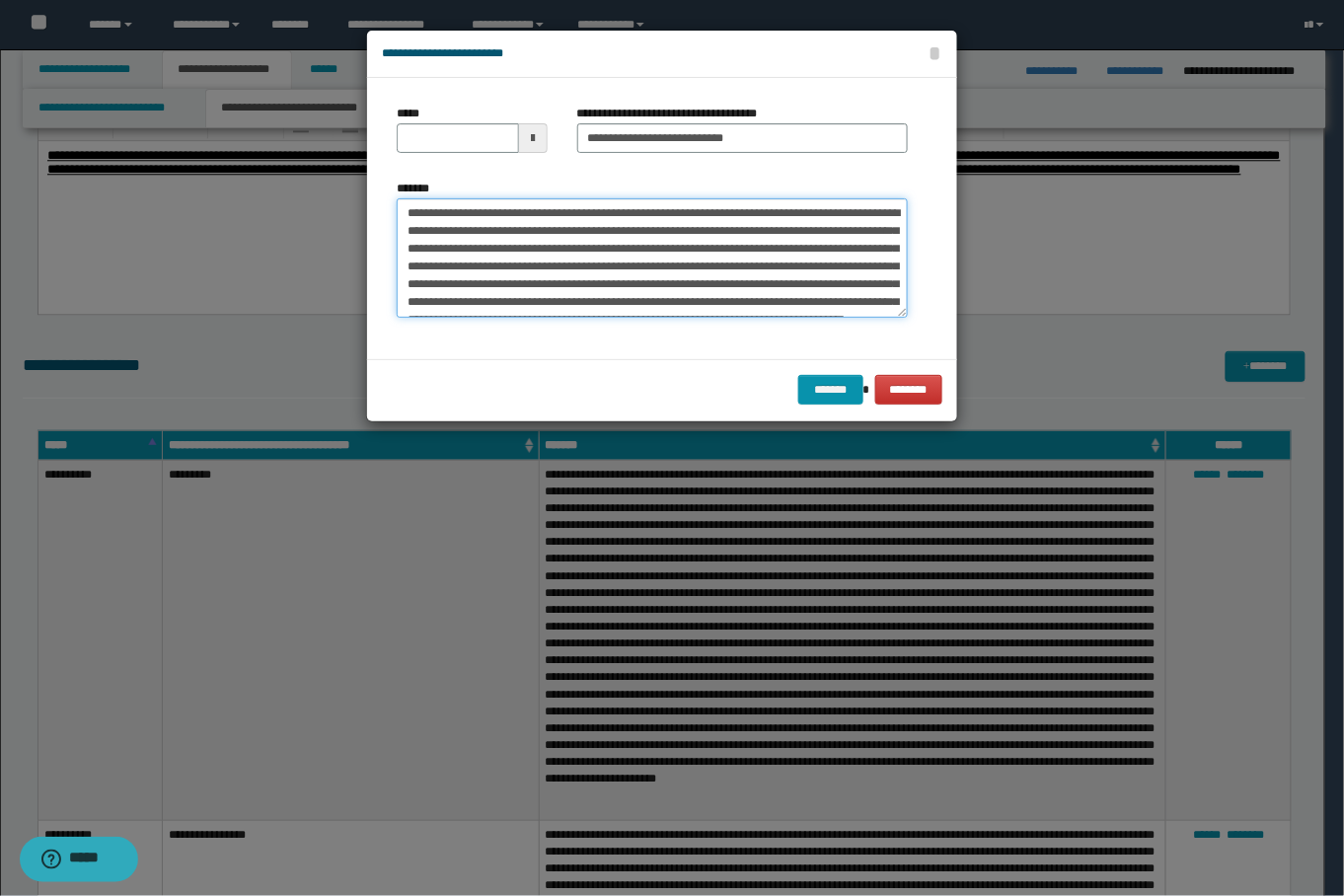 drag, startPoint x: 790, startPoint y: 210, endPoint x: 364, endPoint y: 178, distance: 427.20019 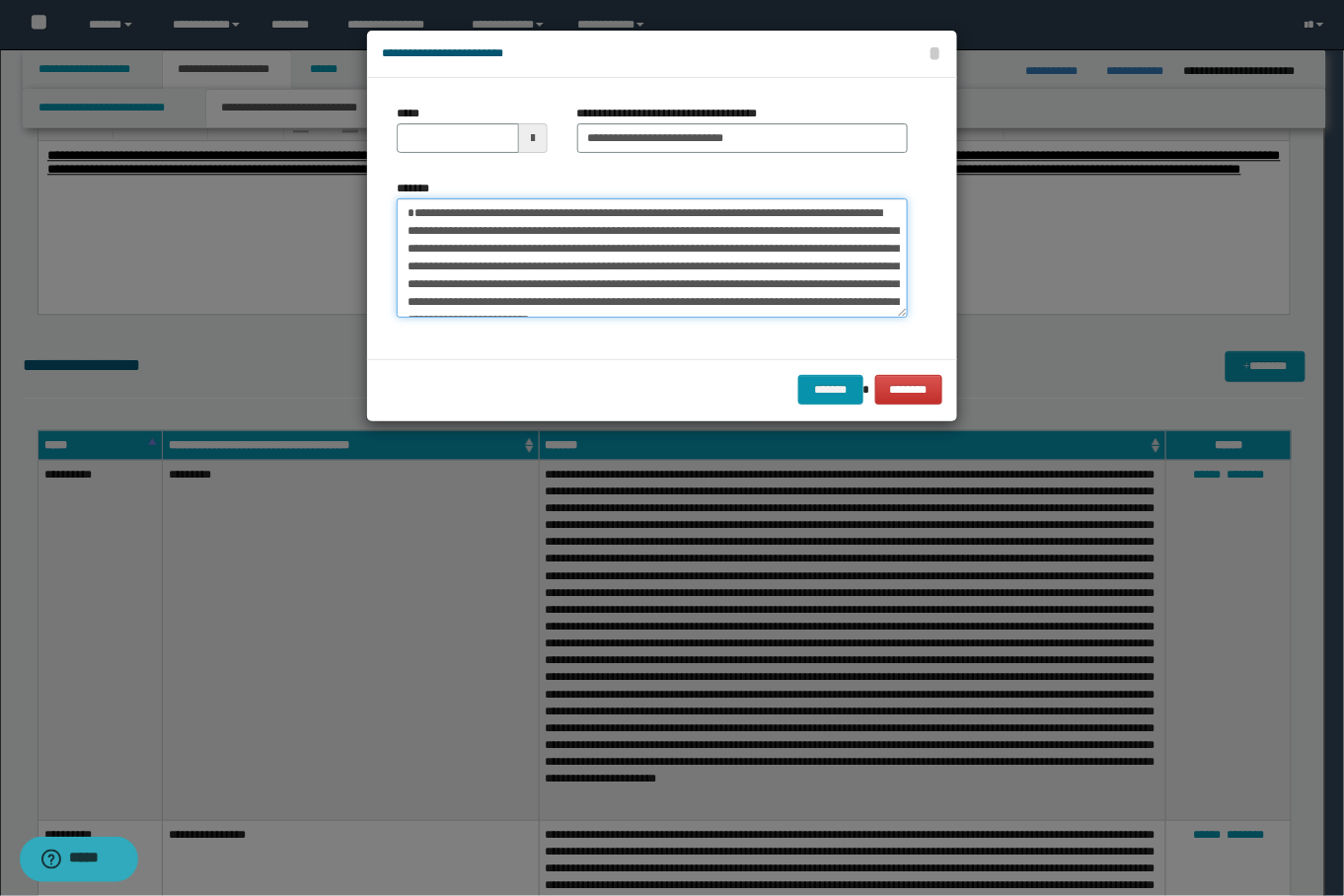 type 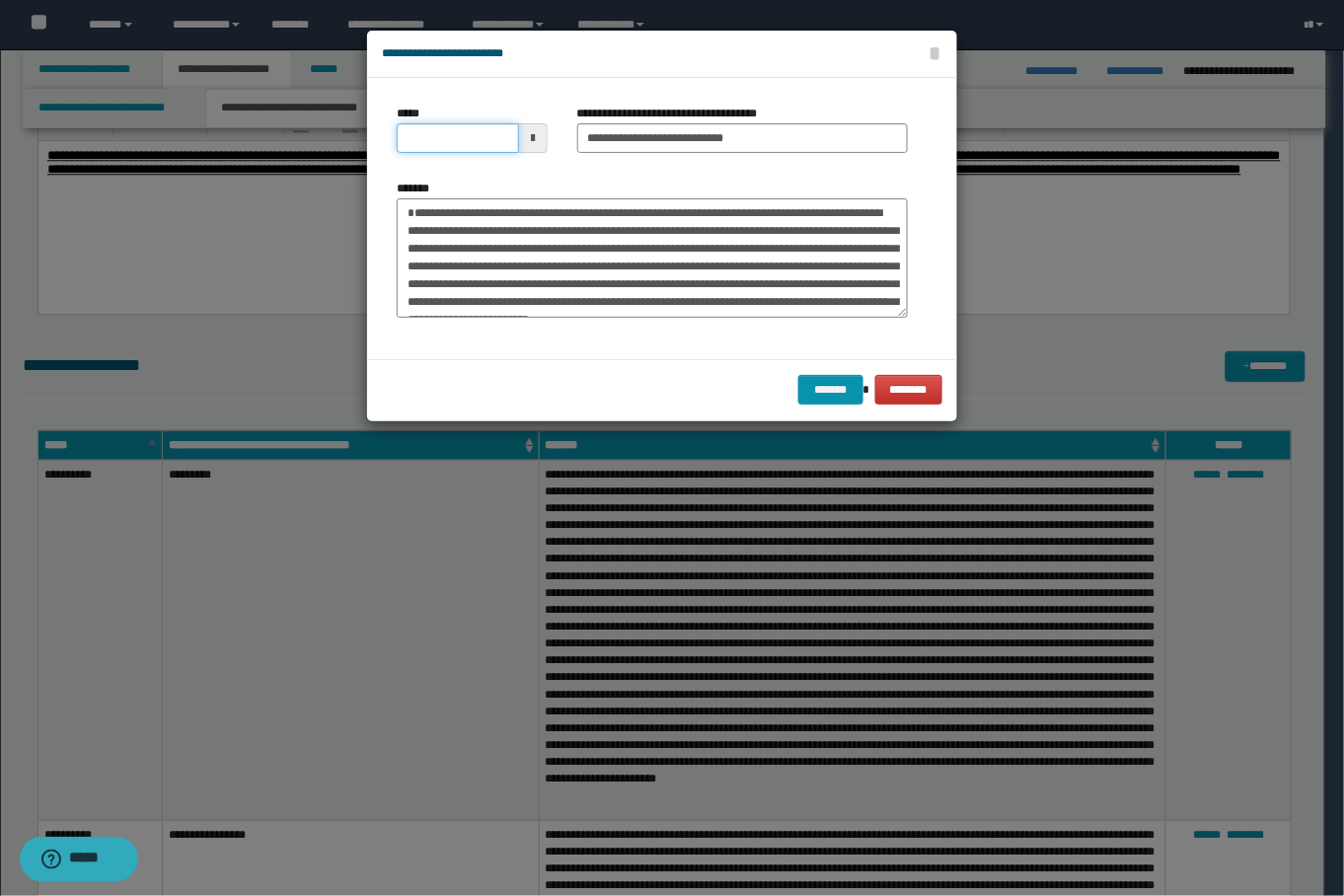 click on "*****" at bounding box center (457, 138) 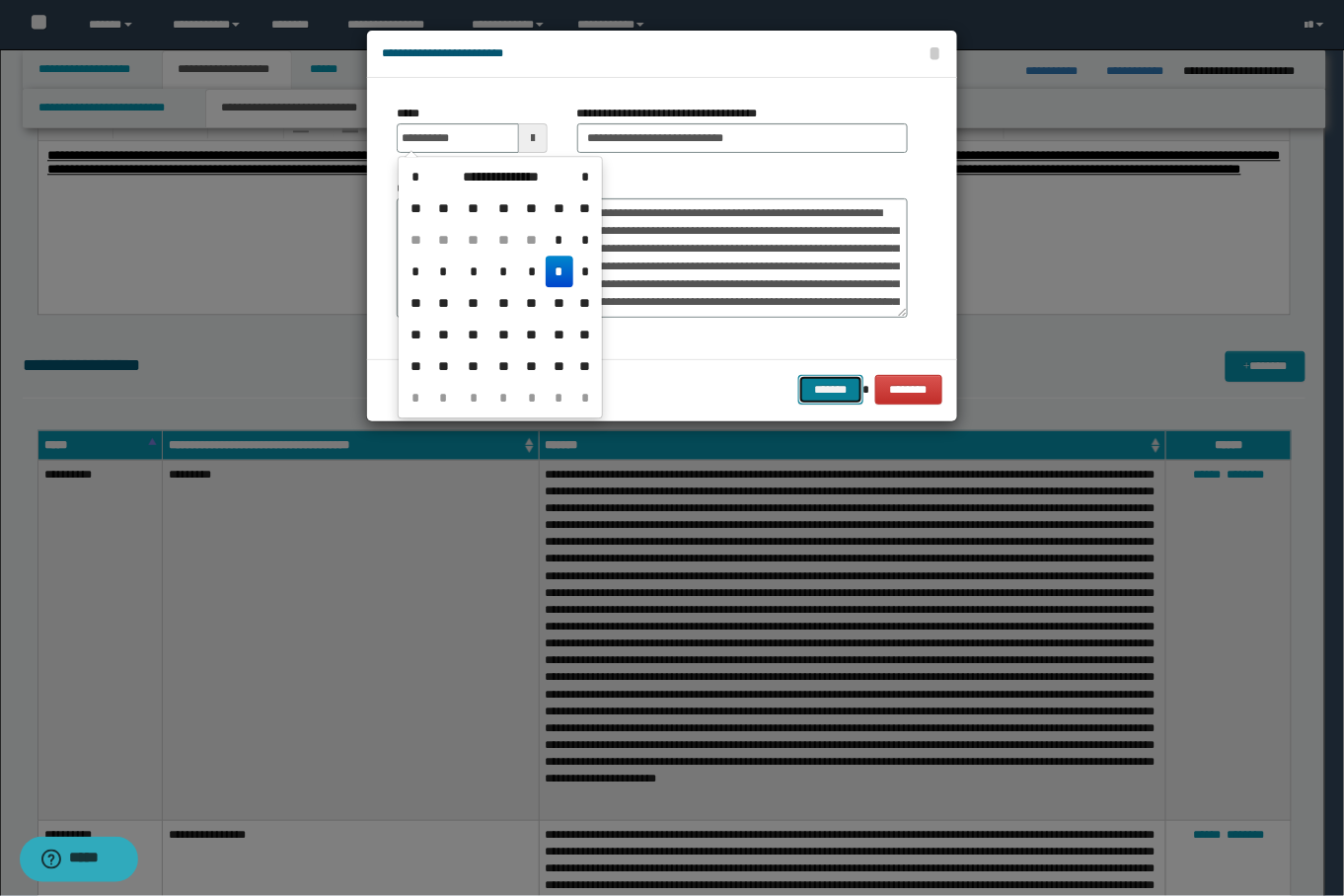 type on "**********" 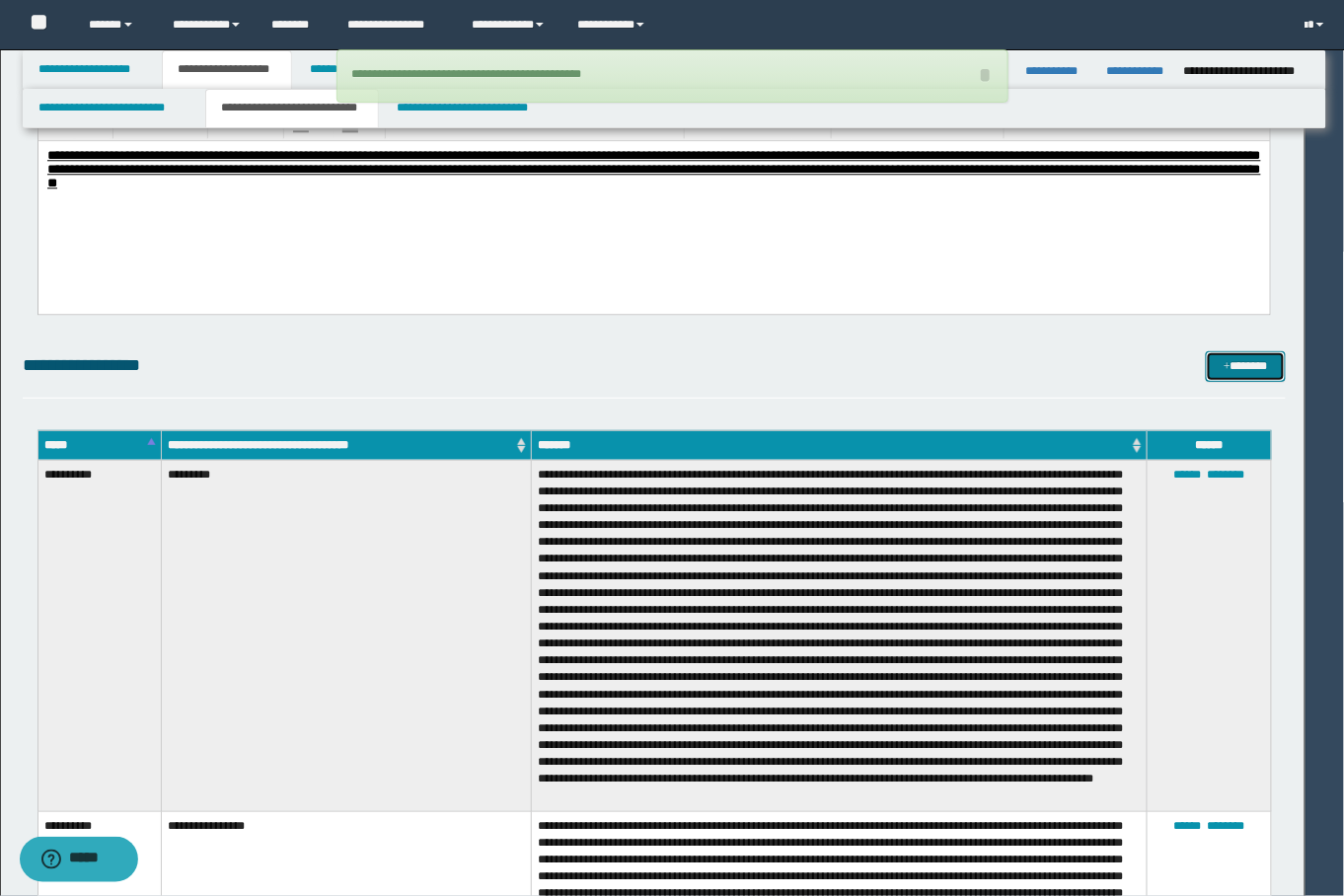 type 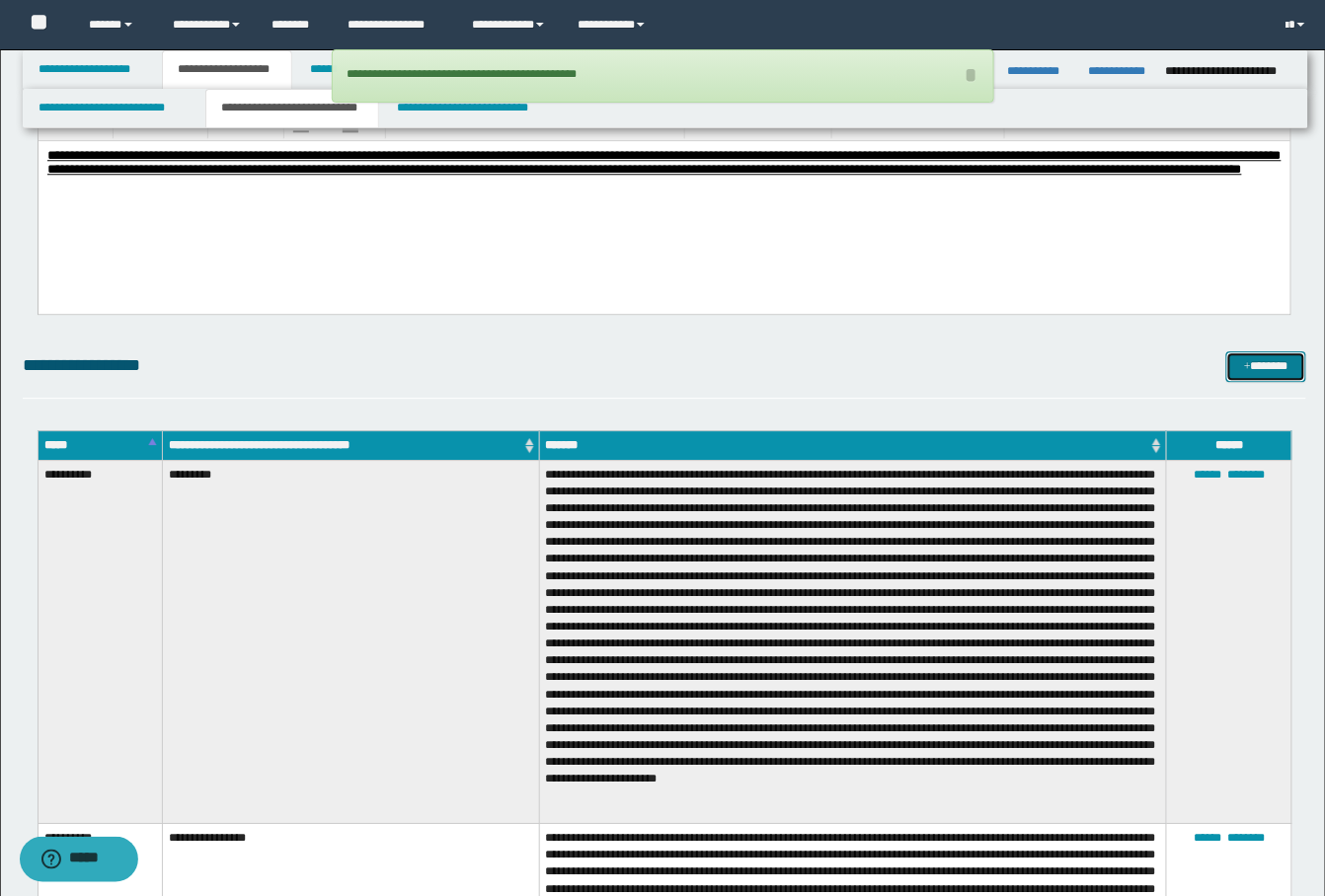 click on "*******" at bounding box center (1266, 366) 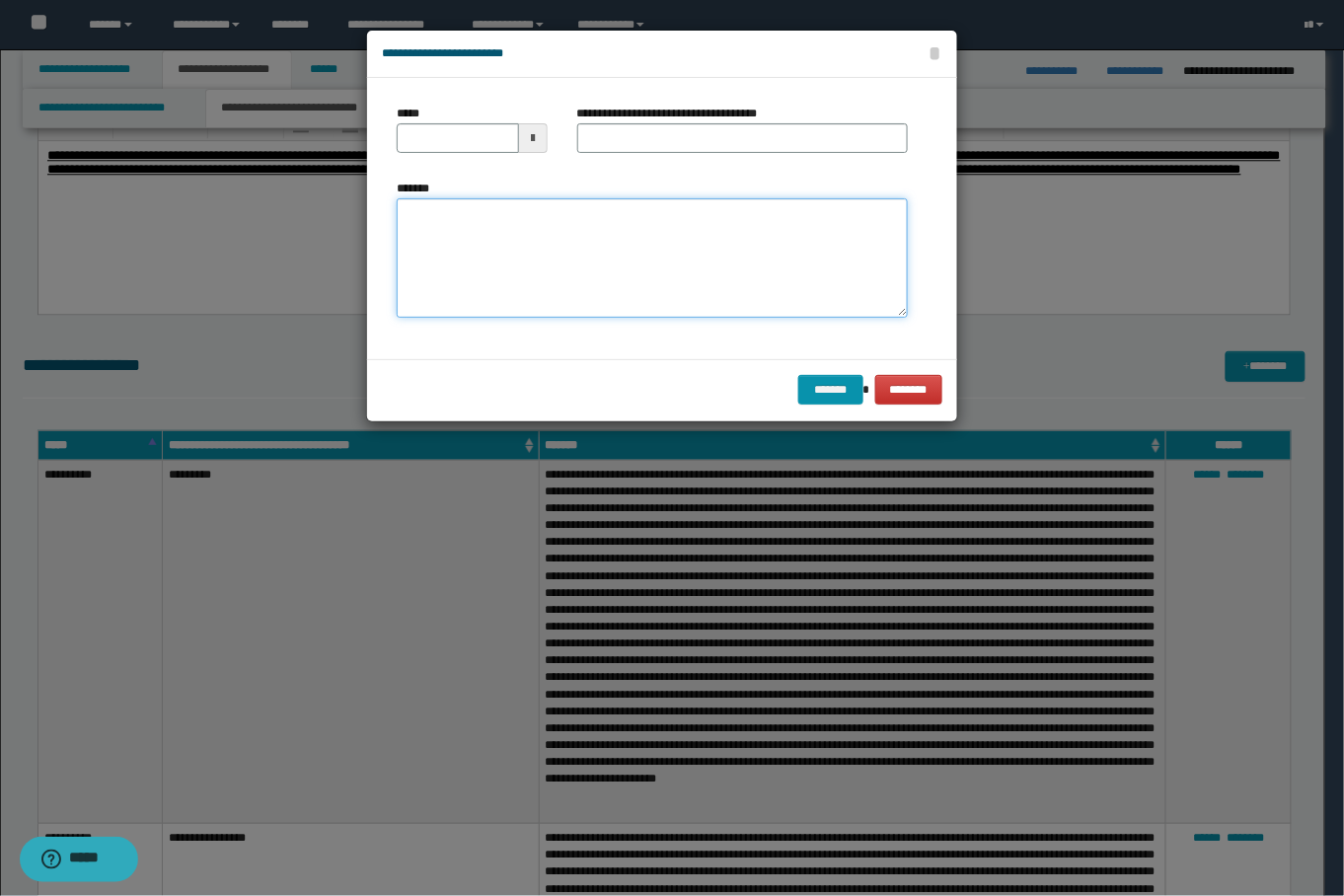 click on "*******" at bounding box center (651, 258) 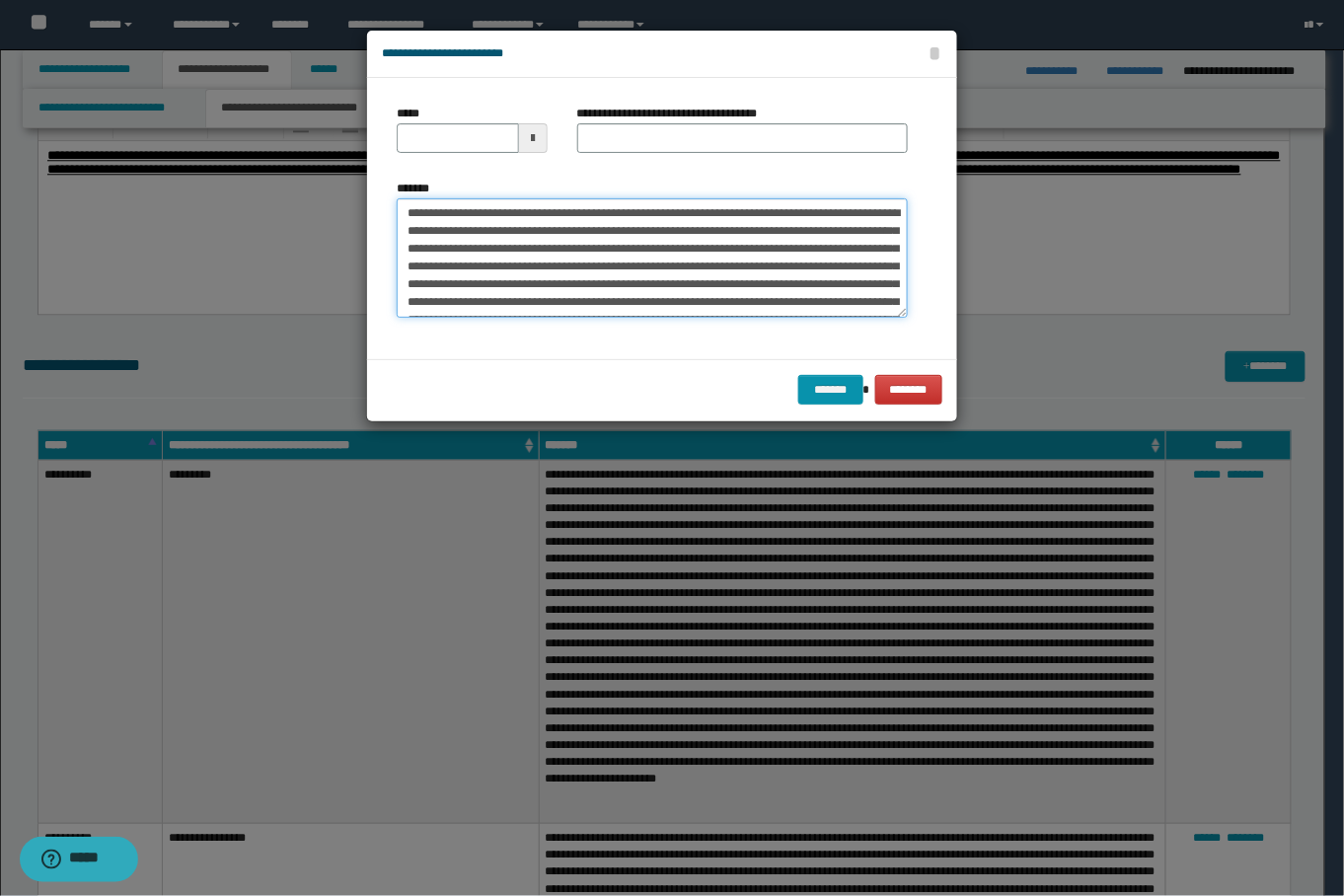 scroll, scrollTop: 187, scrollLeft: 0, axis: vertical 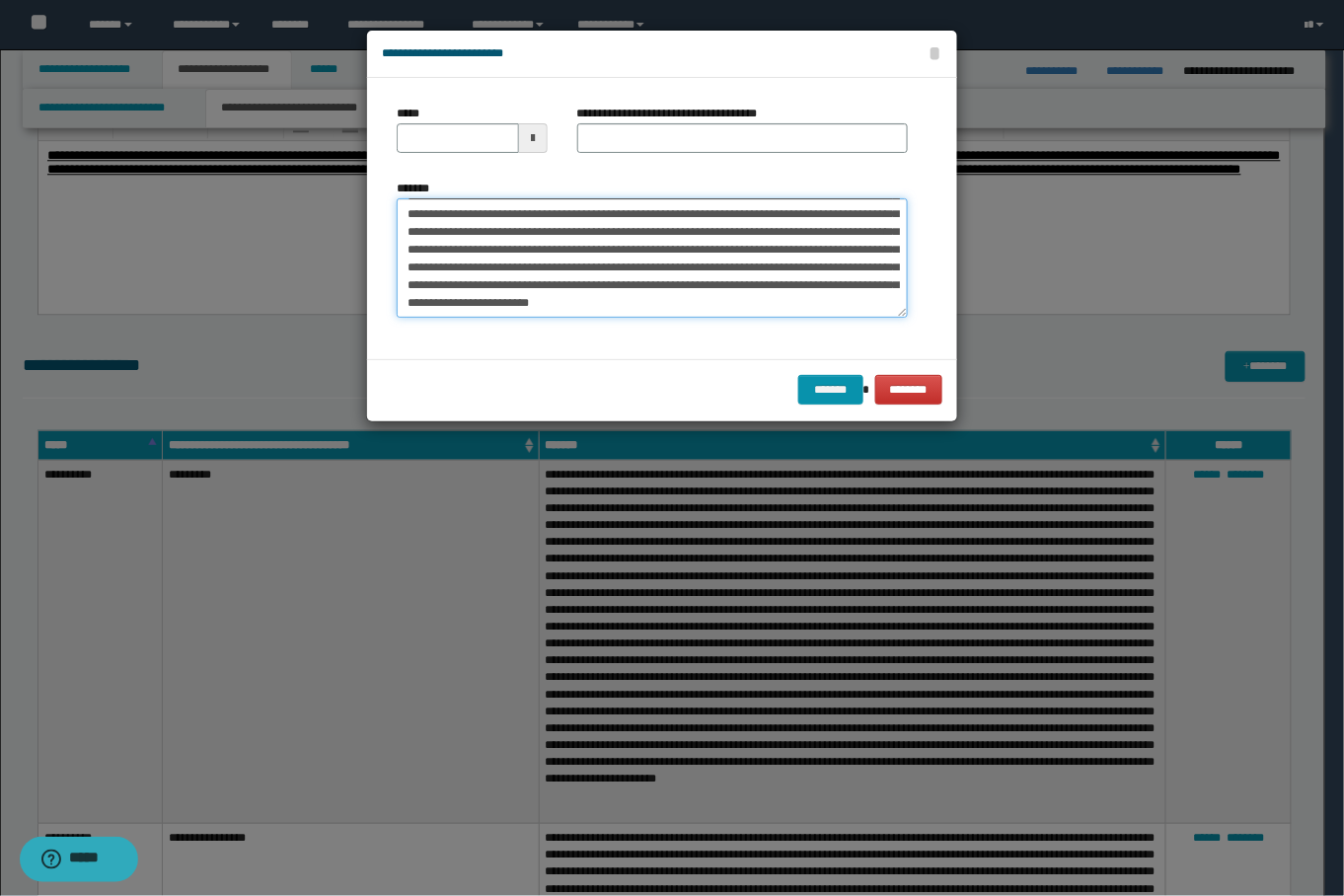 type on "**********" 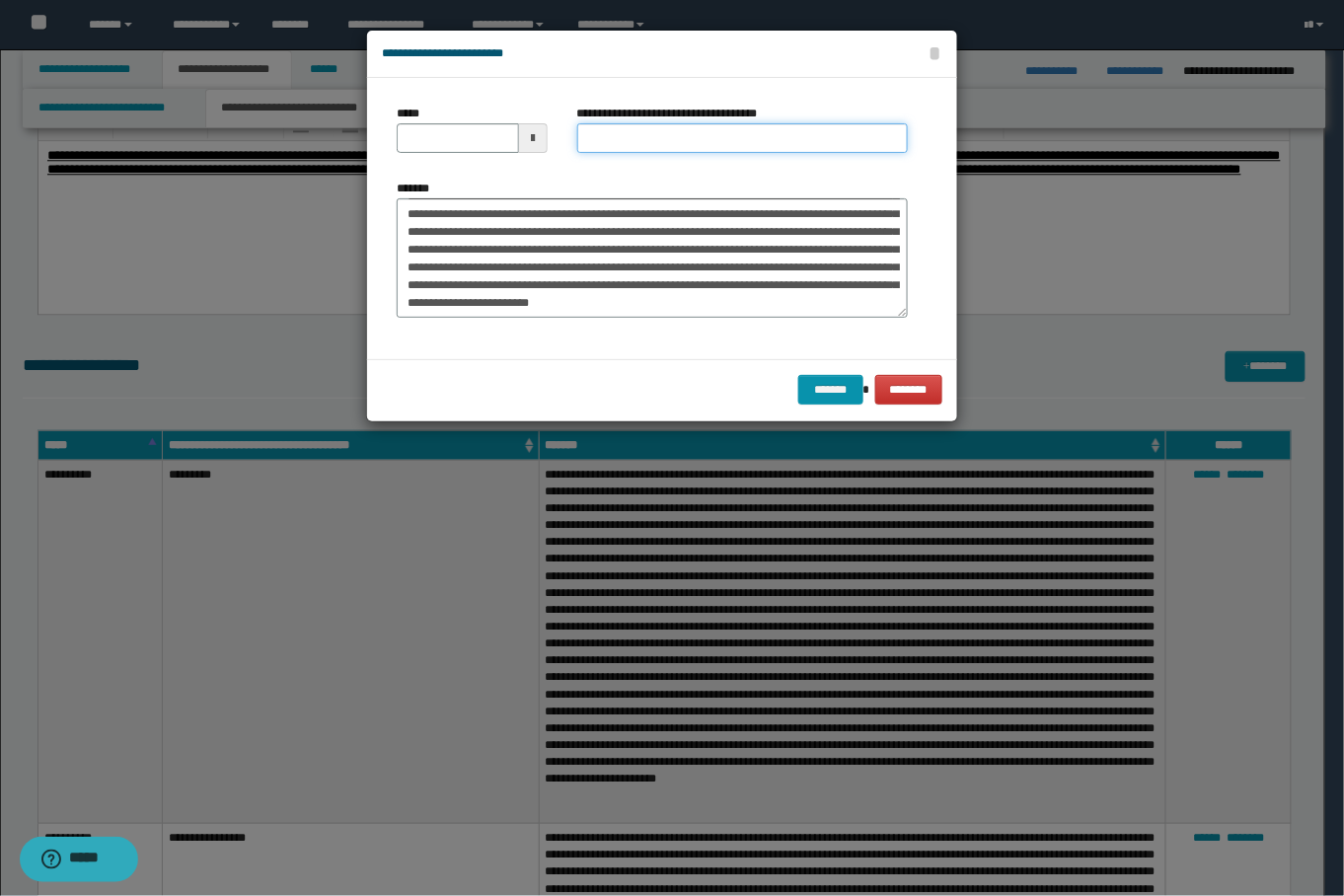 click on "**********" at bounding box center [742, 138] 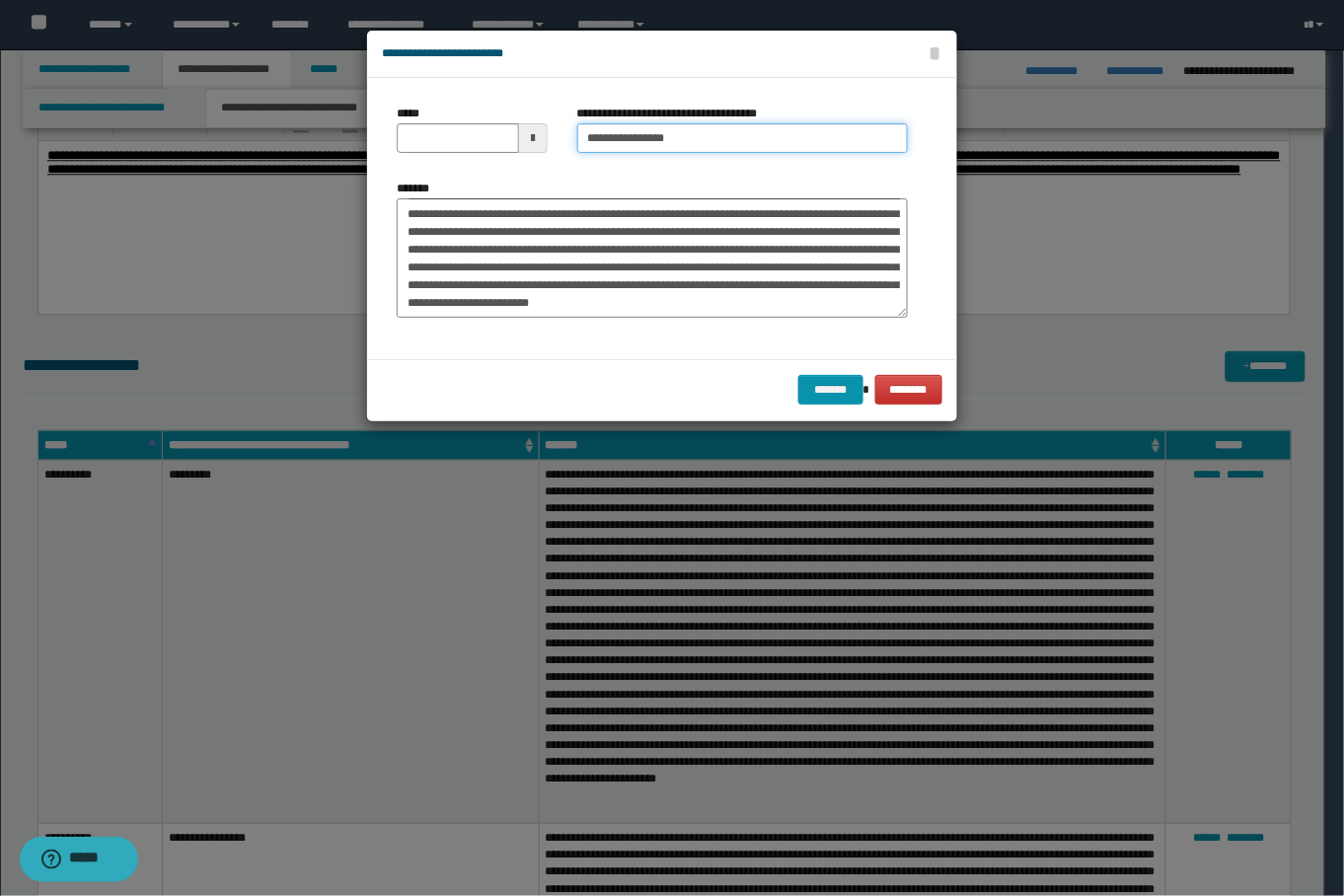 scroll, scrollTop: 0, scrollLeft: 0, axis: both 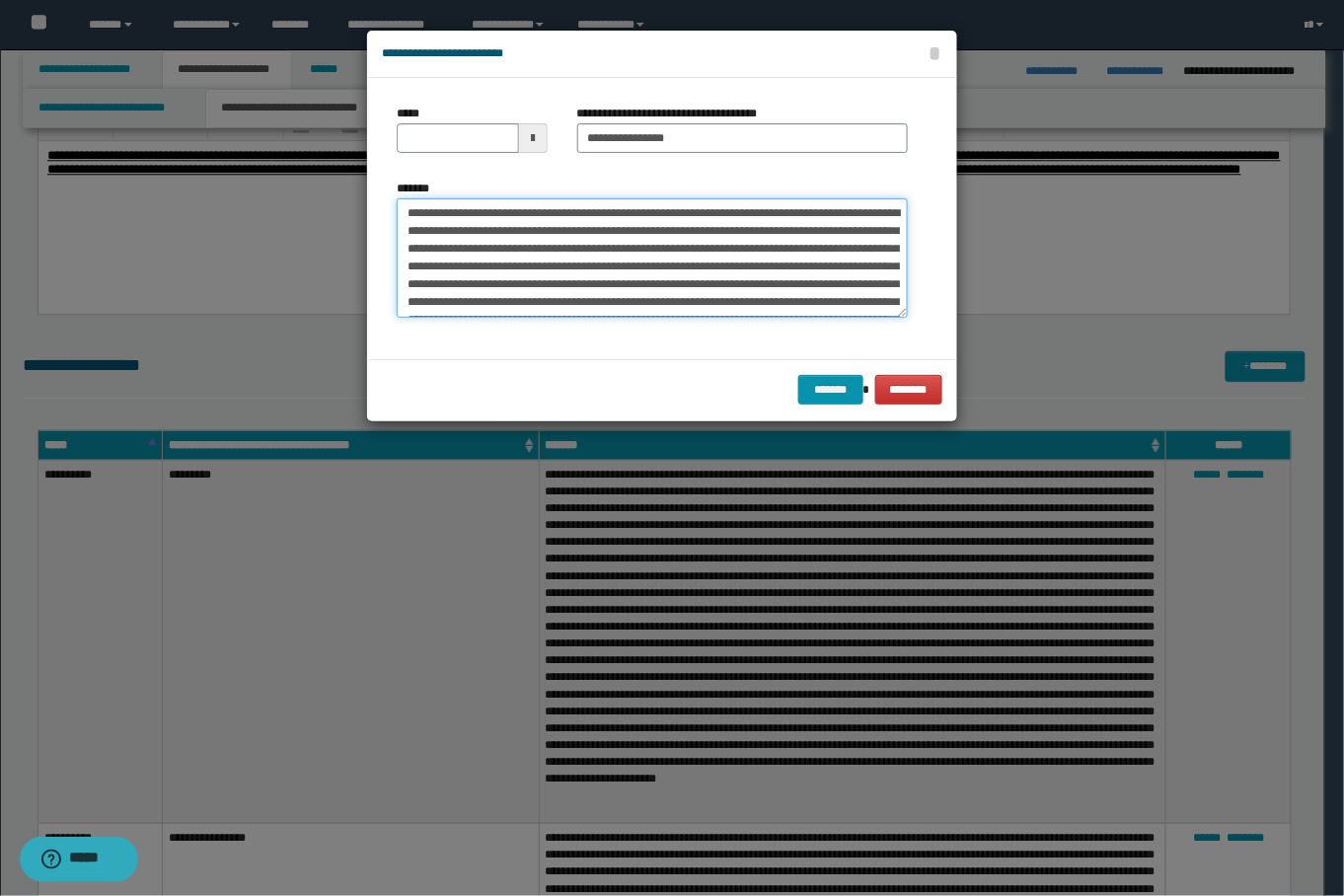 drag, startPoint x: 590, startPoint y: 214, endPoint x: 325, endPoint y: 186, distance: 266.4751 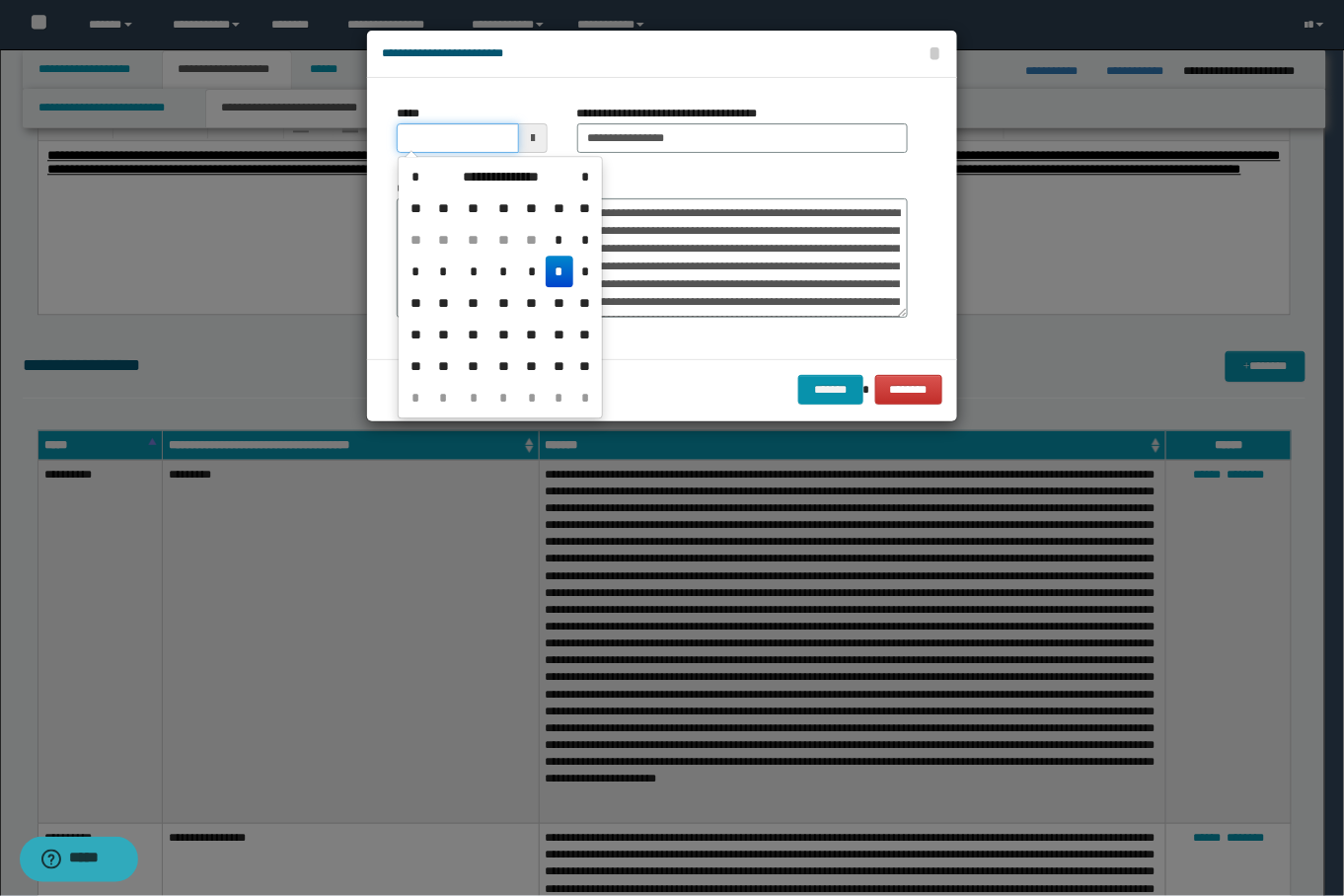 click on "*****" at bounding box center (457, 138) 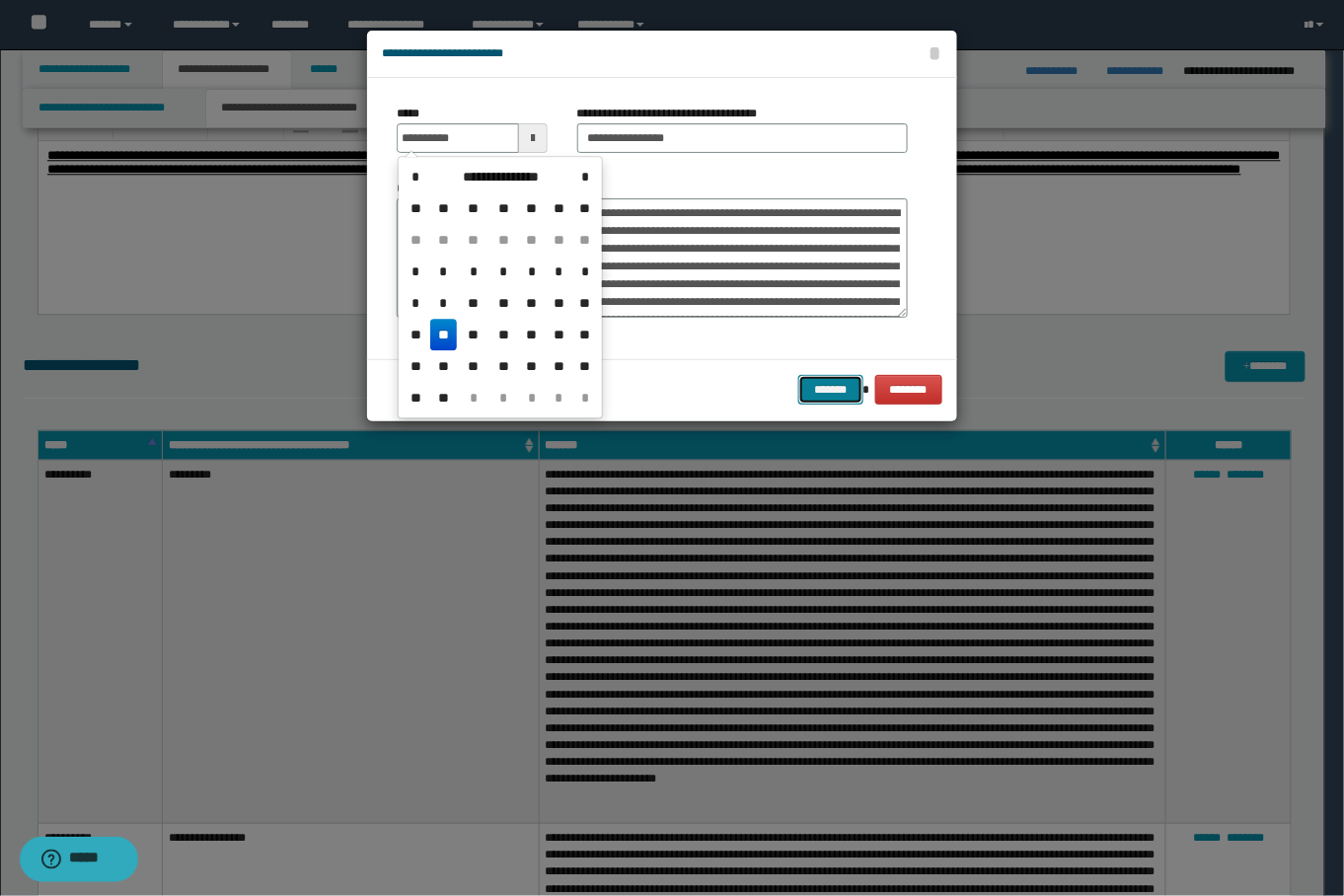 type on "**********" 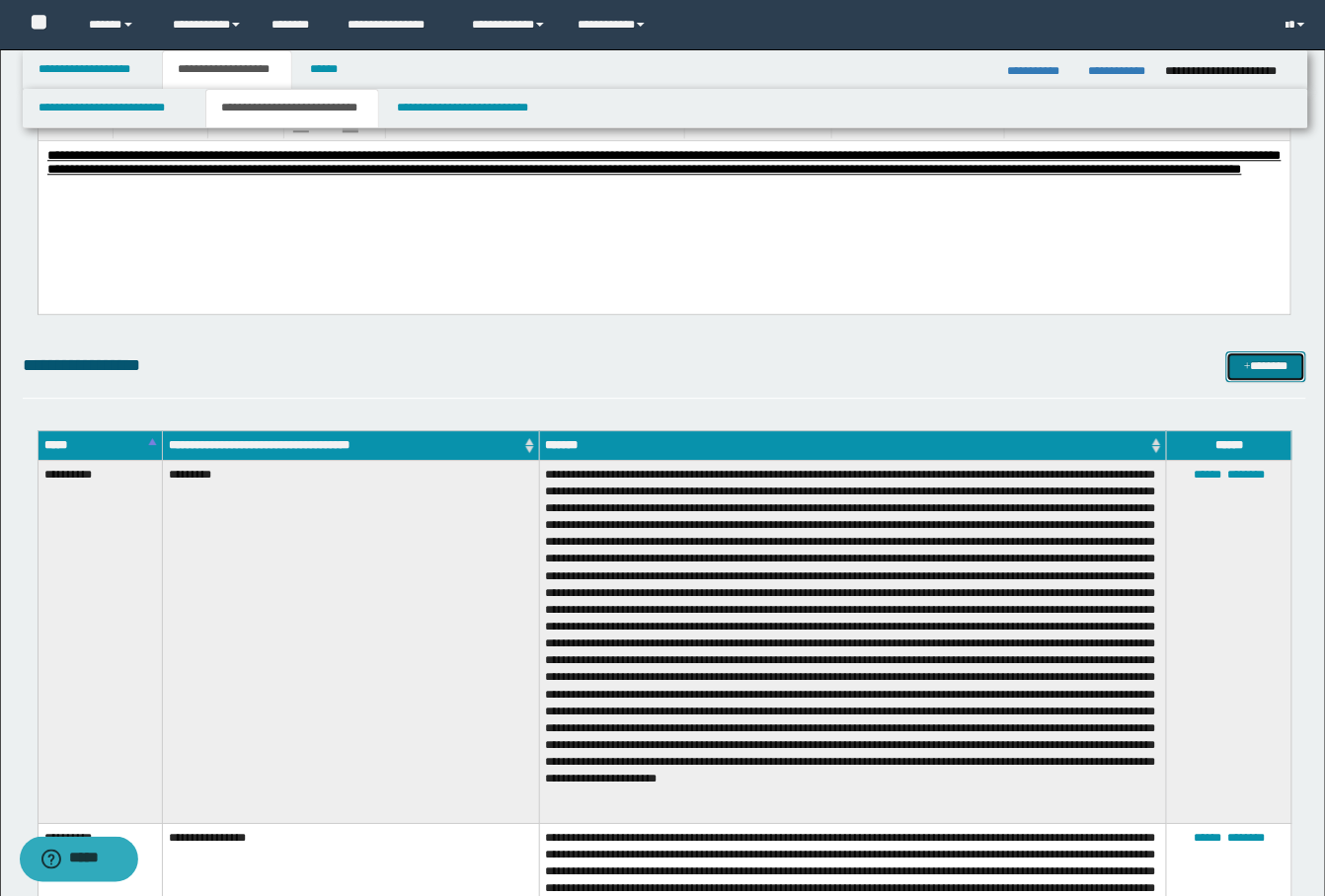 click on "*******" at bounding box center [1266, 366] 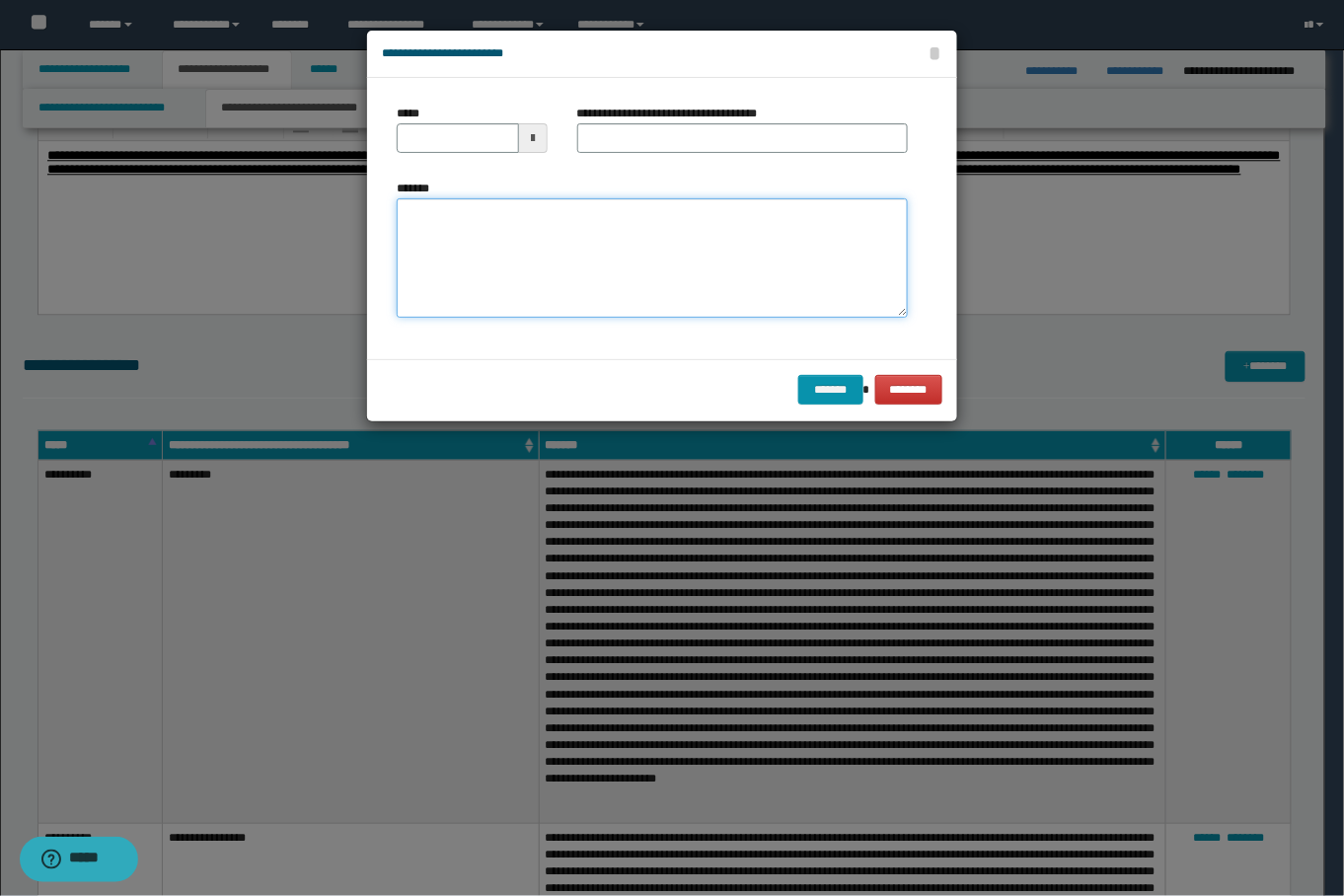 click on "*******" at bounding box center (651, 258) 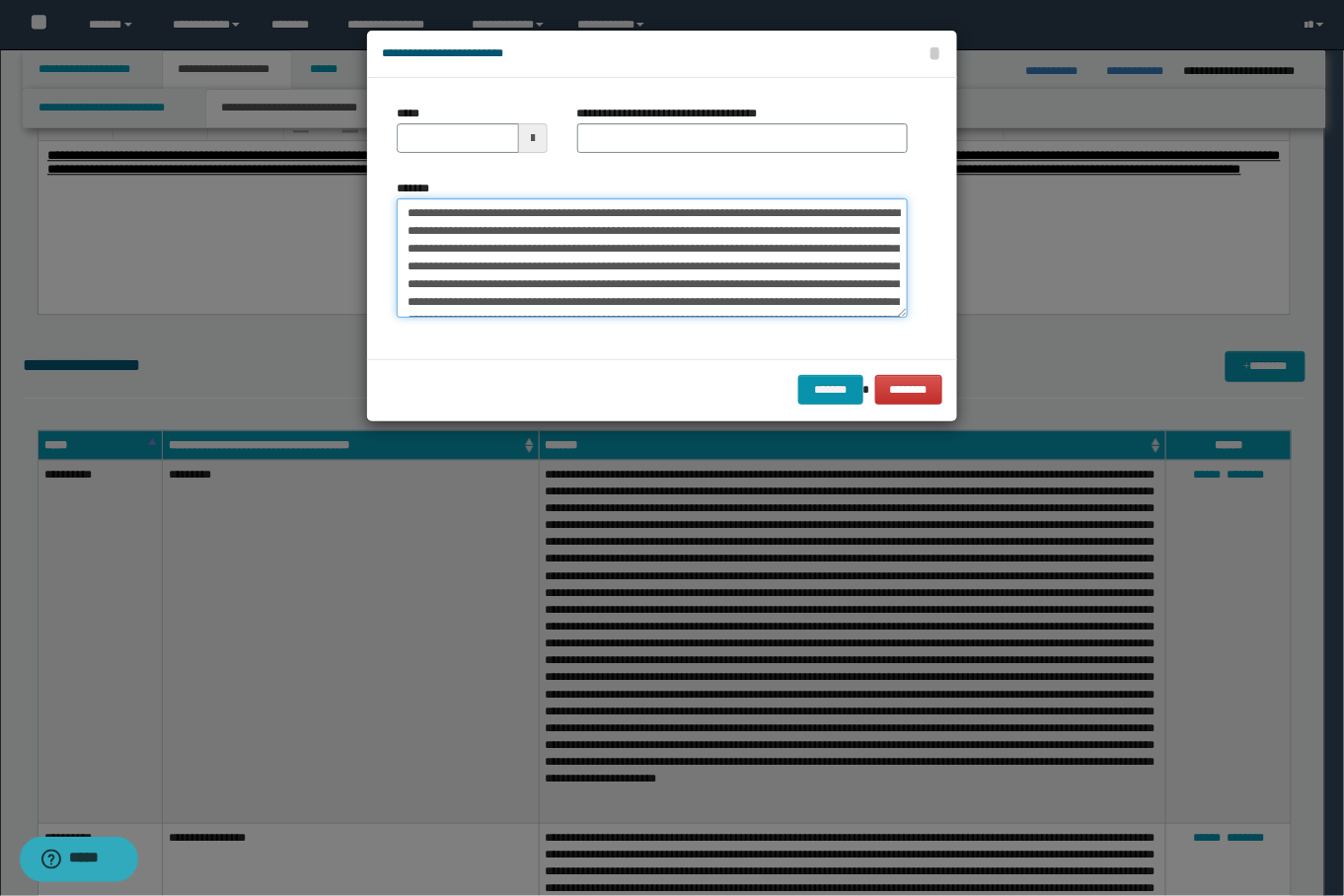 scroll, scrollTop: 206, scrollLeft: 0, axis: vertical 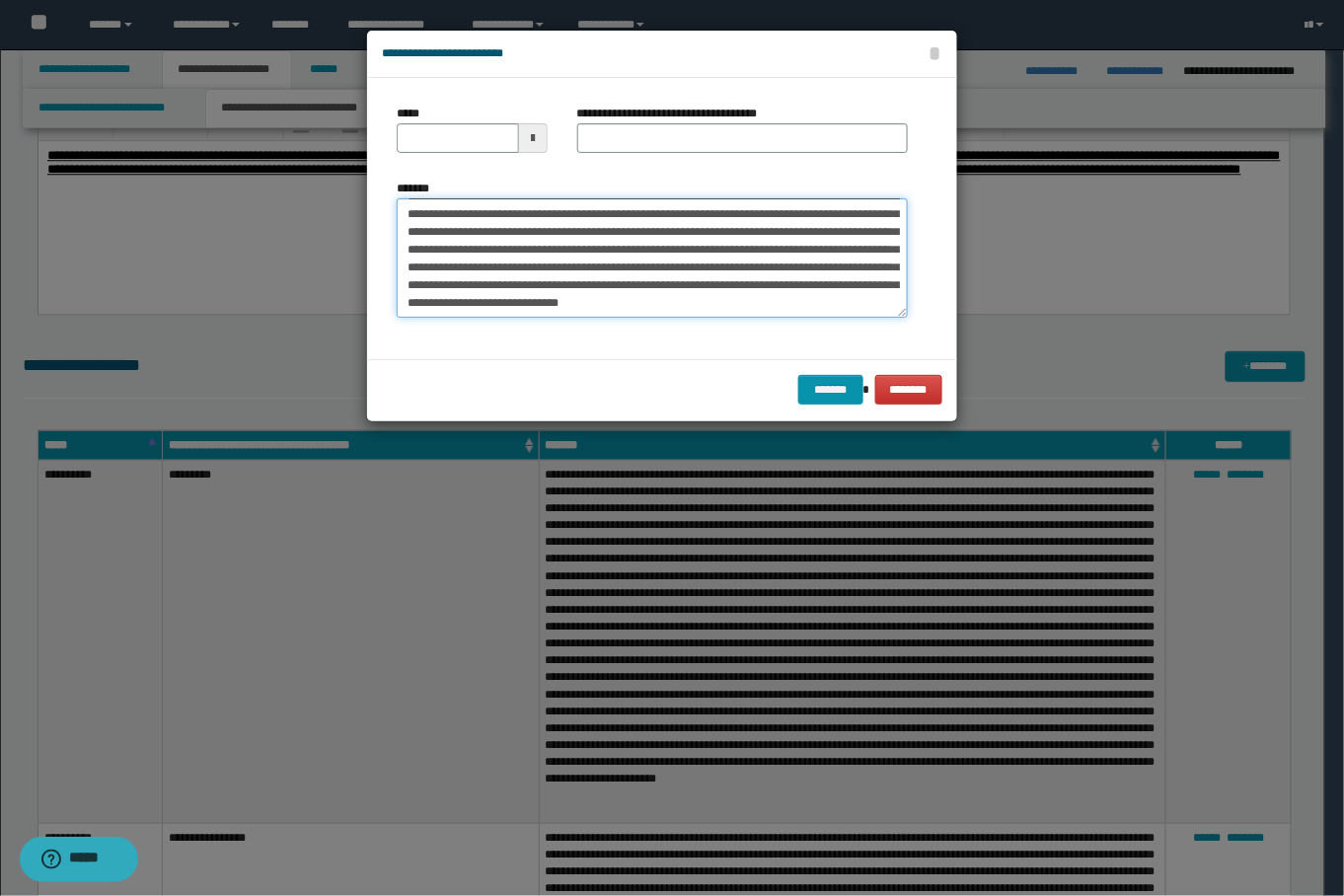 type on "**********" 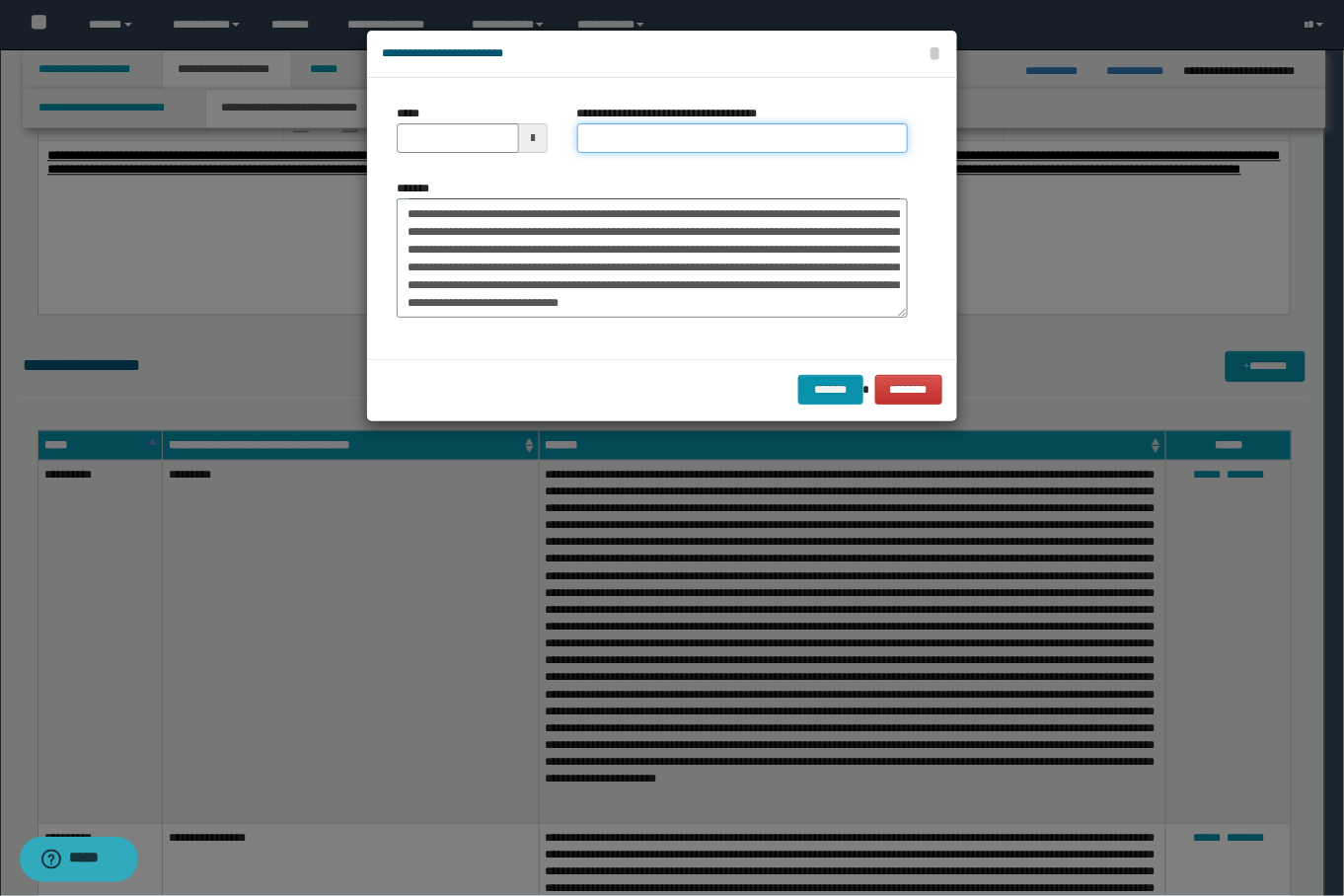 click on "**********" at bounding box center (742, 138) 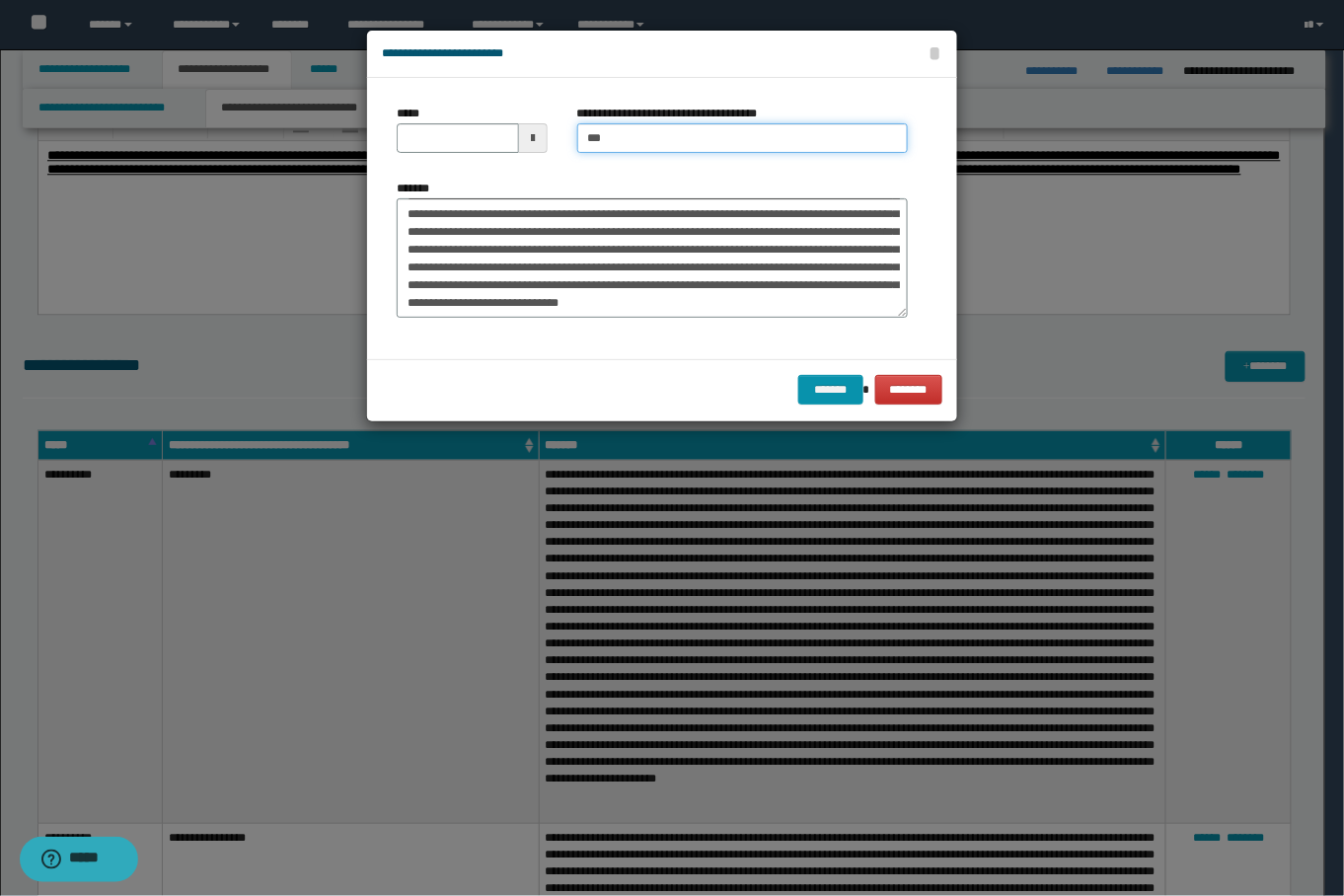 type on "*********" 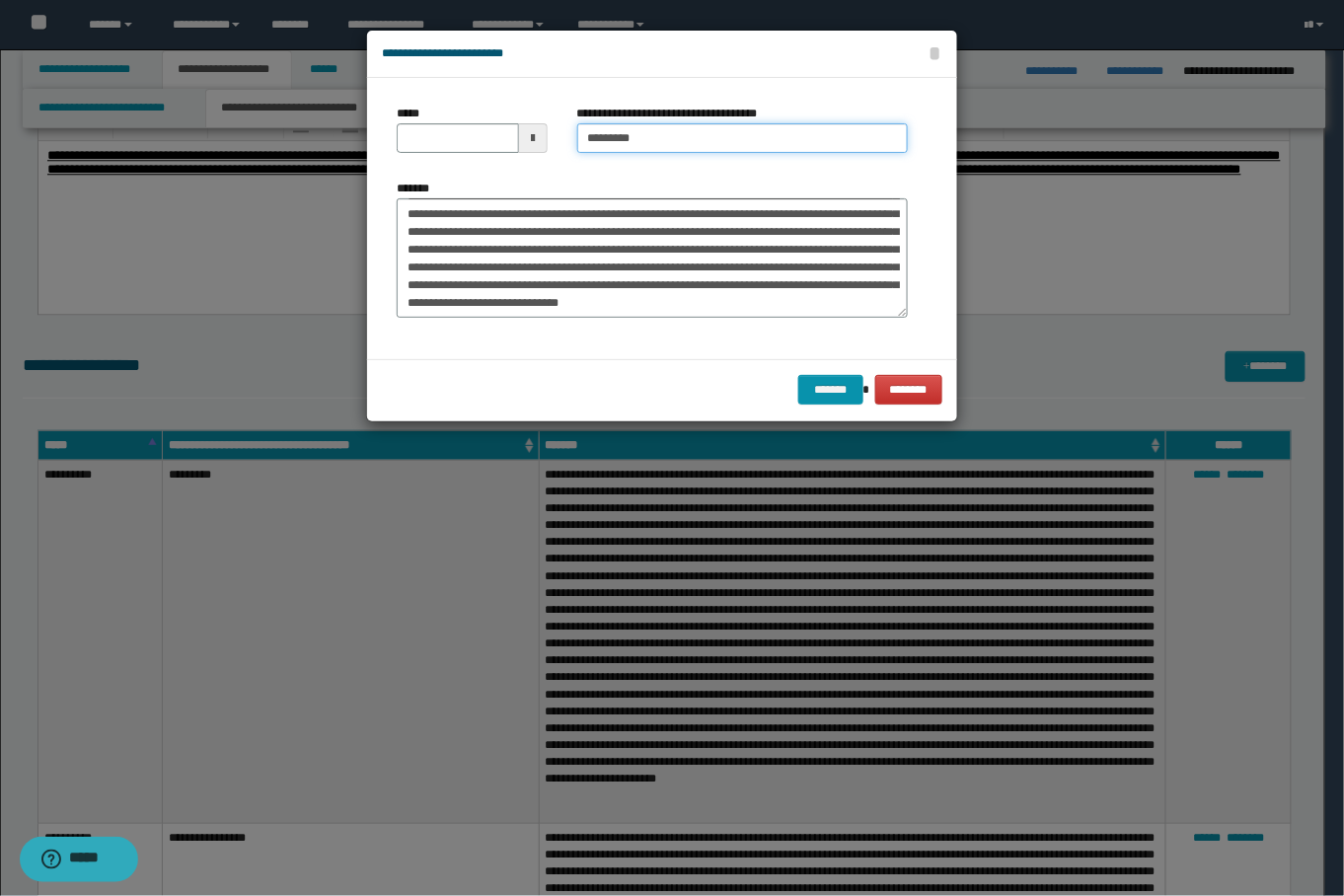 scroll, scrollTop: 0, scrollLeft: 0, axis: both 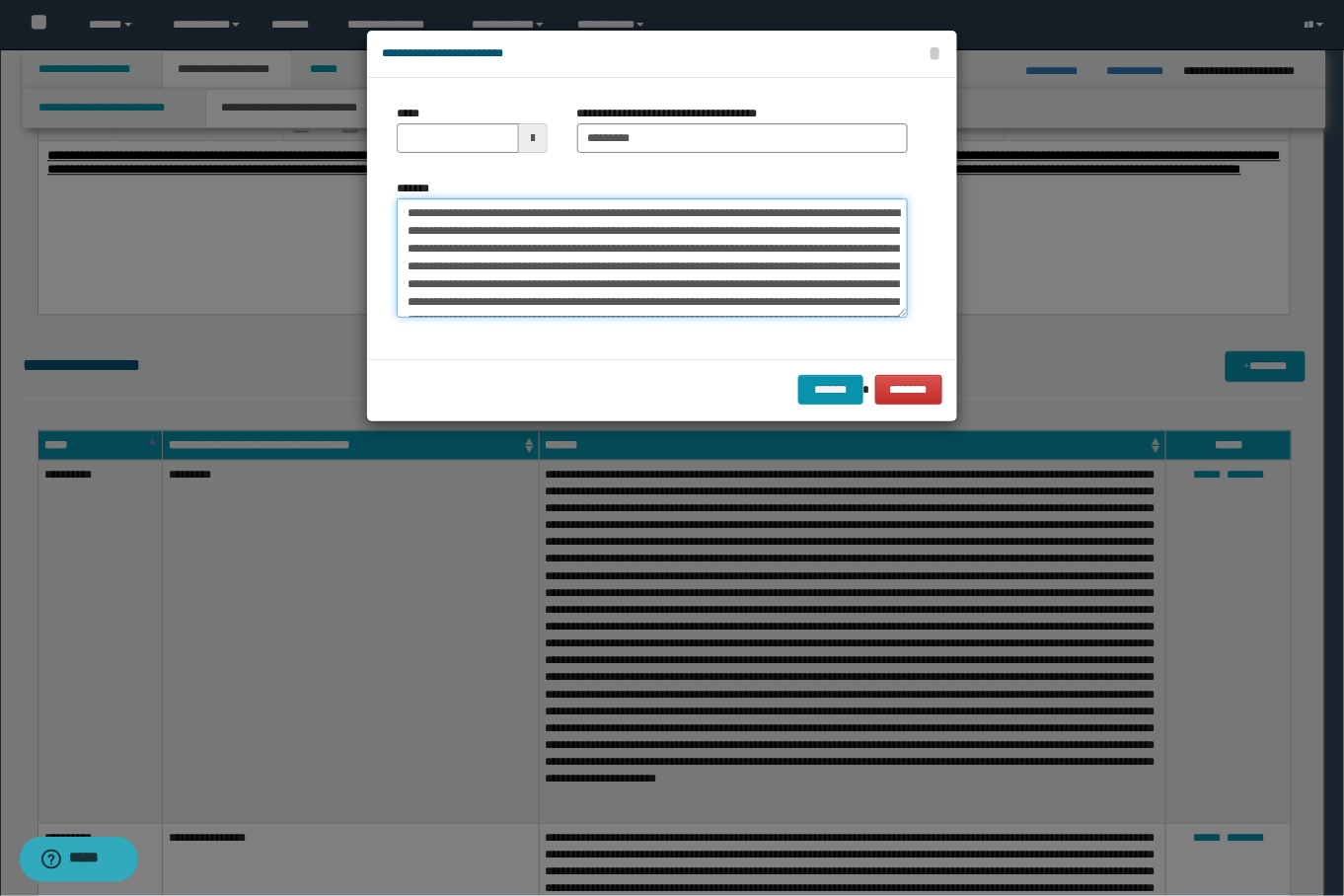 drag, startPoint x: 681, startPoint y: 206, endPoint x: 375, endPoint y: 190, distance: 306.41802 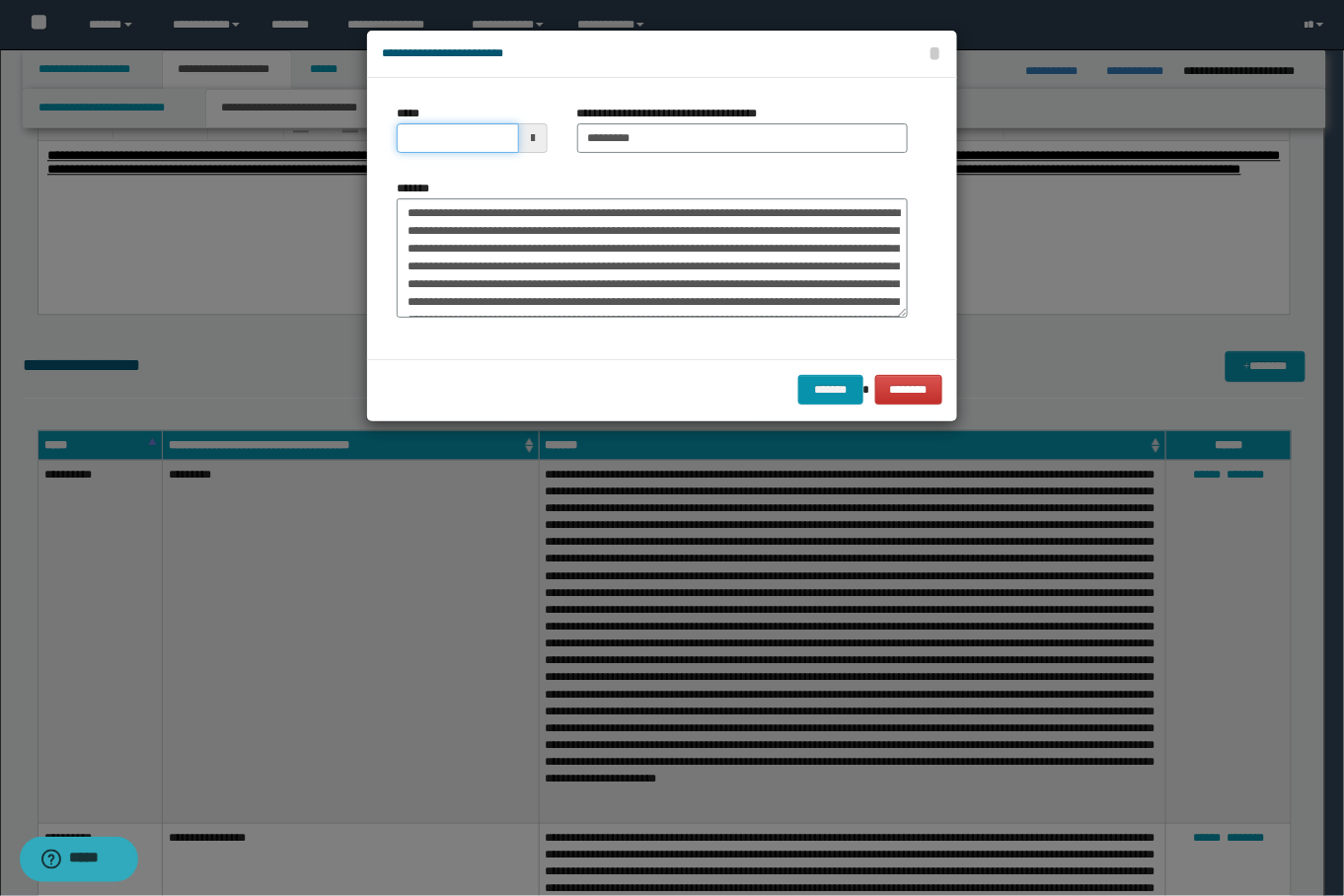click on "*****" at bounding box center (457, 138) 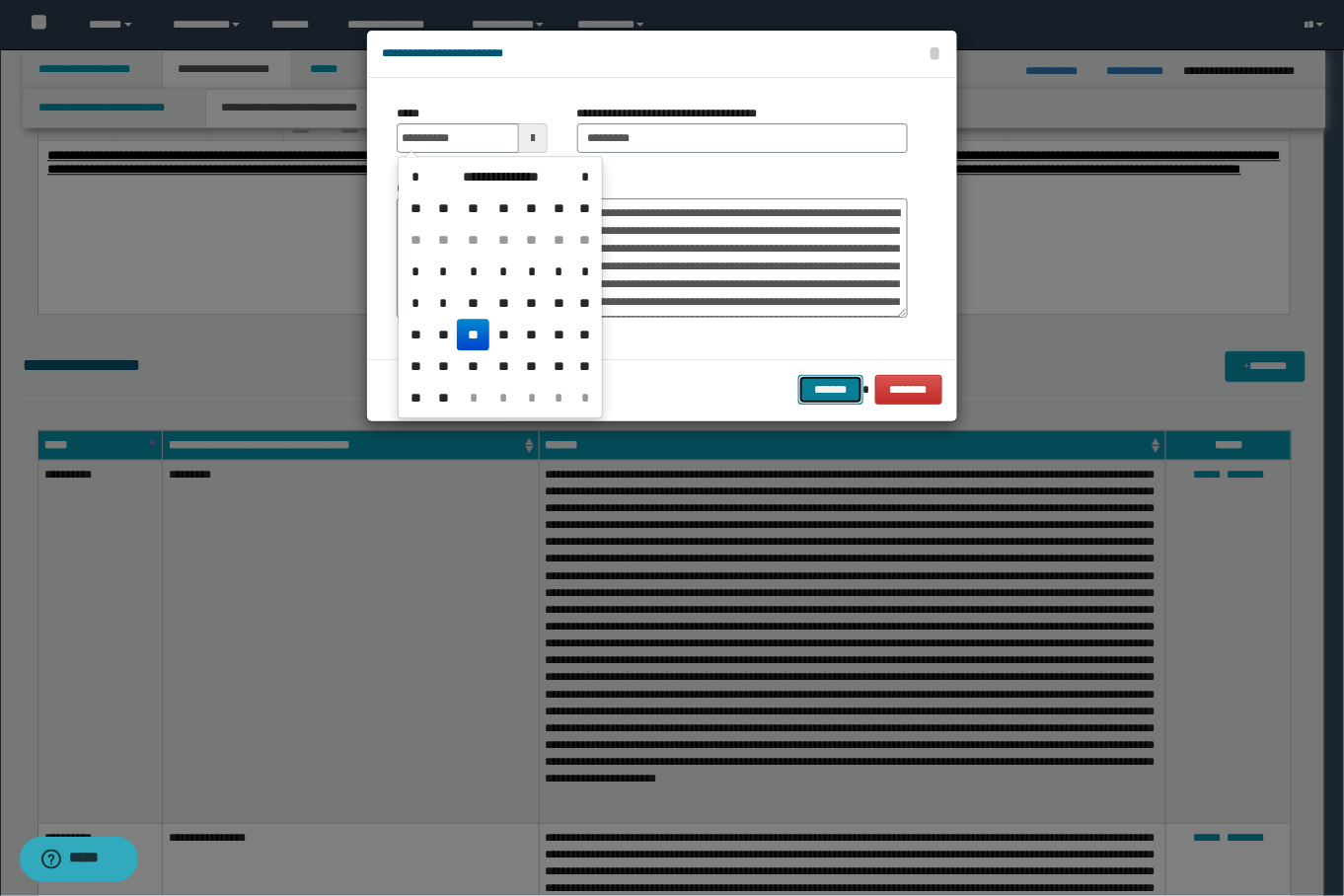 type on "**********" 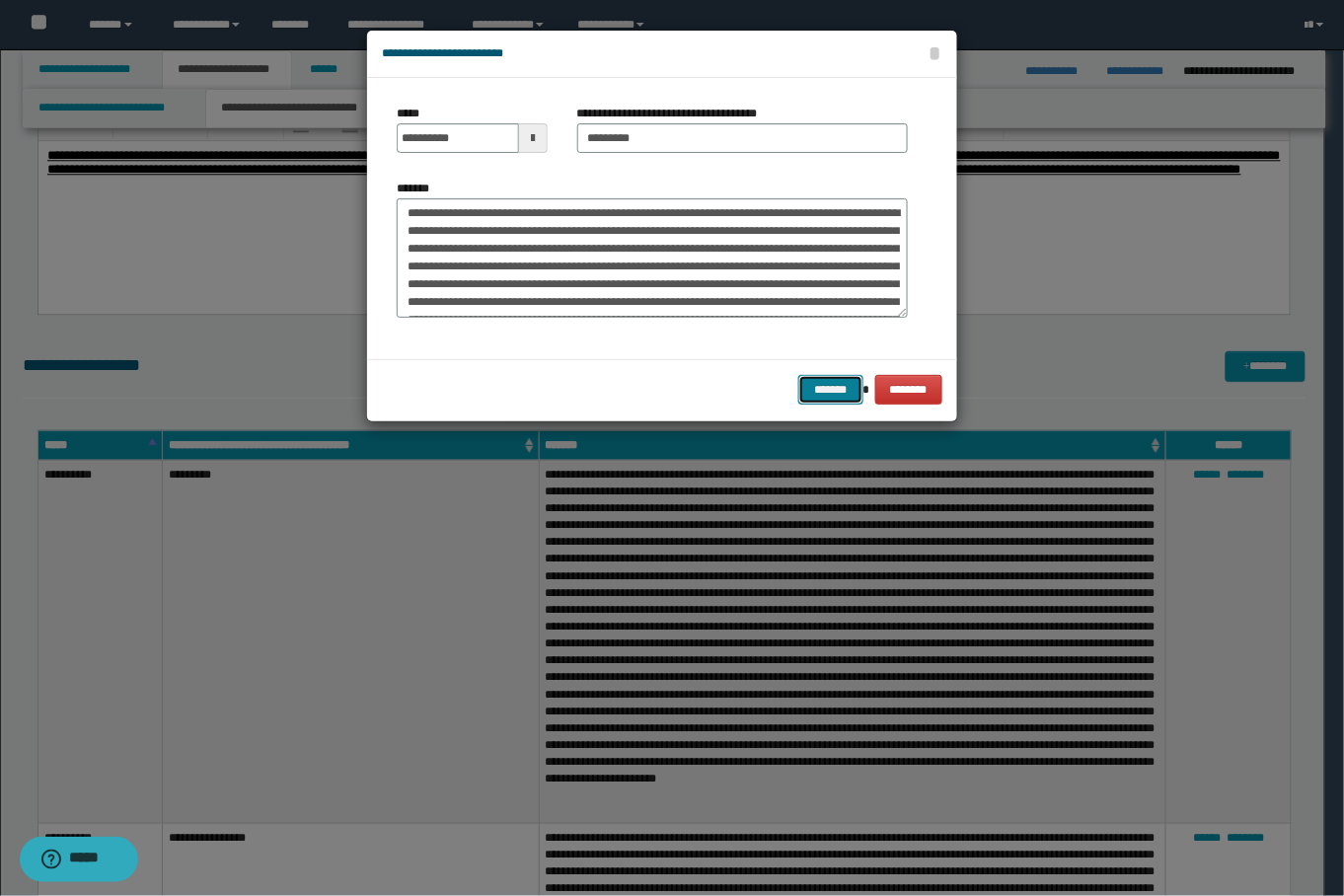 click on "*******" at bounding box center [830, 390] 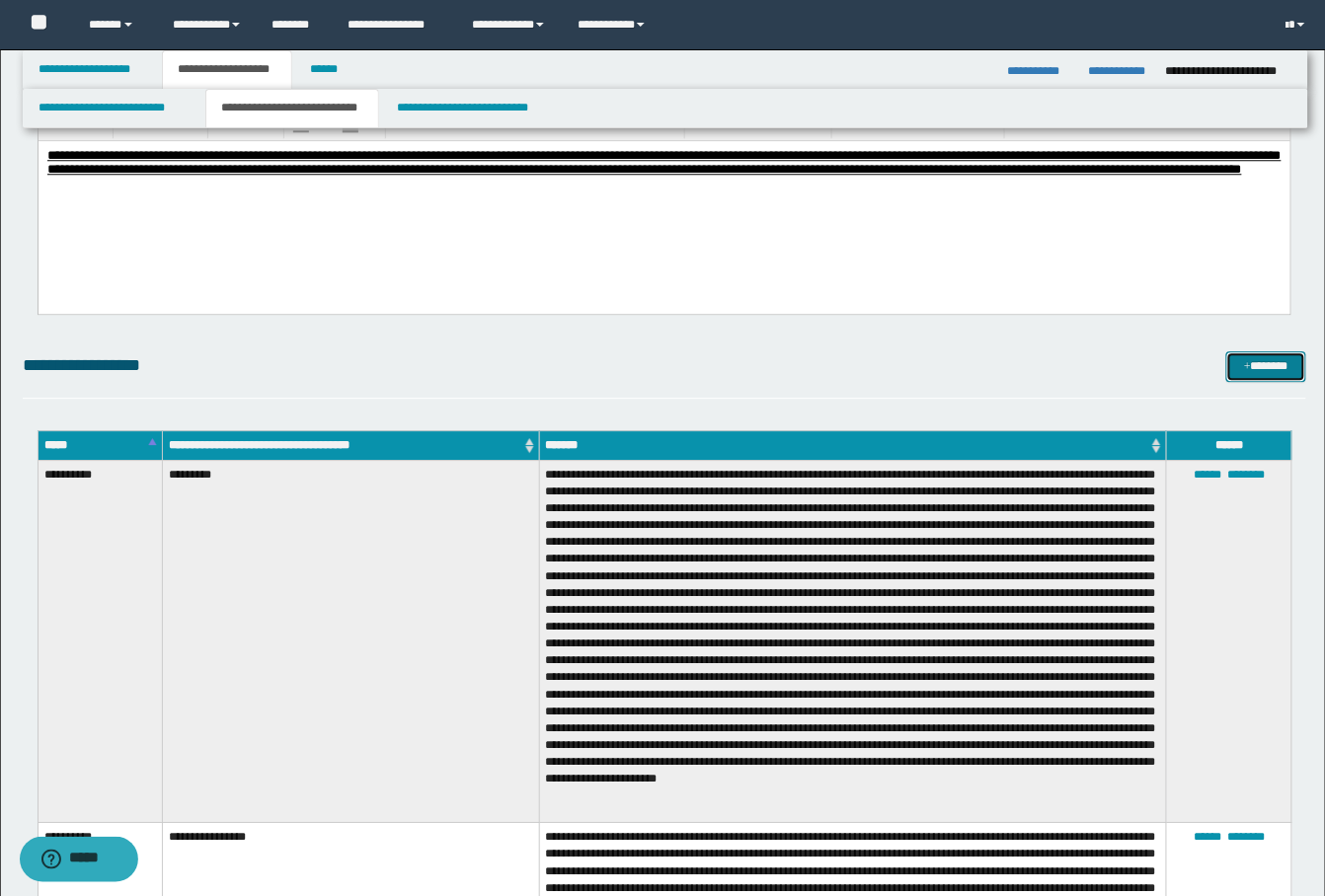 click on "*******" at bounding box center (1266, 366) 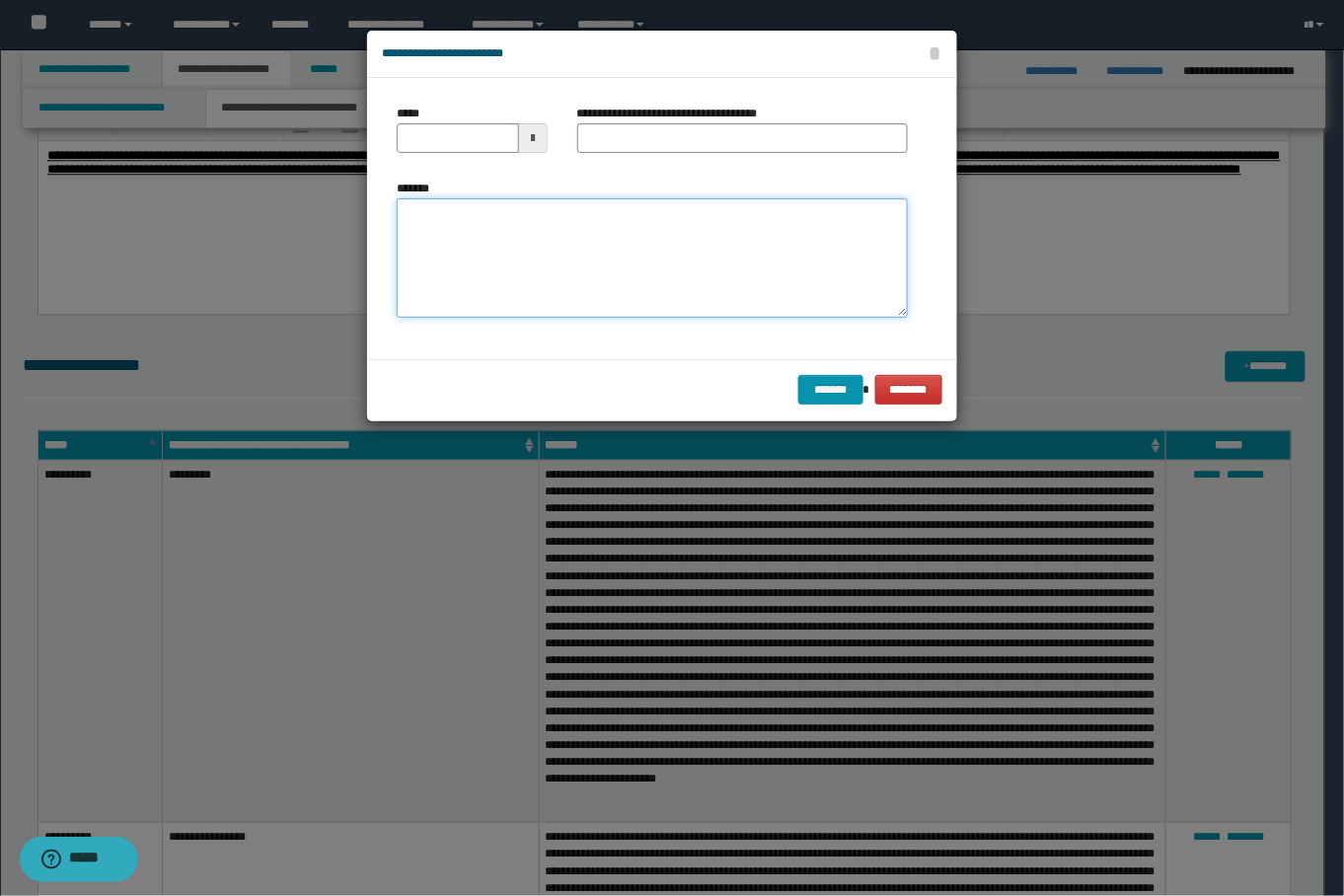 click on "*******" at bounding box center (651, 258) 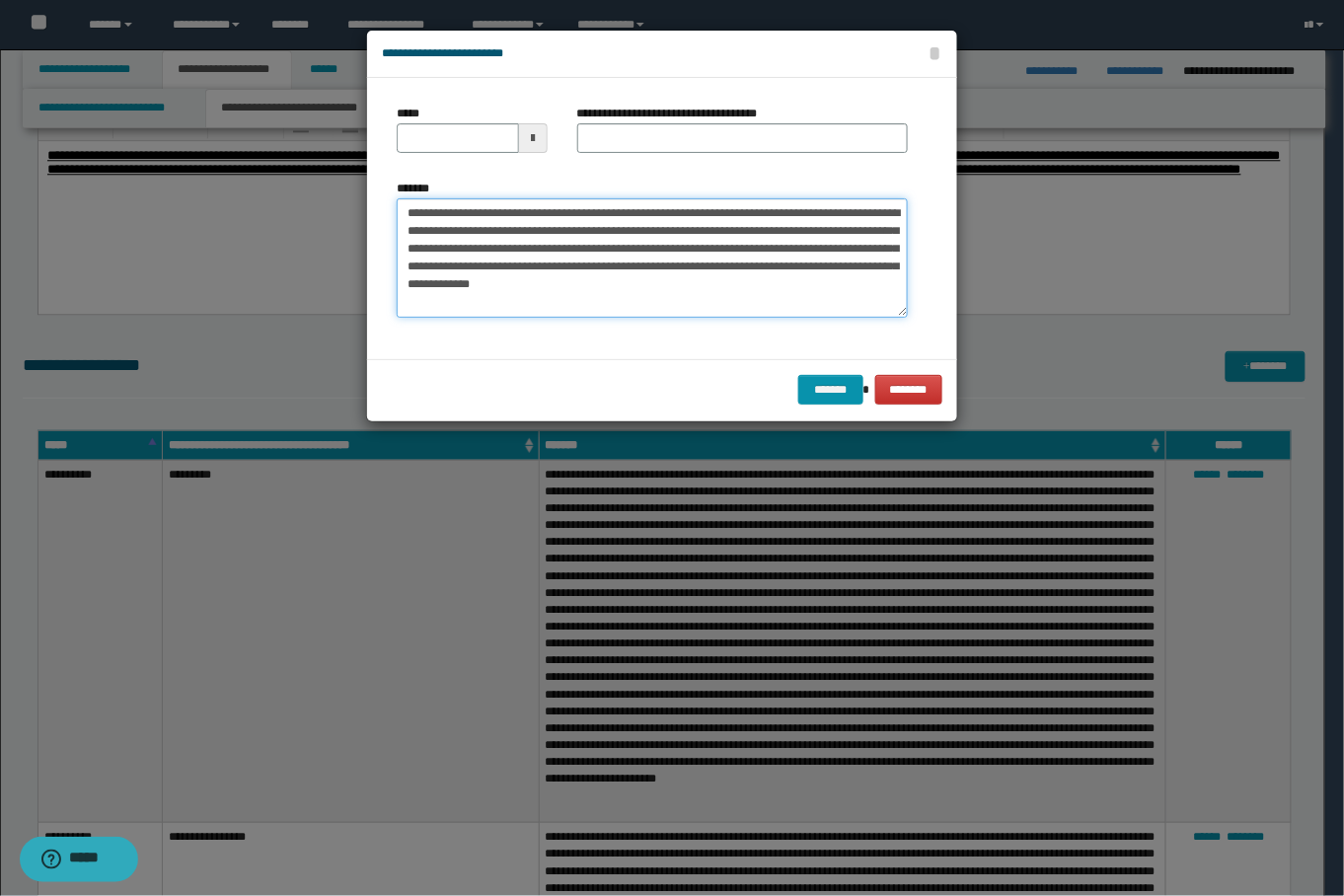 type on "**********" 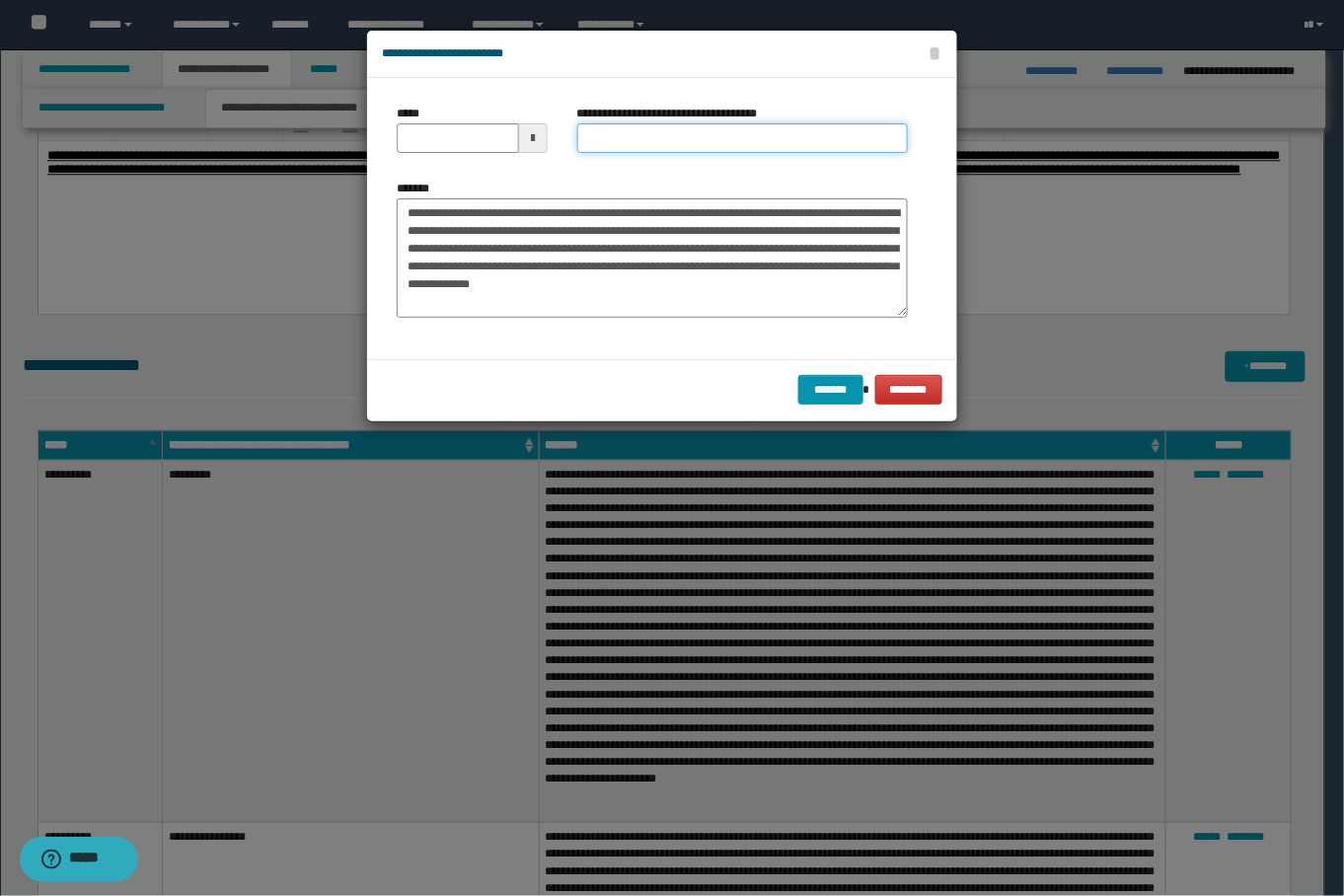 click on "**********" at bounding box center (742, 138) 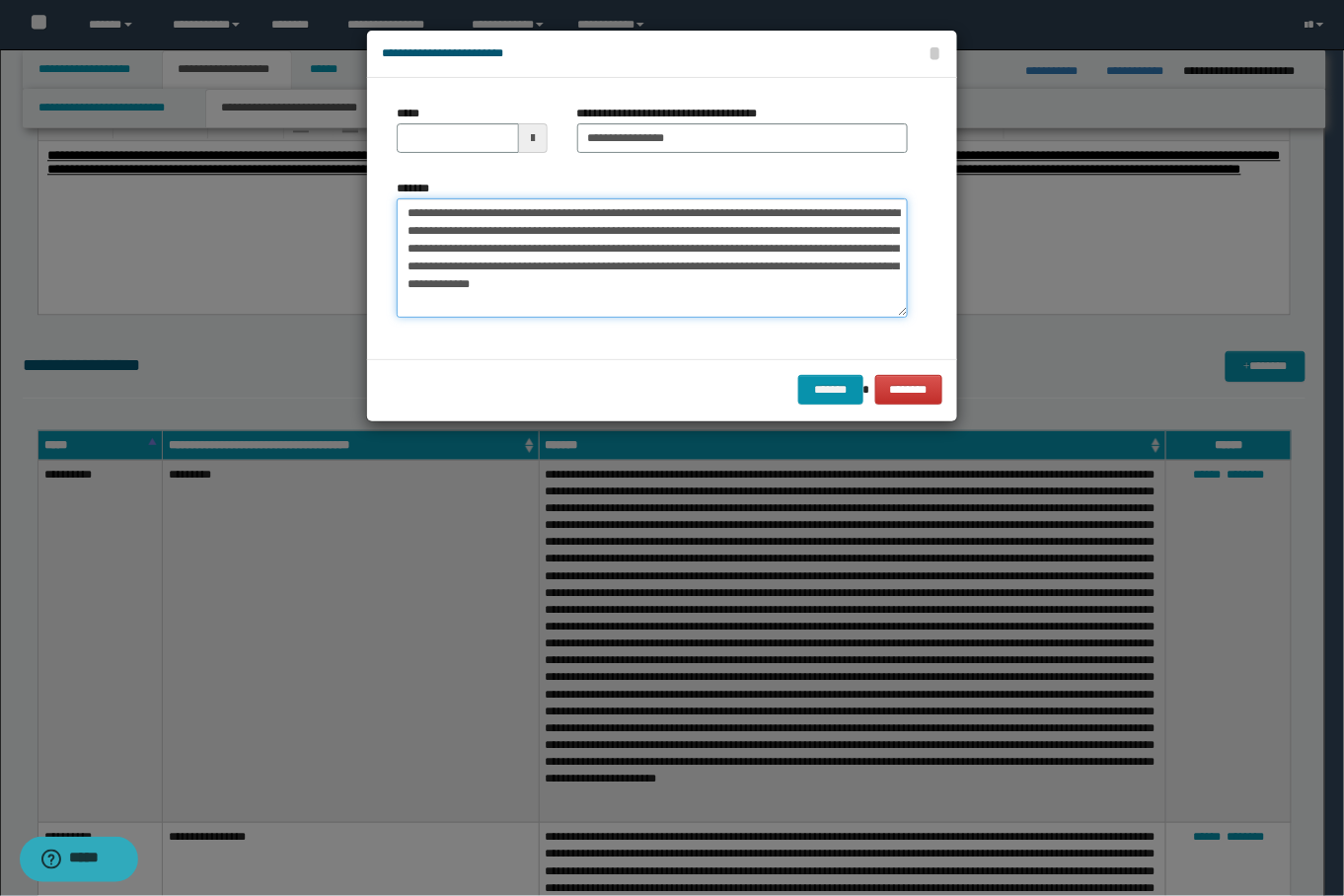 drag, startPoint x: 597, startPoint y: 211, endPoint x: 309, endPoint y: 182, distance: 289.45639 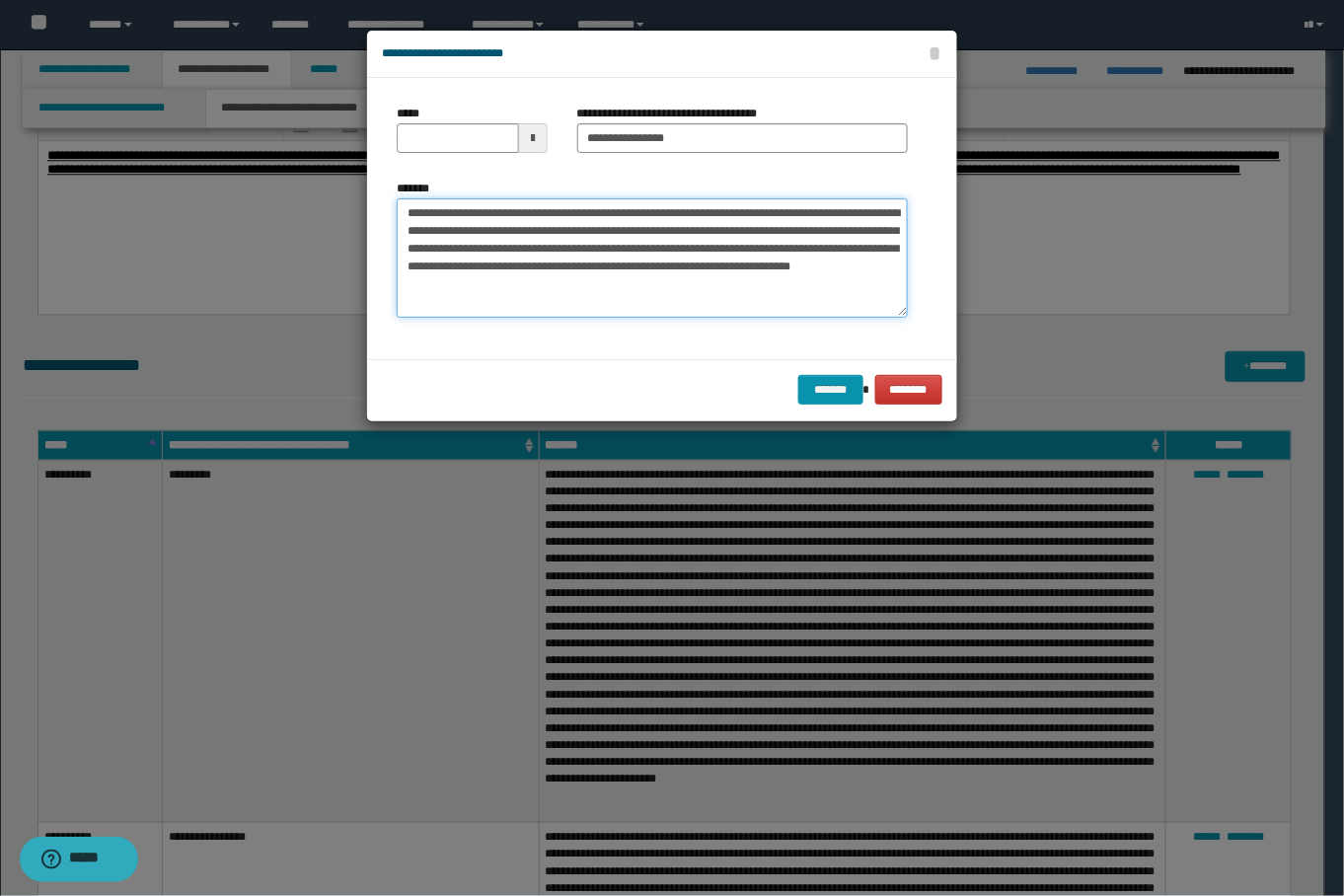 type 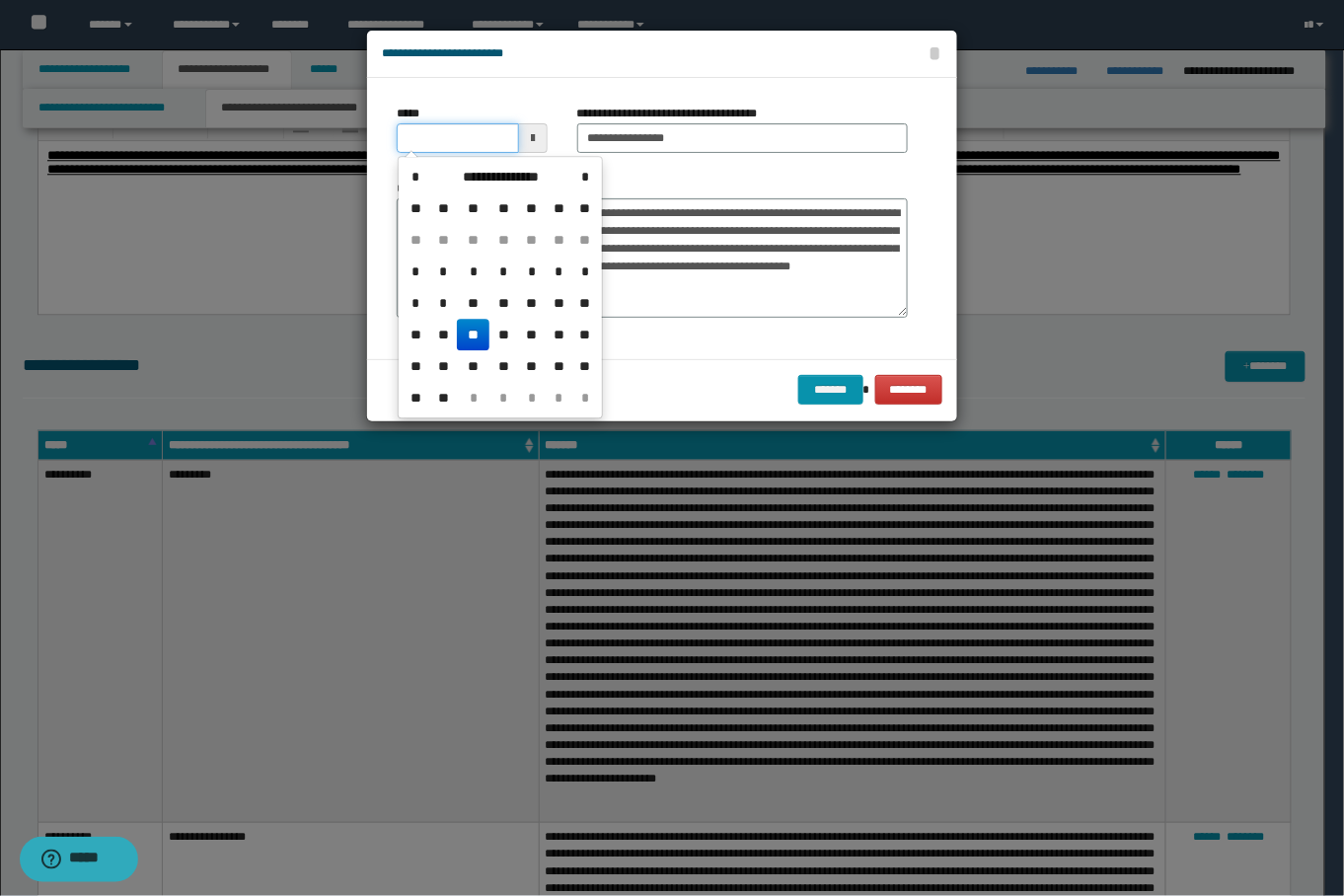 click on "*****" at bounding box center [457, 138] 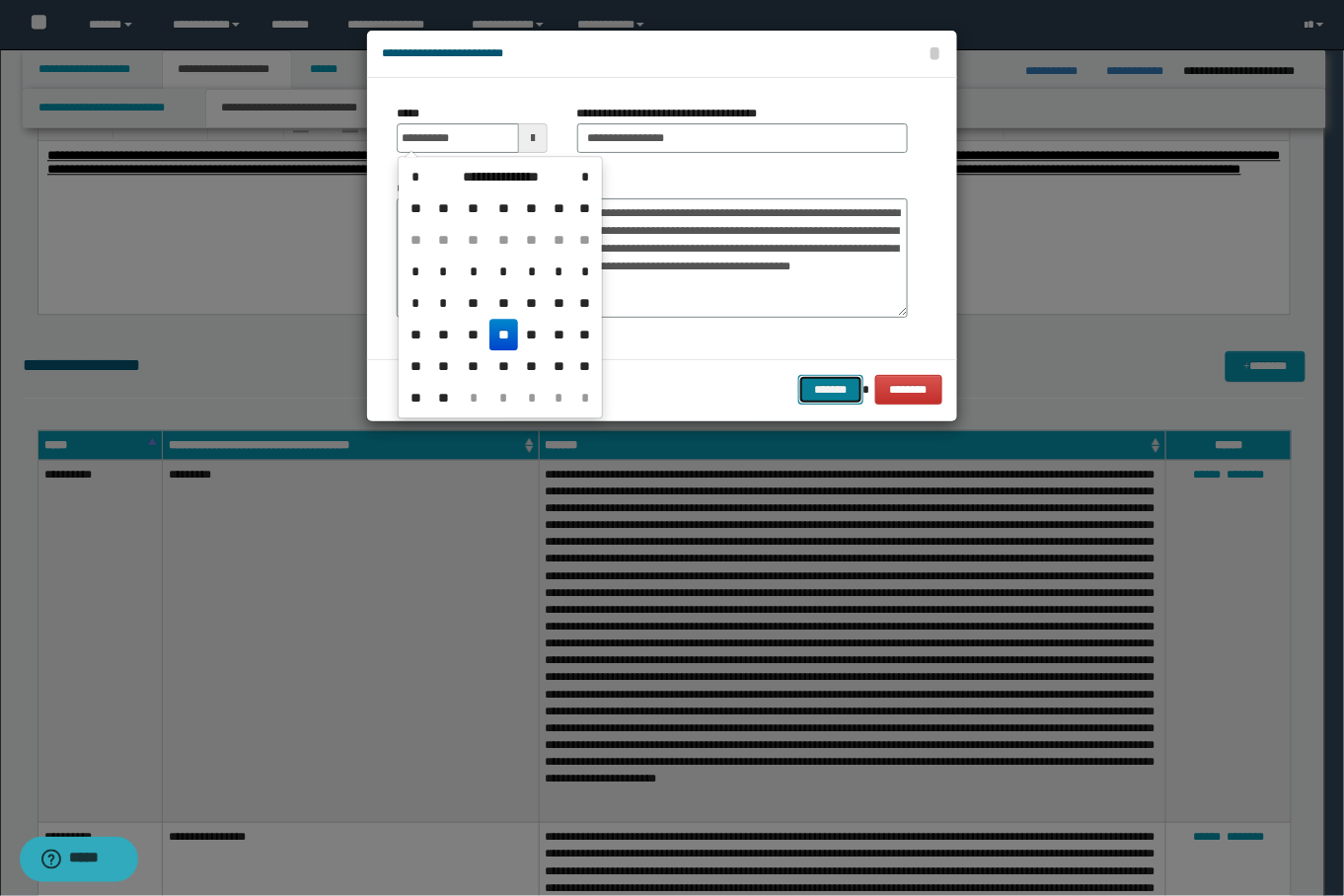 type on "**********" 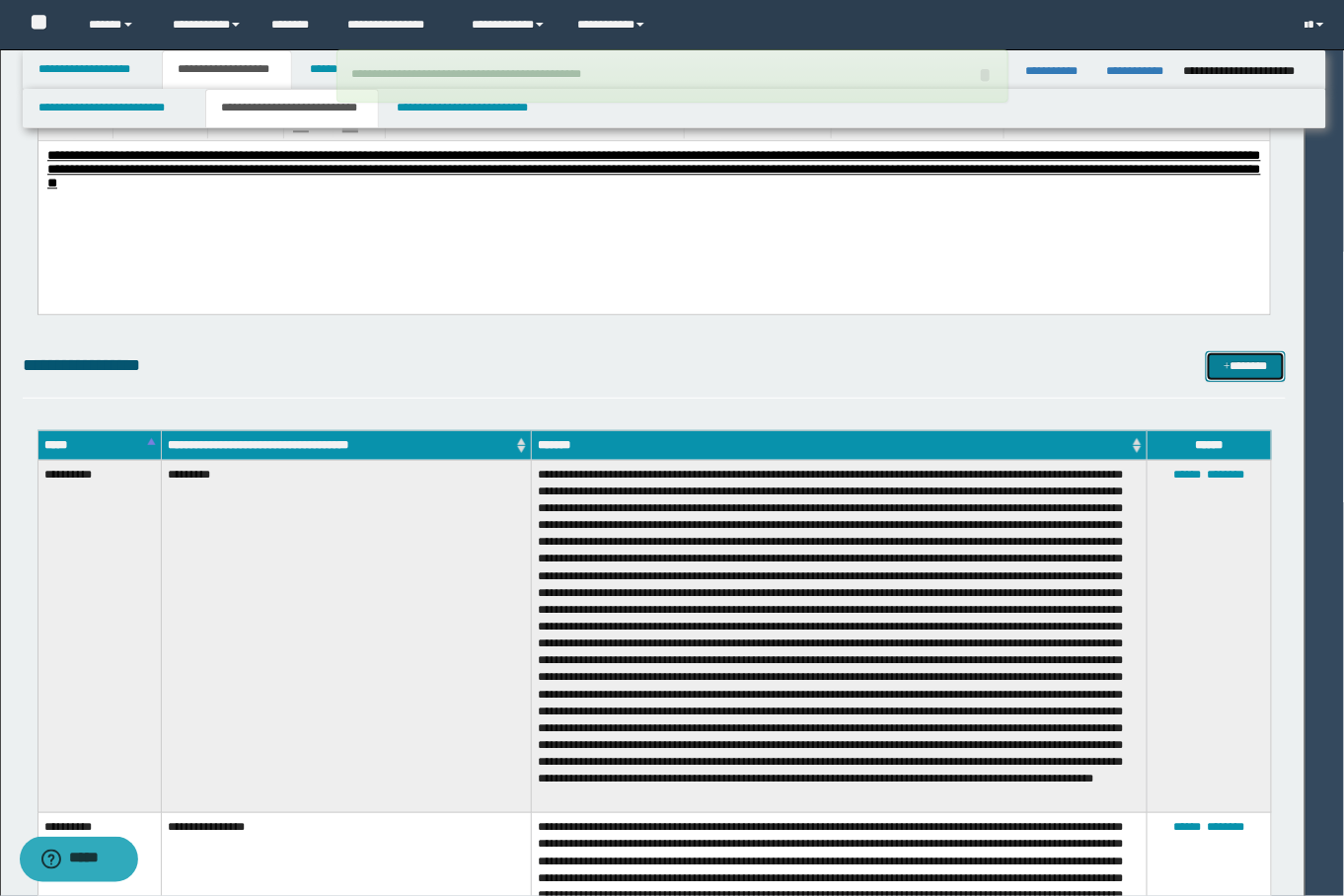 type 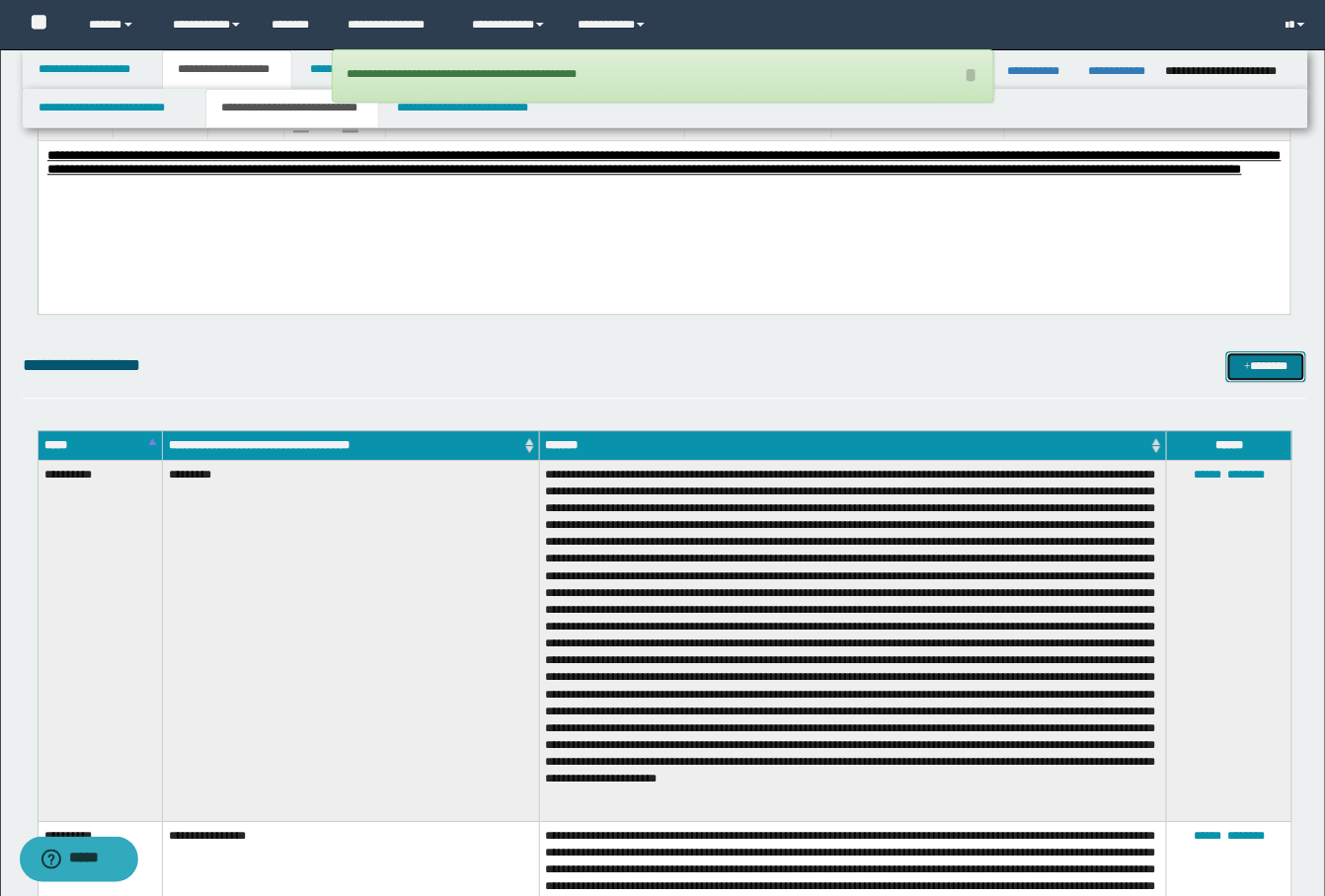 click on "*******" at bounding box center [1266, 366] 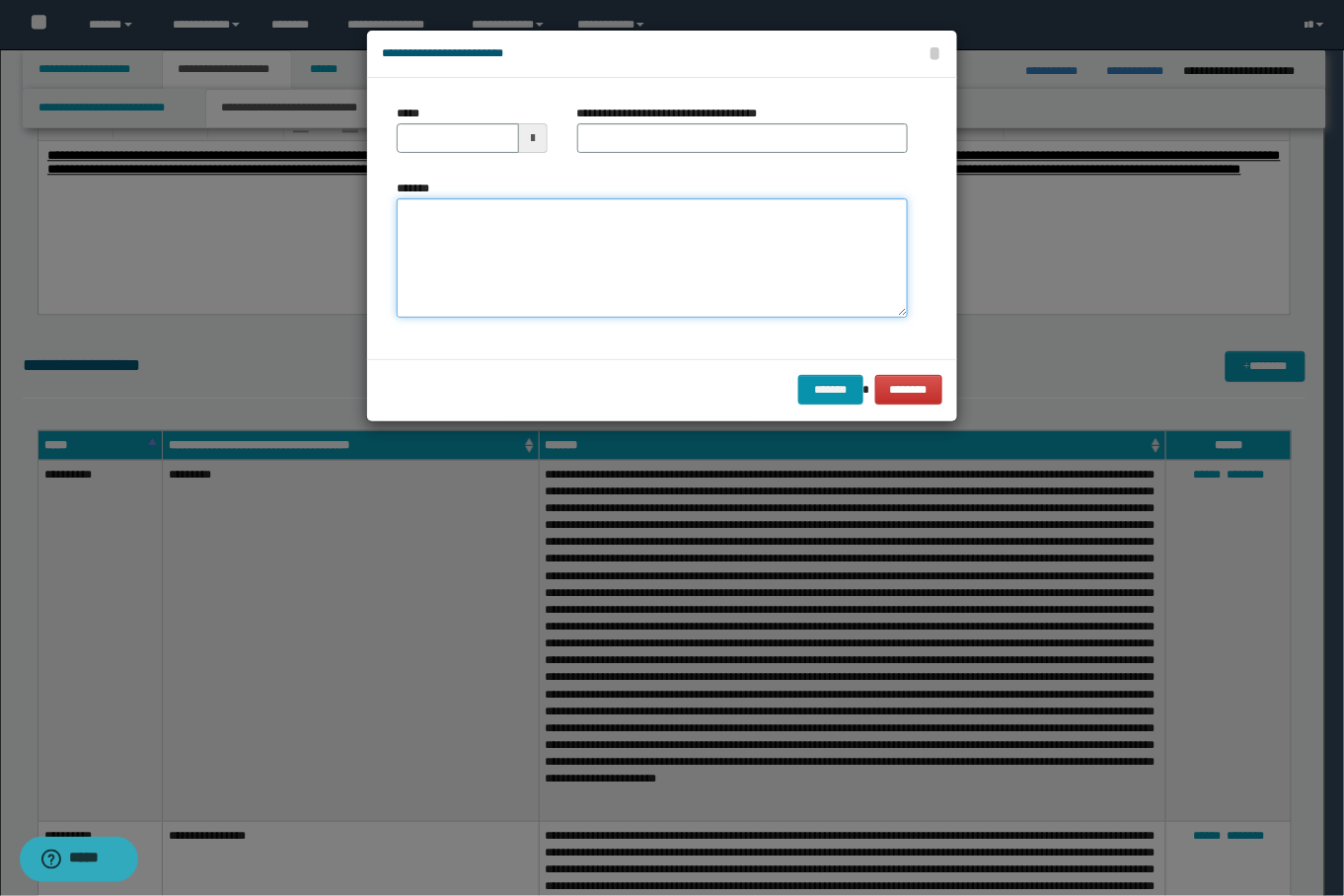 click on "*******" at bounding box center (651, 258) 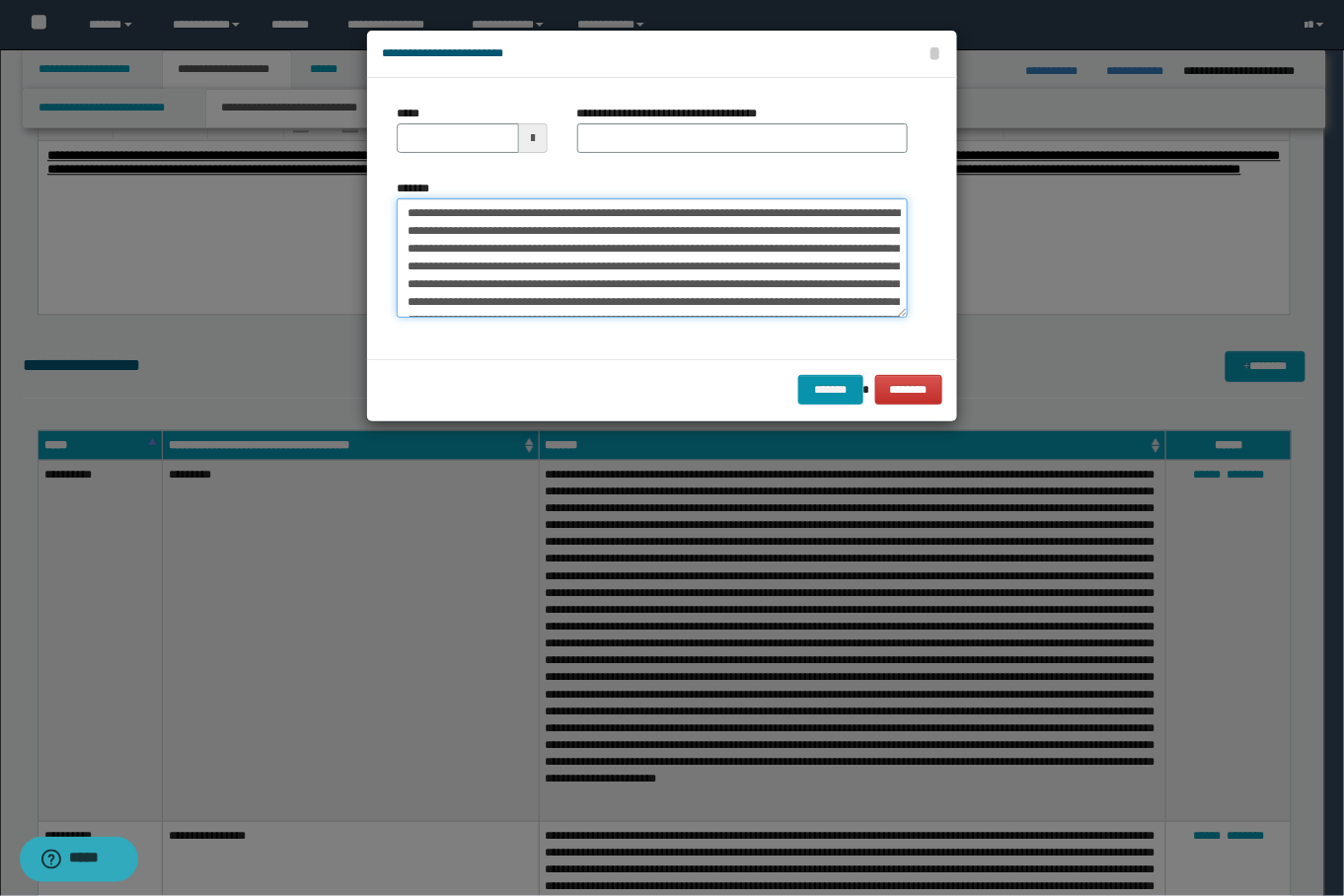 scroll, scrollTop: 365, scrollLeft: 0, axis: vertical 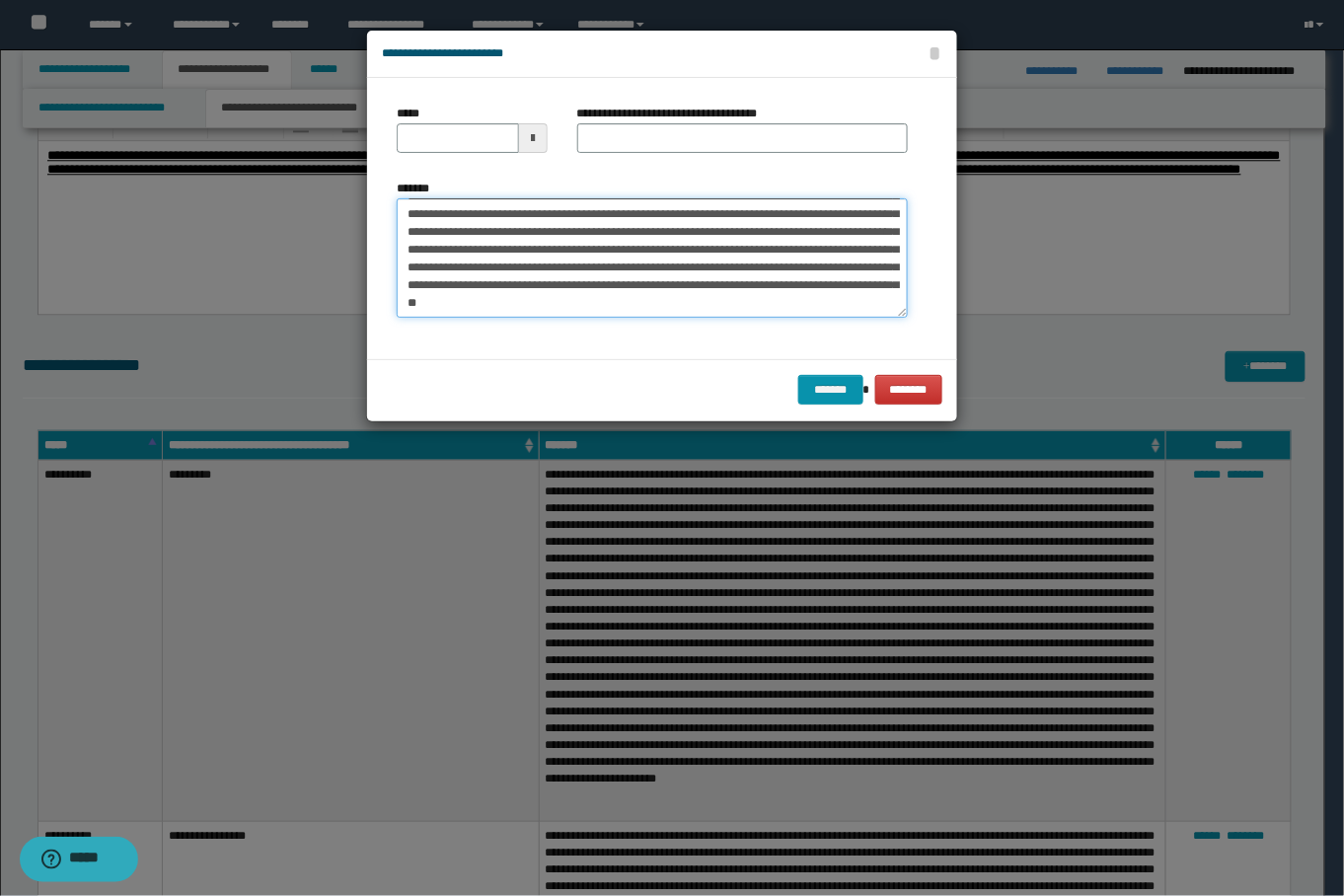 type on "**********" 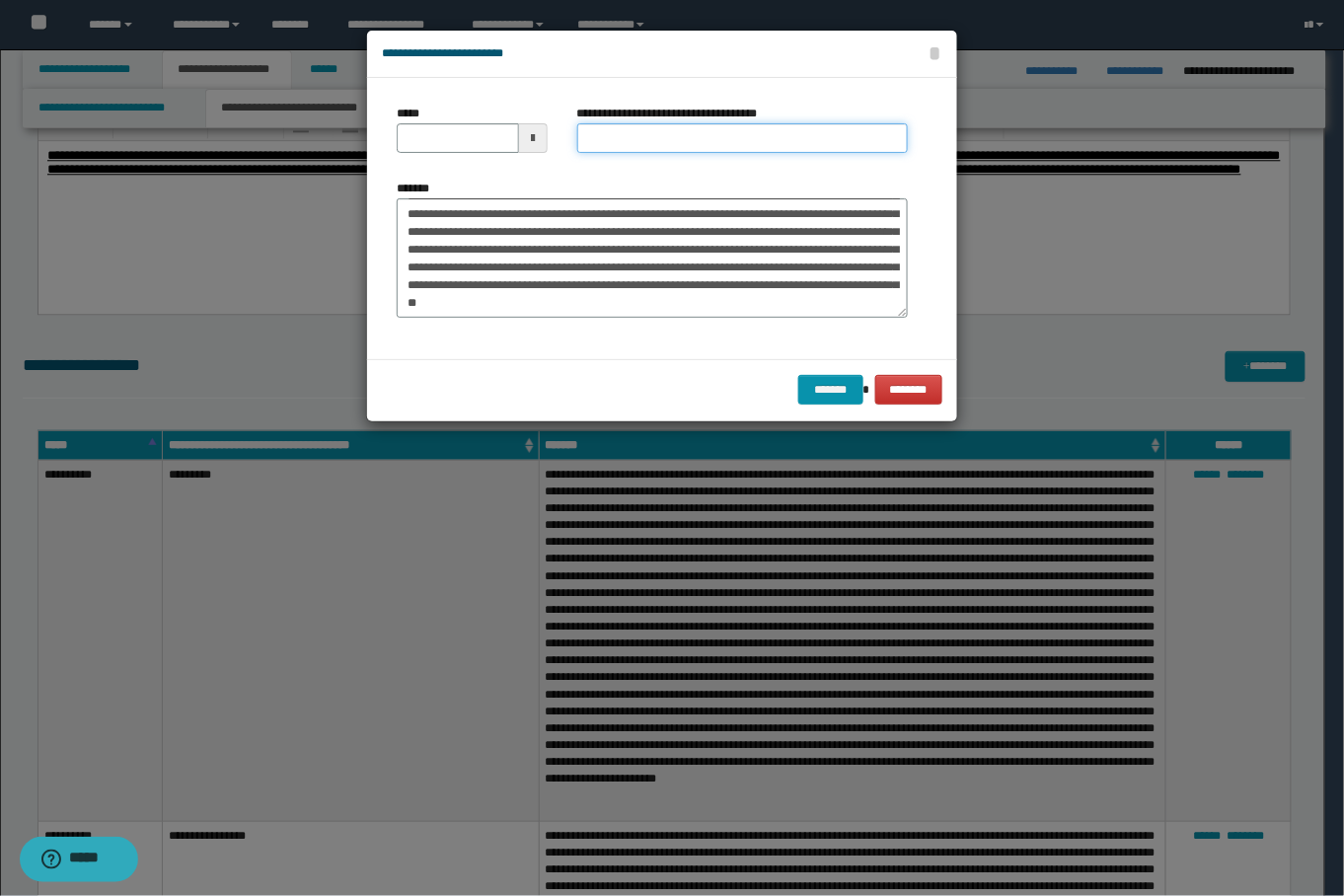 click on "**********" at bounding box center (742, 138) 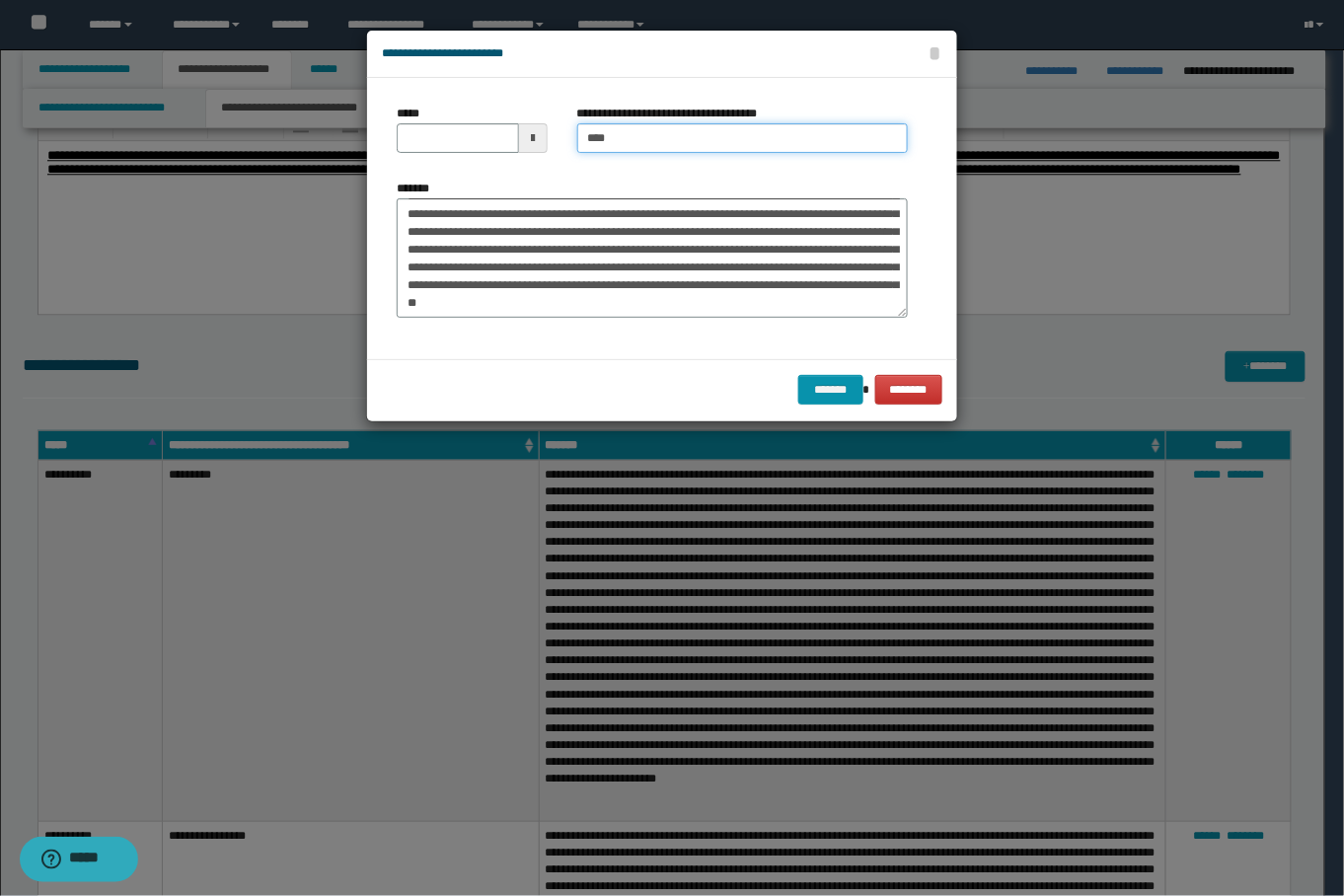 type on "**********" 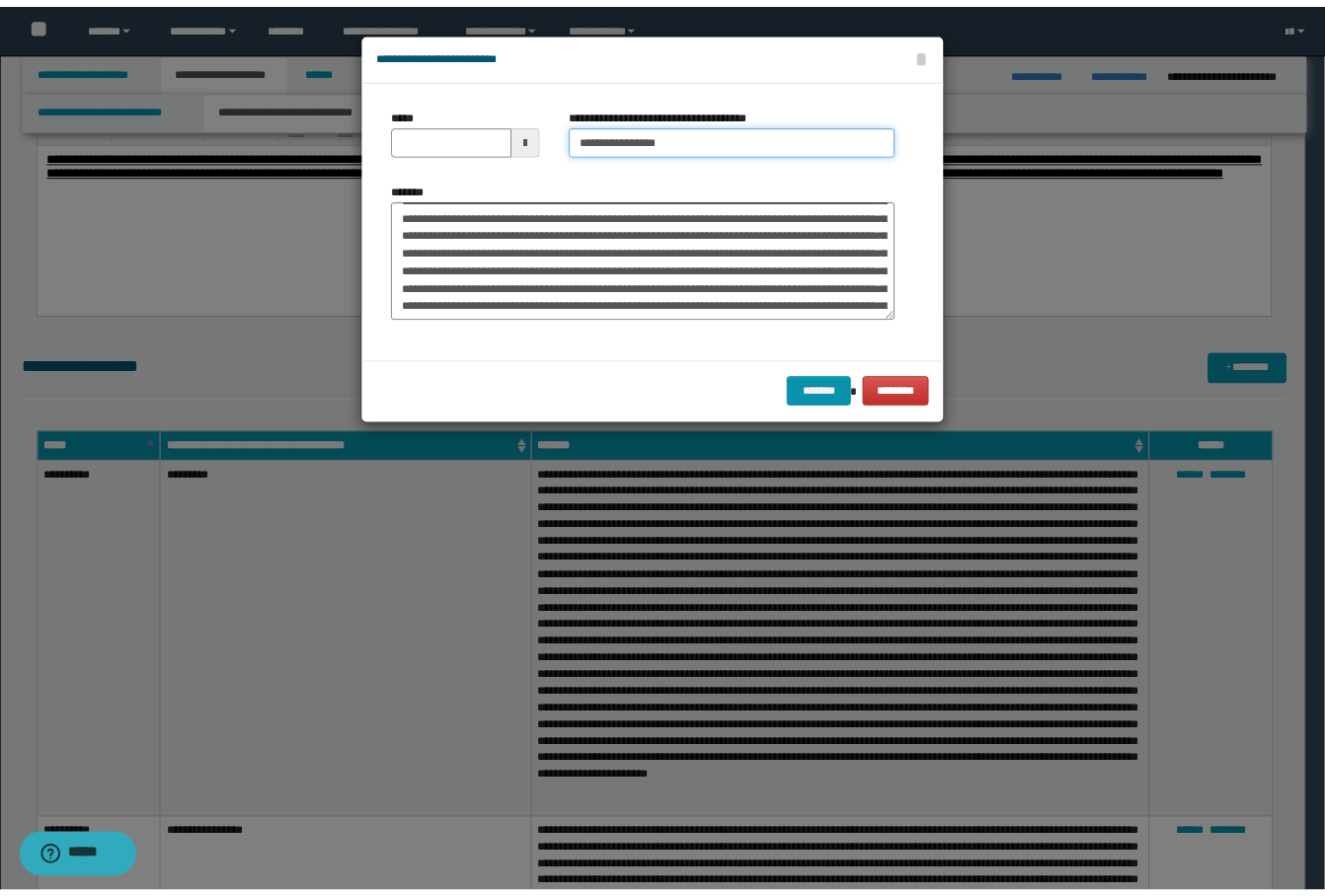scroll, scrollTop: 0, scrollLeft: 0, axis: both 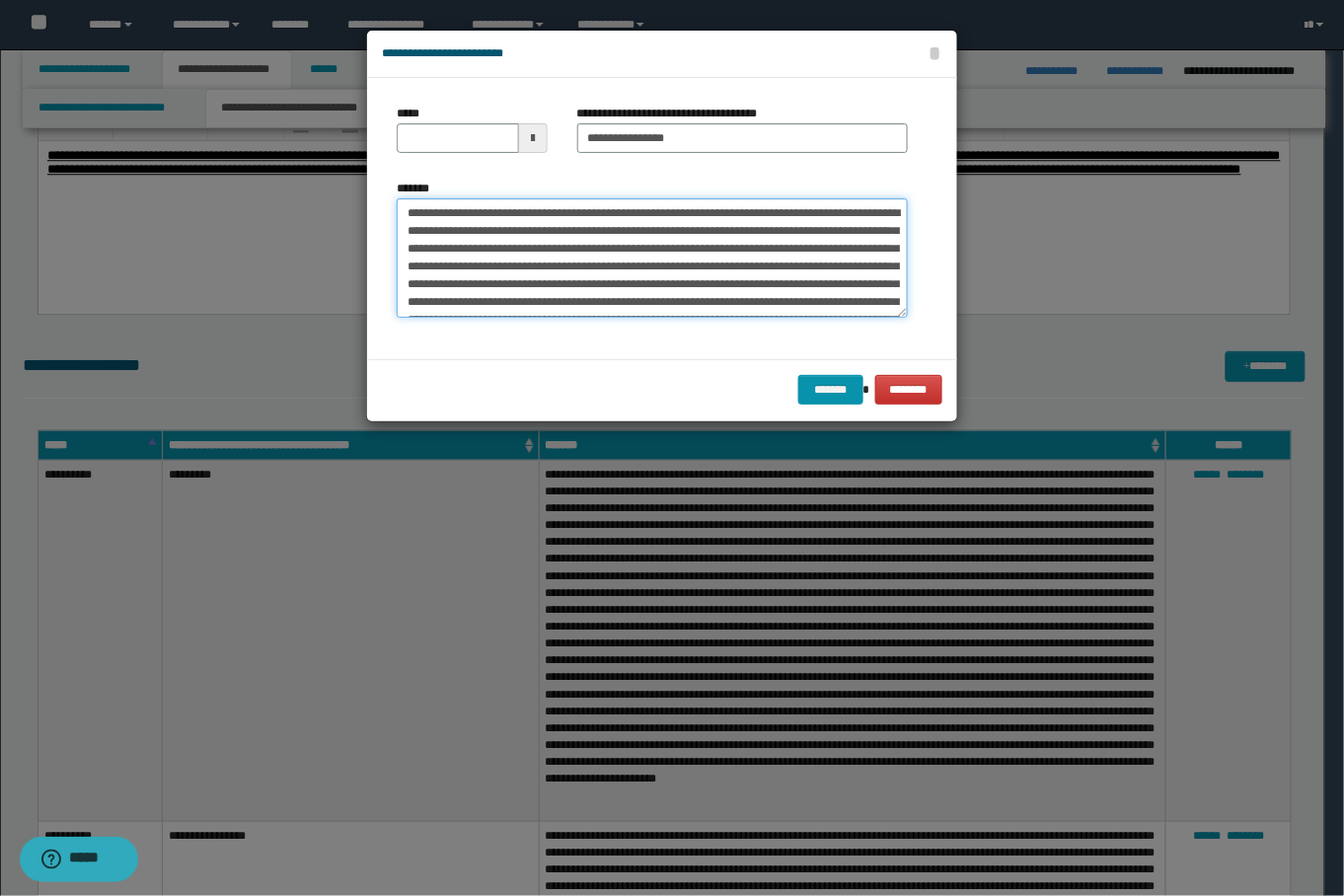 drag, startPoint x: 685, startPoint y: 217, endPoint x: 314, endPoint y: 160, distance: 375.3532 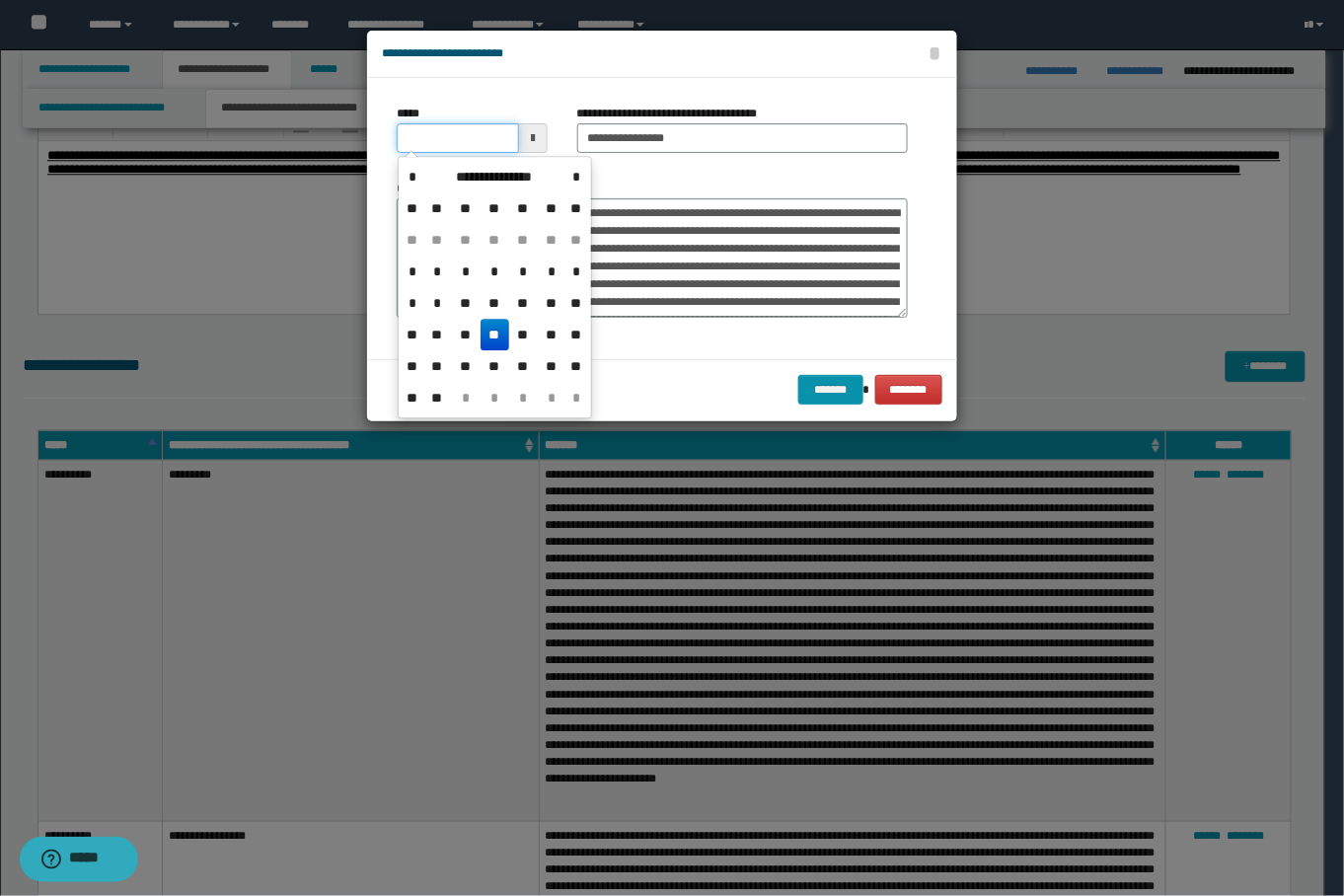 click on "*****" at bounding box center [457, 138] 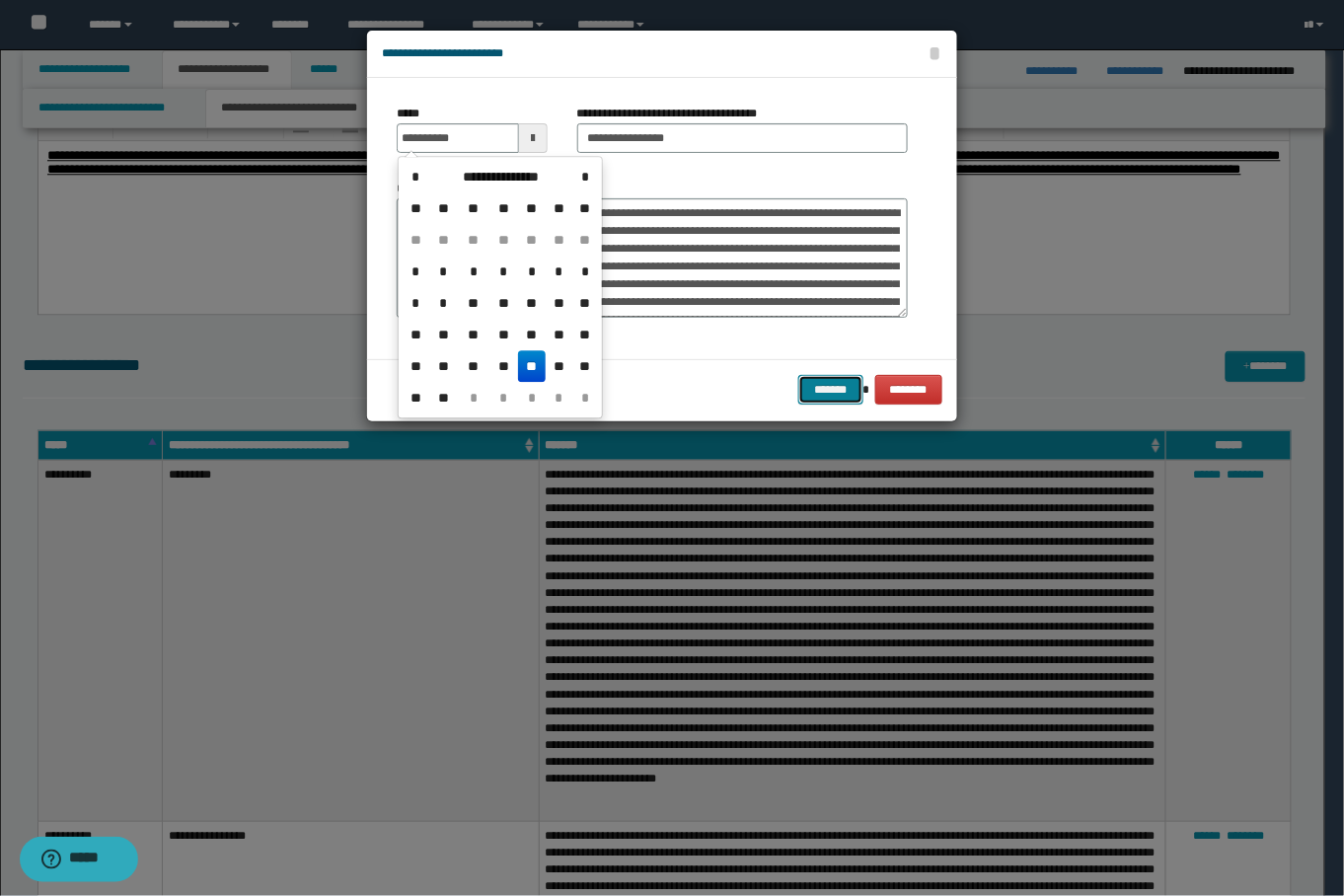 type on "**********" 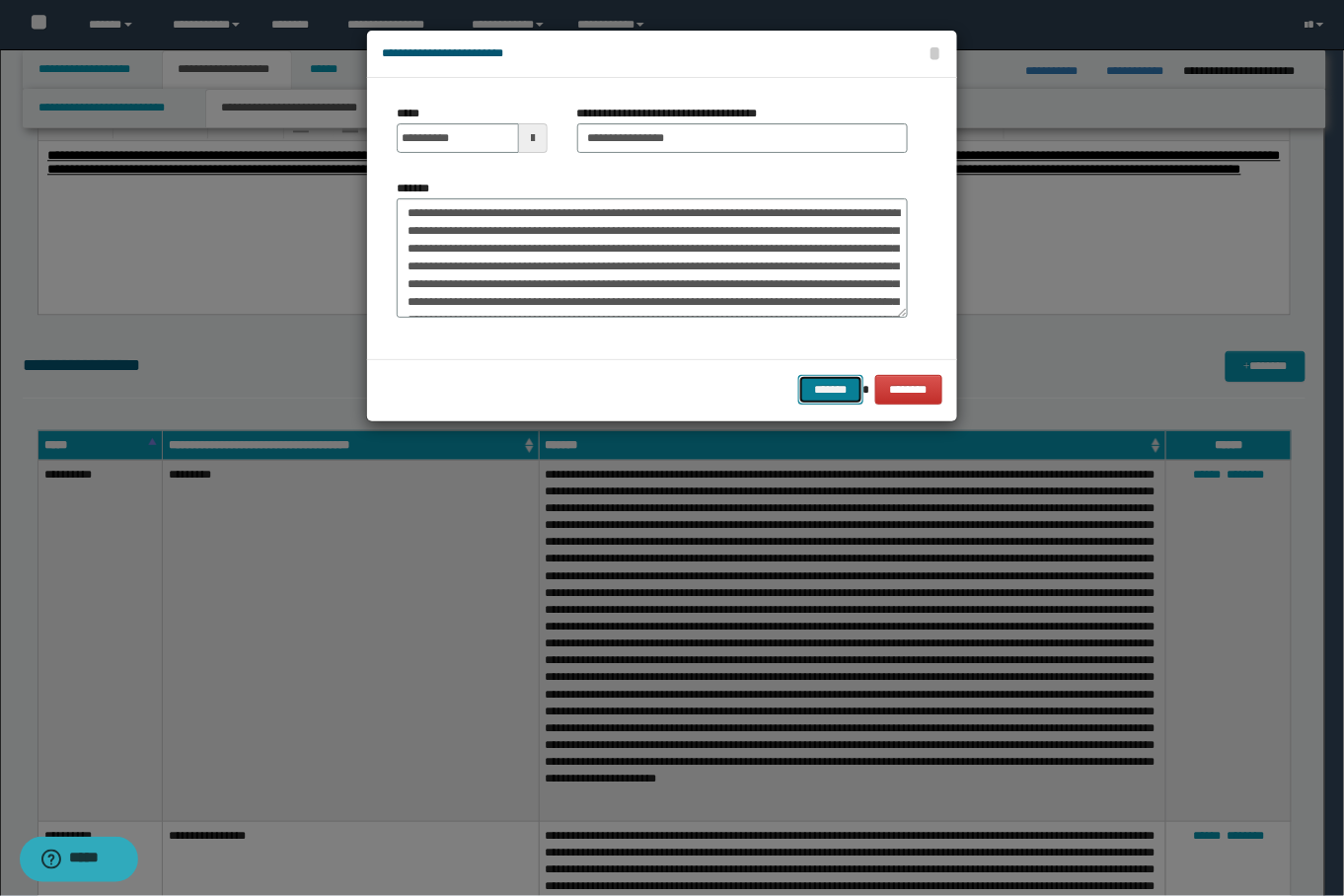 click on "*******" at bounding box center (830, 390) 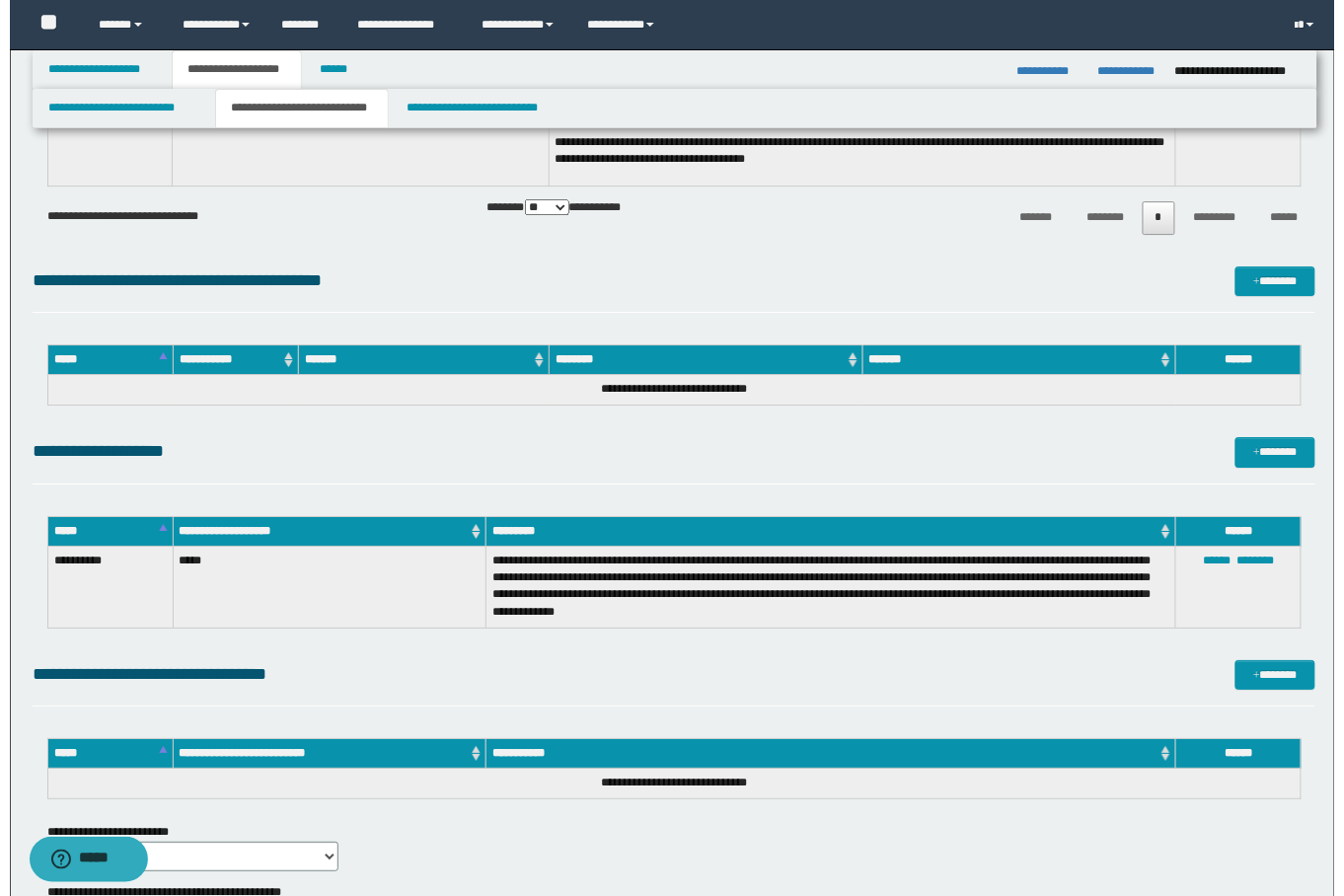 scroll, scrollTop: 3547, scrollLeft: 0, axis: vertical 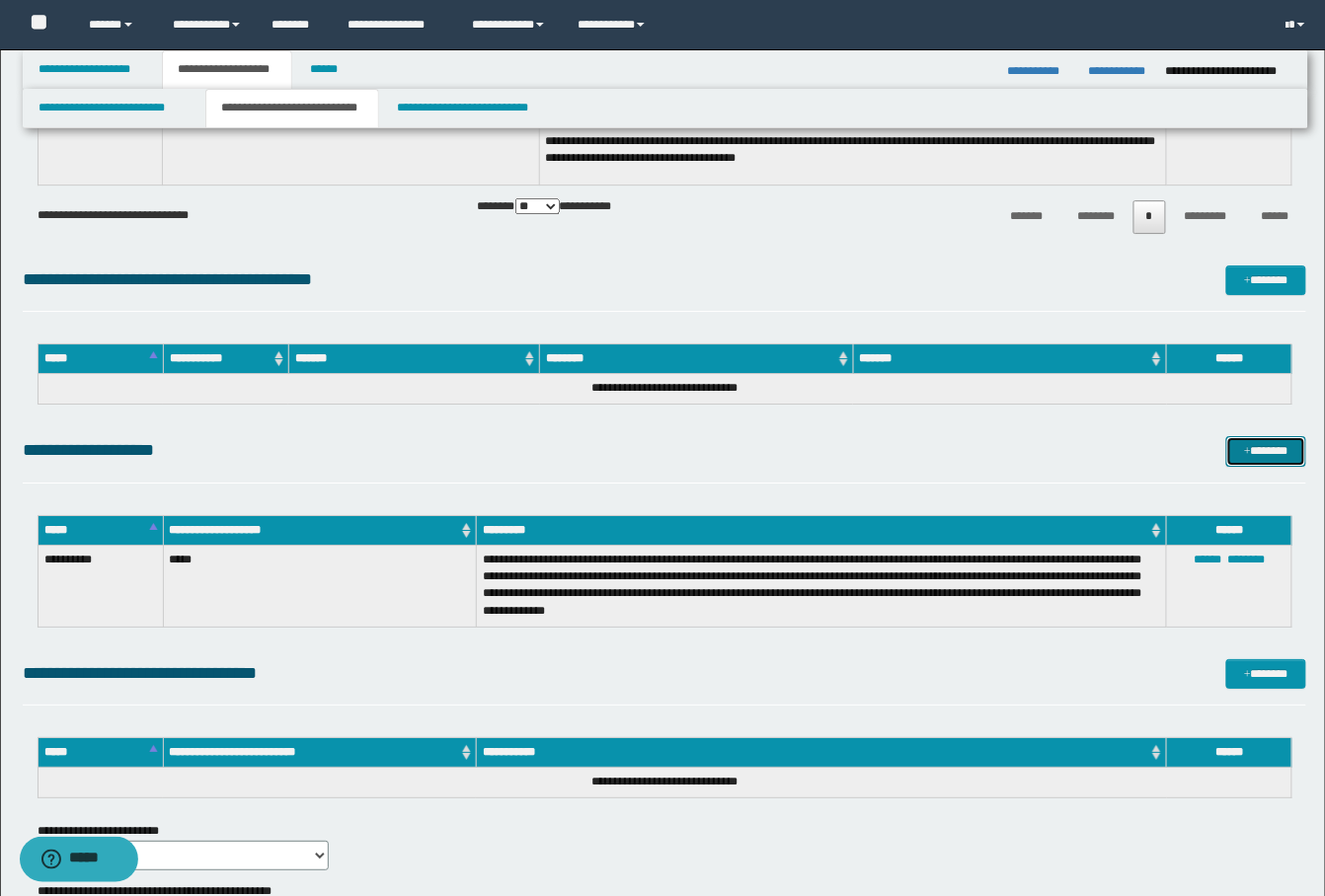 click on "*******" at bounding box center [1266, 451] 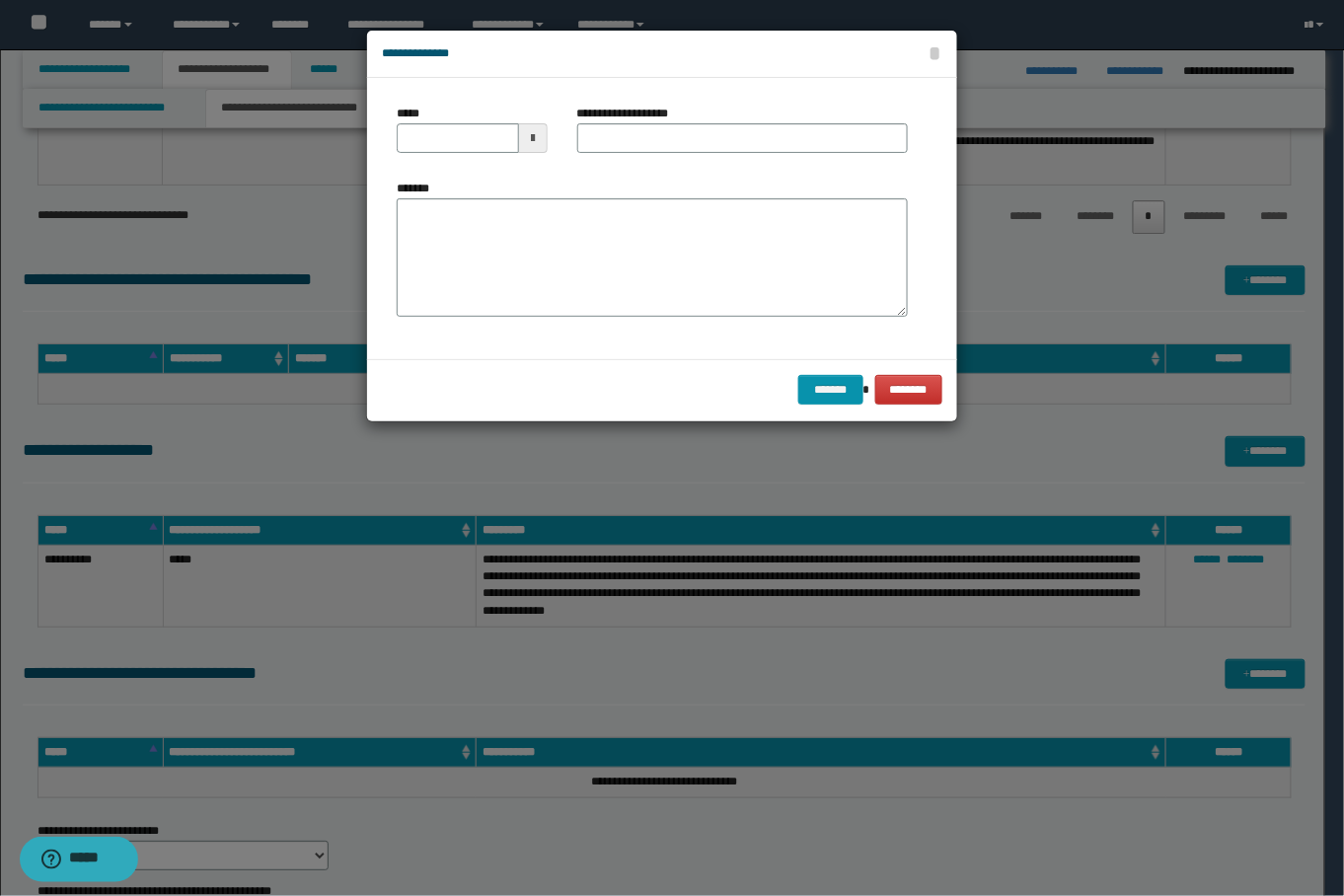 drag, startPoint x: 375, startPoint y: 233, endPoint x: 475, endPoint y: 253, distance: 101.98039 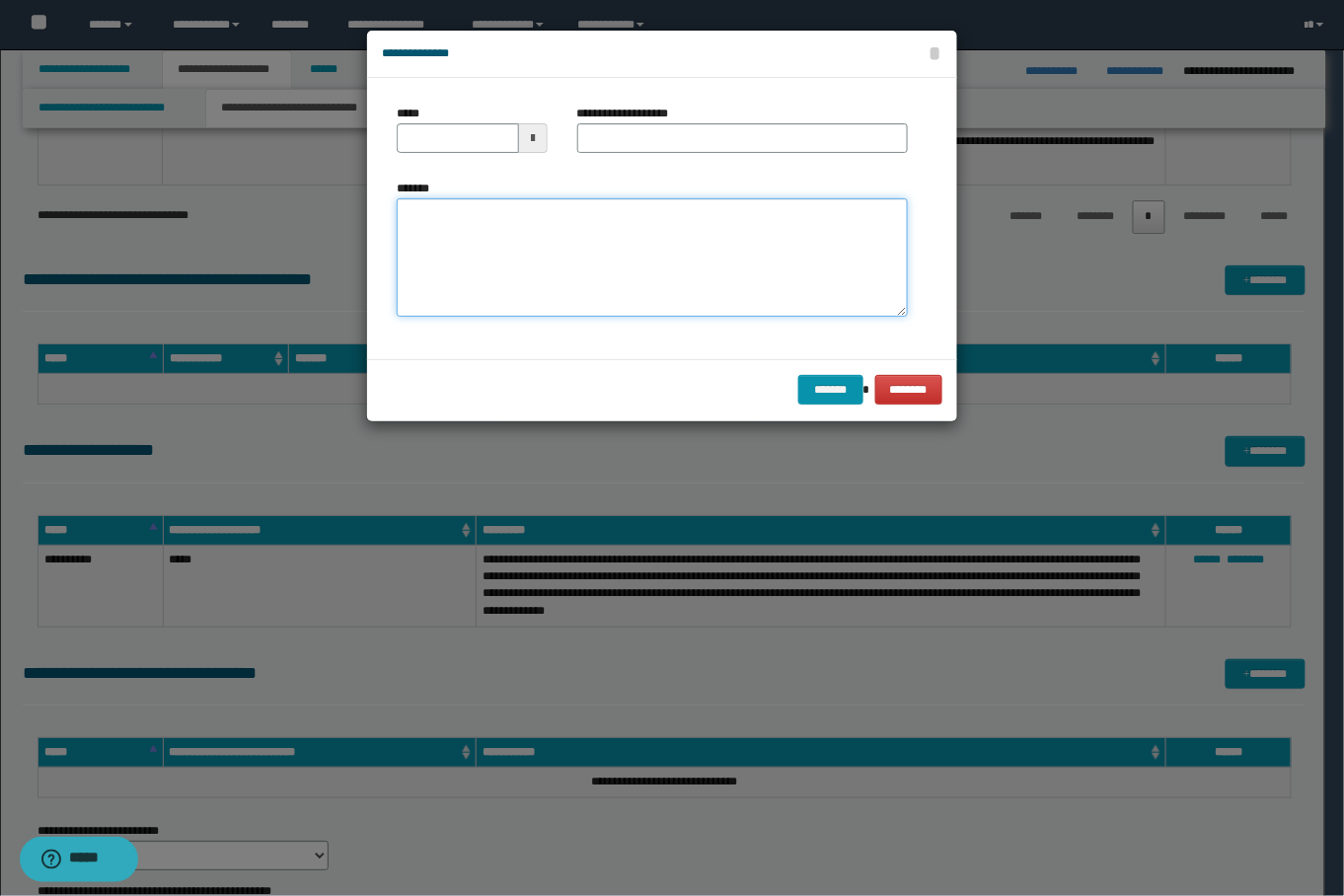 click on "*******" at bounding box center (651, 258) 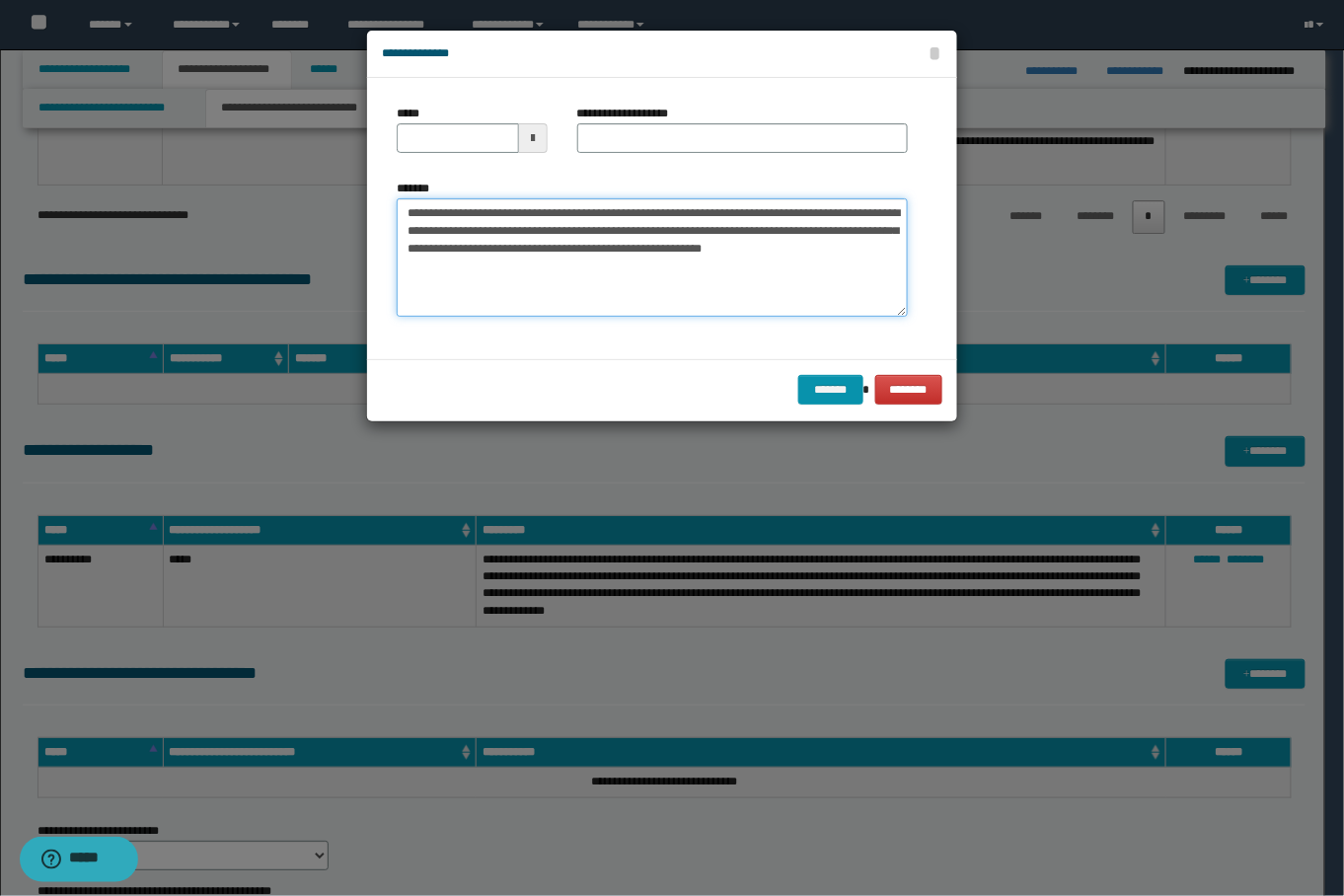 drag, startPoint x: 626, startPoint y: 210, endPoint x: 829, endPoint y: 206, distance: 203.03941 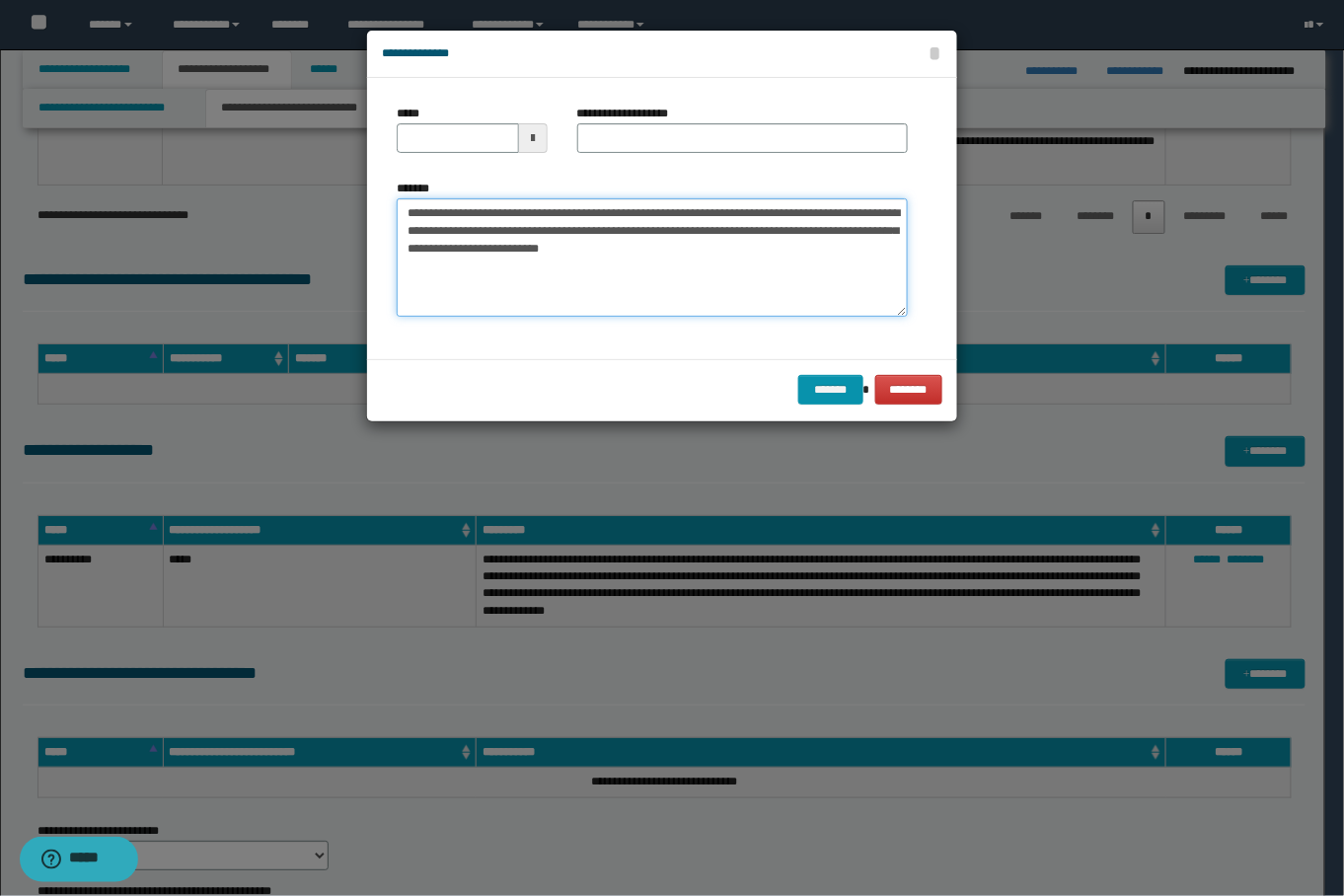 type on "**********" 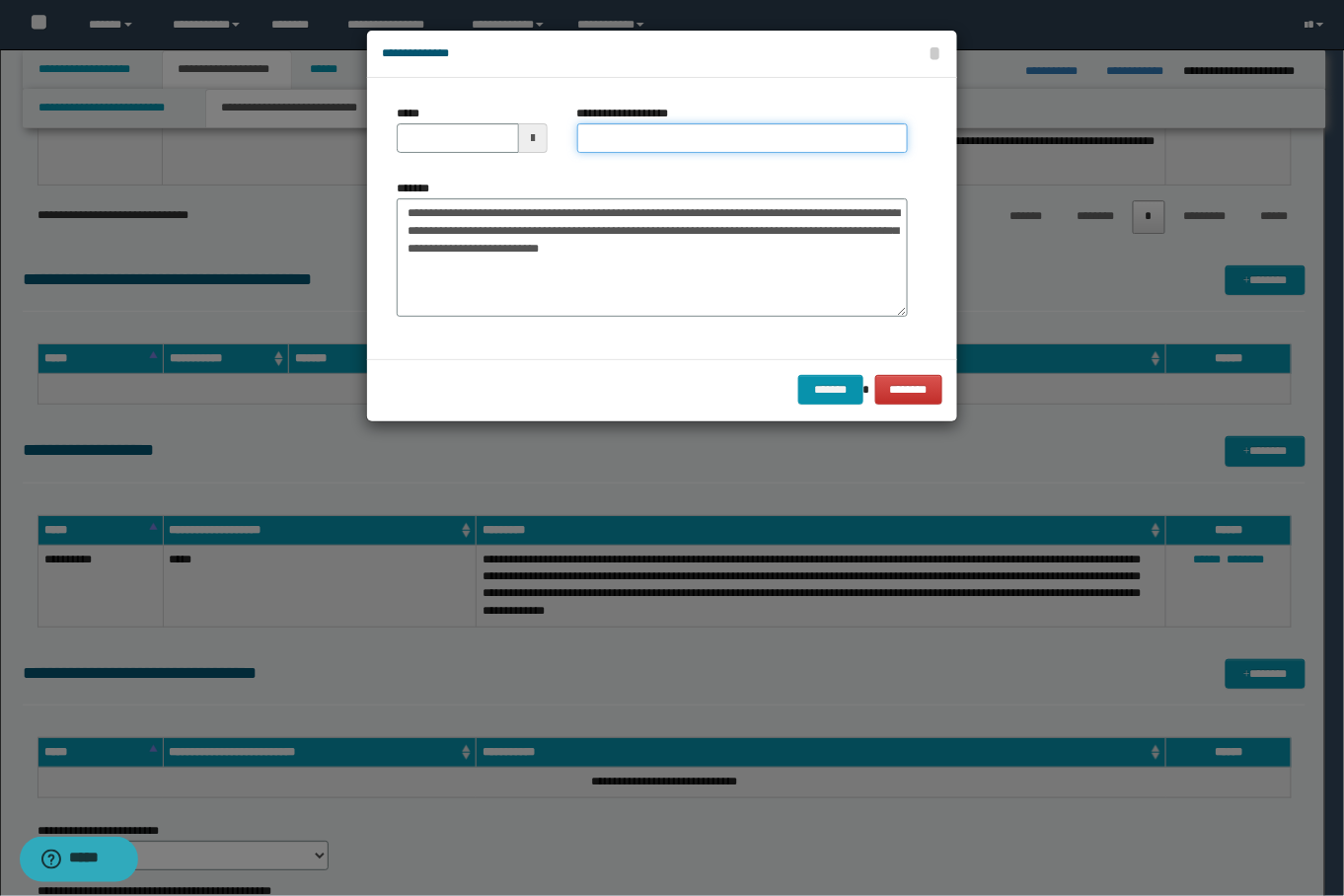 click on "**********" at bounding box center [742, 138] 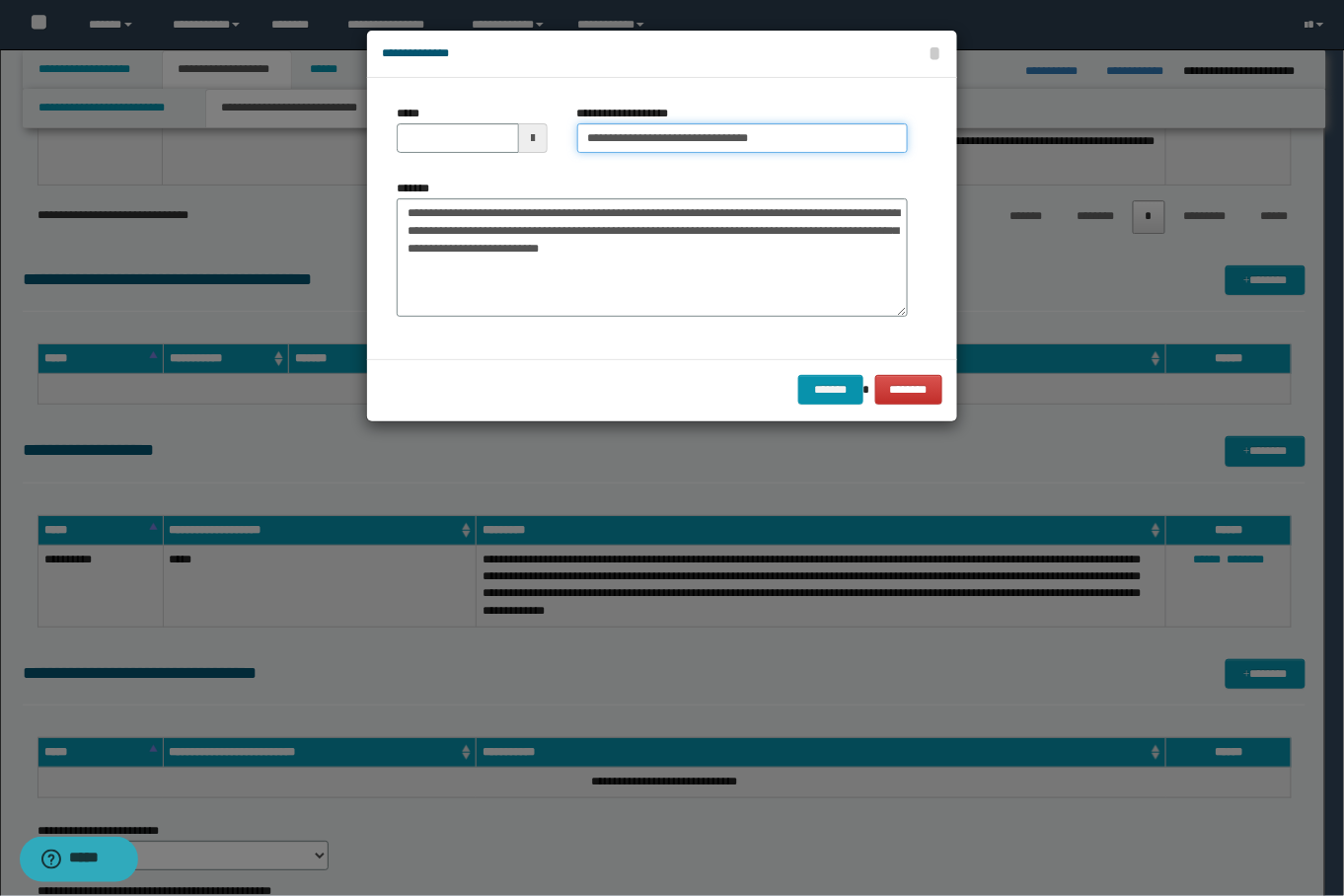 type on "**********" 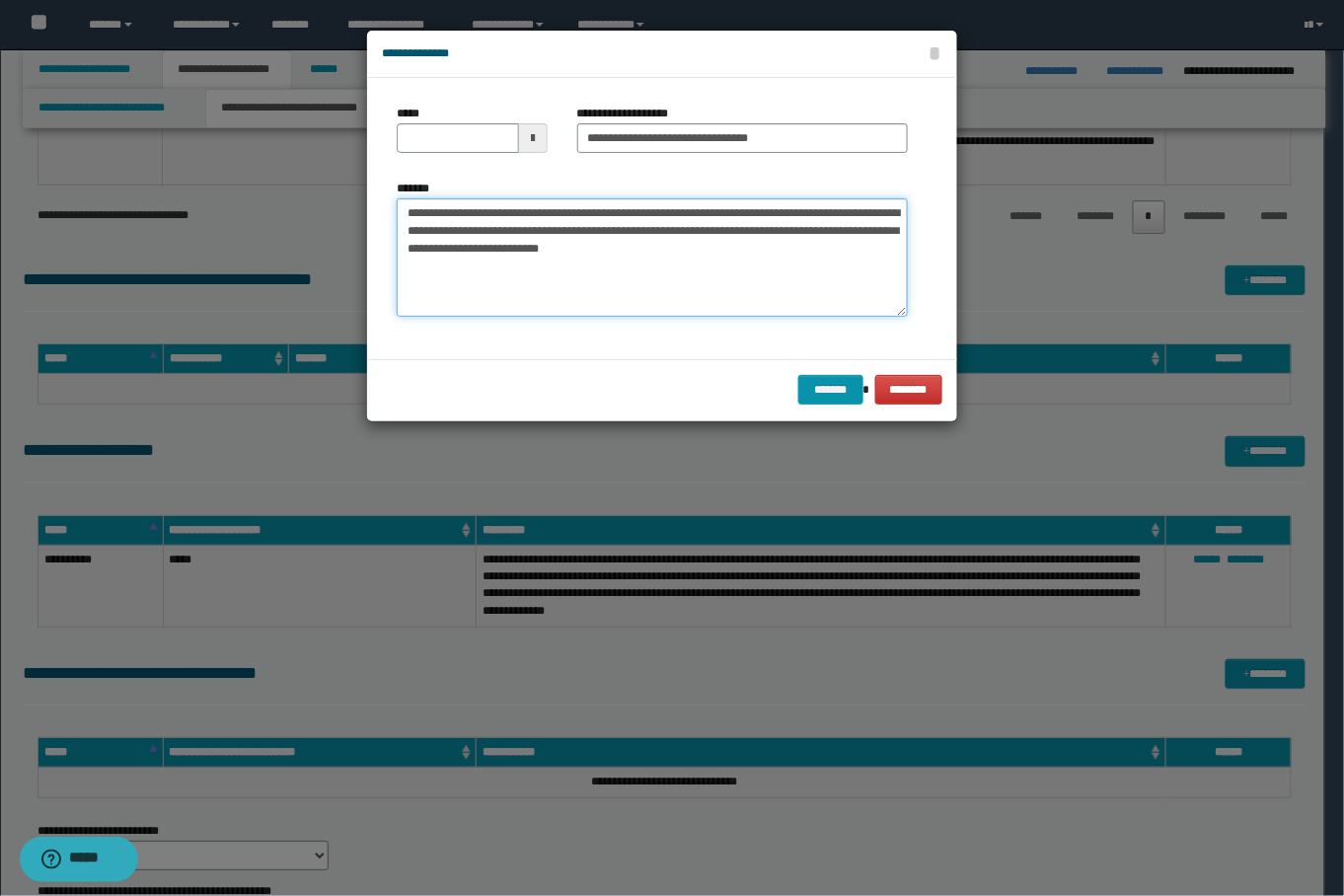 drag, startPoint x: 630, startPoint y: 211, endPoint x: 317, endPoint y: 193, distance: 313.51714 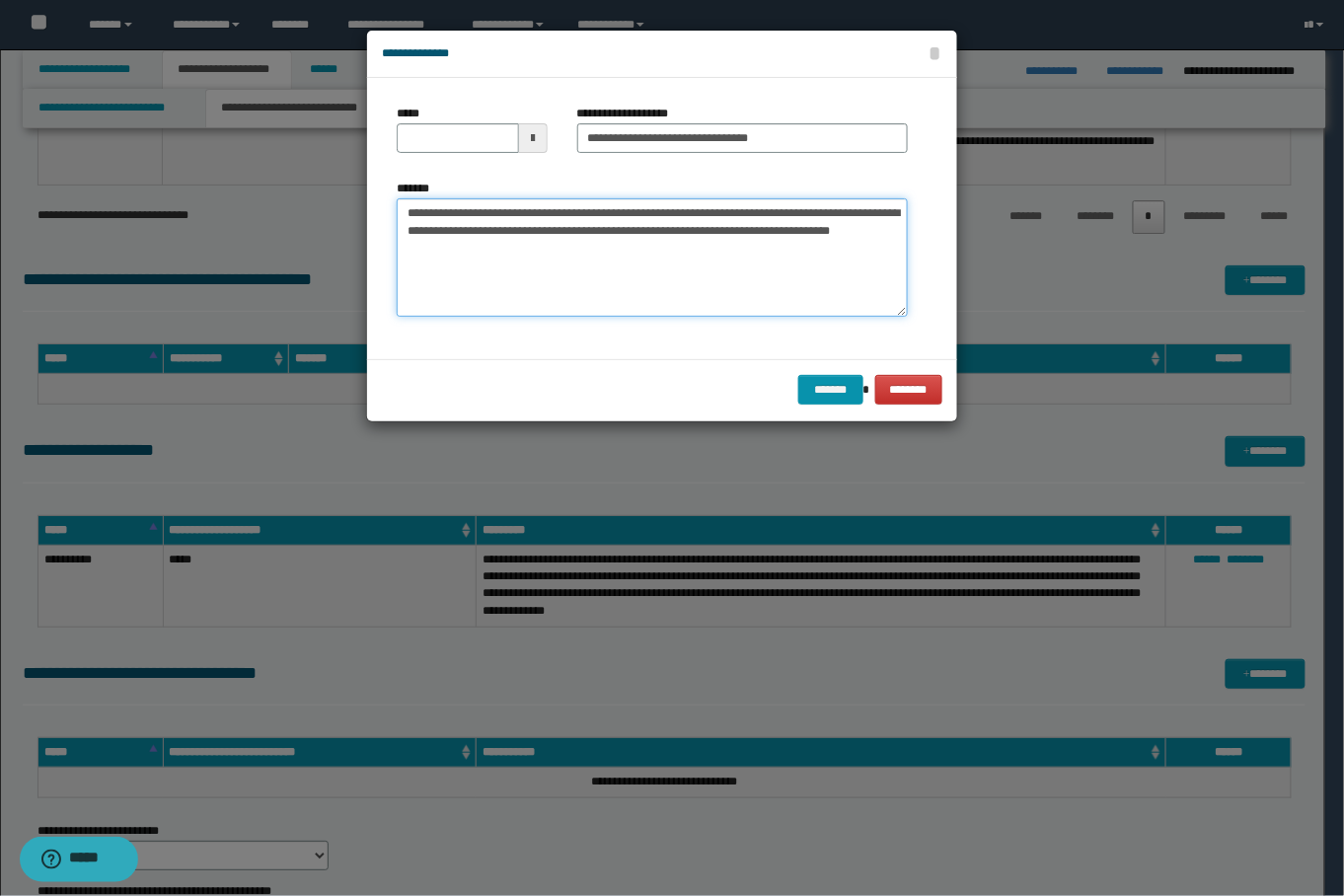 type 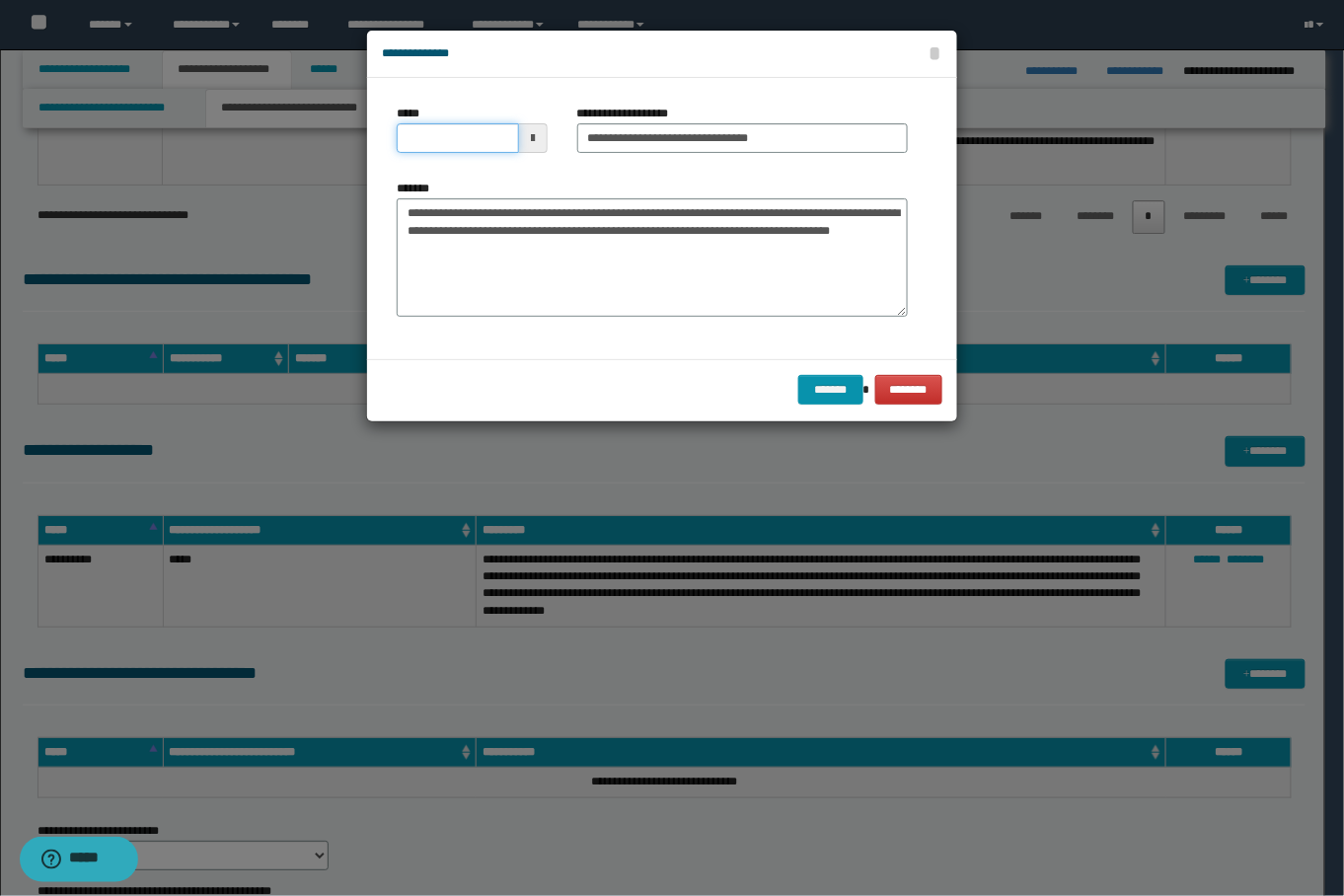 click on "*****" at bounding box center [457, 138] 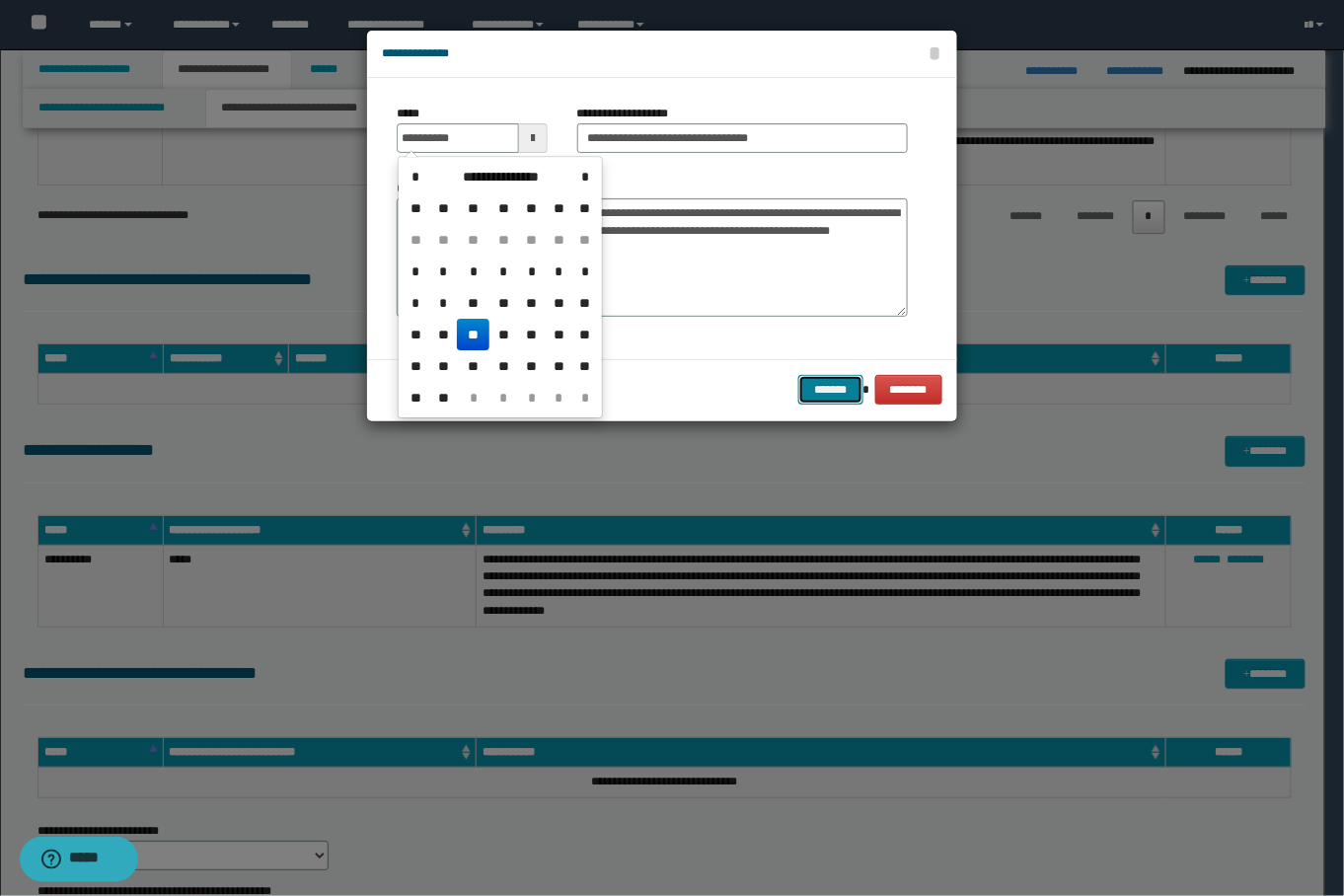 type on "**********" 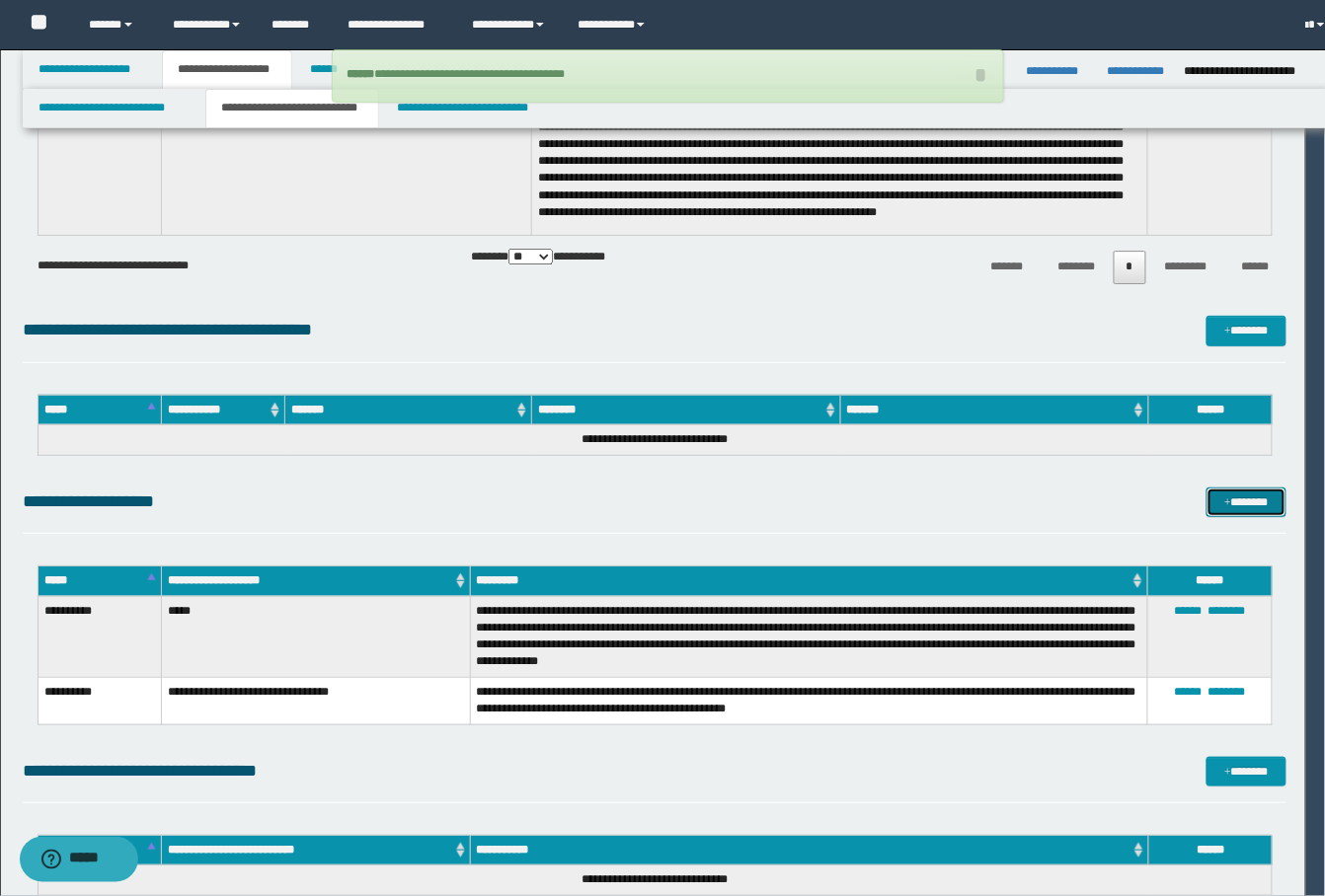 type 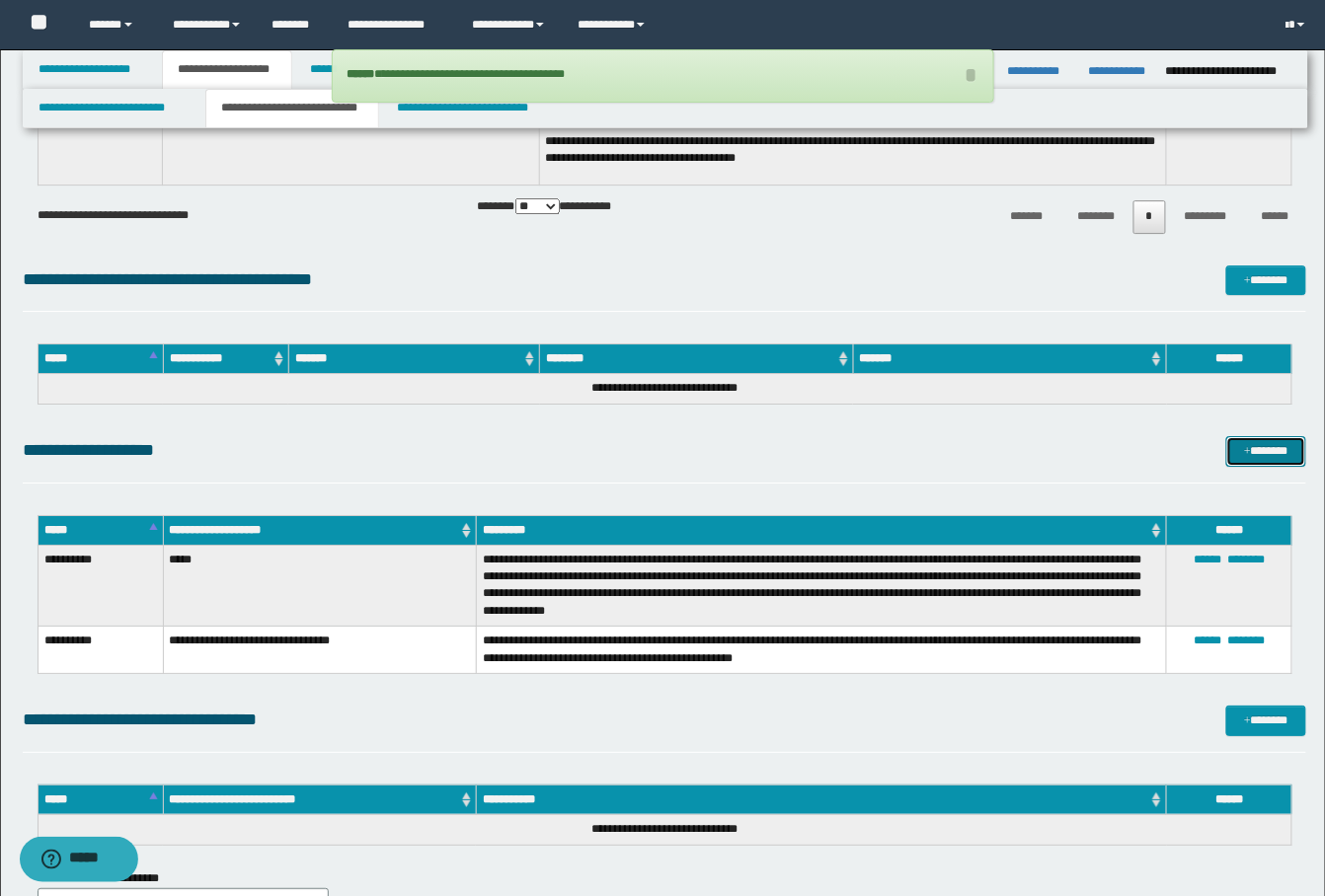 click at bounding box center [1247, 452] 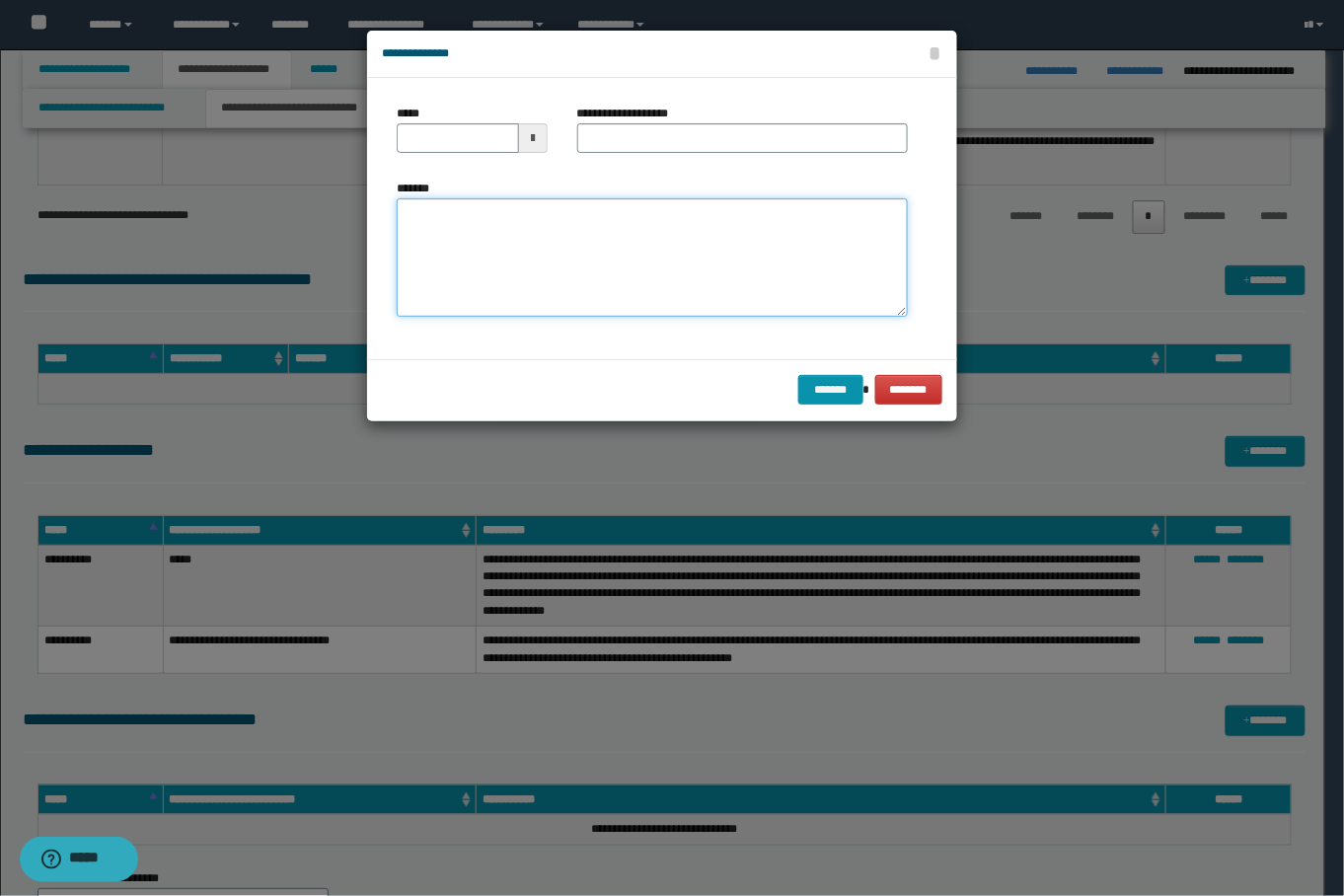 click on "*******" at bounding box center (651, 258) 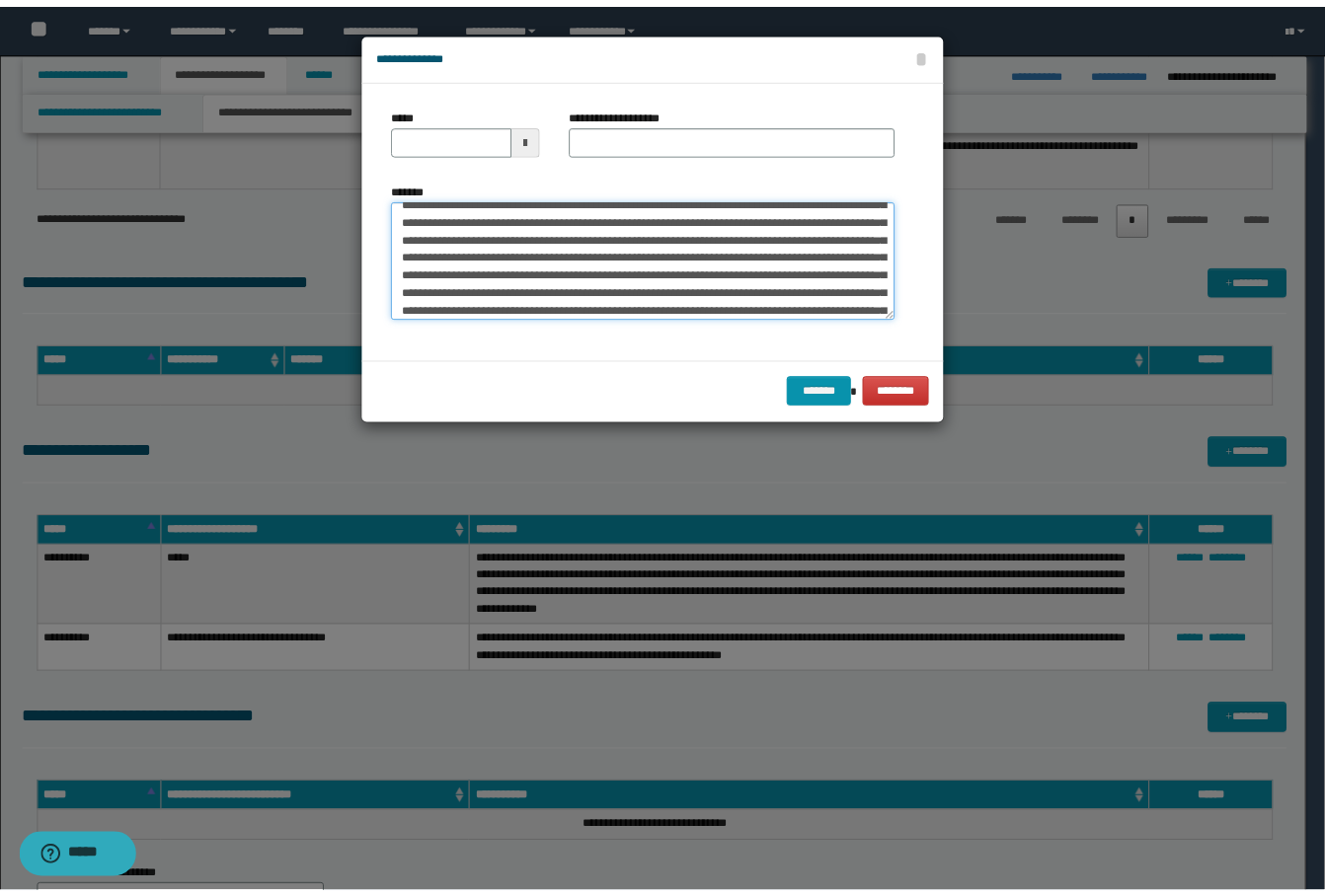 scroll, scrollTop: 0, scrollLeft: 0, axis: both 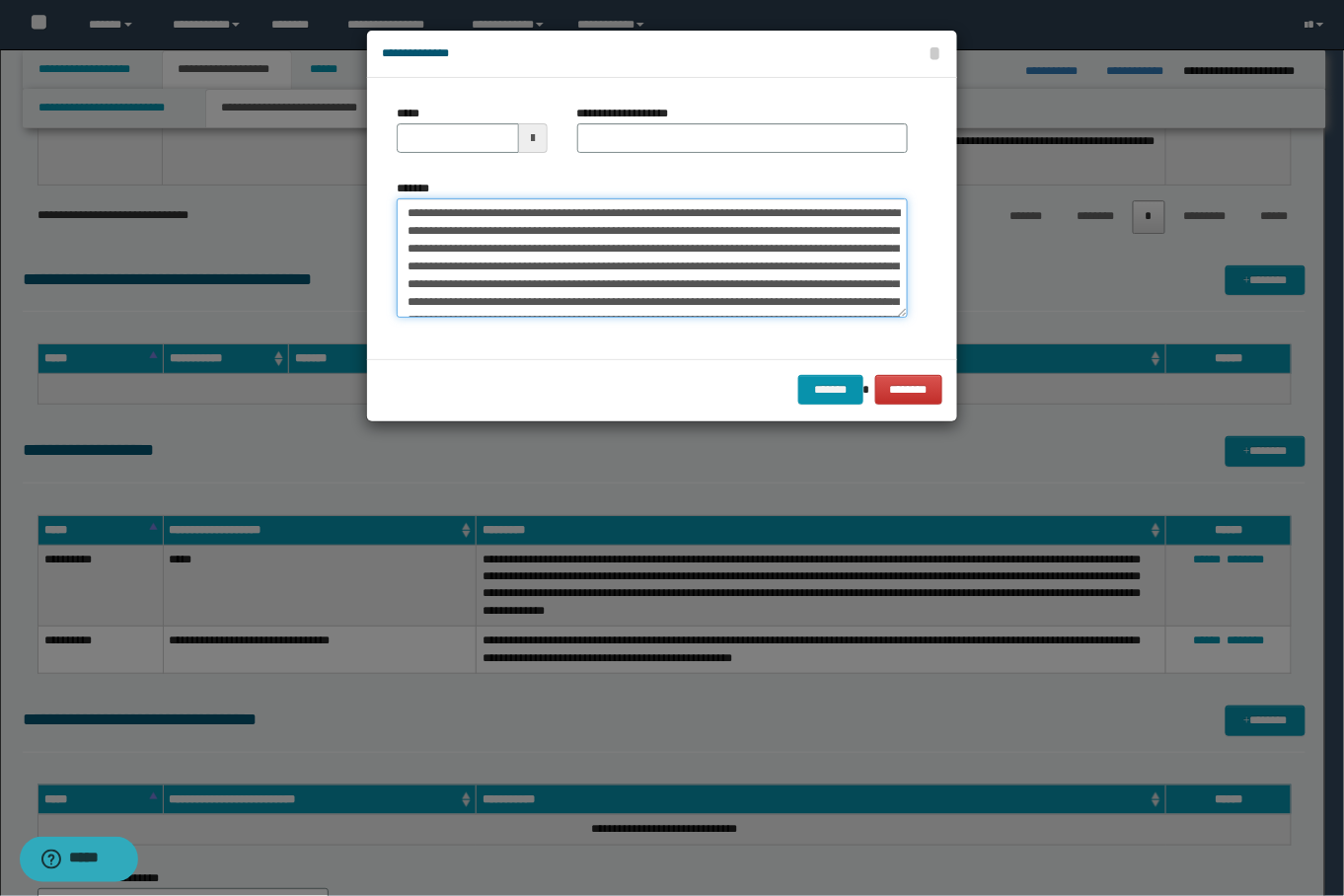 drag, startPoint x: 864, startPoint y: 209, endPoint x: 625, endPoint y: 184, distance: 240.304 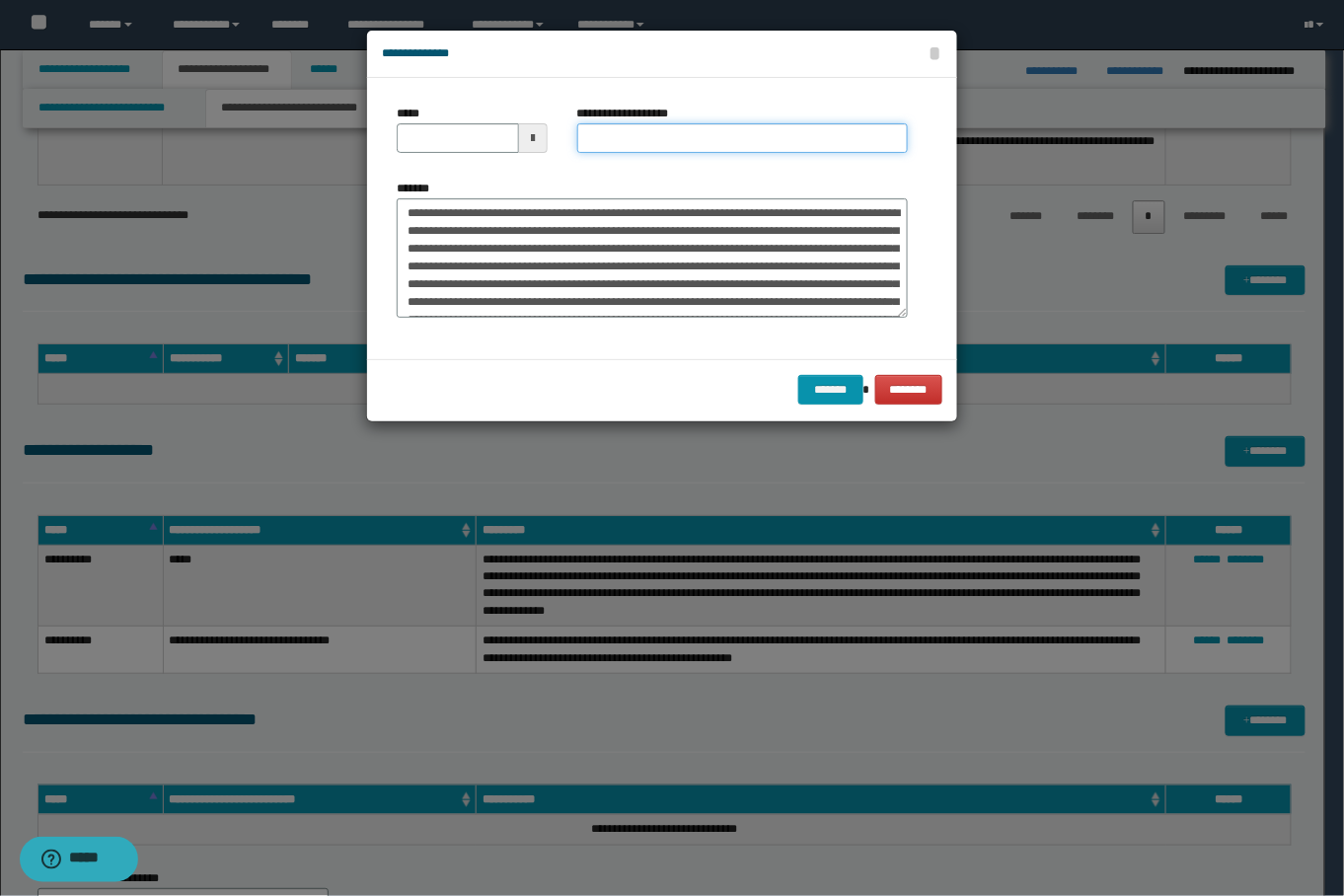 click on "**********" at bounding box center [742, 138] 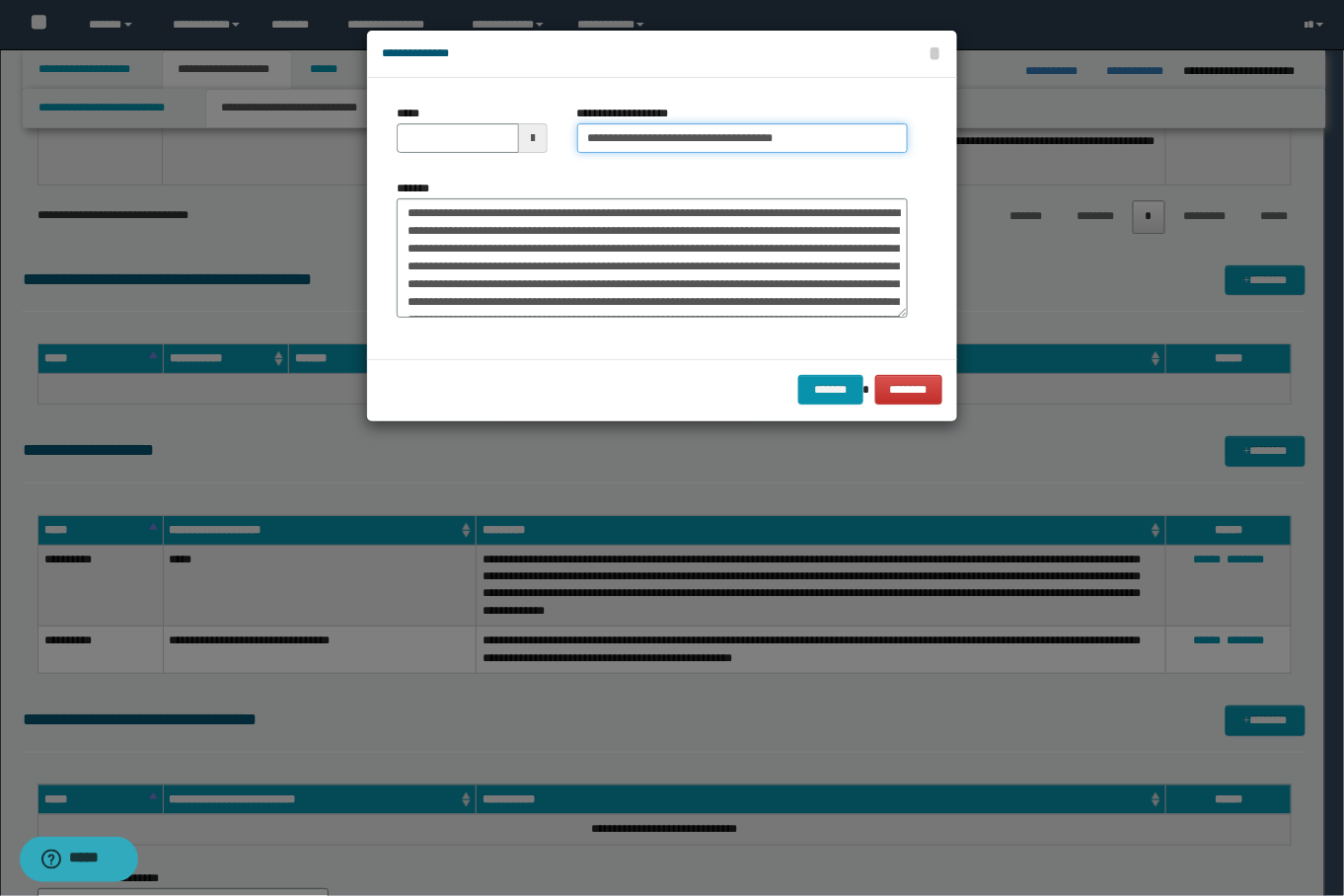 type on "**********" 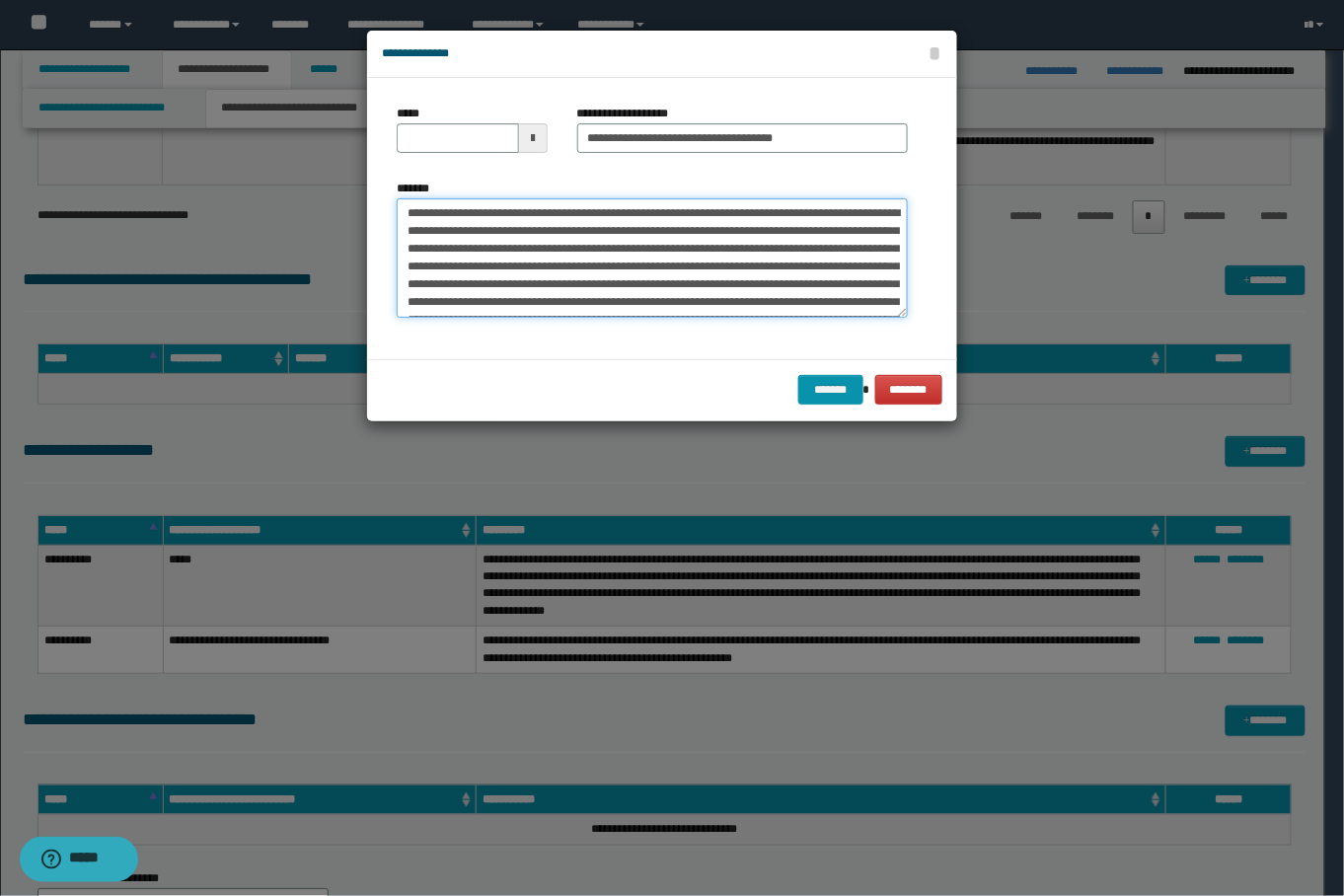drag, startPoint x: 629, startPoint y: 205, endPoint x: 288, endPoint y: 194, distance: 341.17737 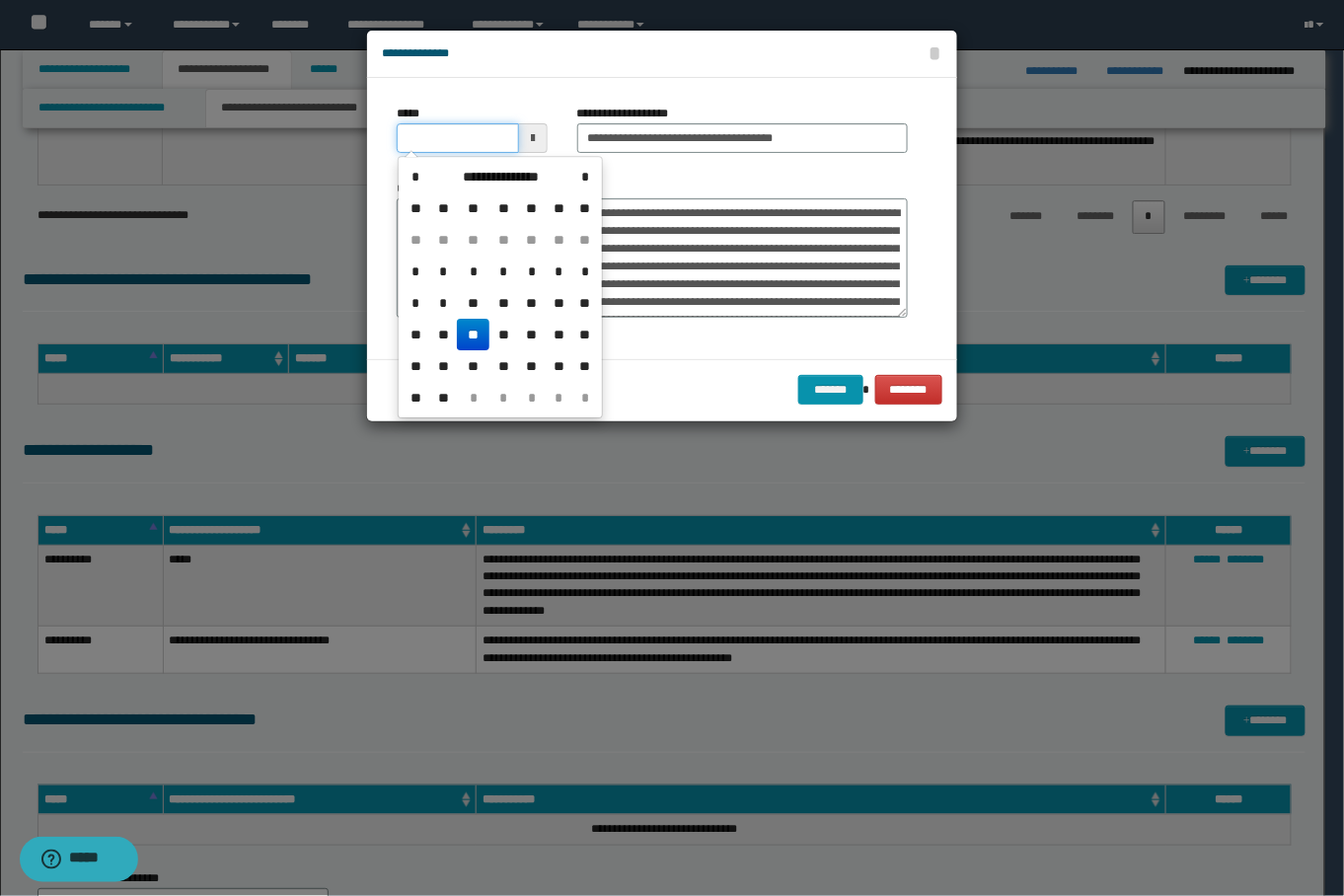 click on "*****" at bounding box center [457, 138] 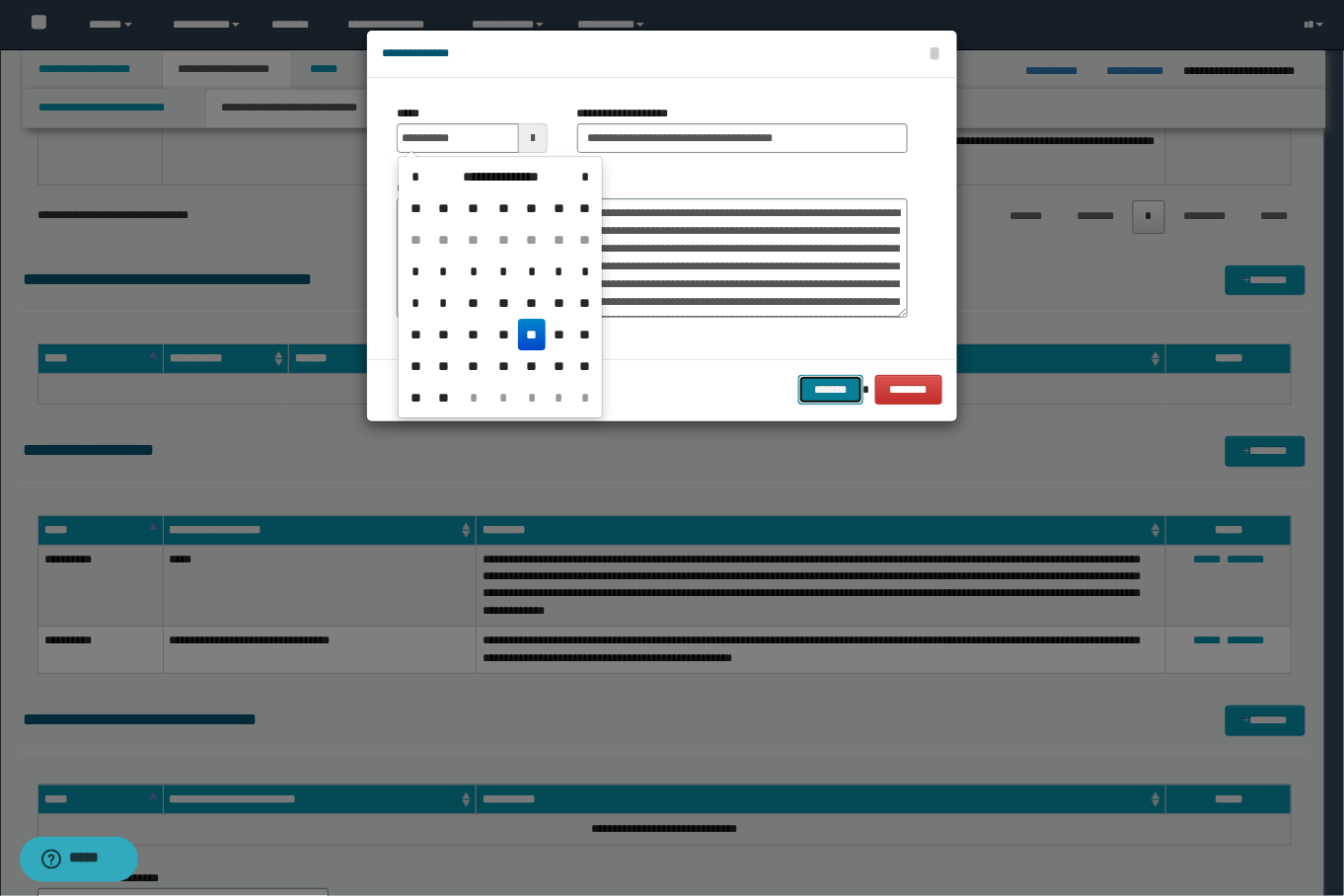 type on "**********" 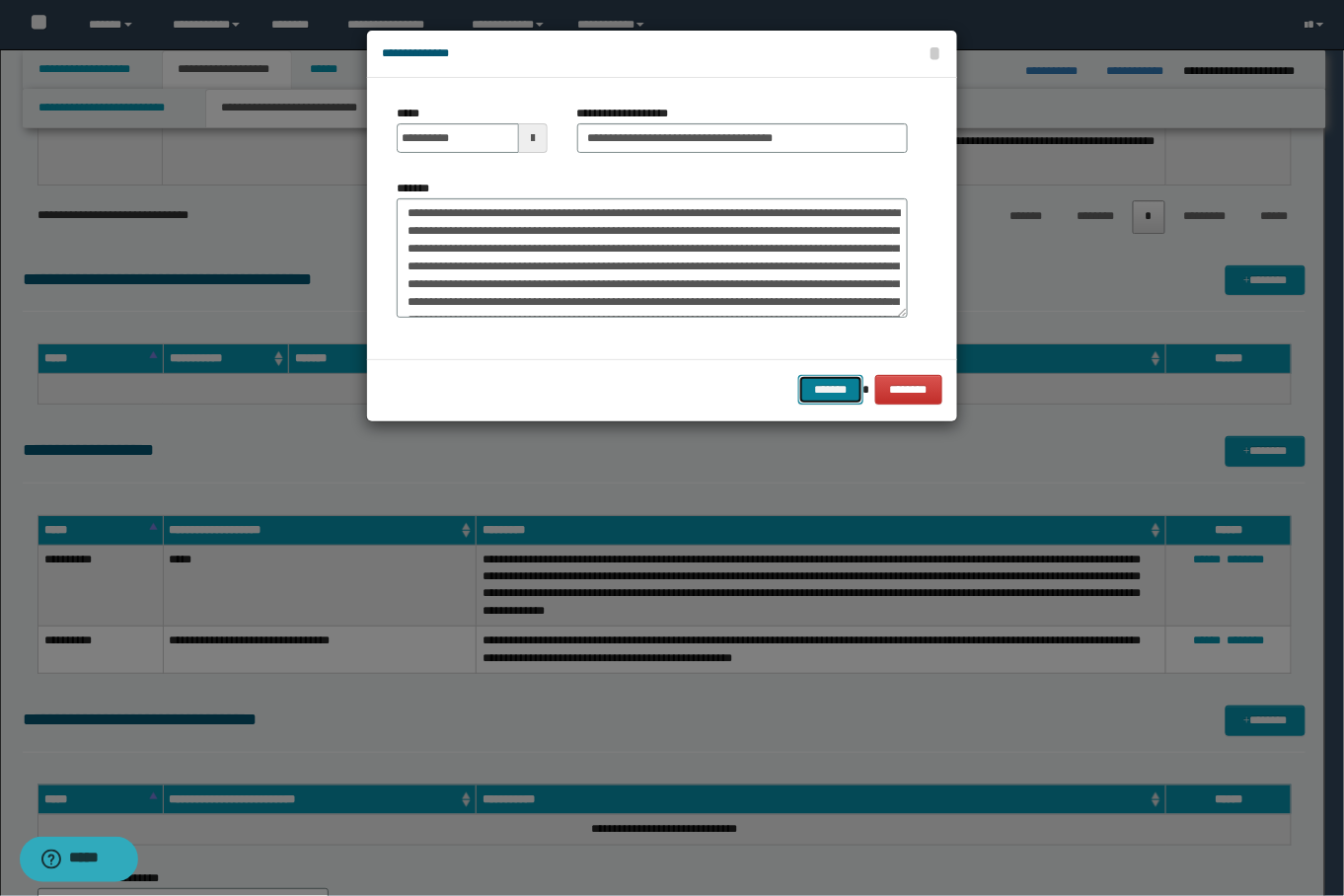 click on "*******" at bounding box center (830, 390) 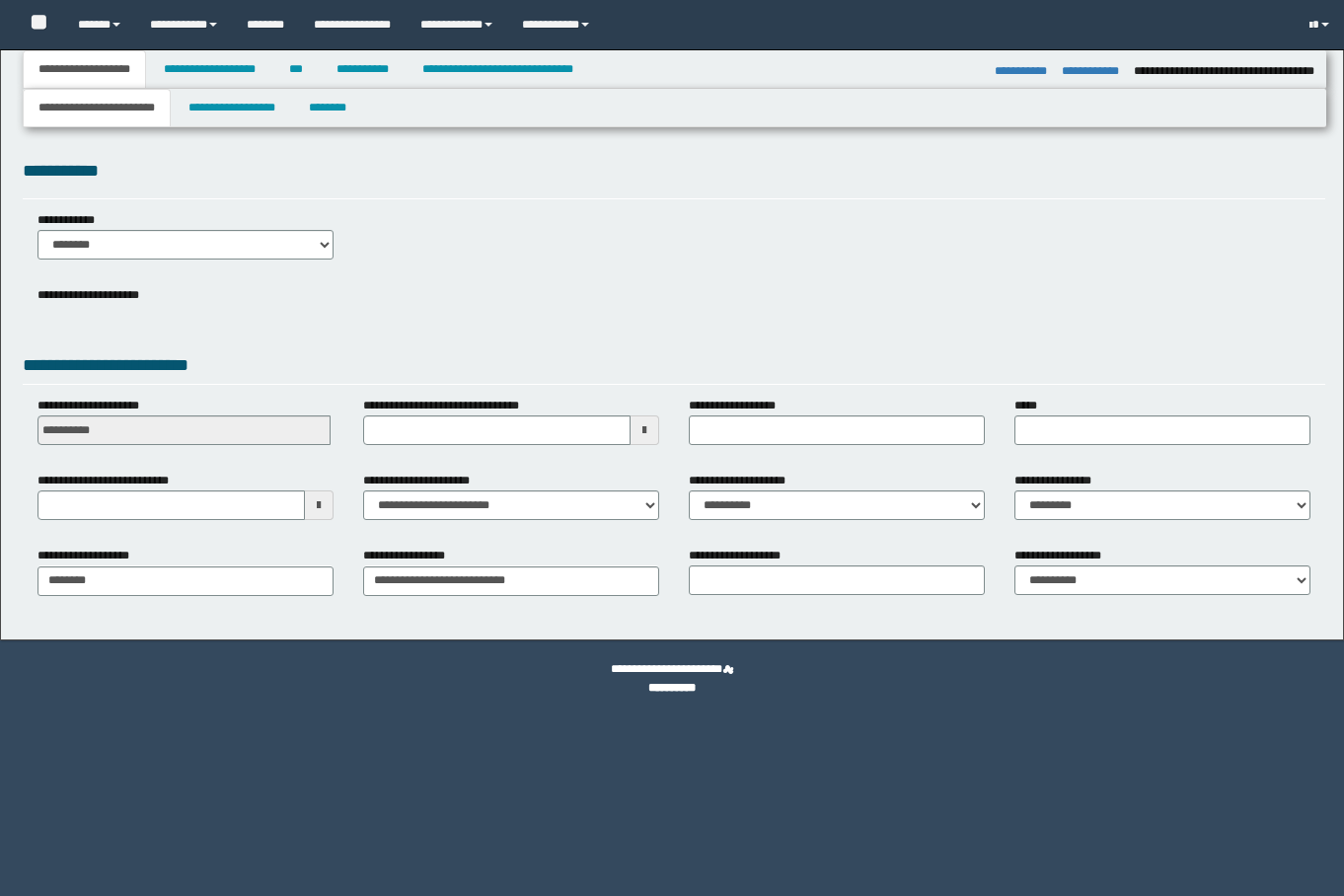 select on "*" 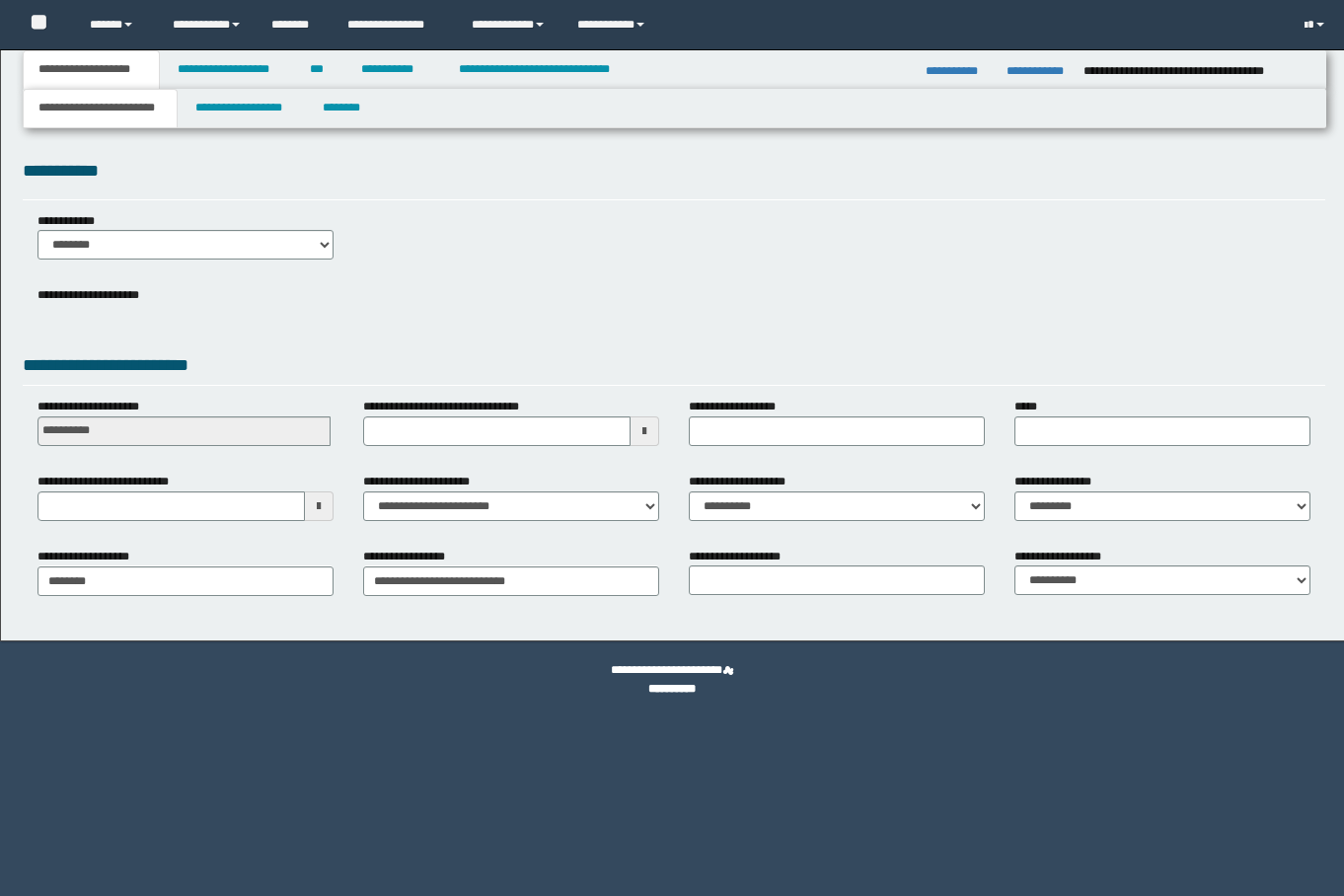 scroll, scrollTop: 0, scrollLeft: 0, axis: both 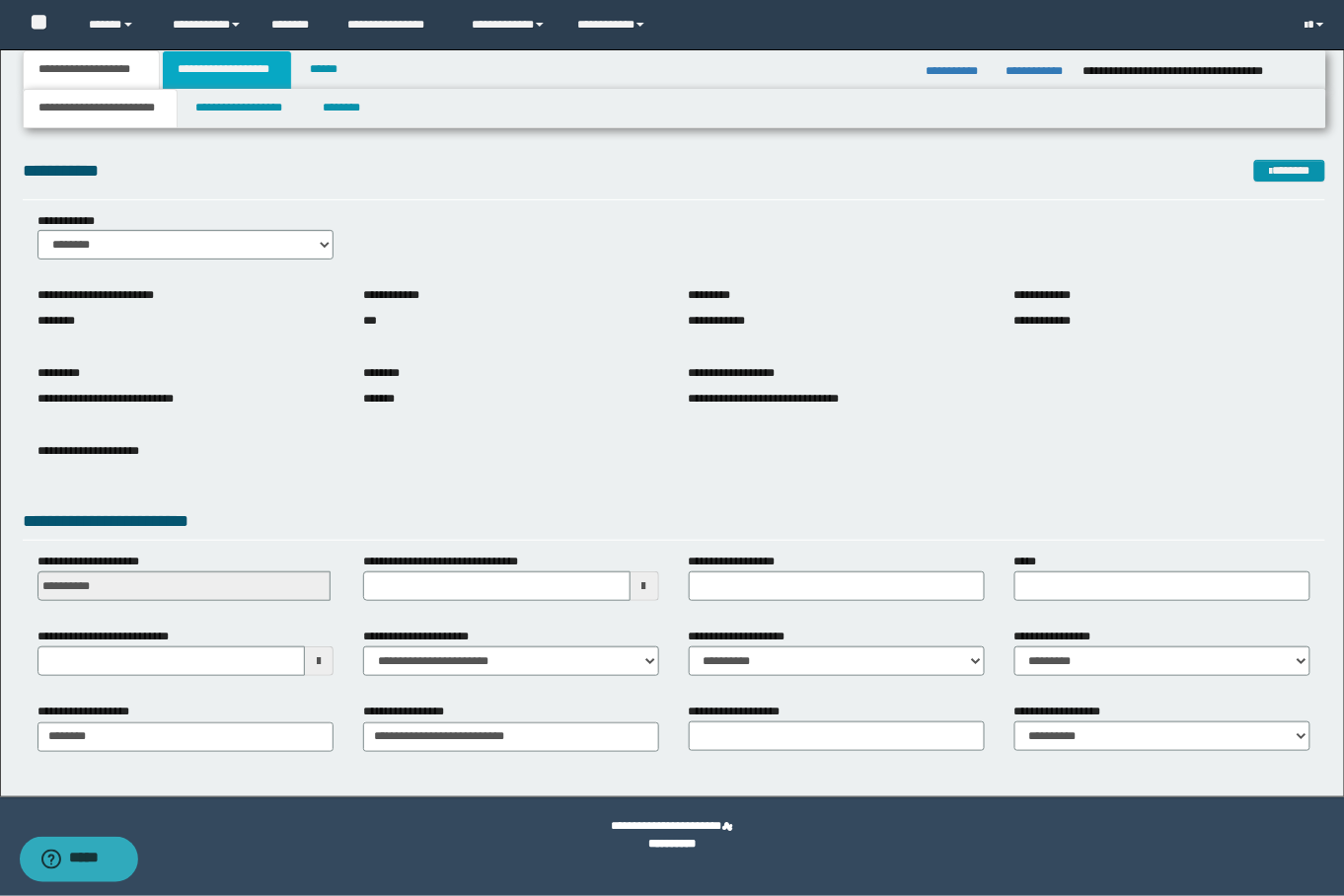 click on "**********" at bounding box center (227, 70) 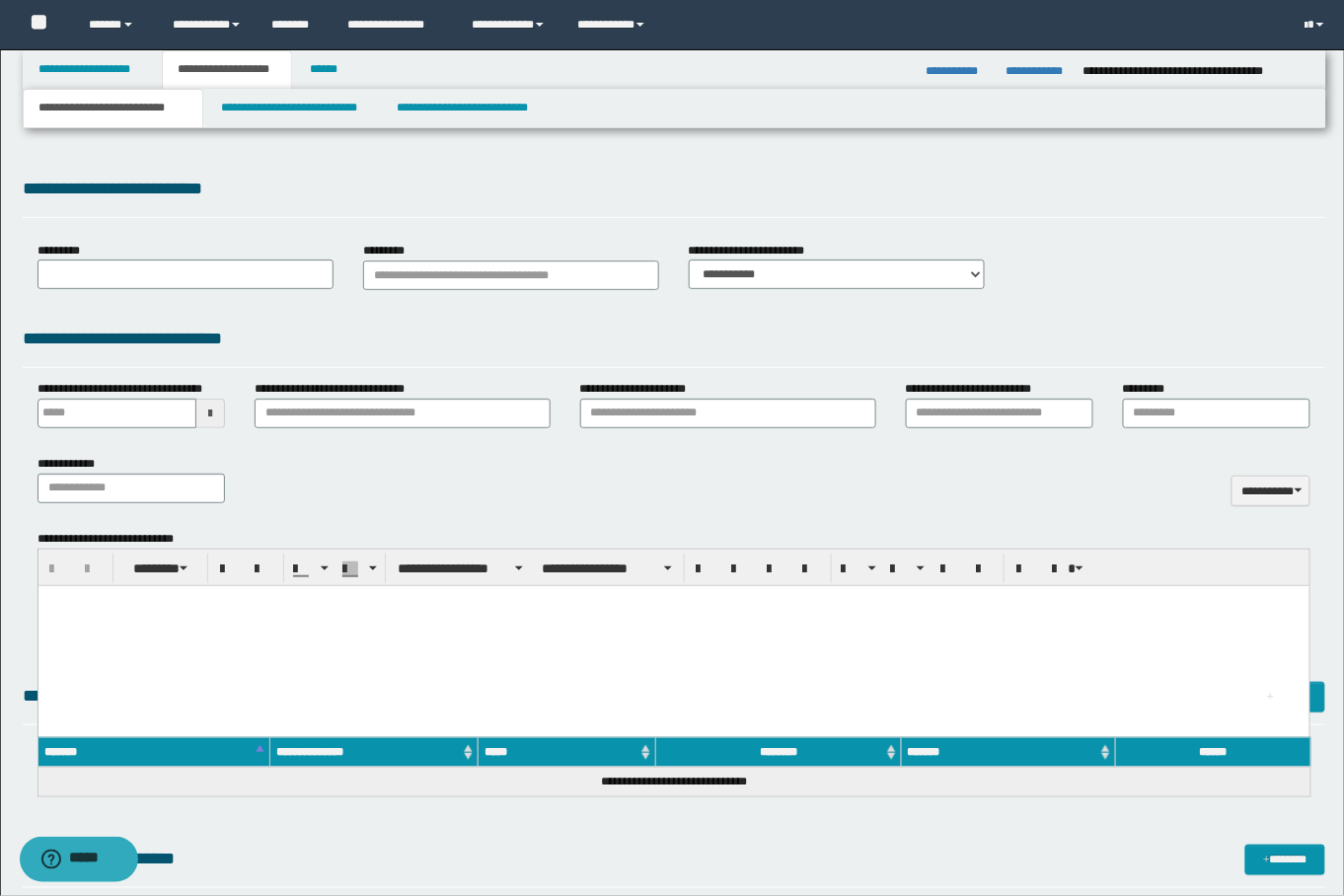type 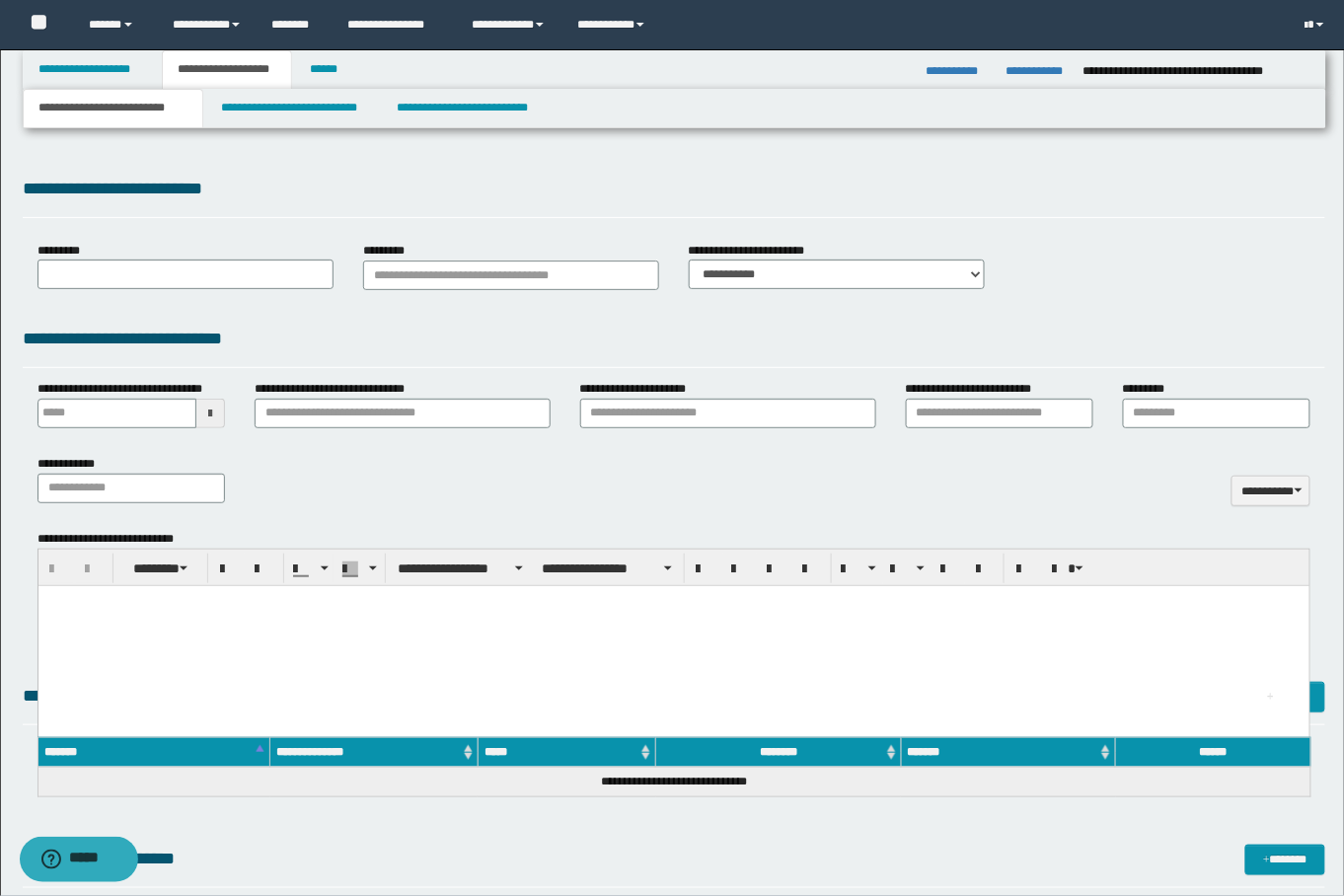 scroll, scrollTop: 0, scrollLeft: 0, axis: both 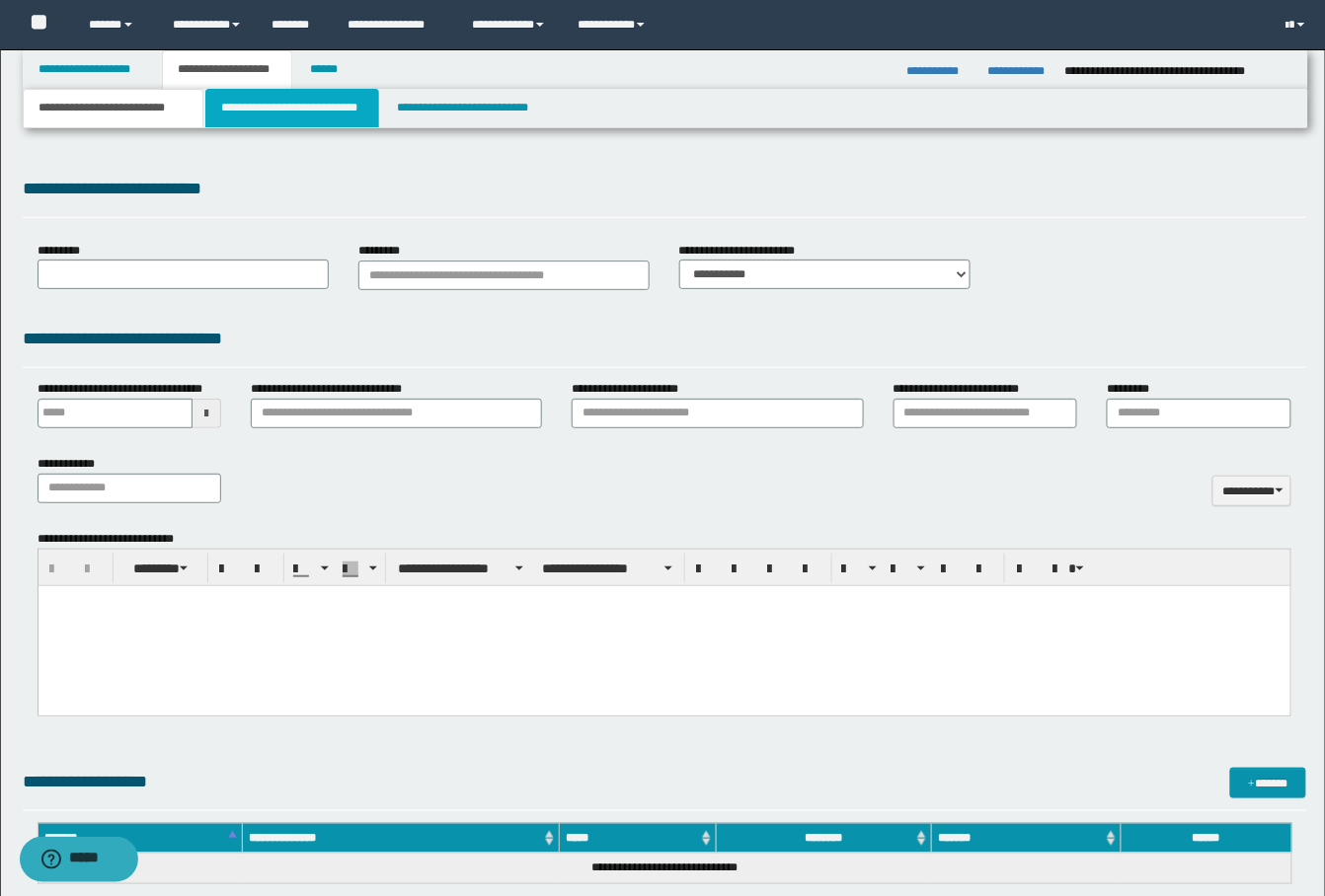 click on "**********" at bounding box center (292, 109) 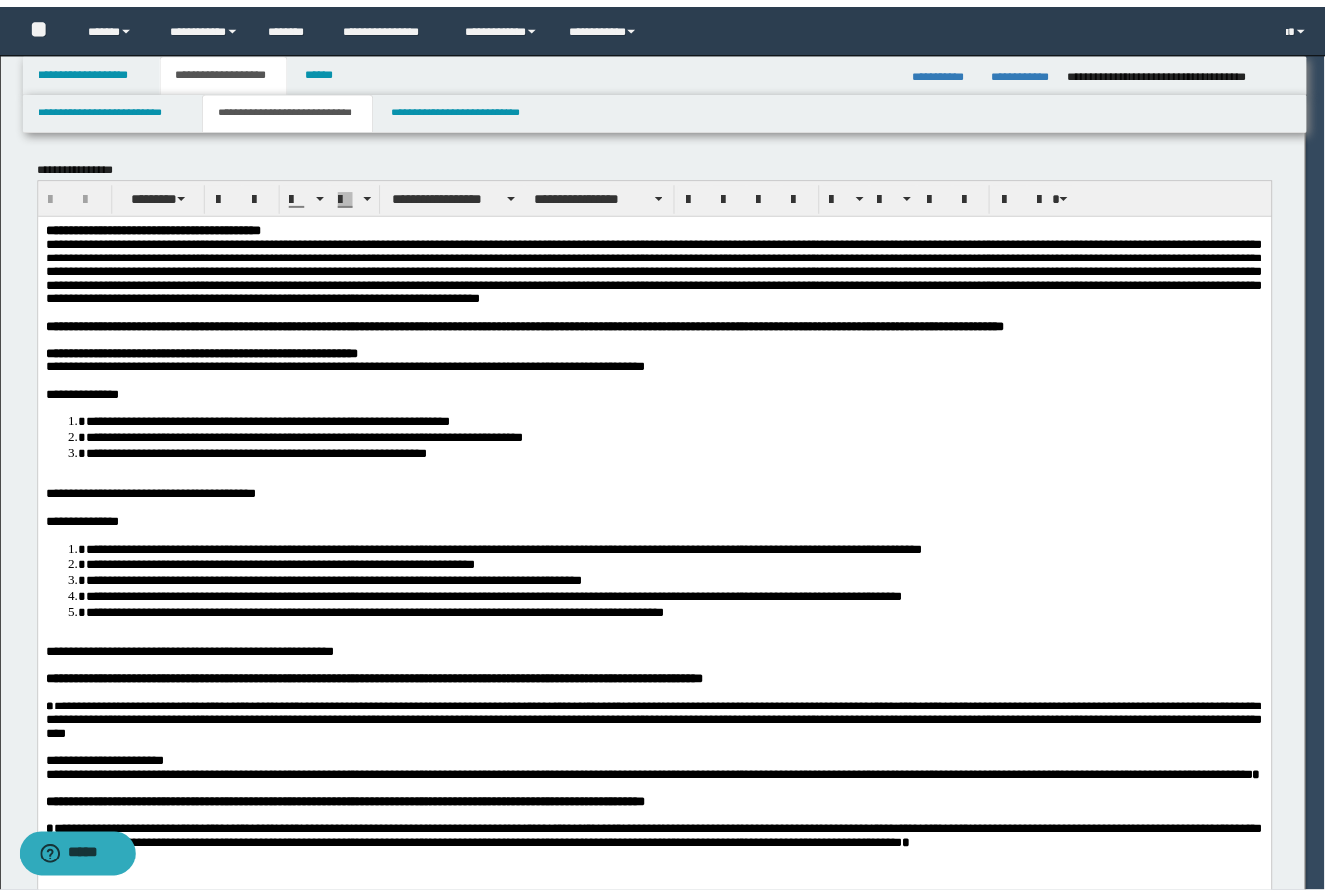 scroll, scrollTop: 0, scrollLeft: 0, axis: both 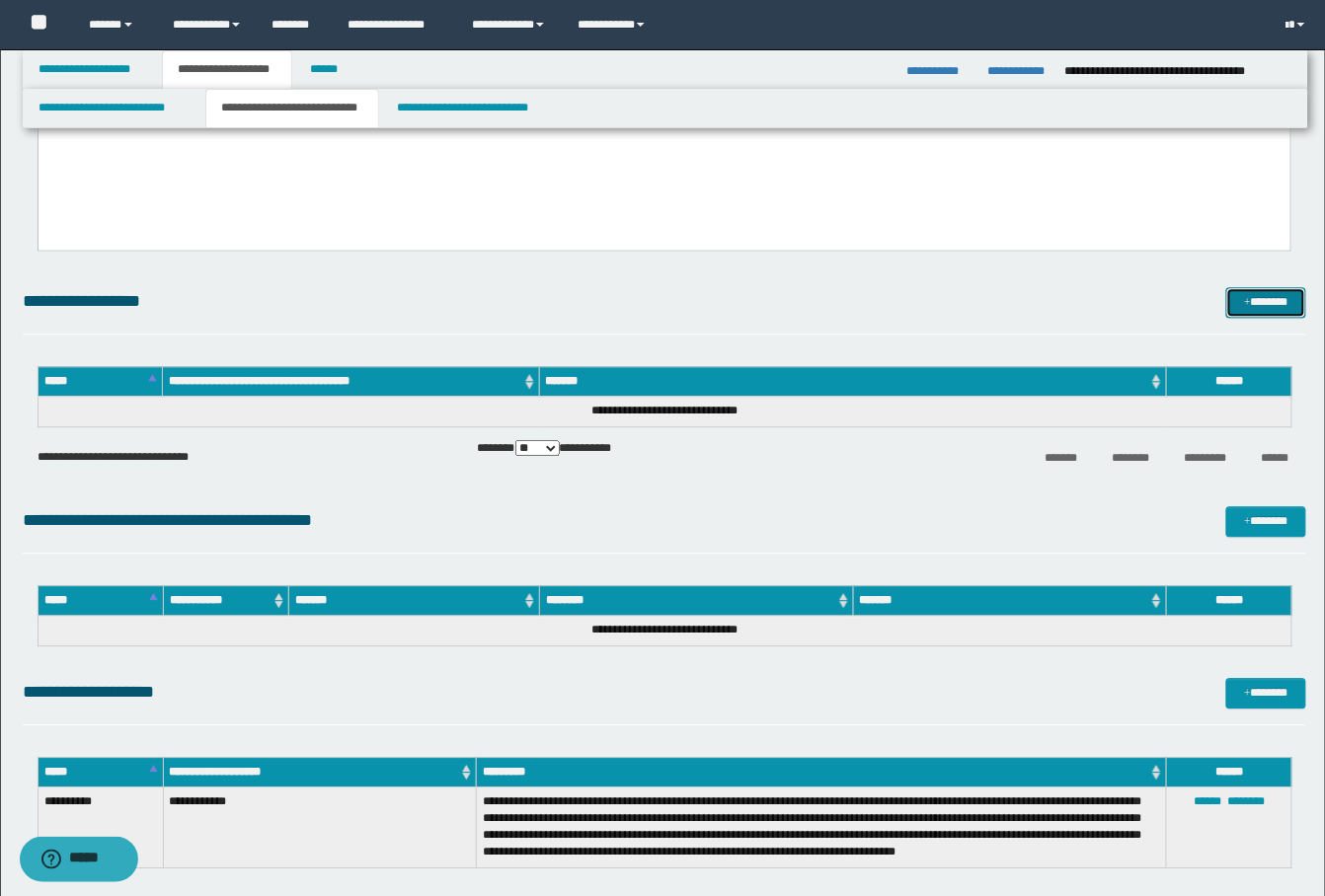 click at bounding box center (1247, 303) 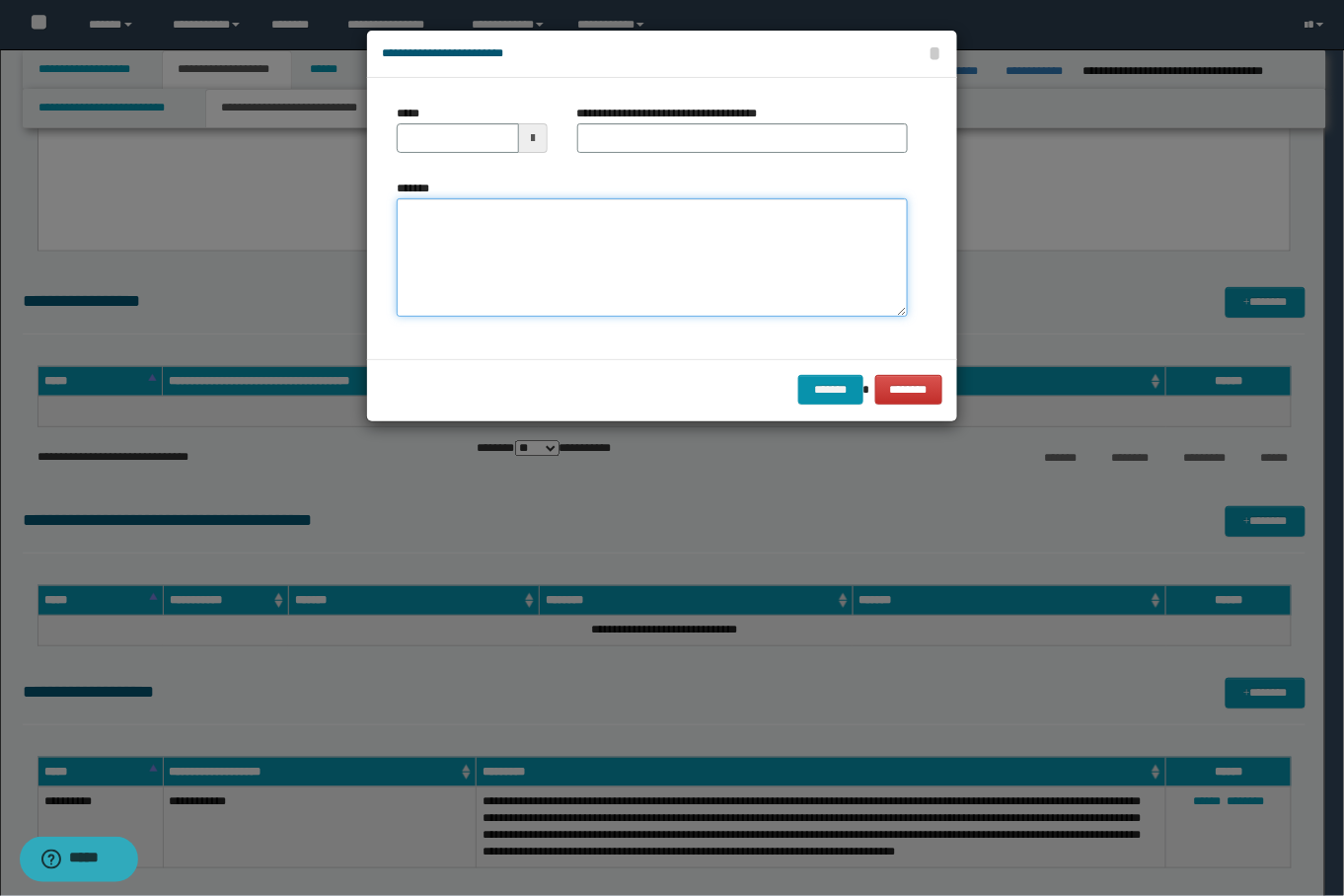 click on "*******" at bounding box center [651, 258] 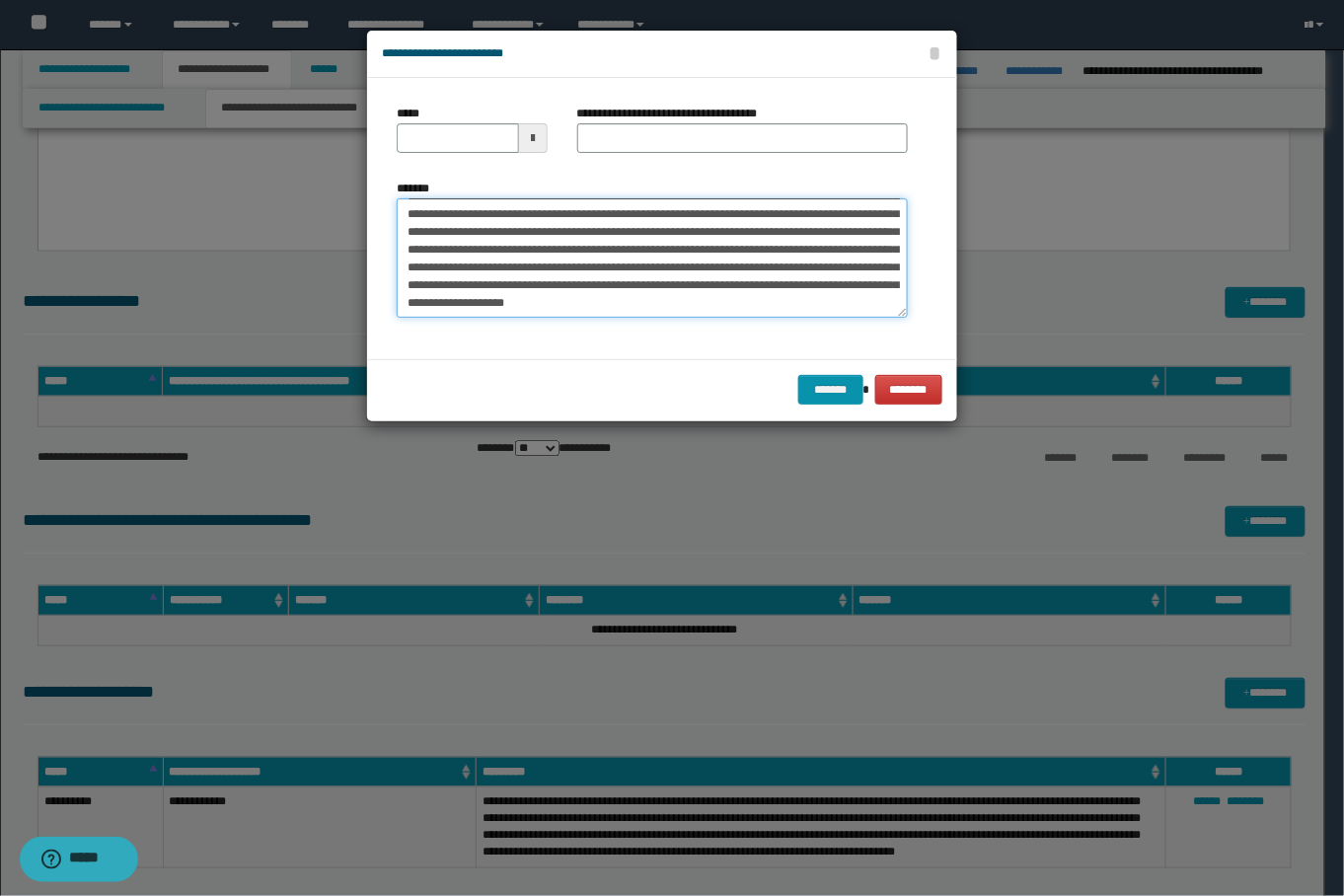 scroll, scrollTop: 0, scrollLeft: 0, axis: both 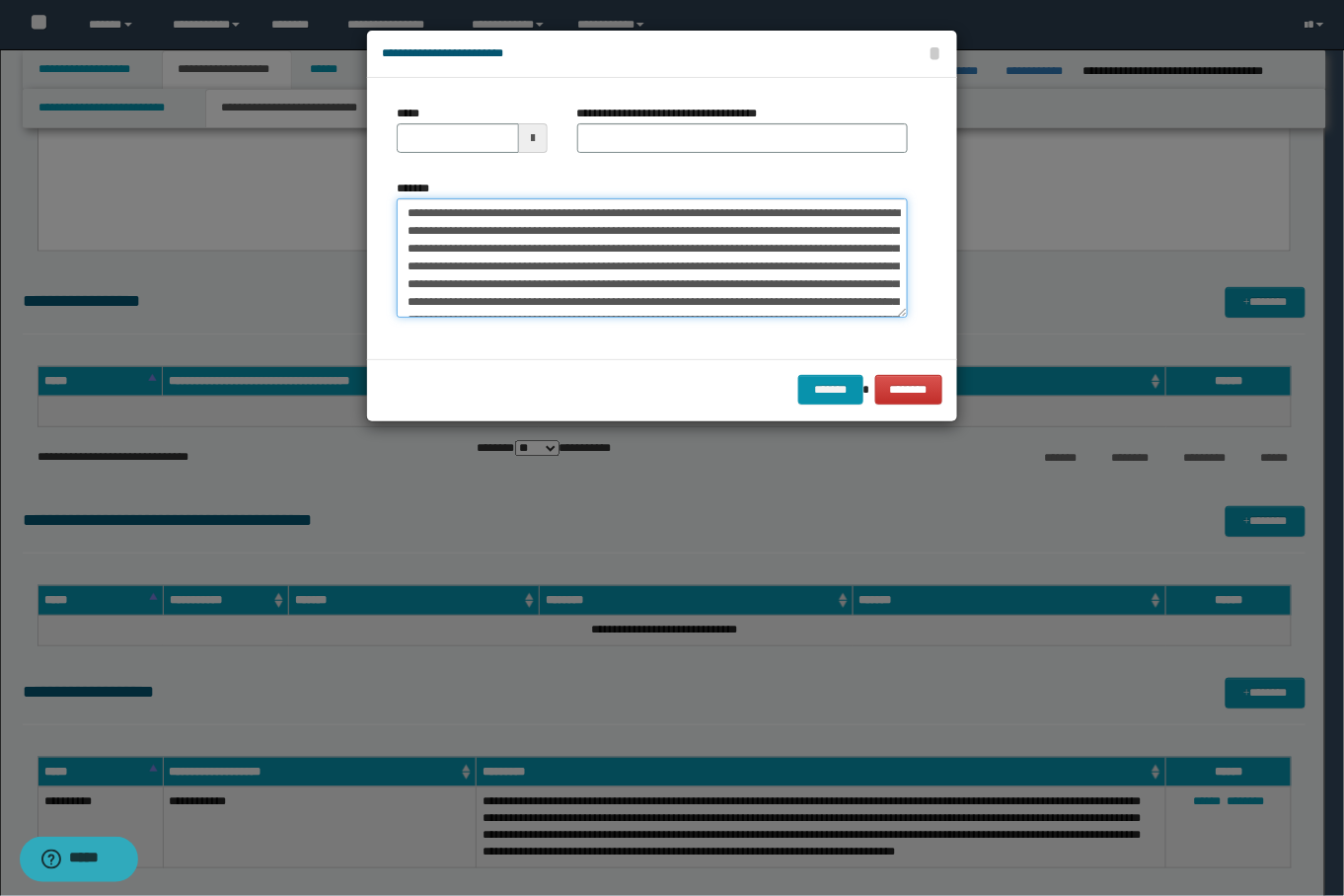 type on "**********" 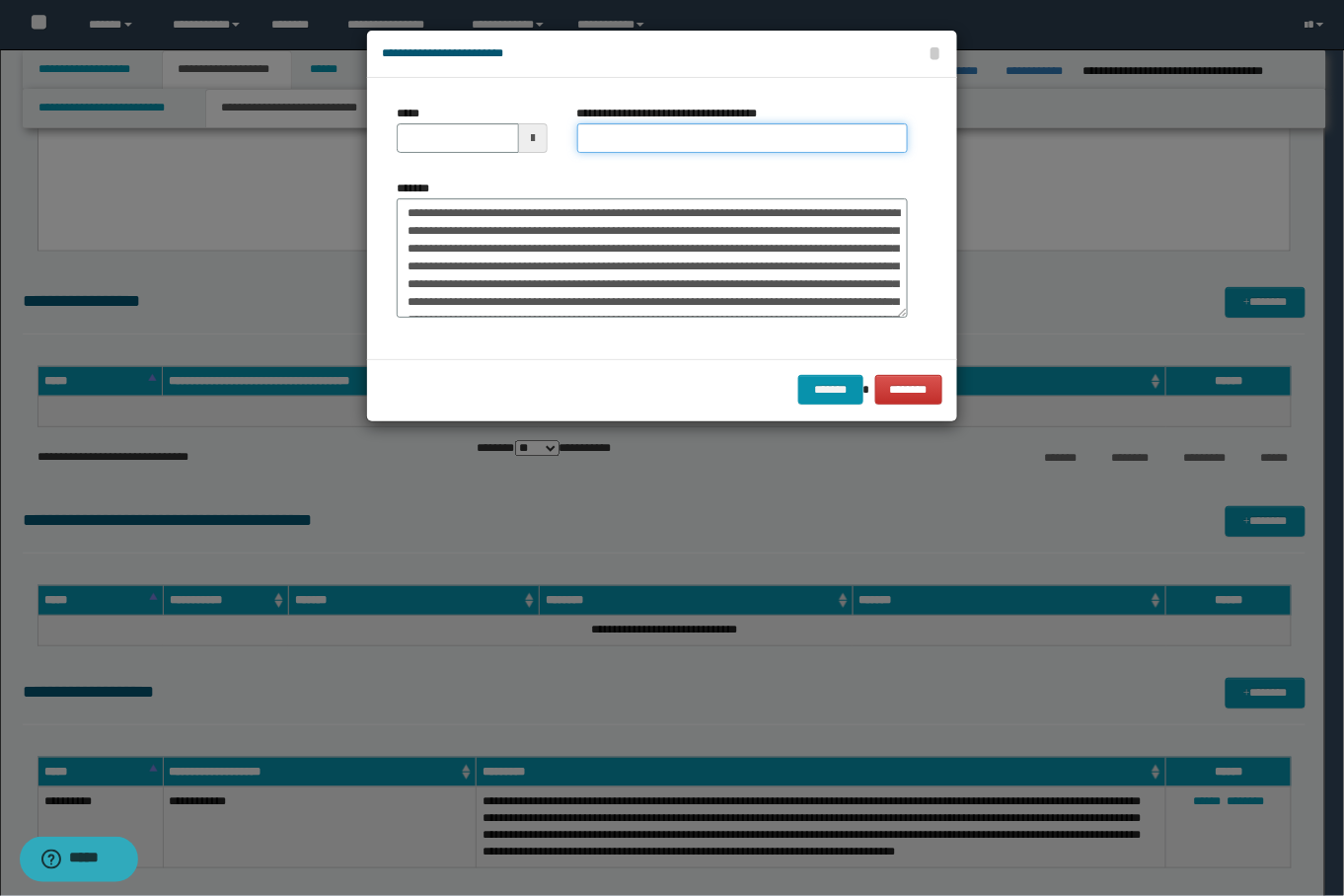 click on "**********" at bounding box center (742, 138) 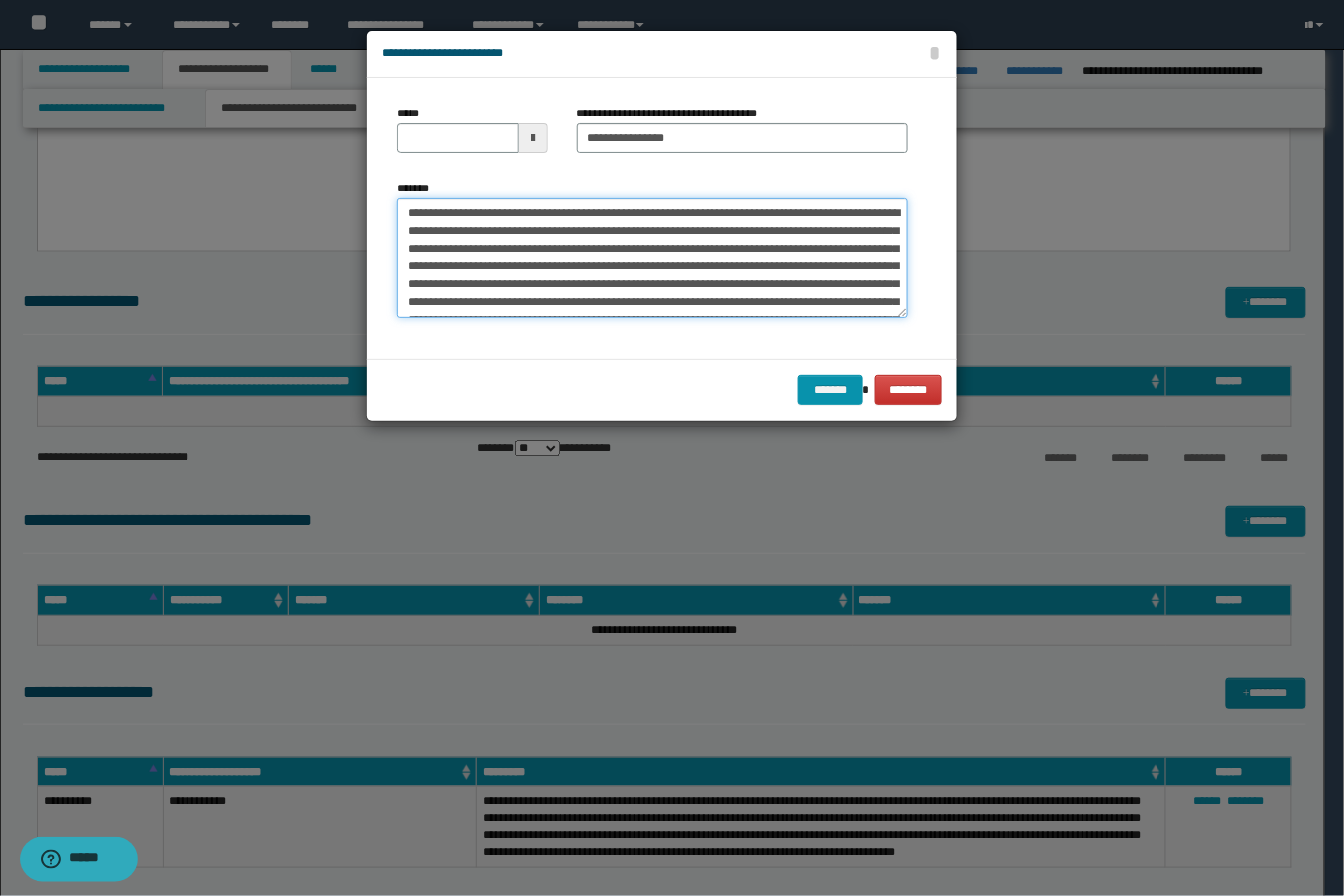 drag, startPoint x: 628, startPoint y: 210, endPoint x: 561, endPoint y: 203, distance: 67.36468 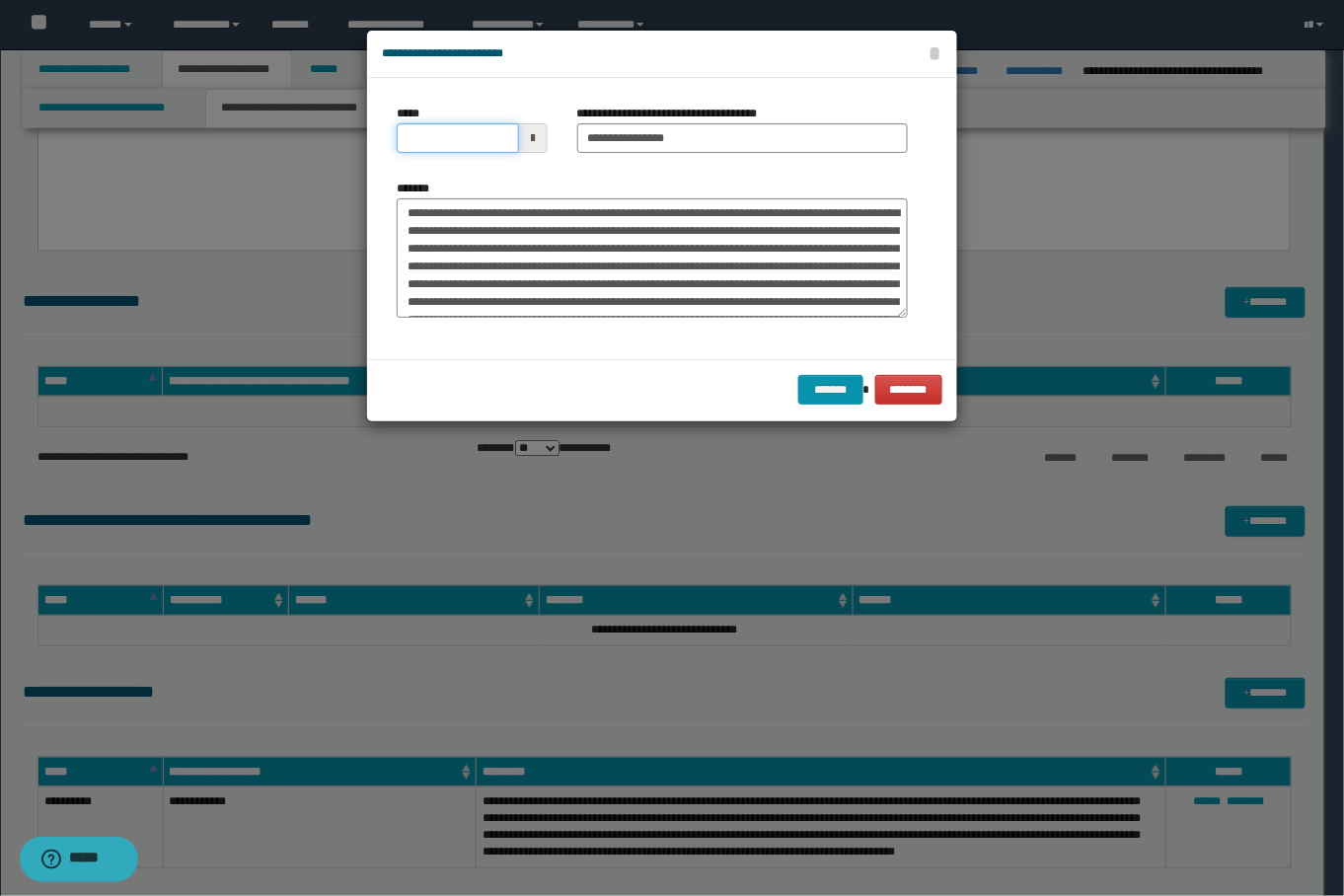 click on "*****" at bounding box center (457, 138) 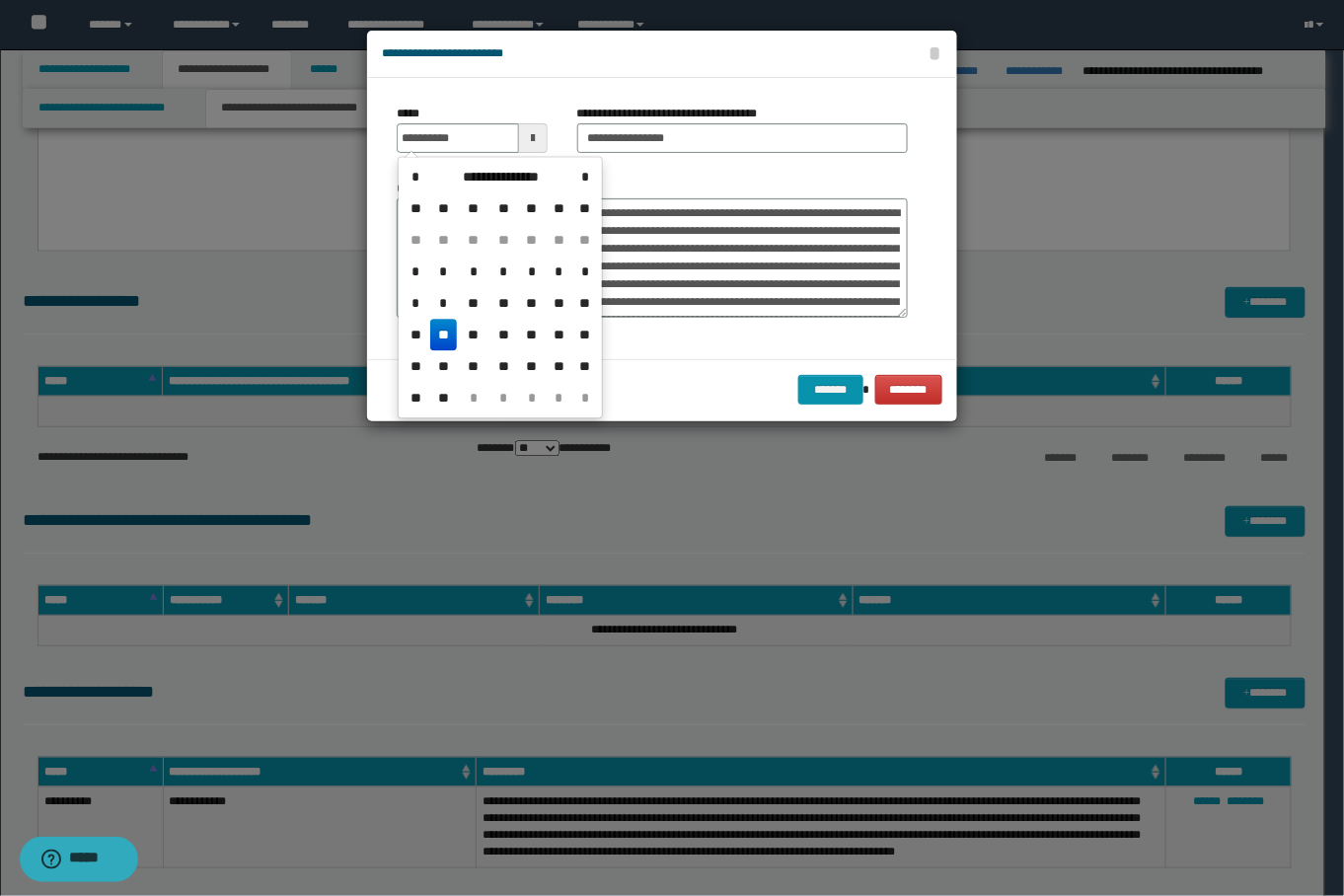 type on "**********" 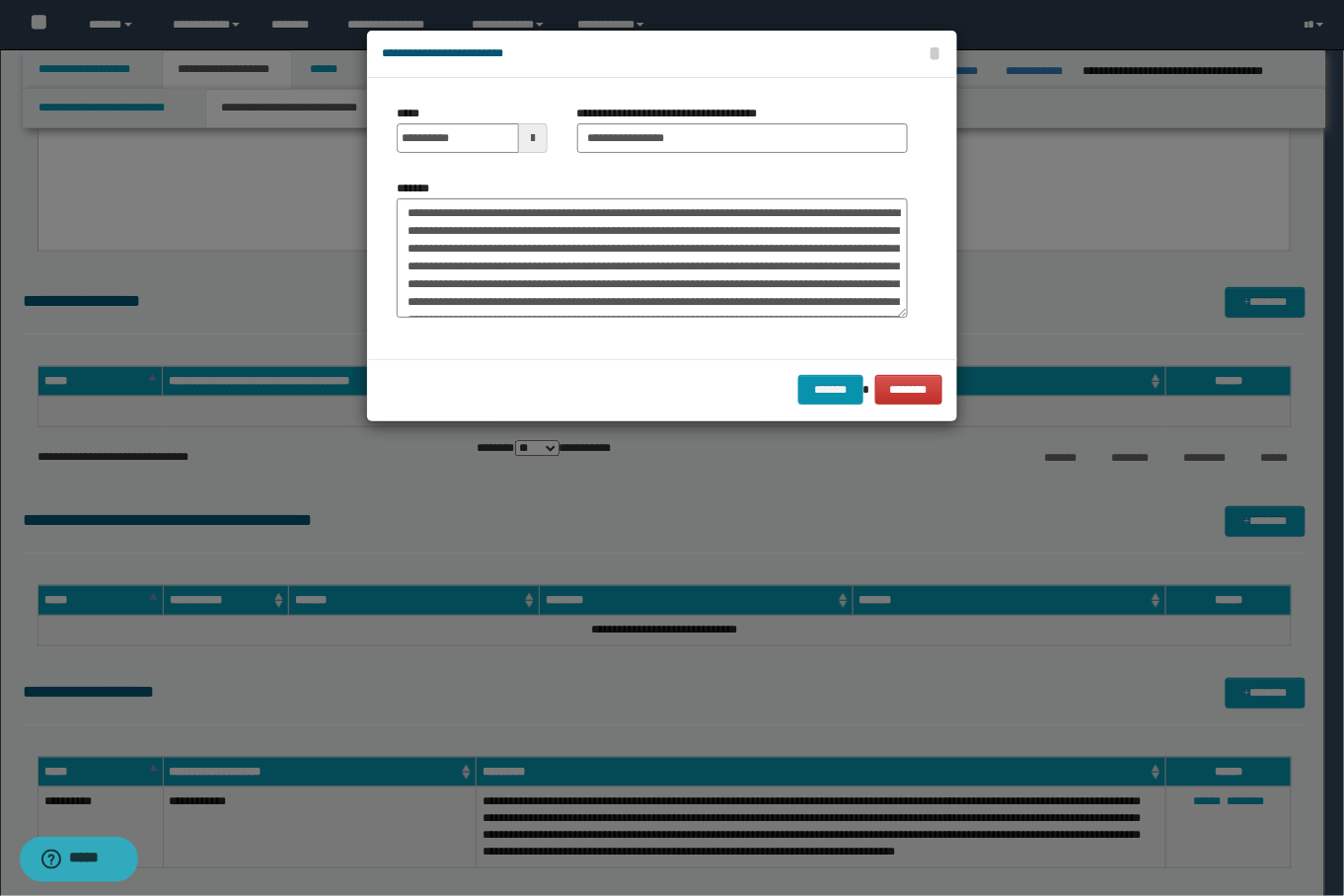 click on "*******
********" at bounding box center [661, 390] 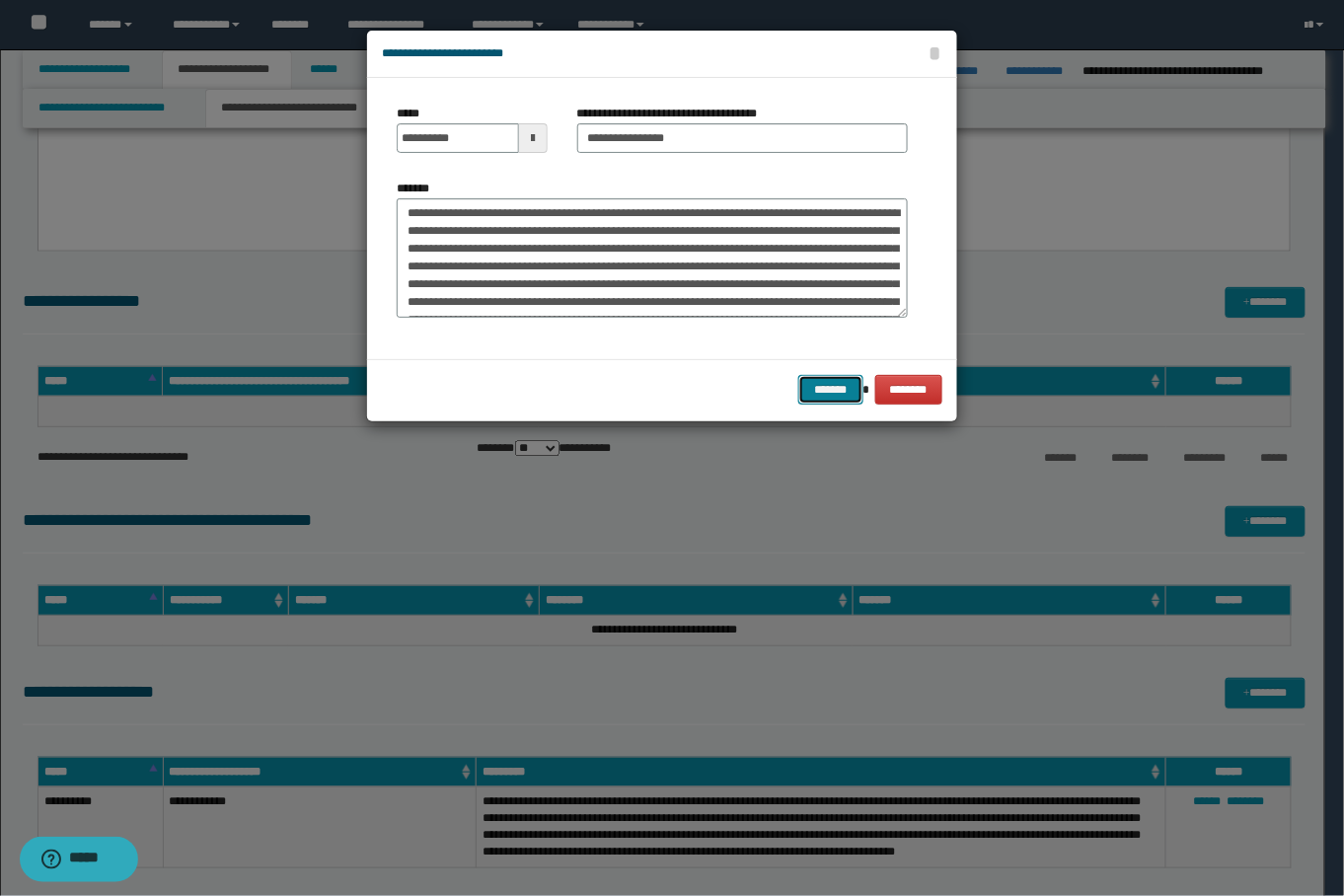 click on "*******" at bounding box center (830, 390) 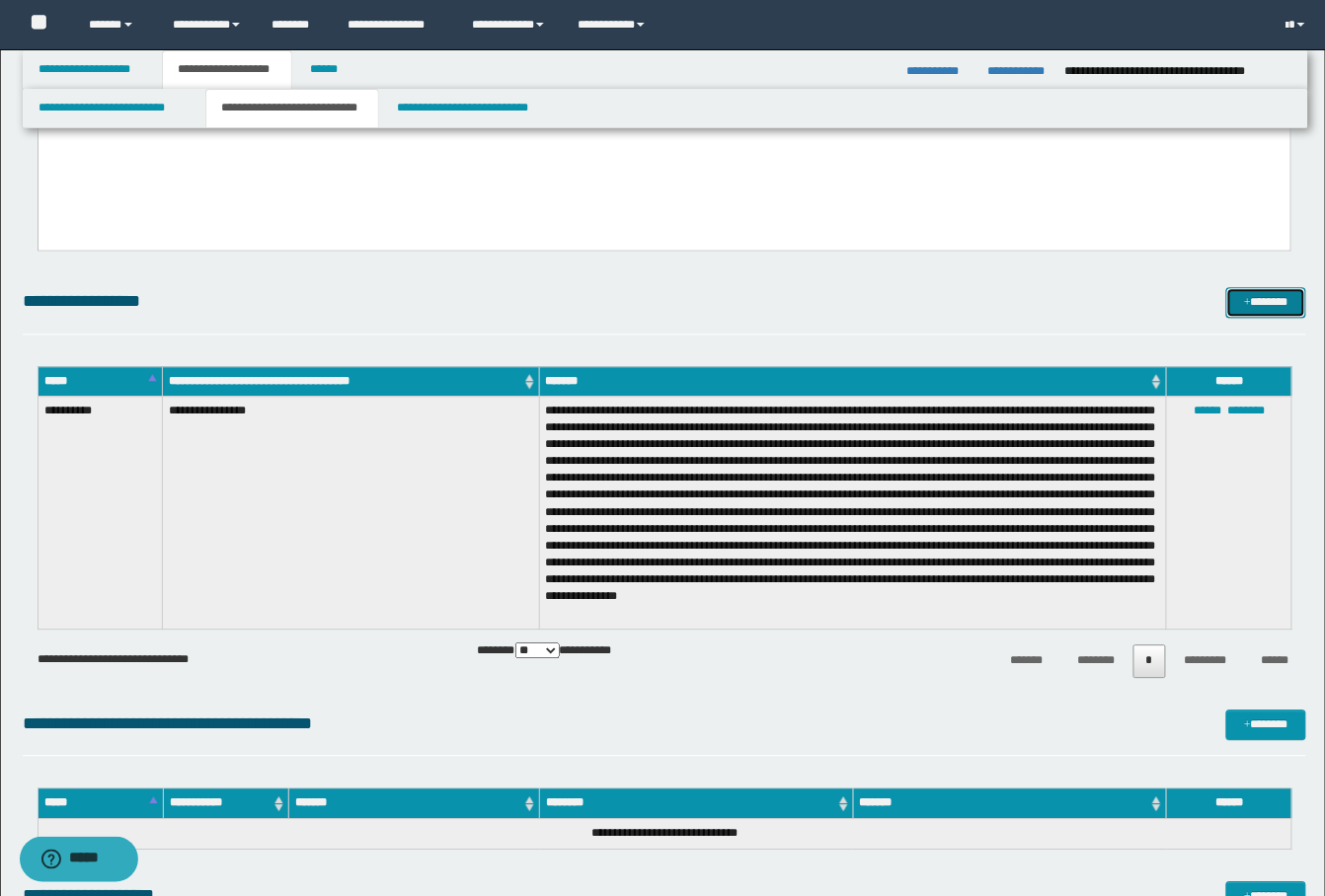 click on "*******" at bounding box center [1266, 302] 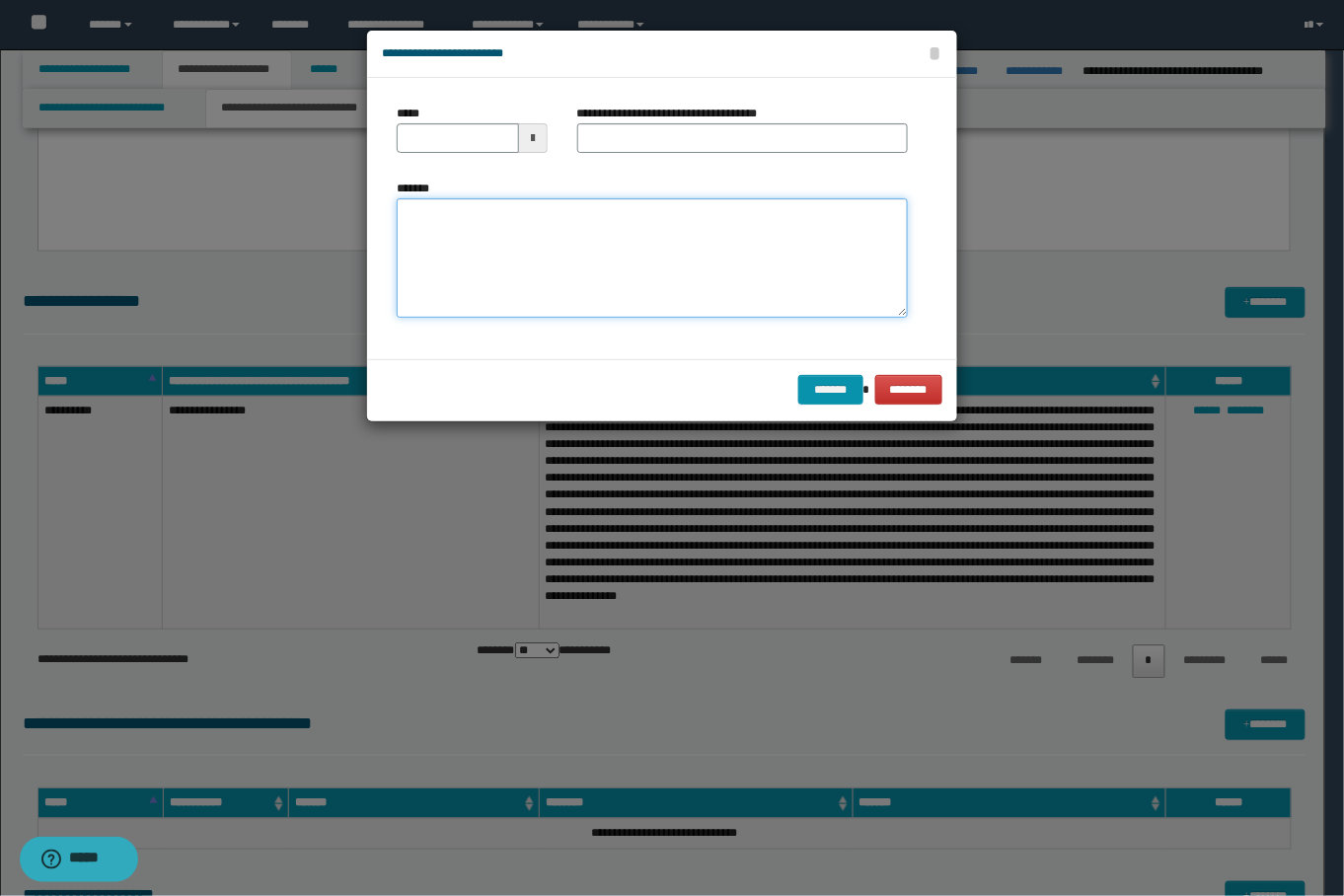 click on "*******" at bounding box center (651, 258) 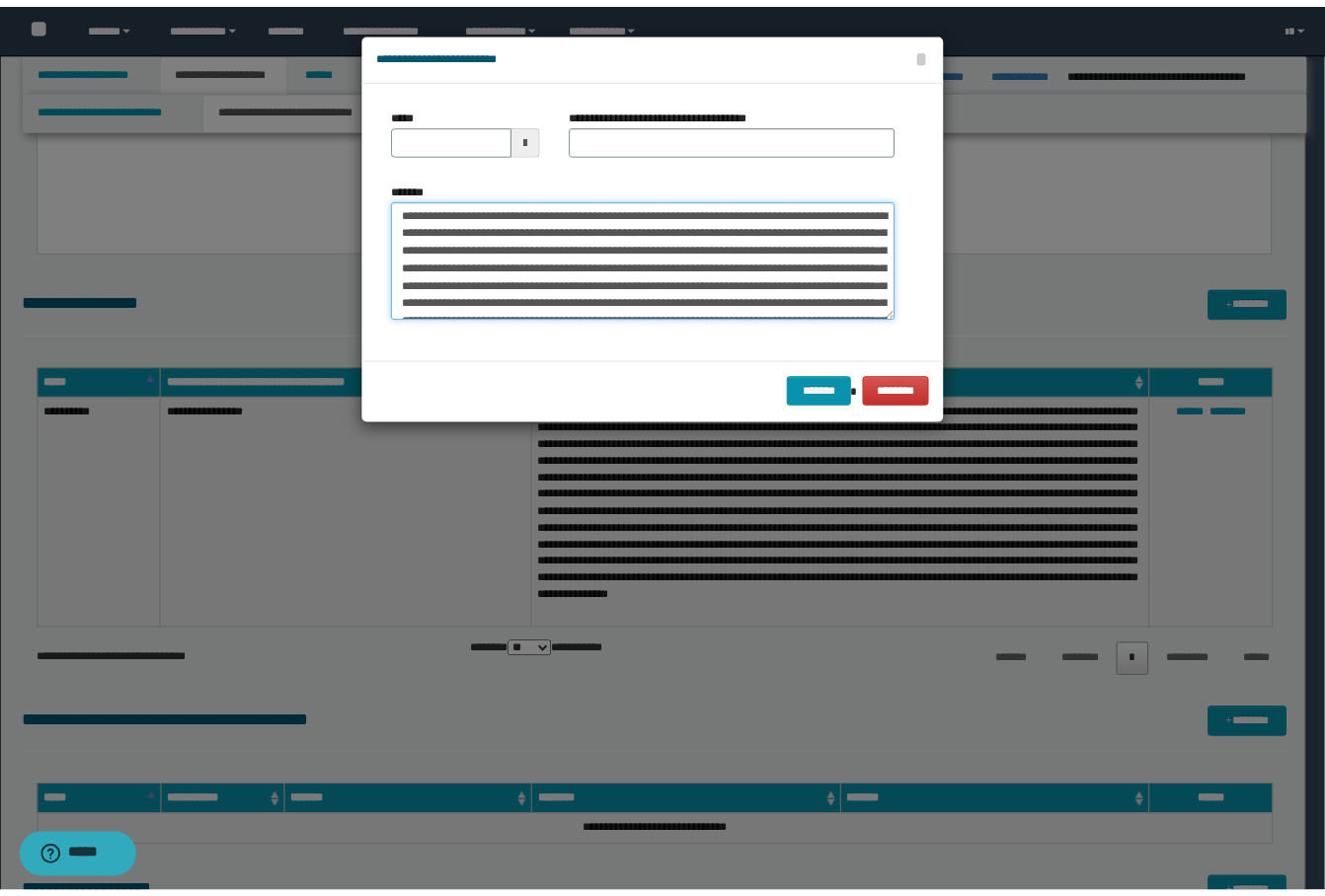 scroll, scrollTop: 0, scrollLeft: 0, axis: both 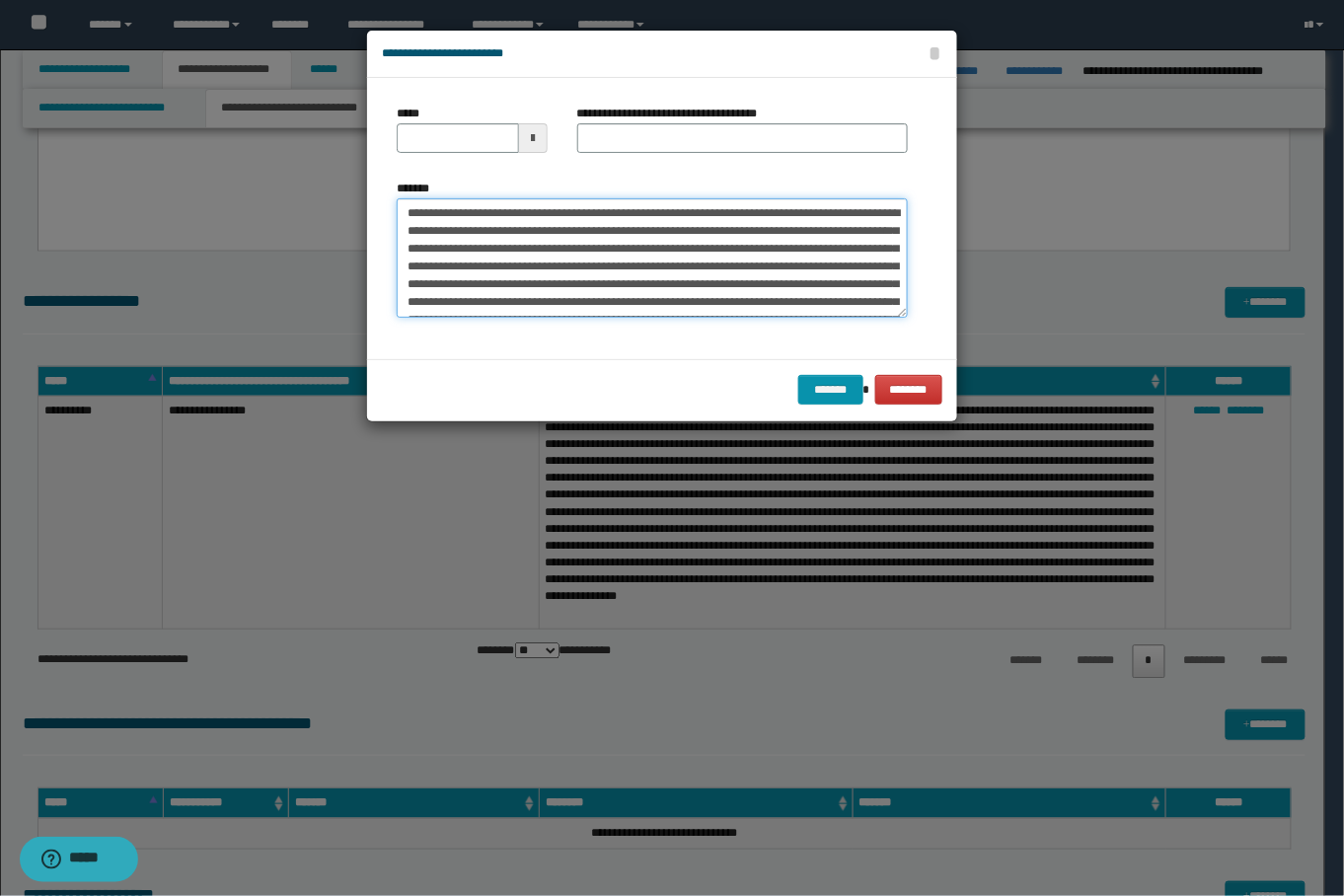 drag, startPoint x: 475, startPoint y: 209, endPoint x: 444, endPoint y: 209, distance: 31 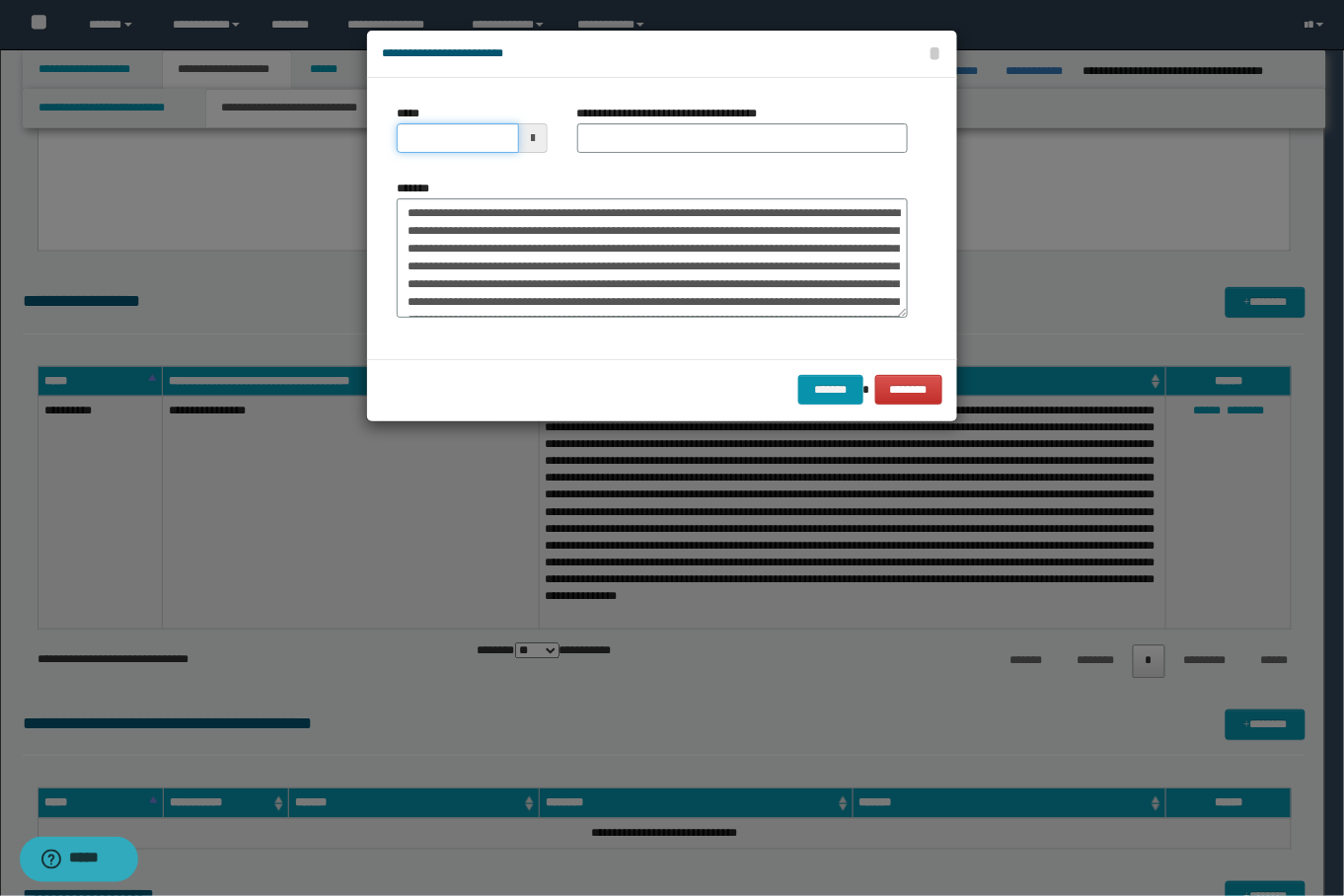 click on "*****" at bounding box center (457, 138) 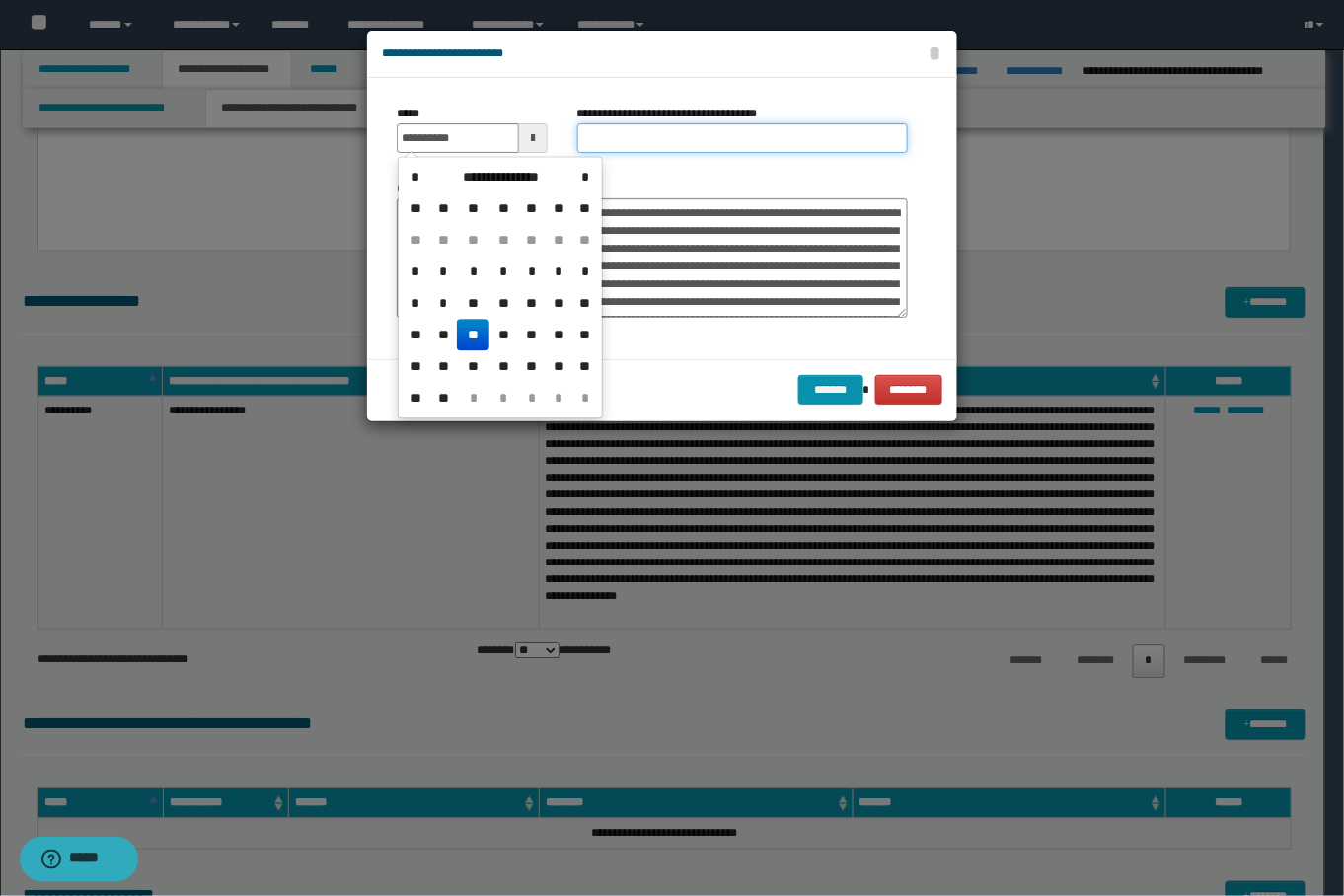 type on "**********" 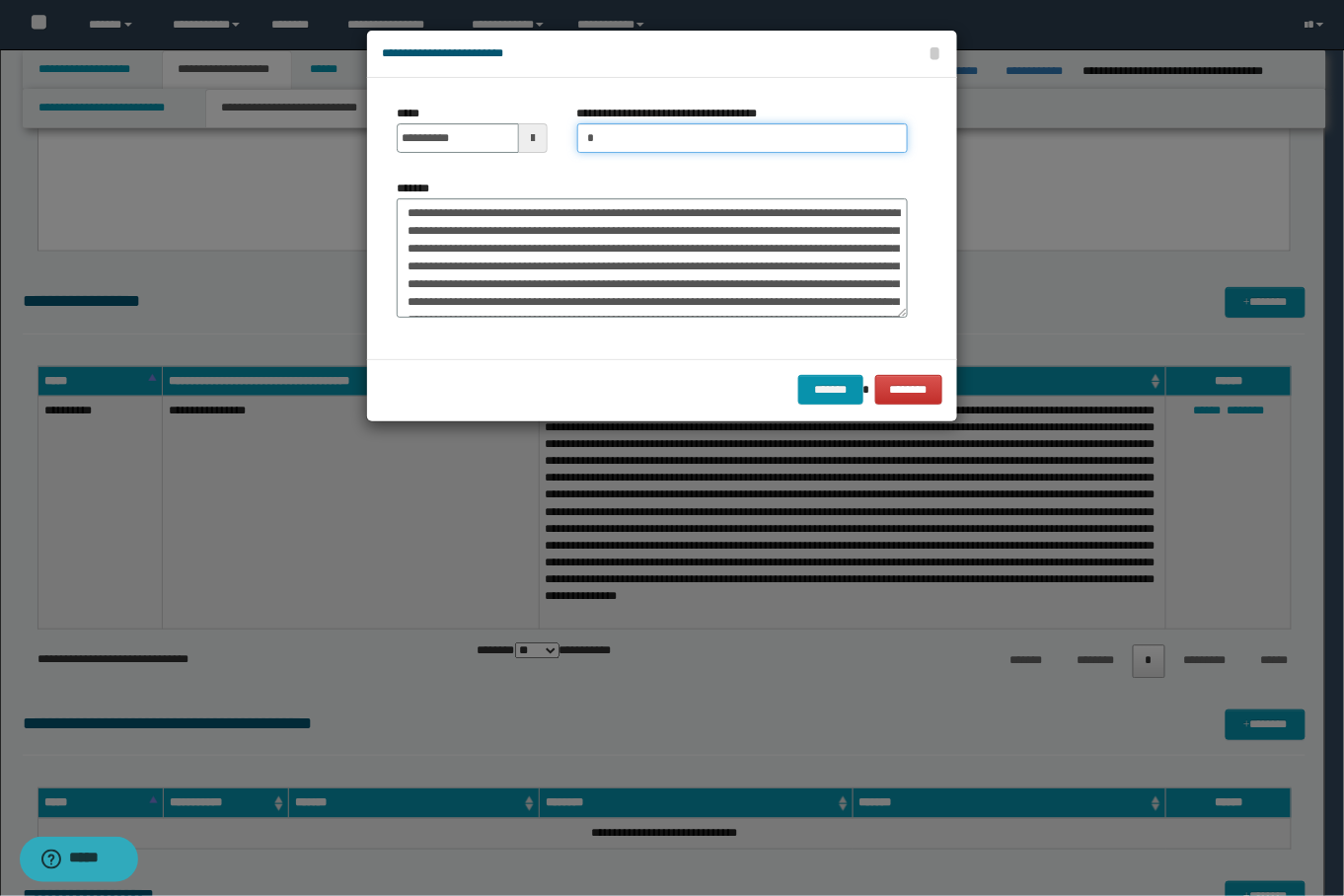 type on "*********" 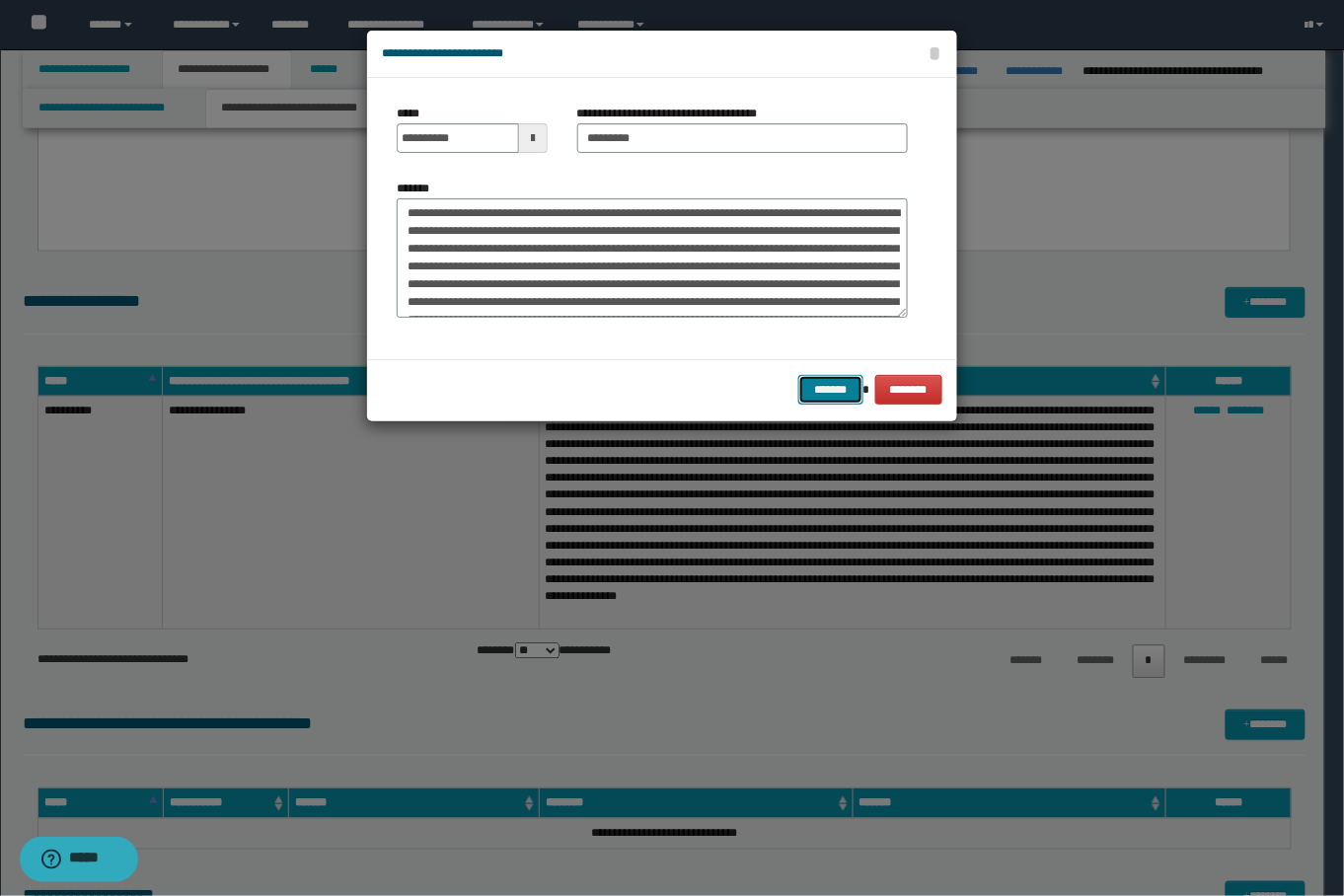 click on "*******" at bounding box center (830, 390) 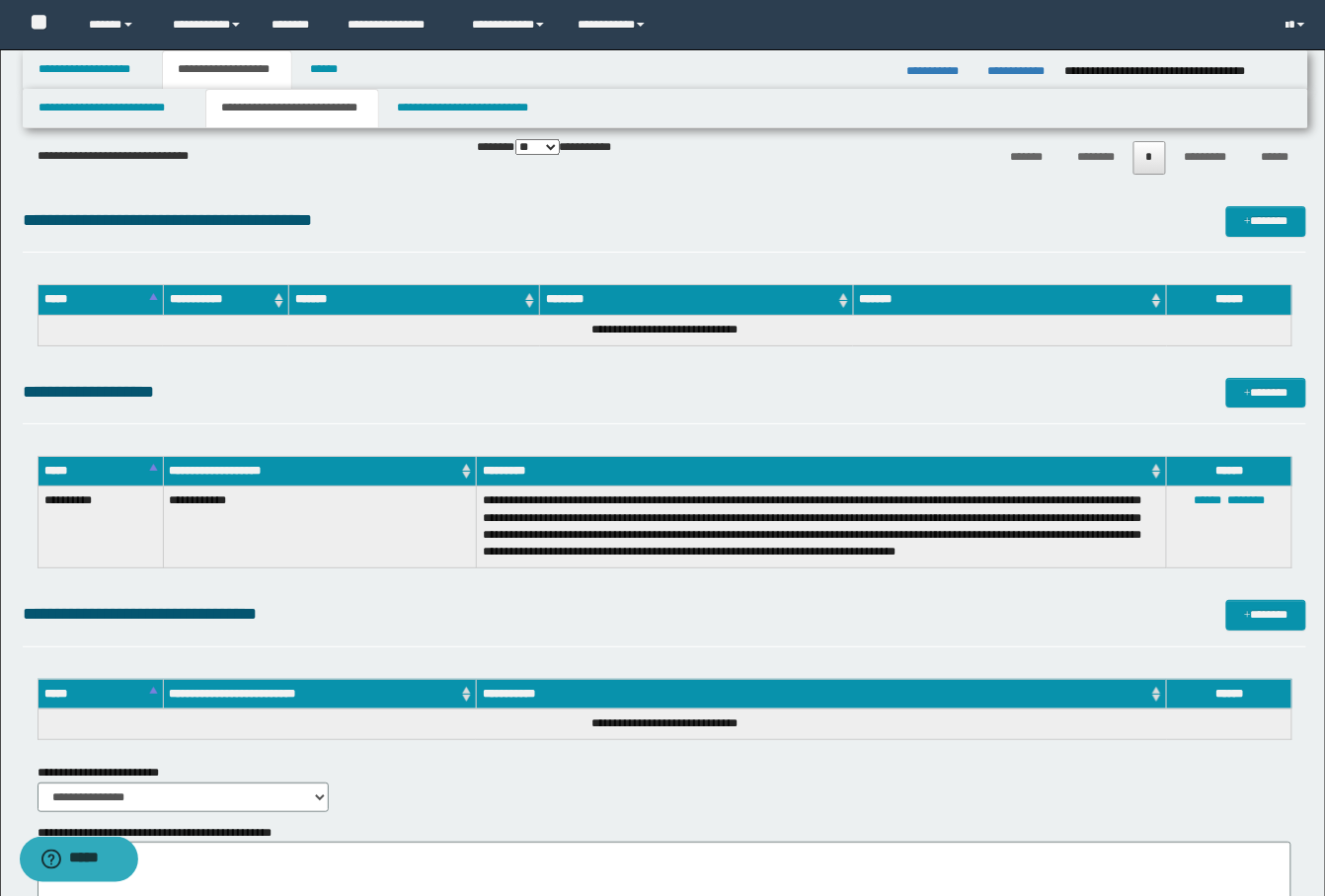 scroll, scrollTop: 1710, scrollLeft: 0, axis: vertical 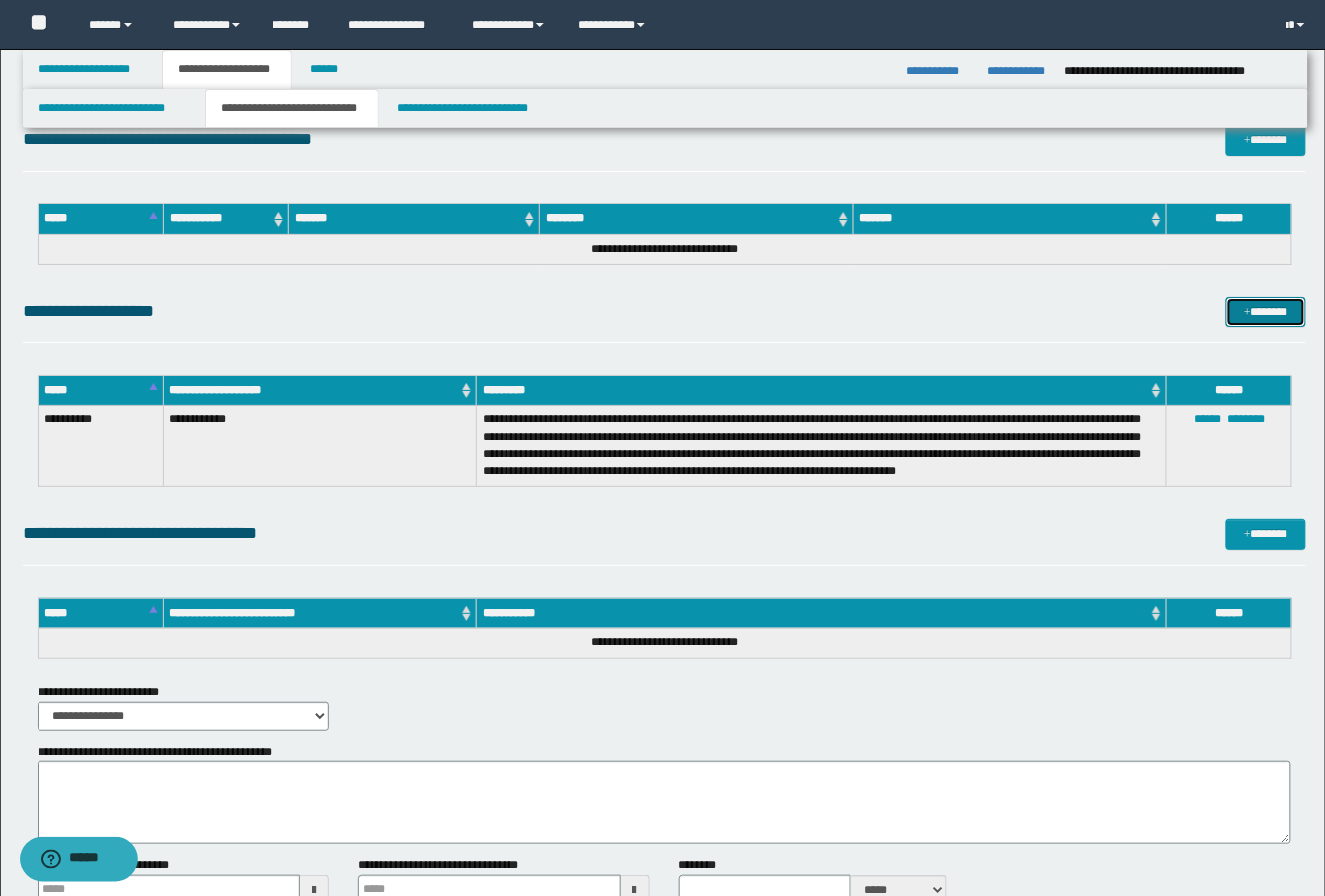 click on "*******" at bounding box center (1266, 312) 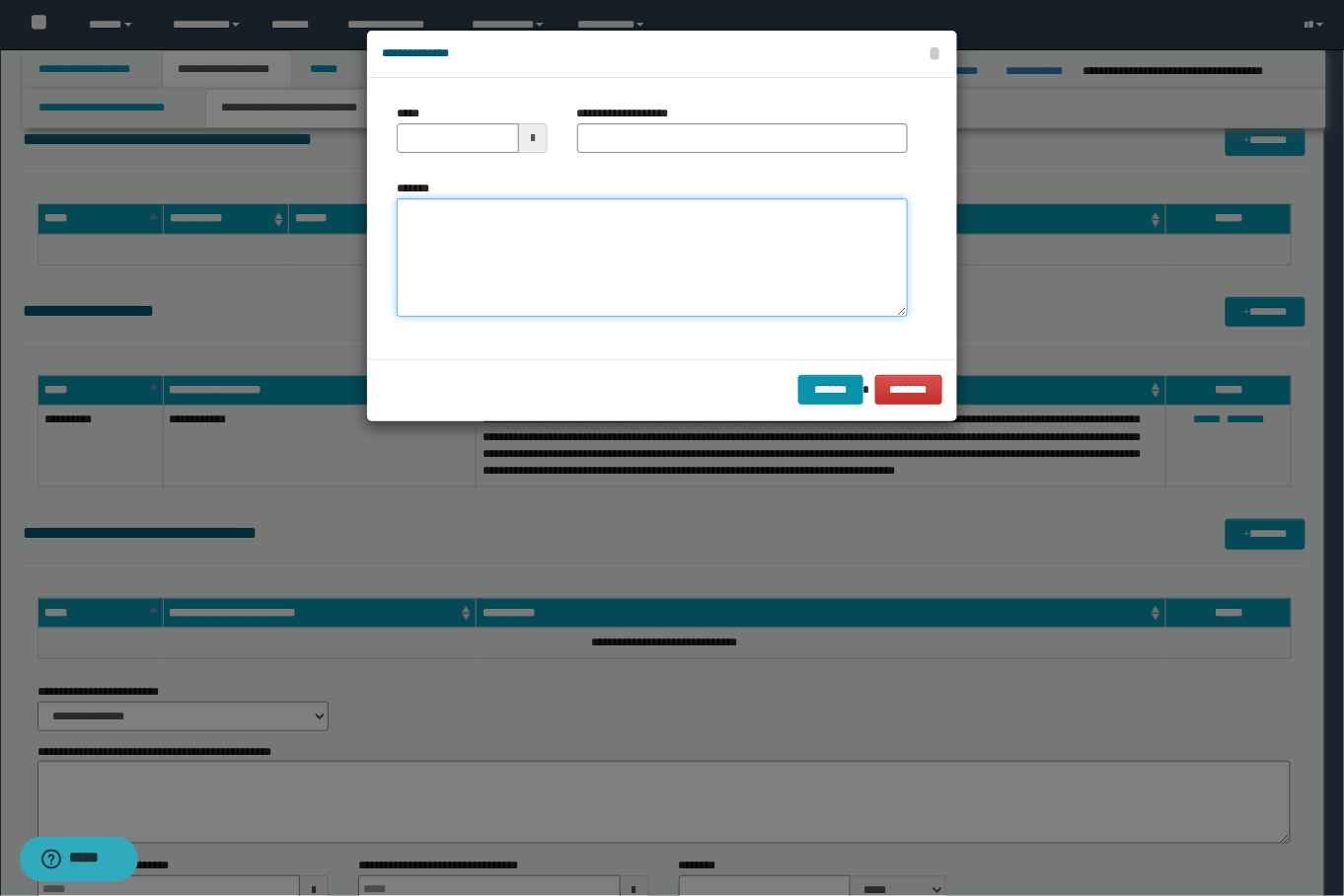 click on "*******" at bounding box center (651, 258) 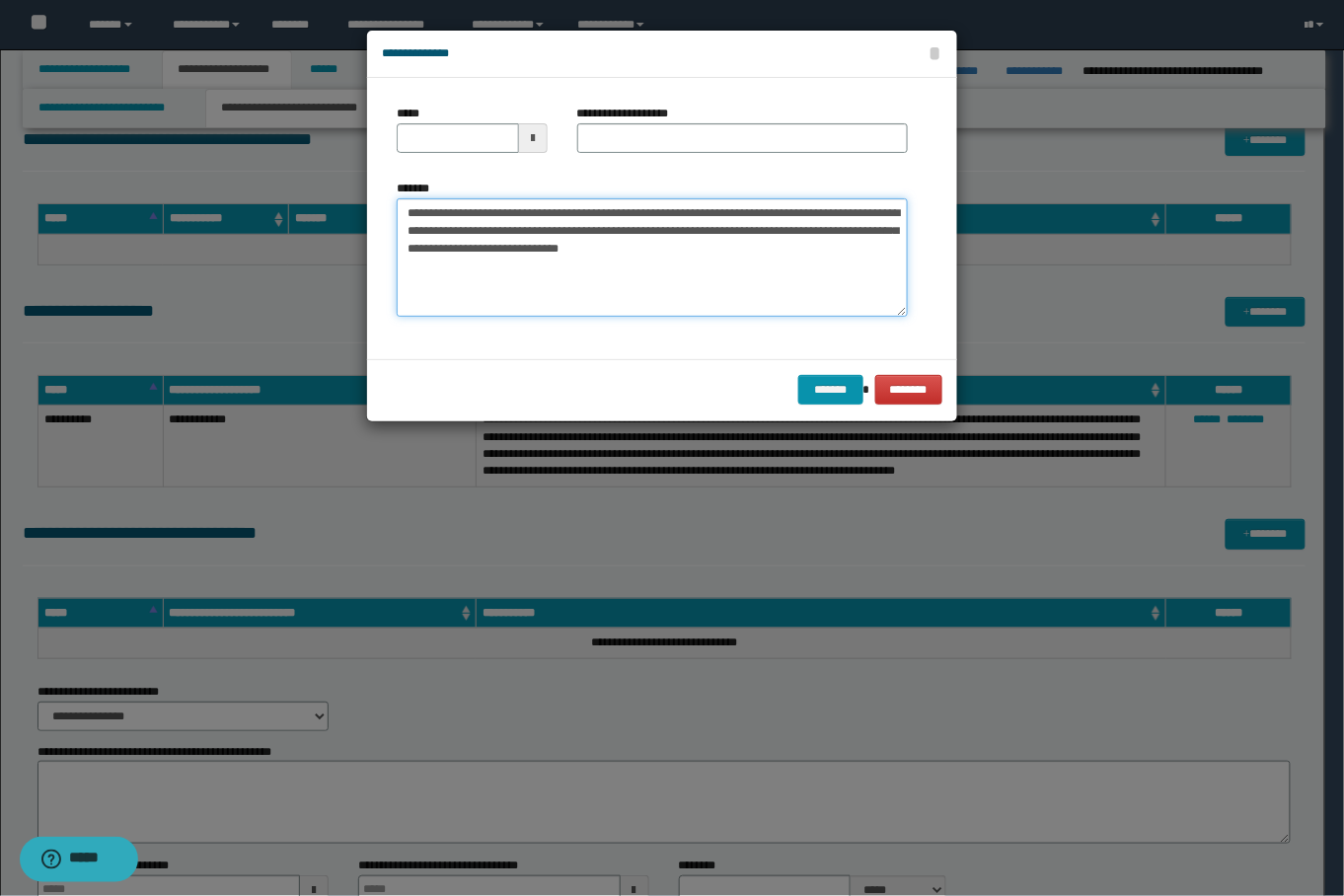 drag, startPoint x: 691, startPoint y: 214, endPoint x: 487, endPoint y: 207, distance: 204.1201 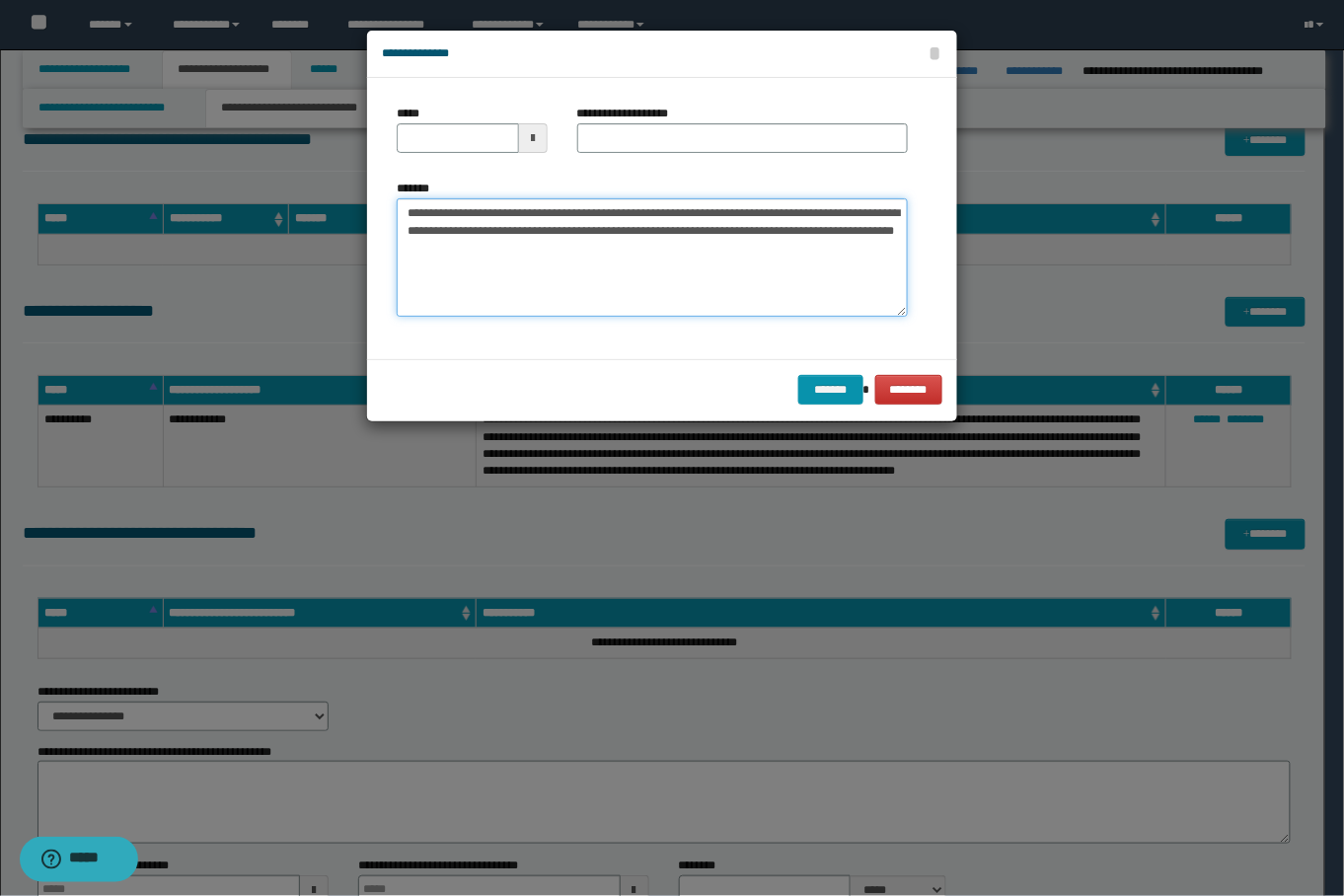 type on "**********" 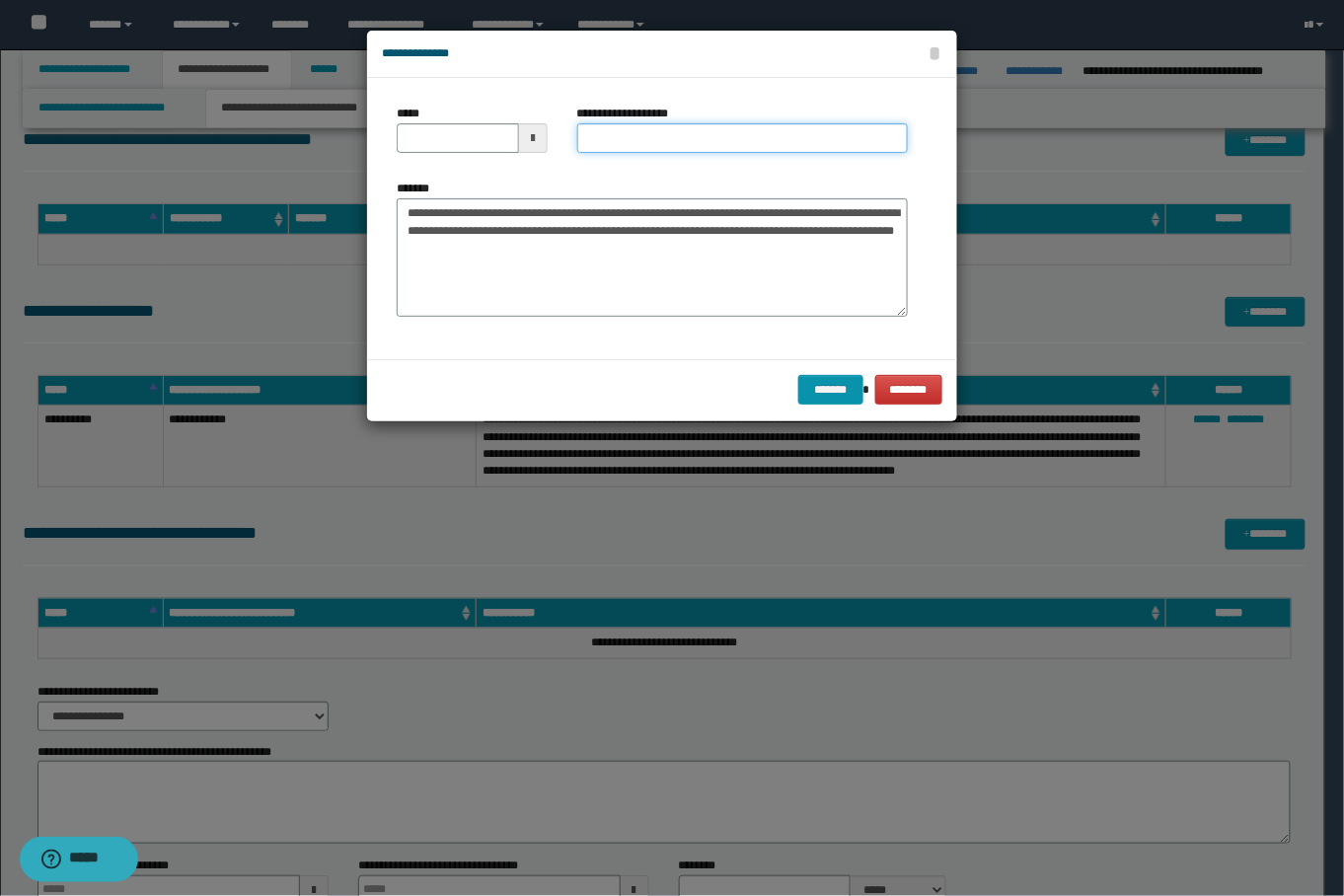 click on "**********" at bounding box center [742, 138] 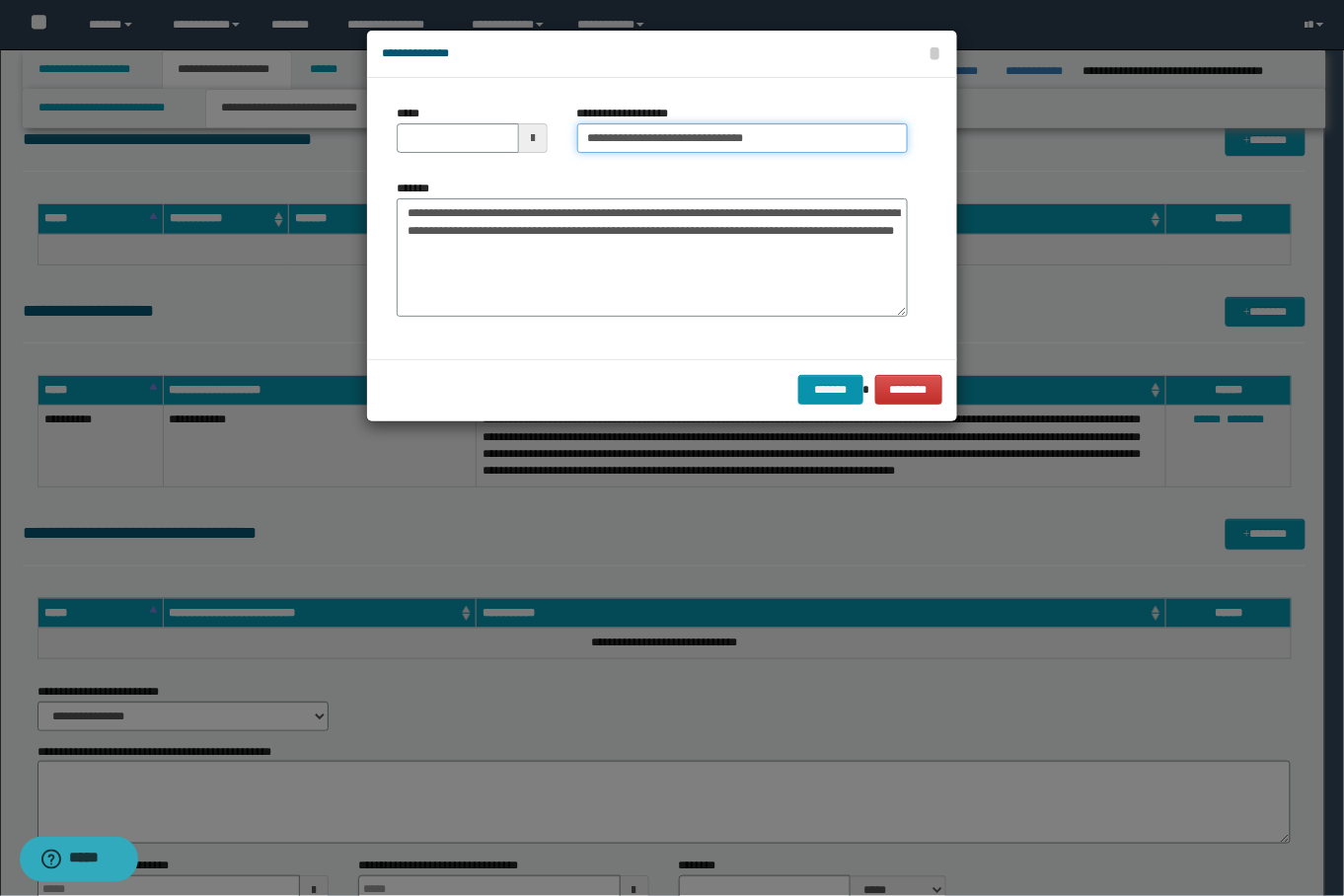 type on "**********" 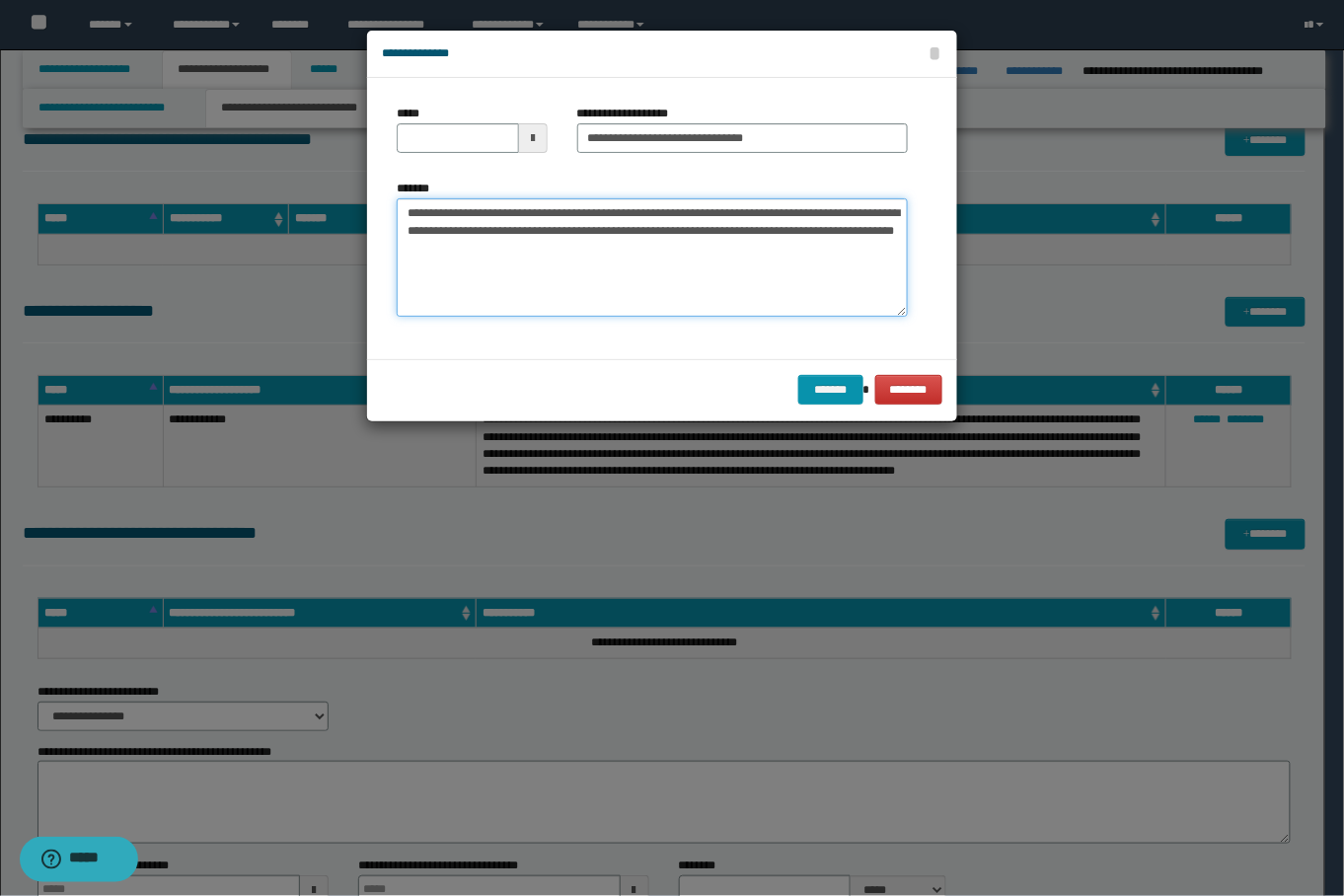 click on "**********" at bounding box center [651, 258] 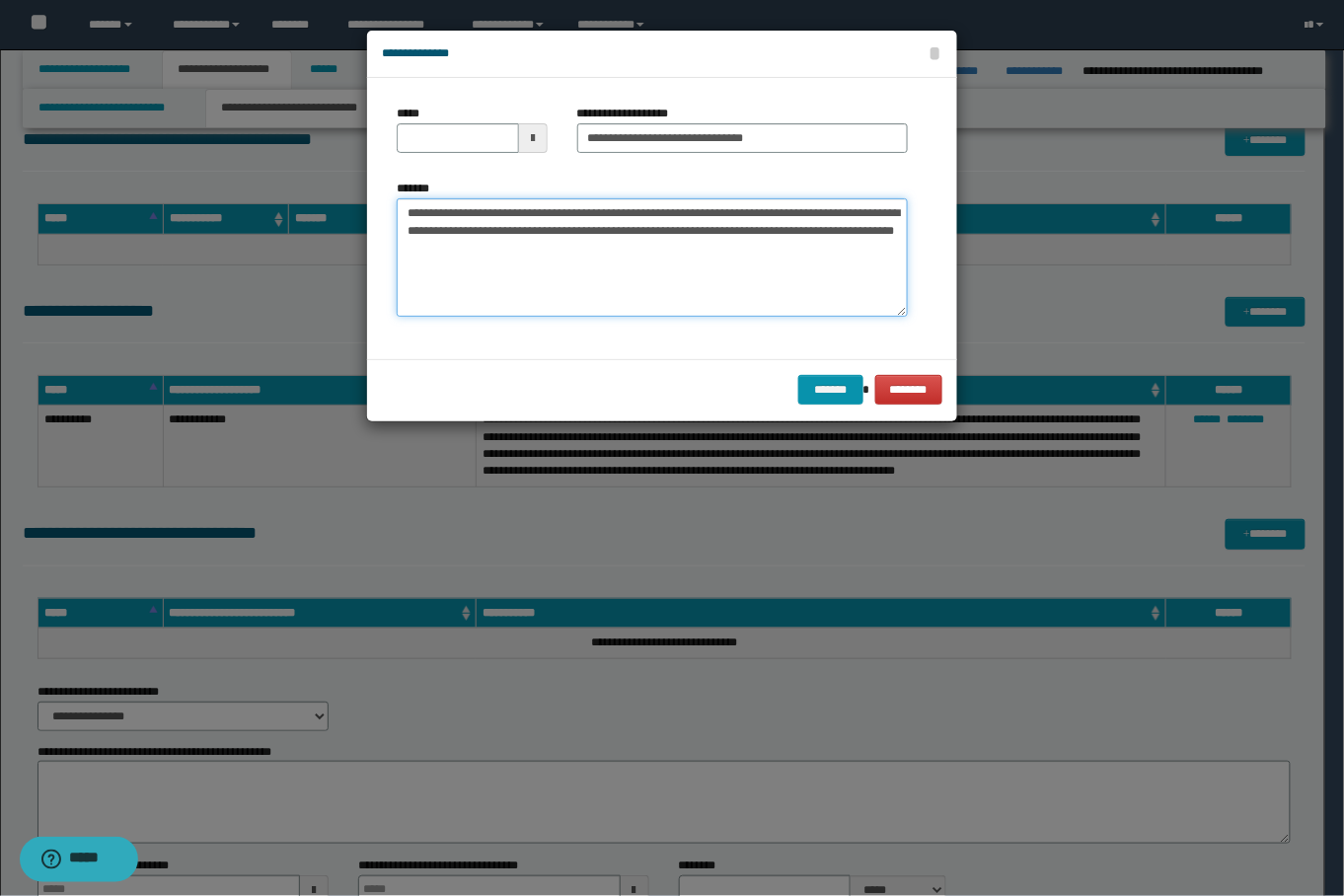 drag, startPoint x: 509, startPoint y: 205, endPoint x: 384, endPoint y: 206, distance: 125.004 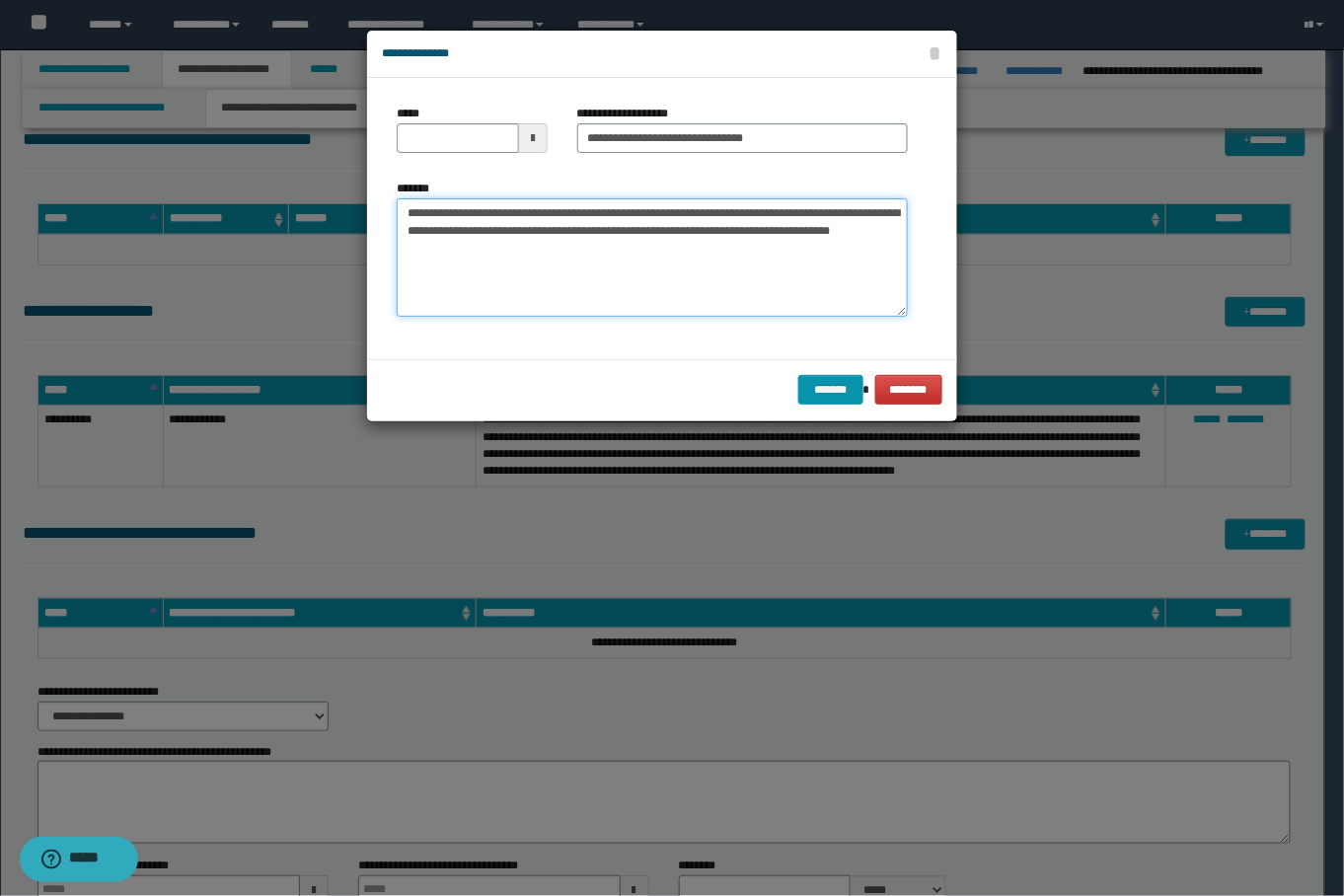 type on "**********" 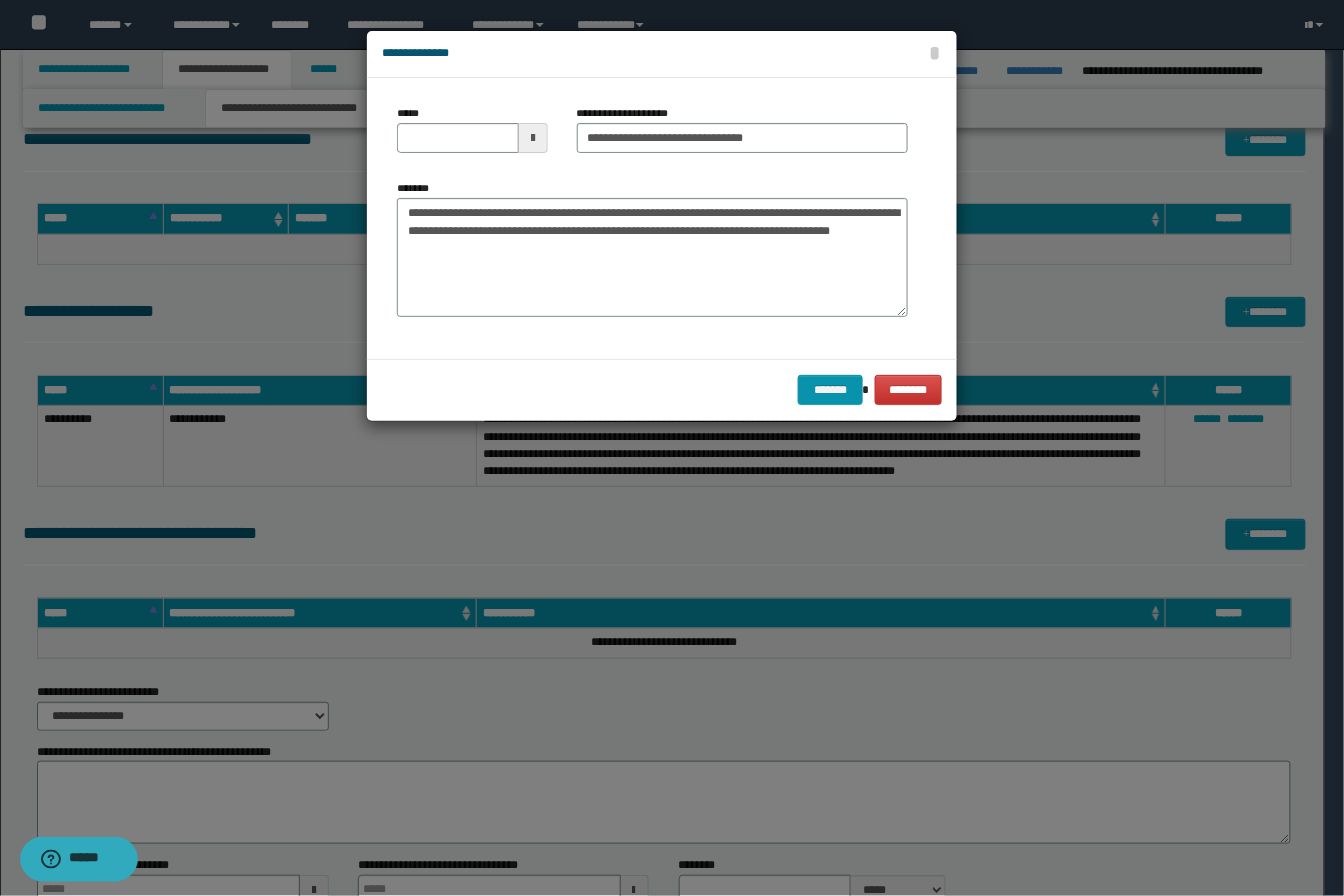 drag, startPoint x: 478, startPoint y: 158, endPoint x: 483, endPoint y: 143, distance: 15.811388 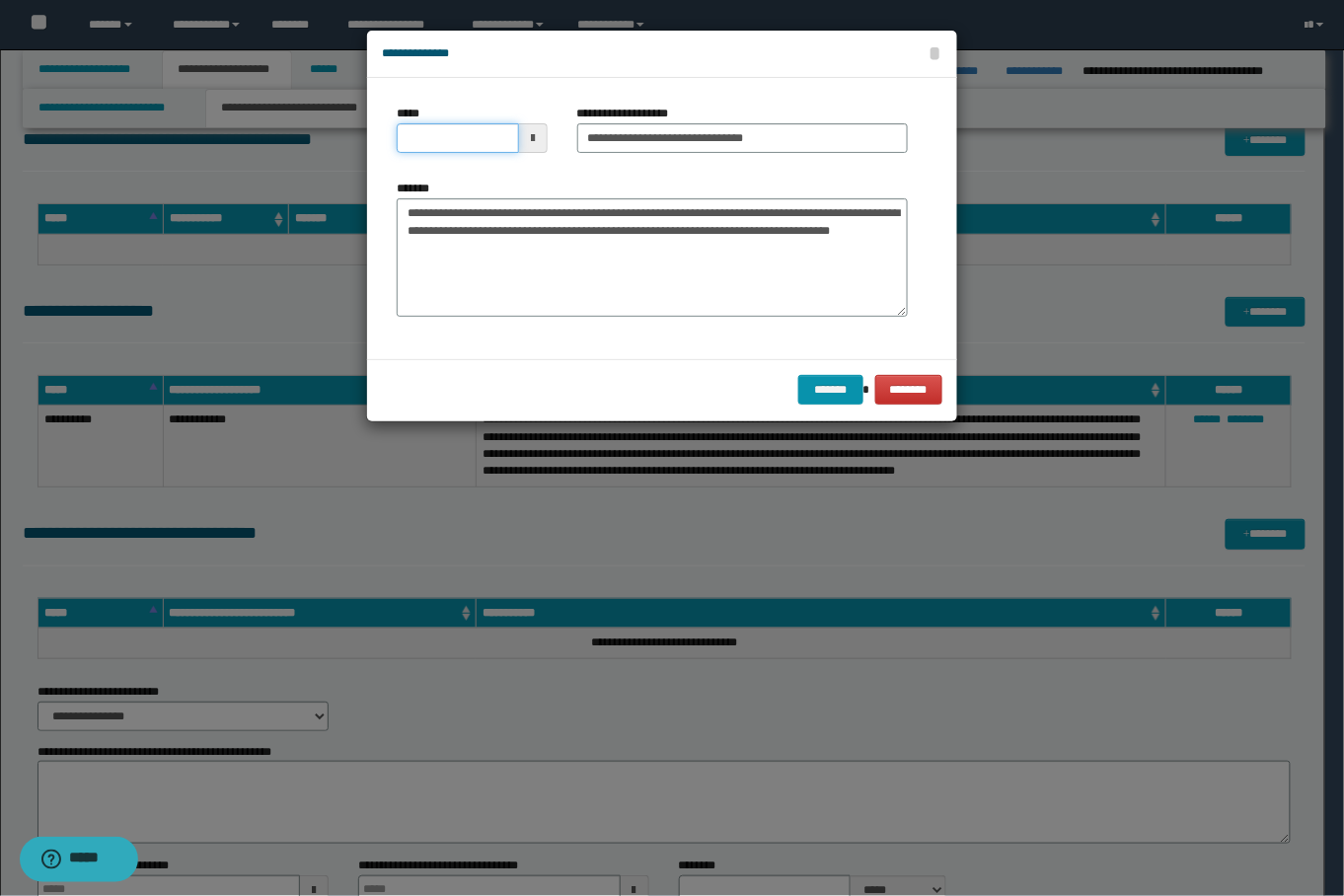 click on "*****" at bounding box center [457, 138] 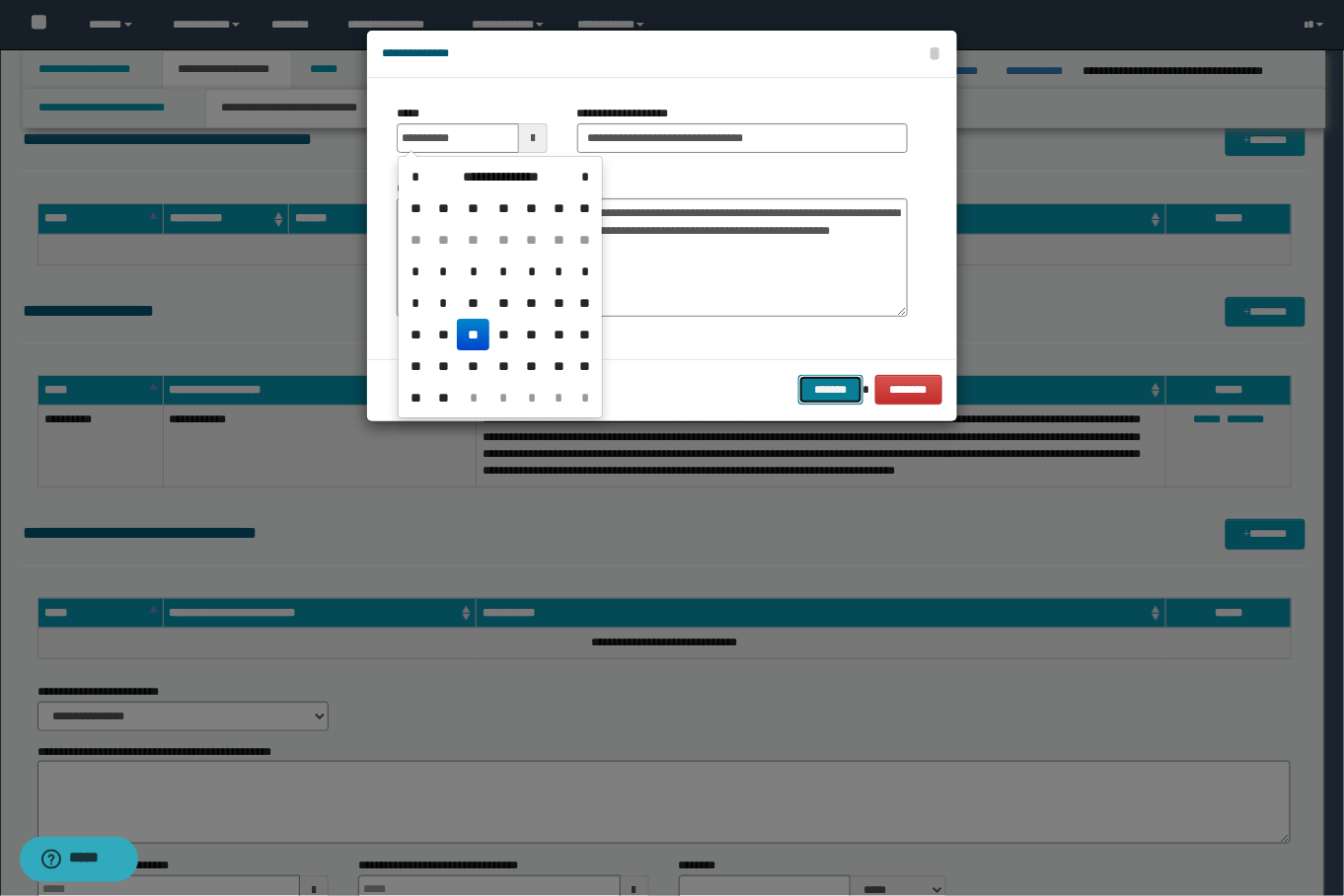 type on "**********" 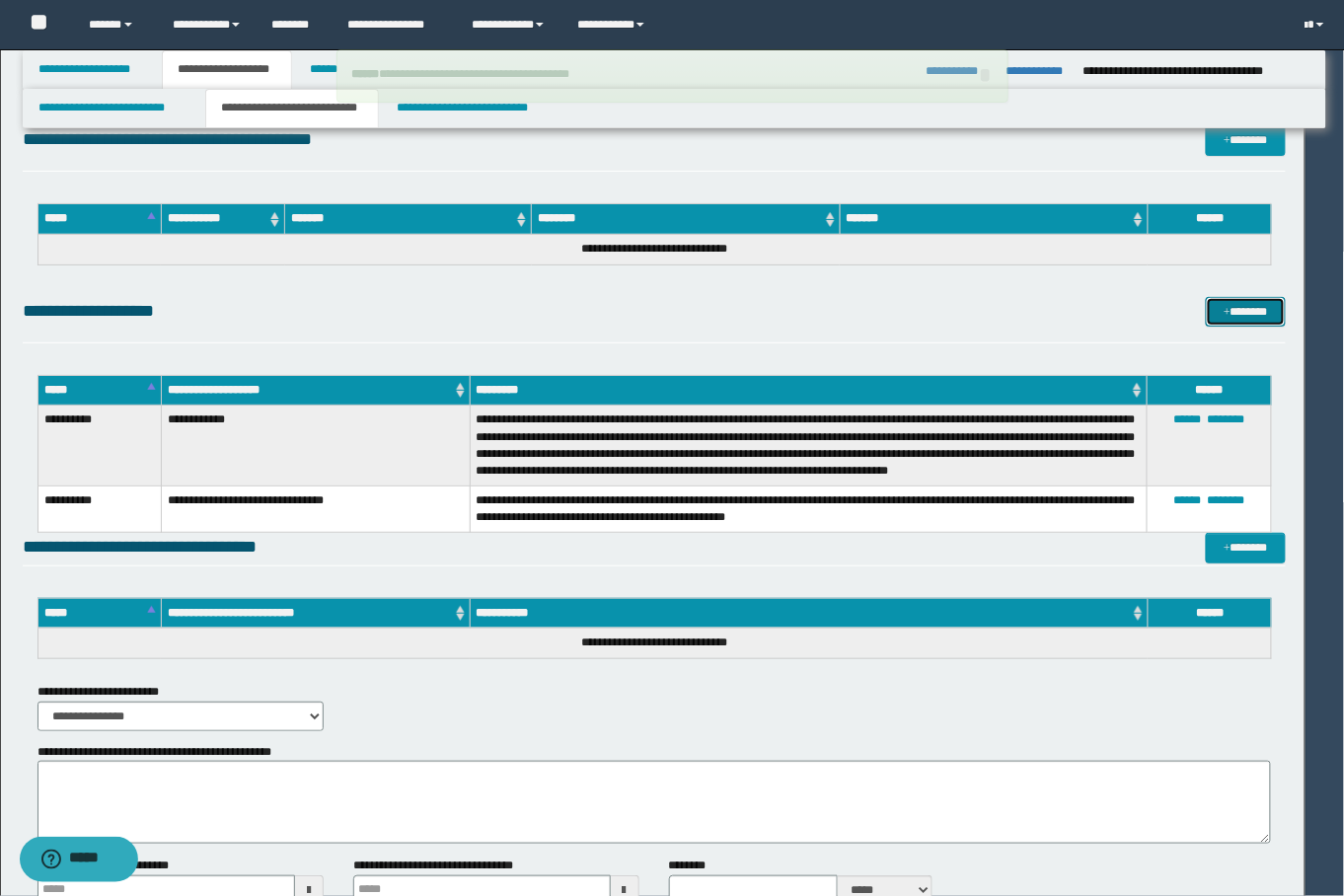 type 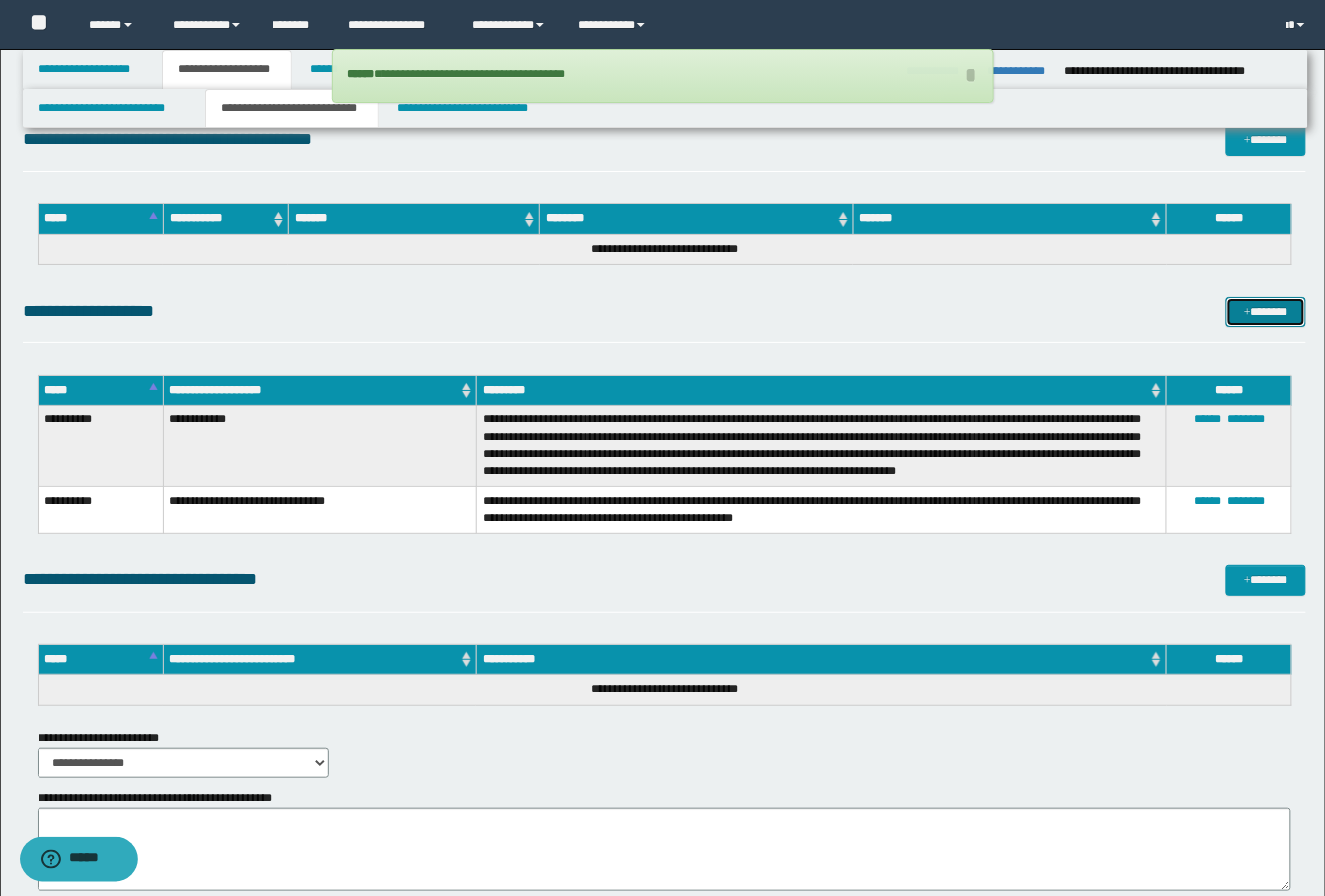 click on "*******" at bounding box center (1266, 312) 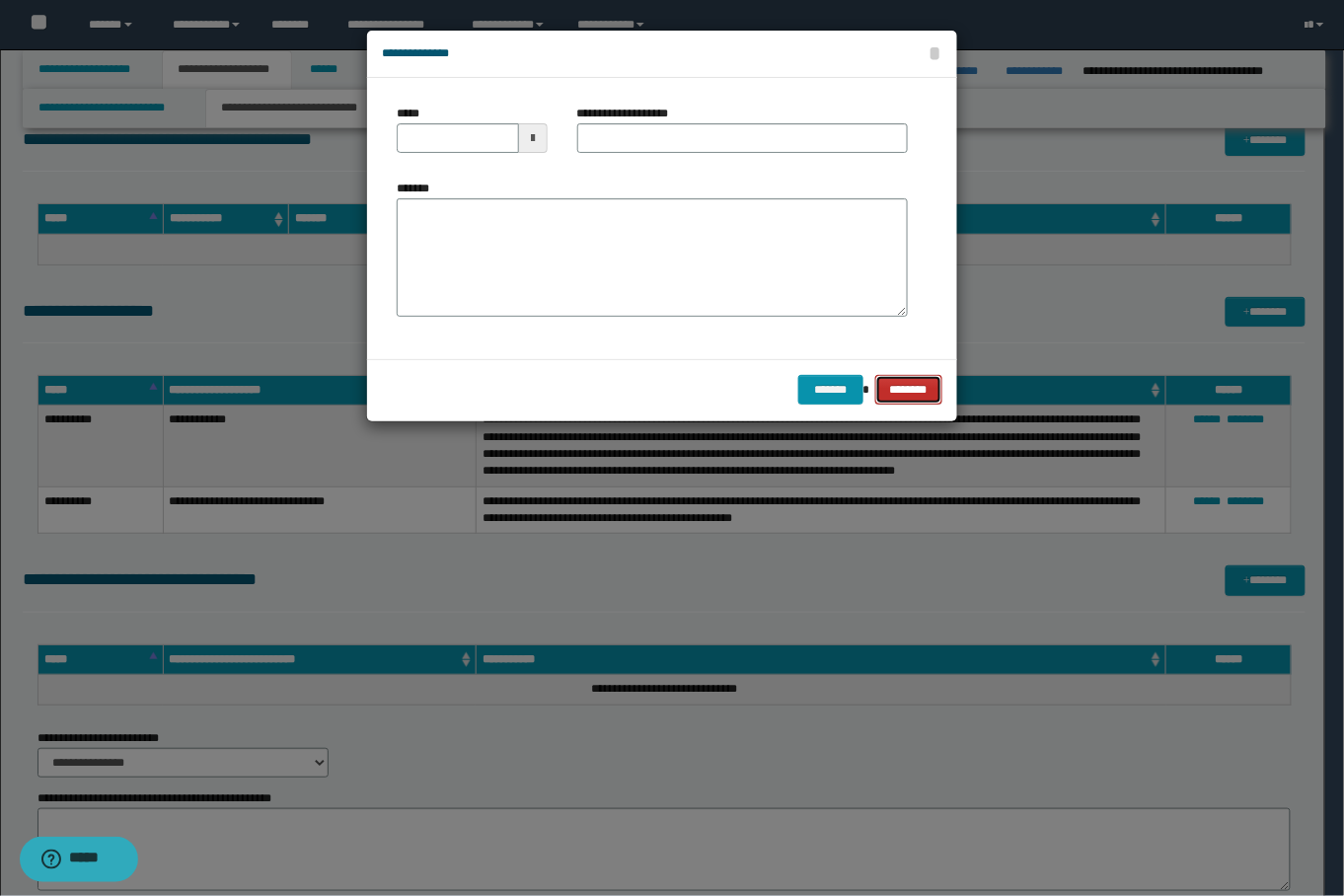 click on "********" at bounding box center (909, 390) 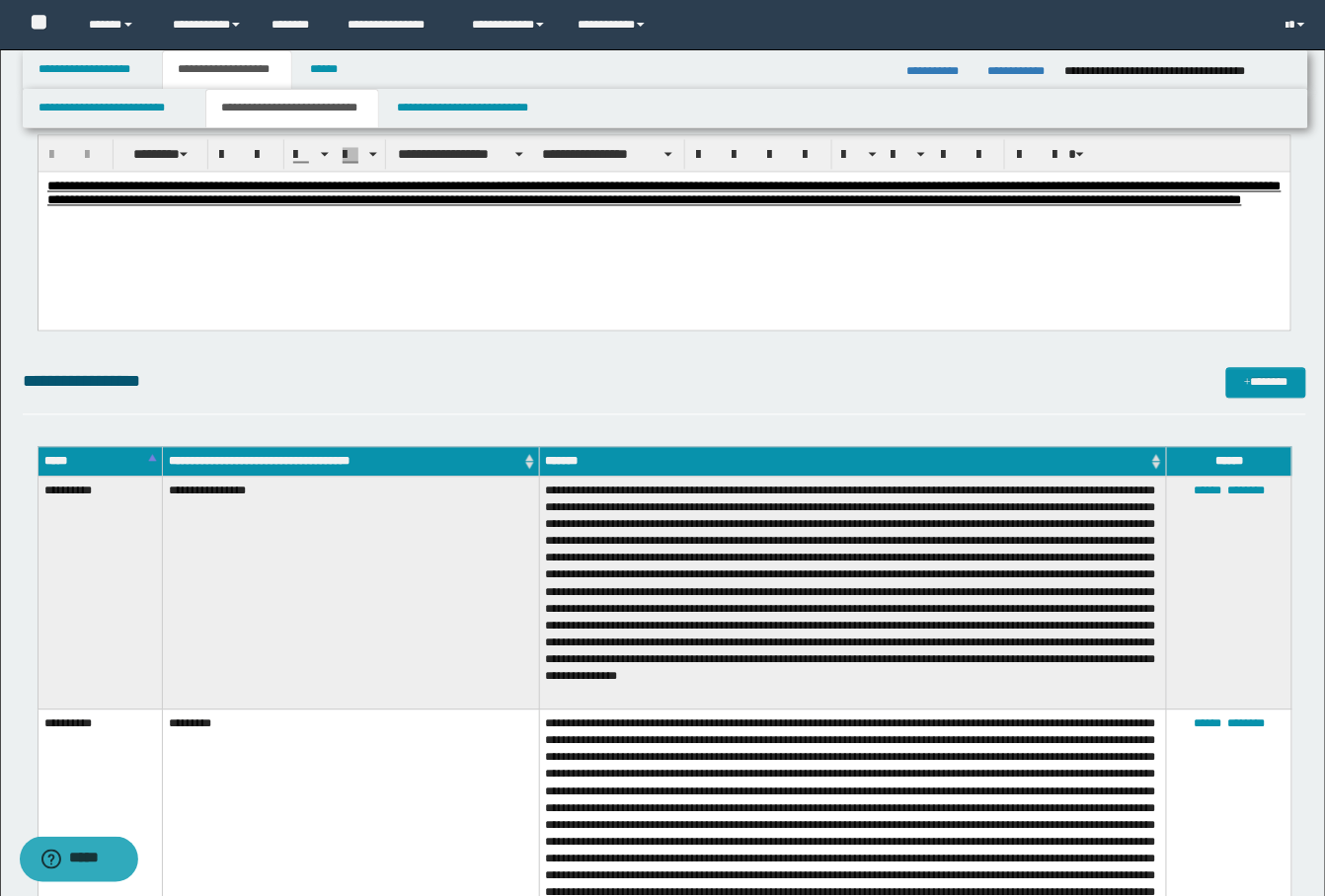 scroll, scrollTop: 921, scrollLeft: 0, axis: vertical 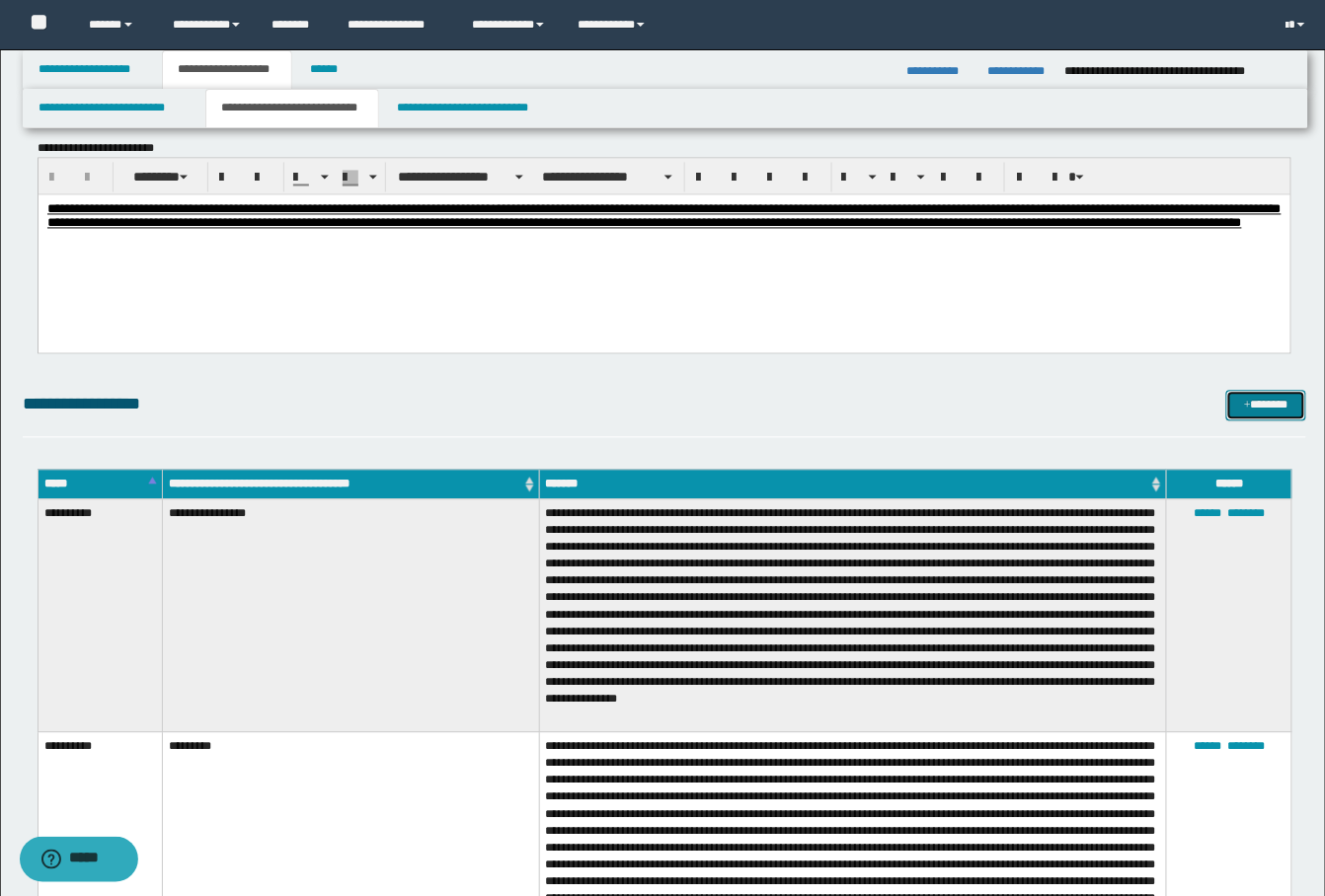 click on "*******" at bounding box center (1266, 406) 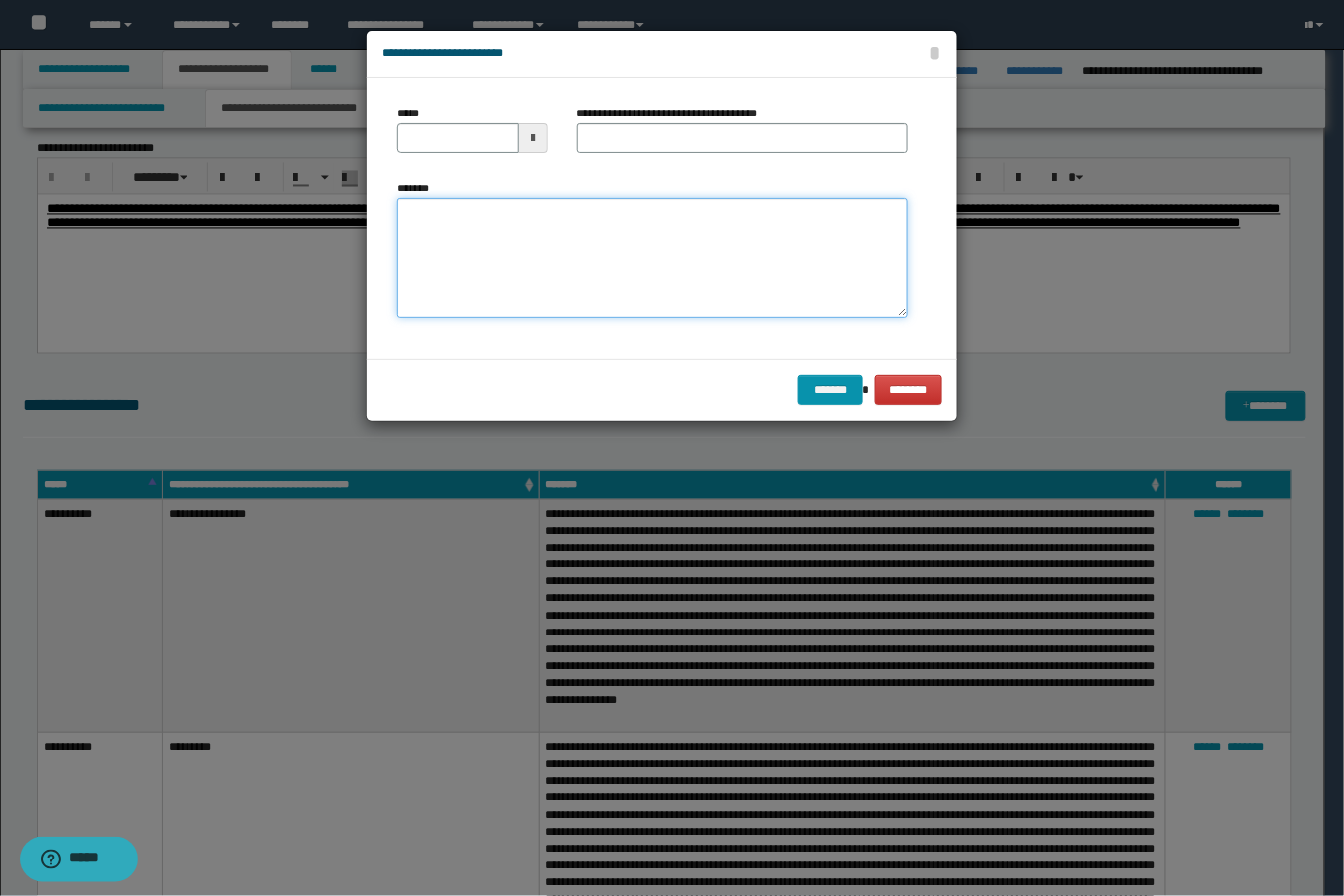 click on "*******" at bounding box center (651, 258) 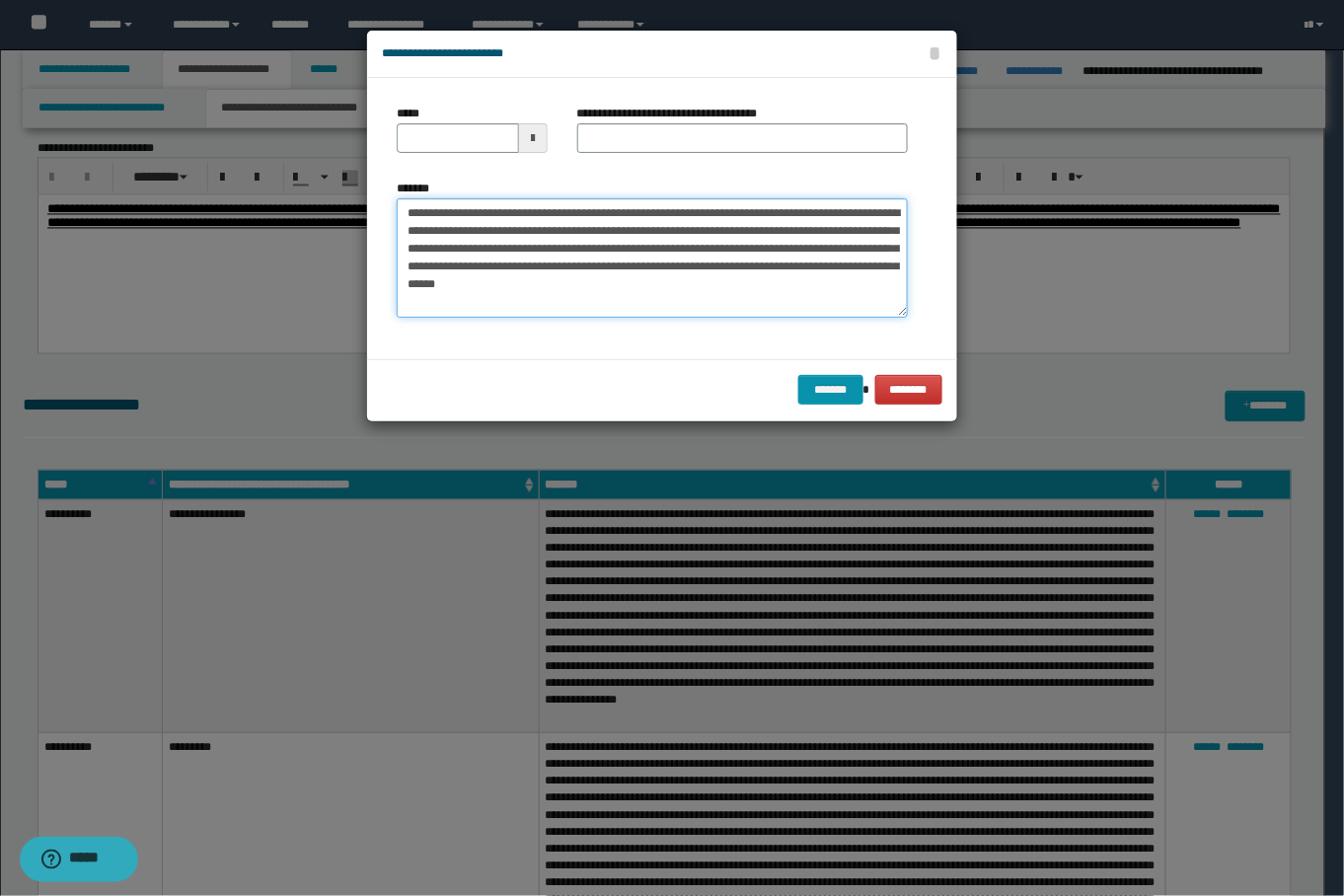 type on "**********" 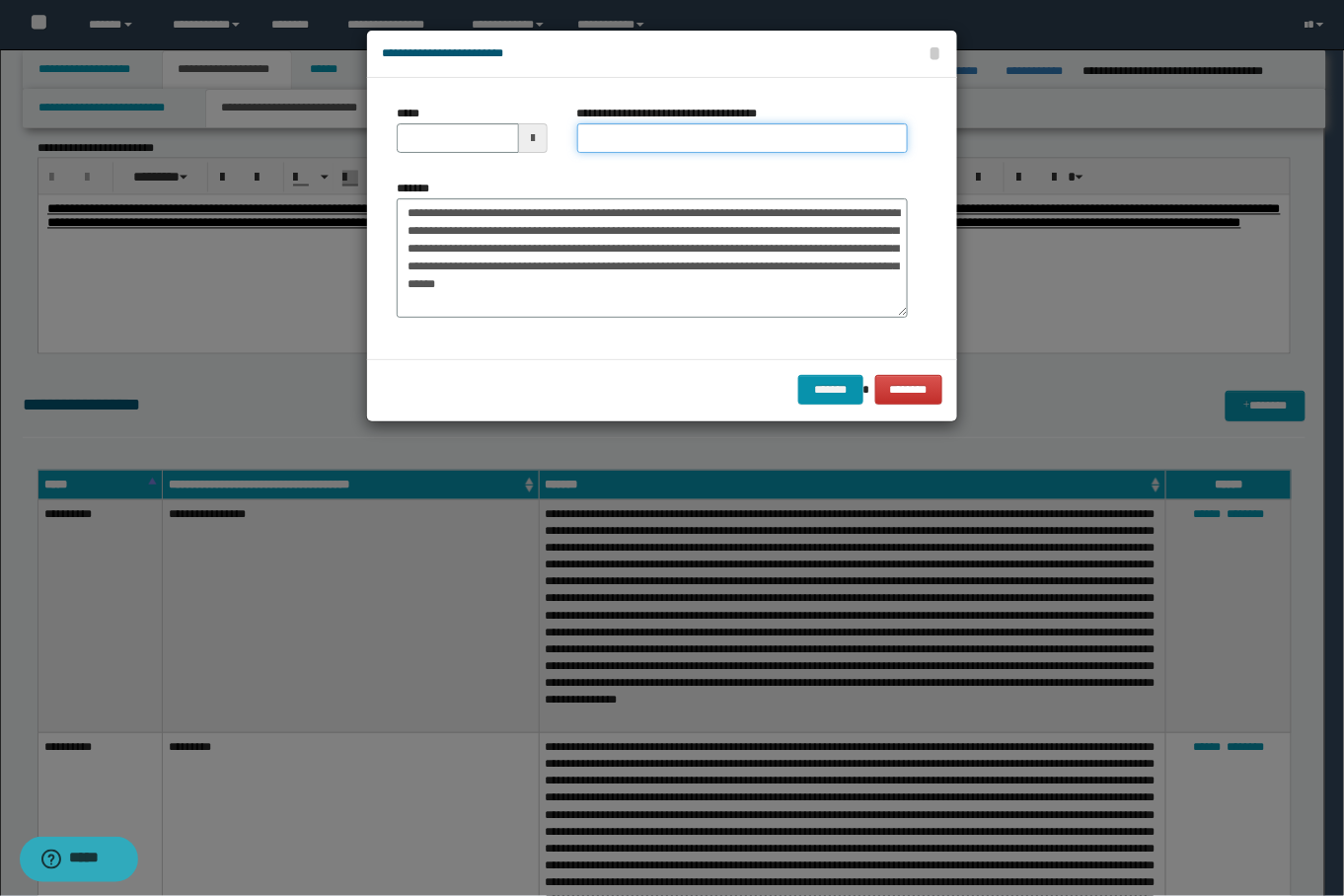 click on "**********" at bounding box center [742, 138] 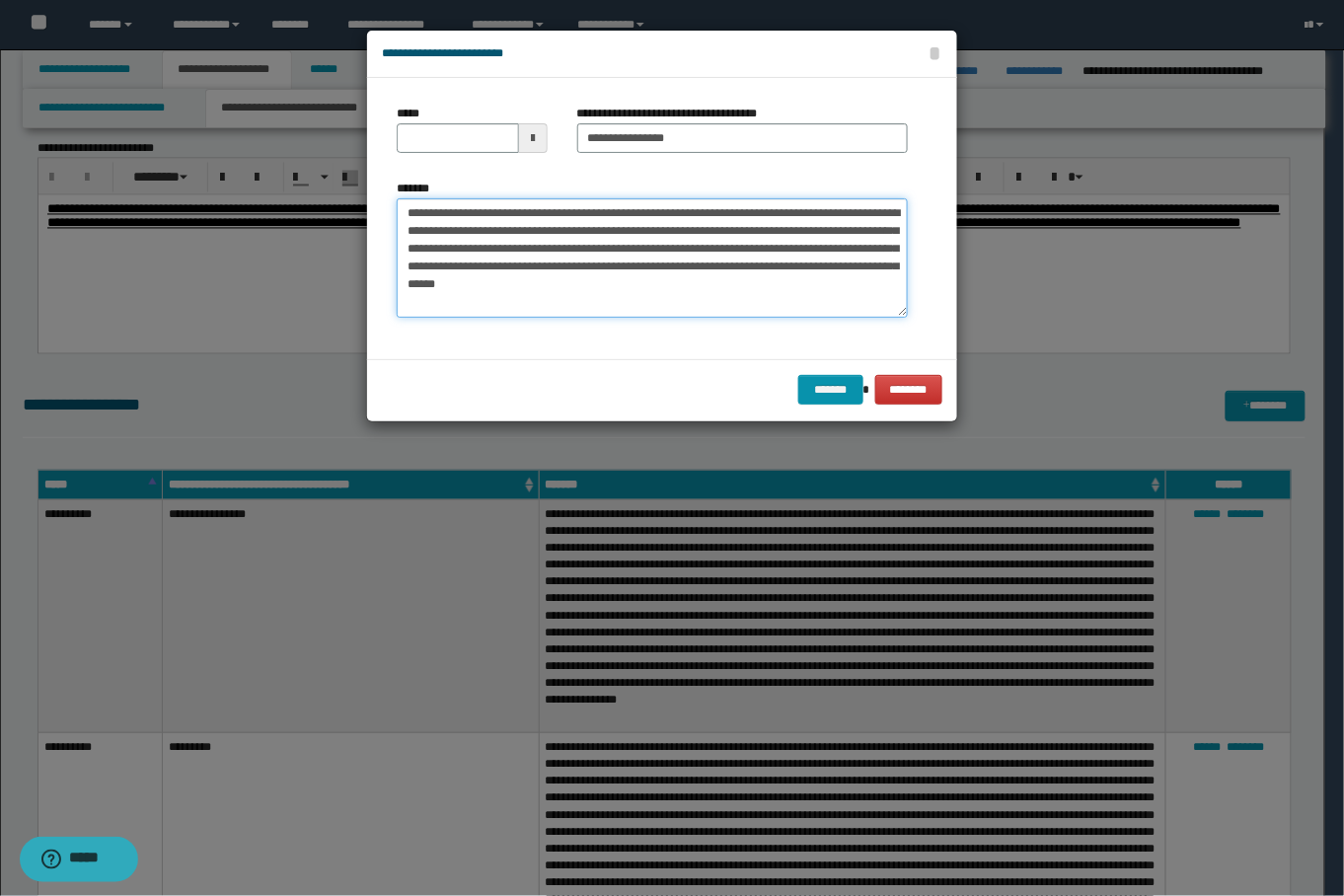 drag, startPoint x: 613, startPoint y: 201, endPoint x: 408, endPoint y: 164, distance: 208.31227 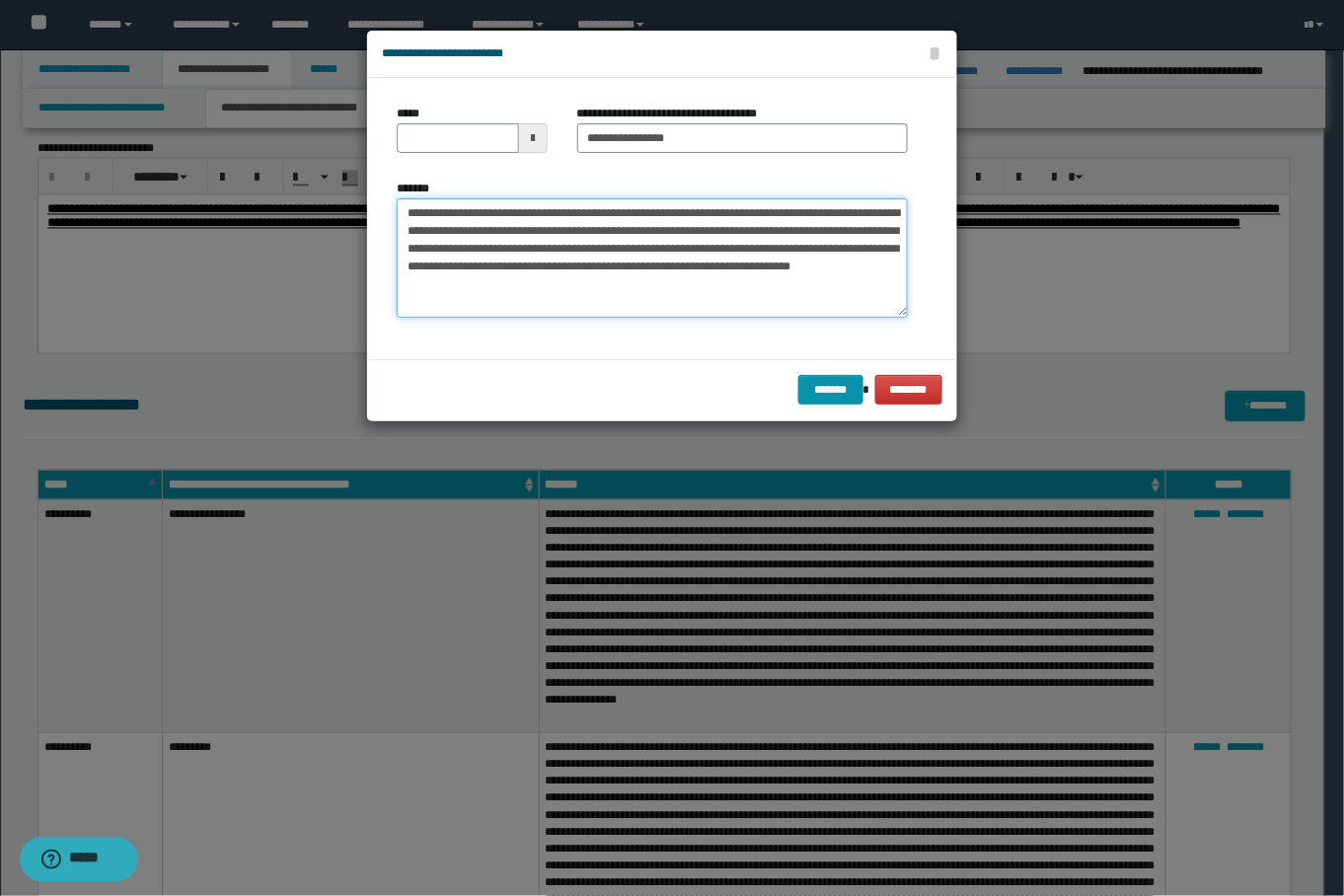 type 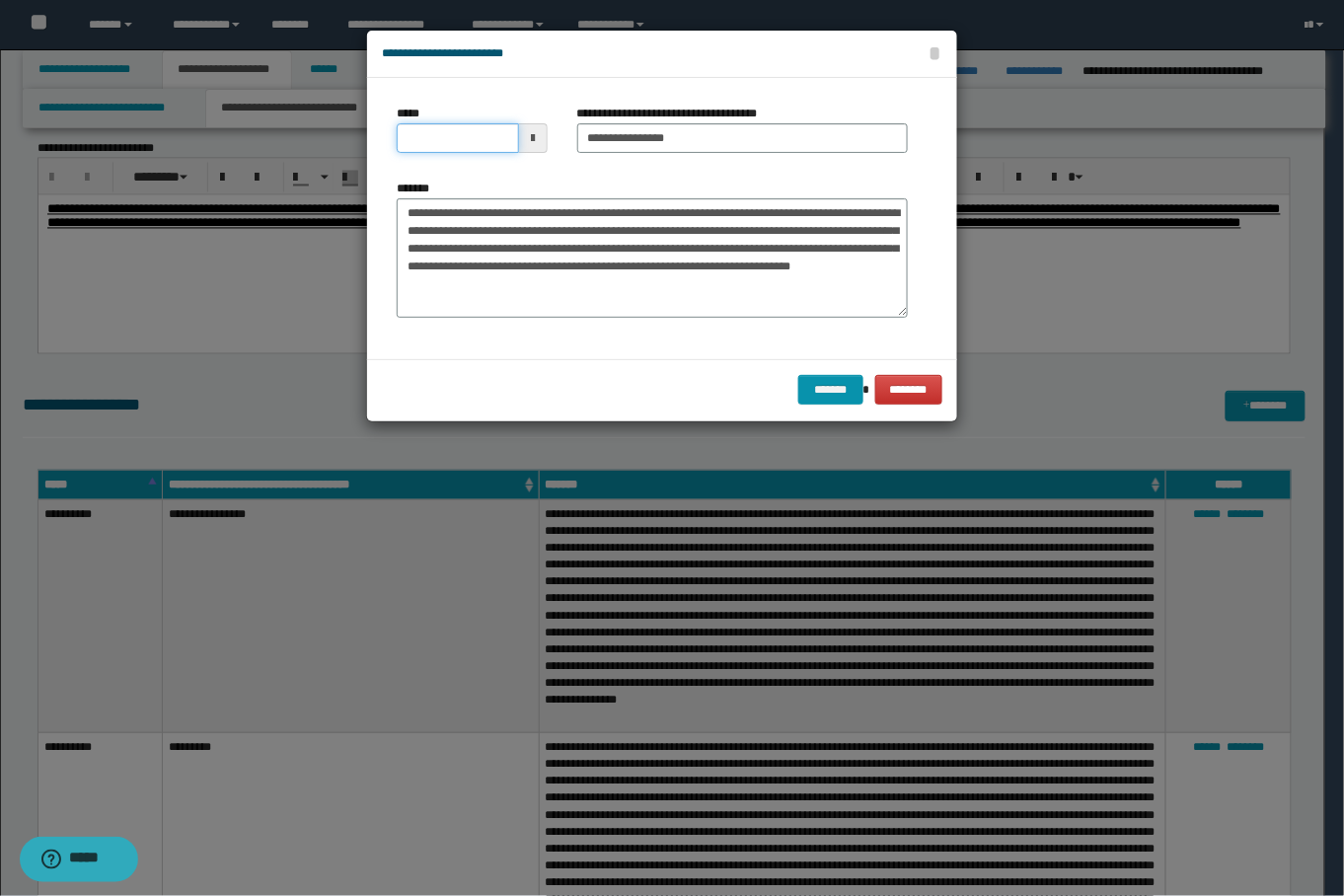 click on "*****" at bounding box center [457, 138] 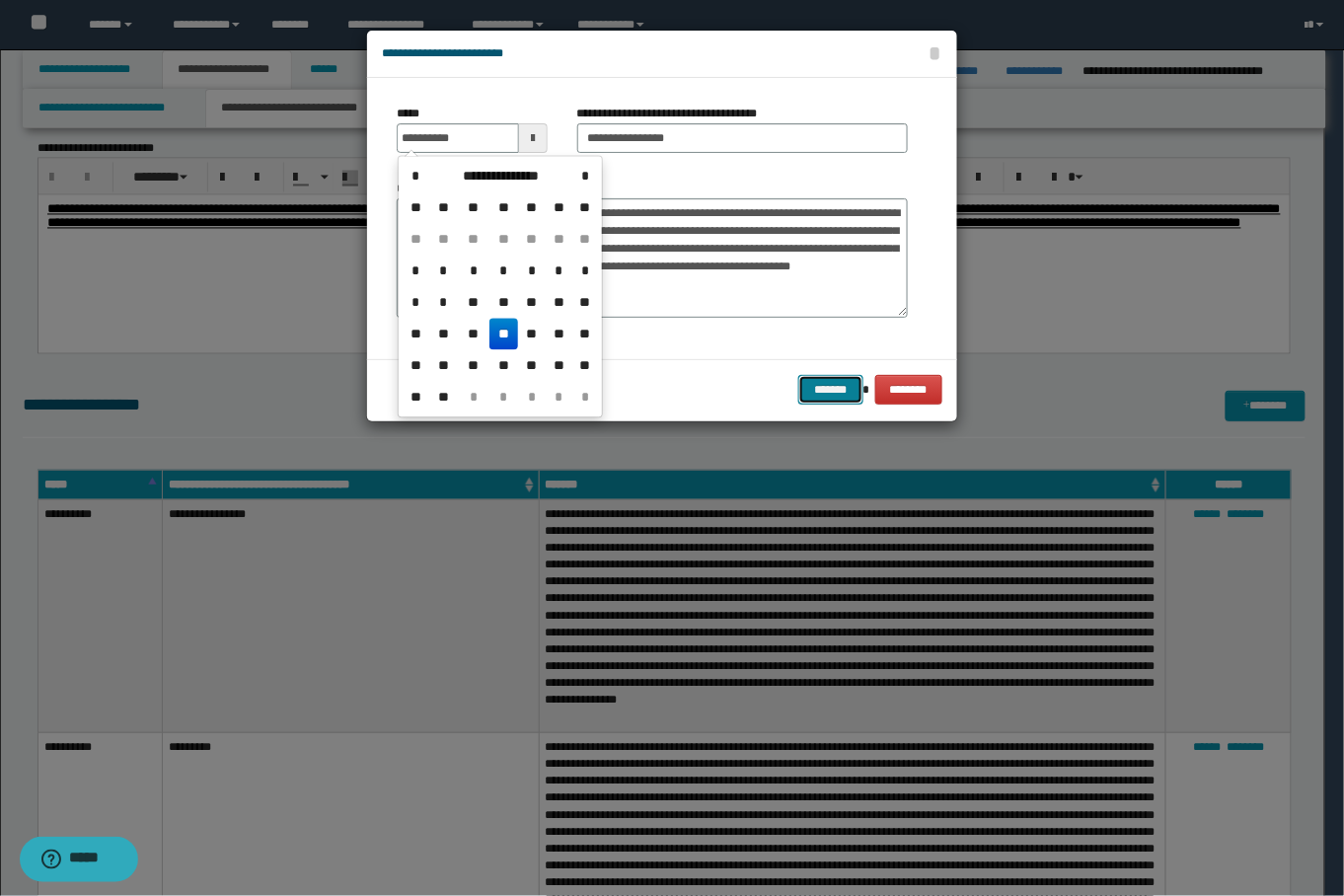 type on "**********" 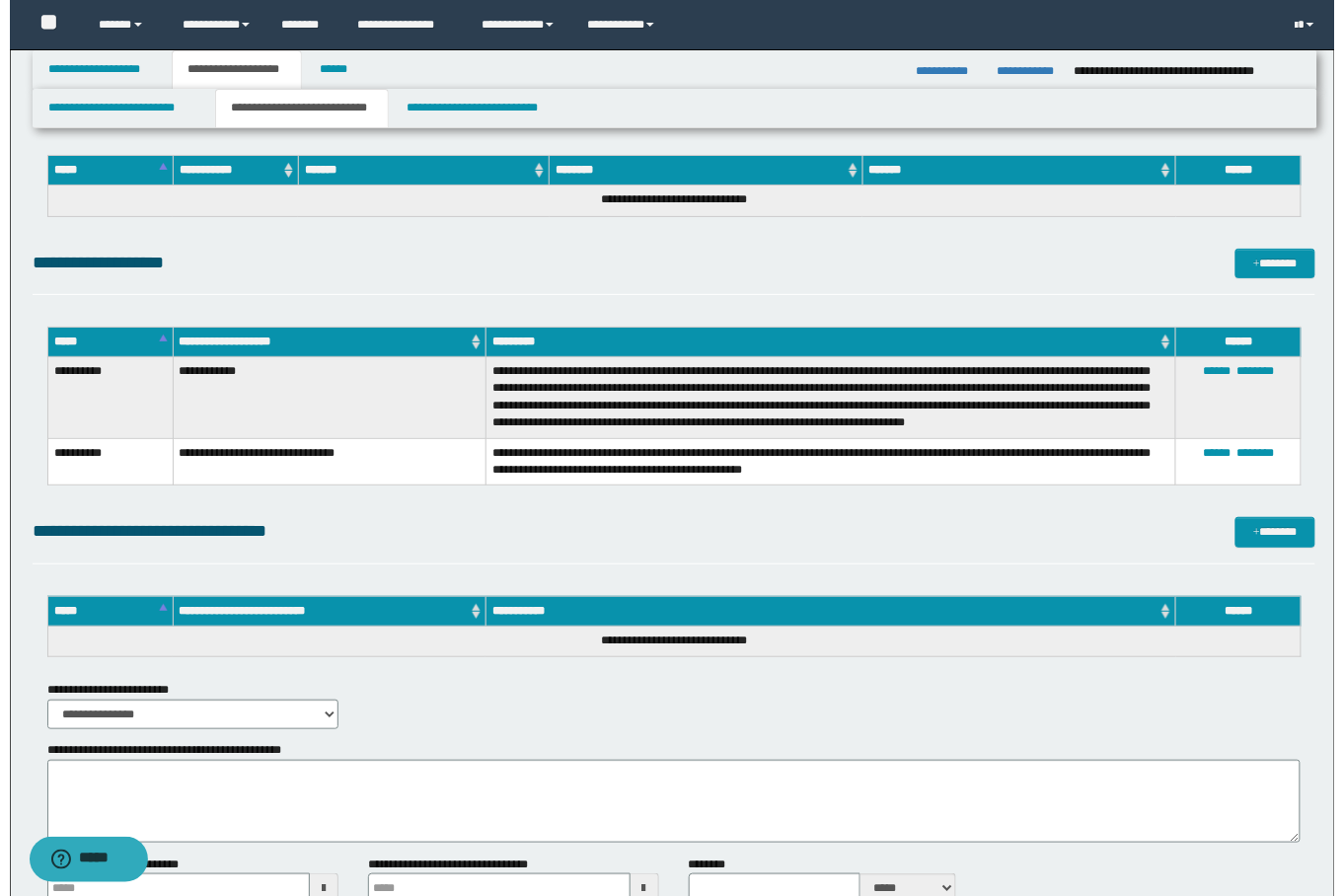 scroll, scrollTop: 1970, scrollLeft: 0, axis: vertical 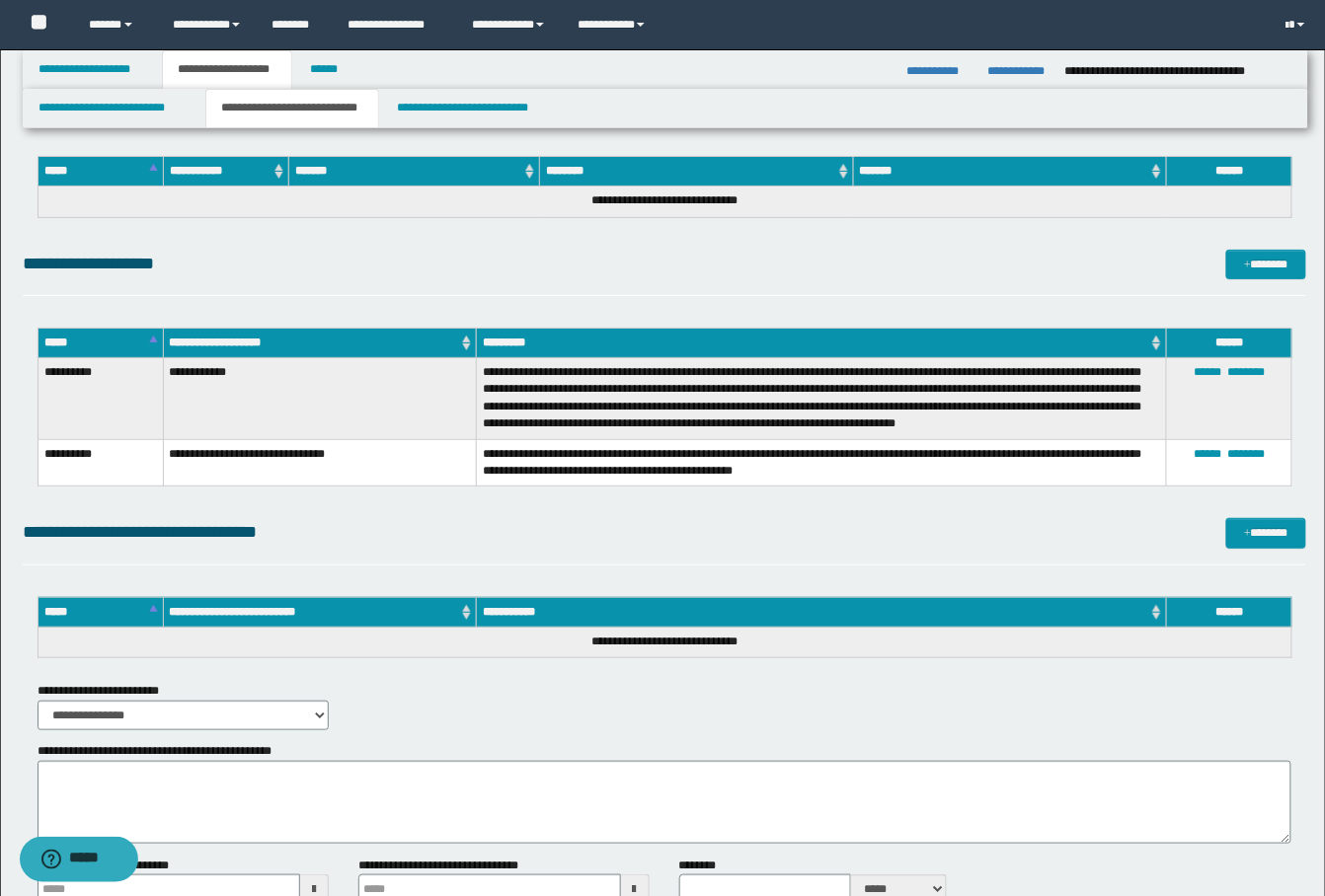 click on "**********" at bounding box center [664, 273] 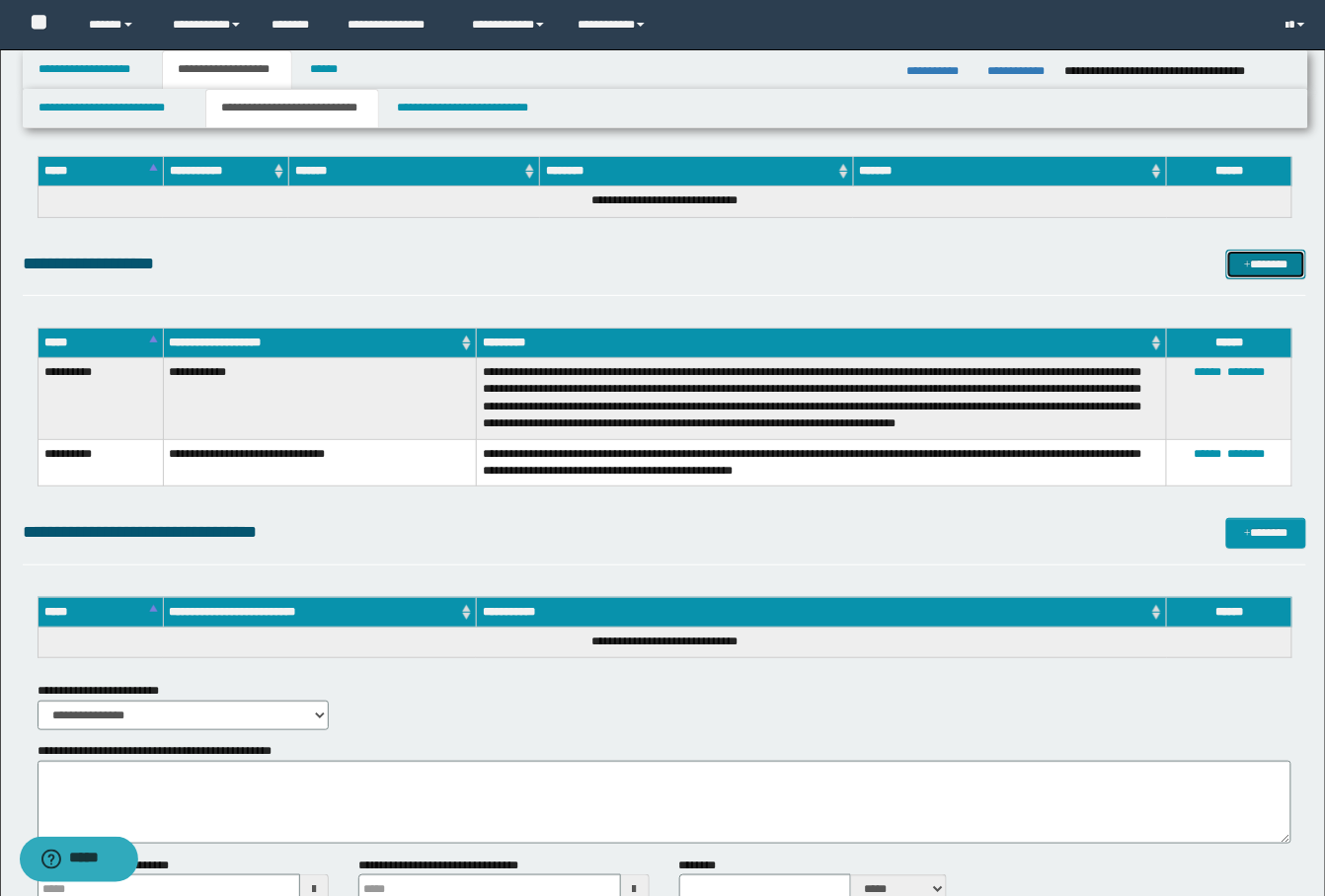 click on "*******" at bounding box center [1266, 264] 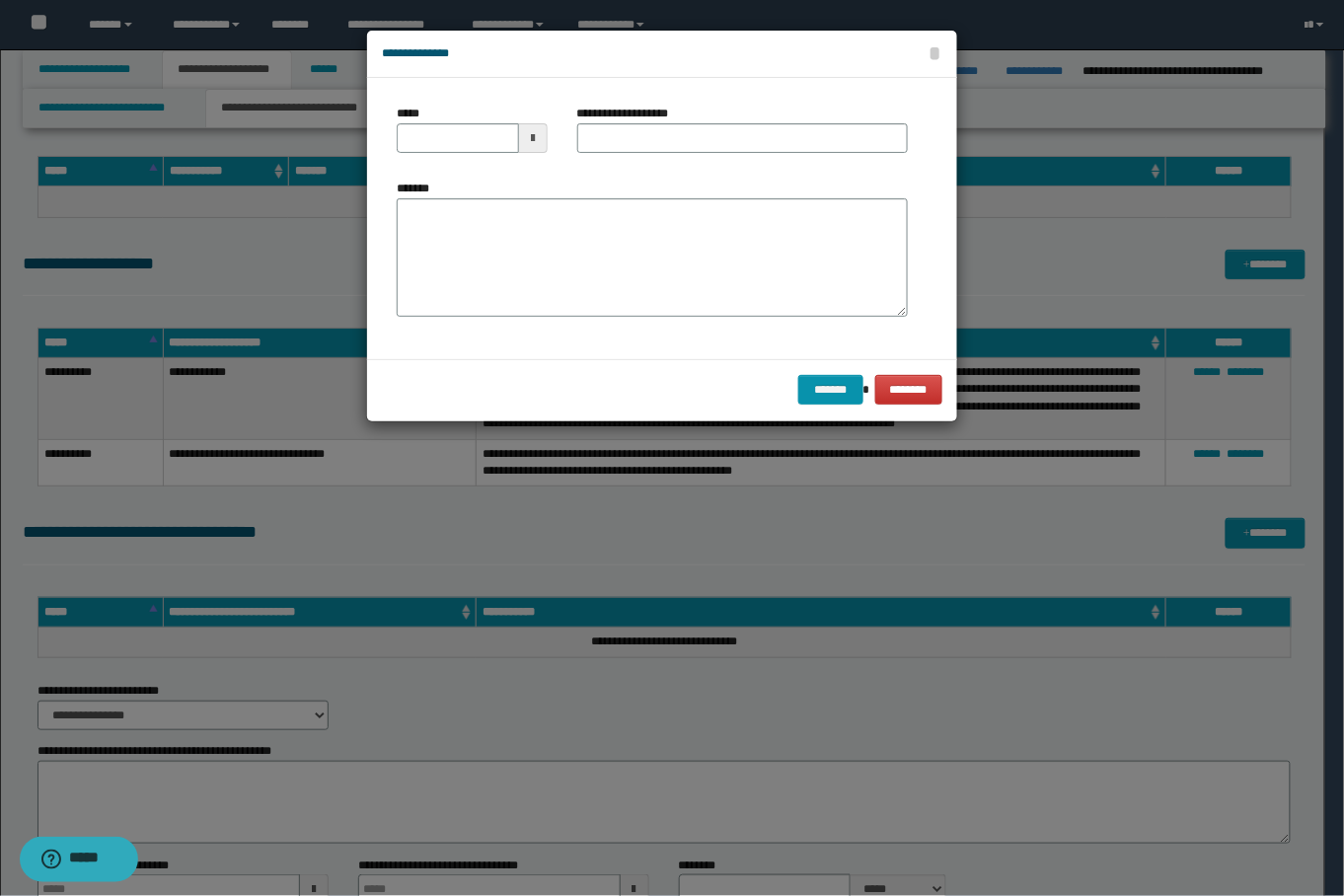 click on "**********" at bounding box center [651, 218] 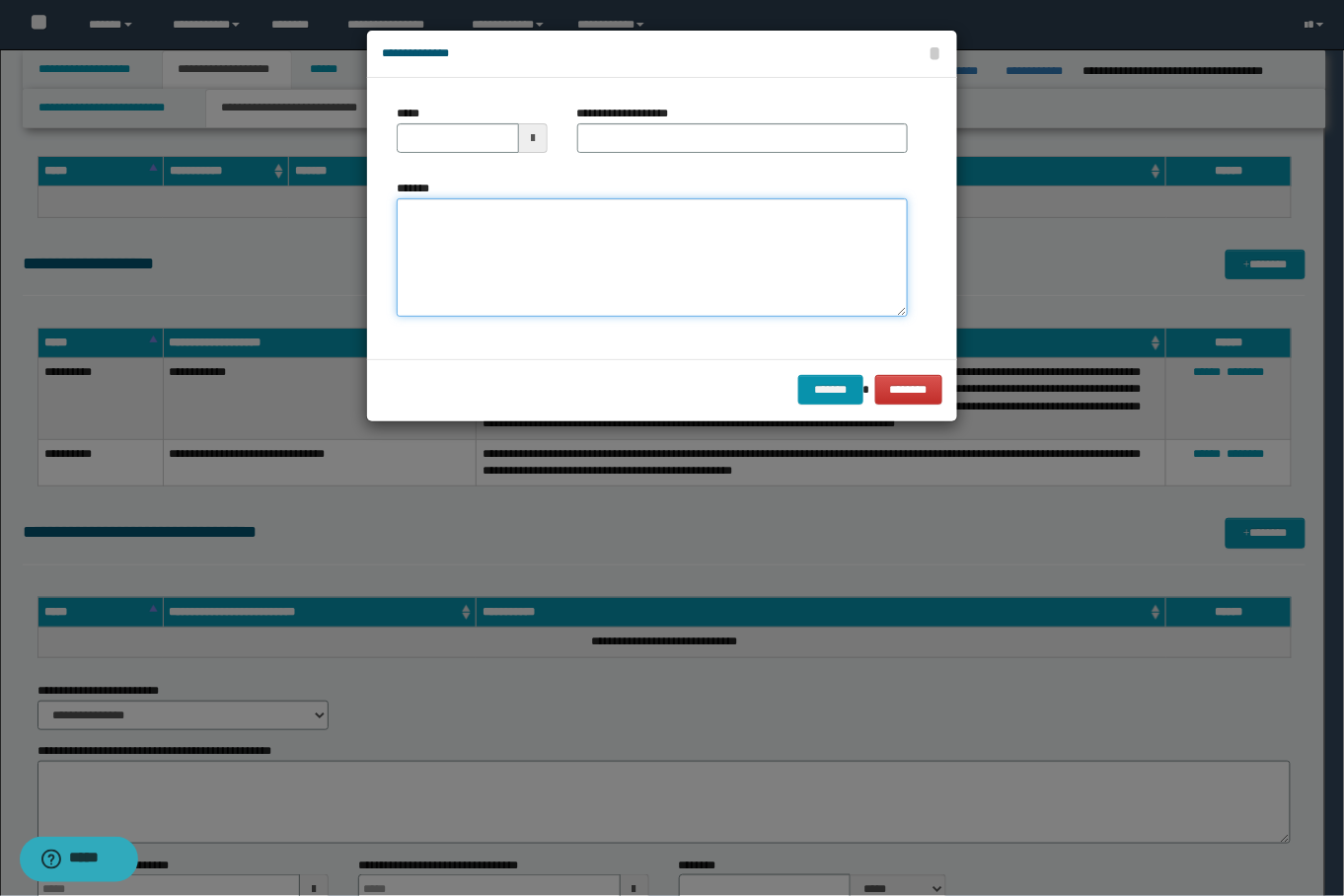 click on "*******" at bounding box center (651, 258) 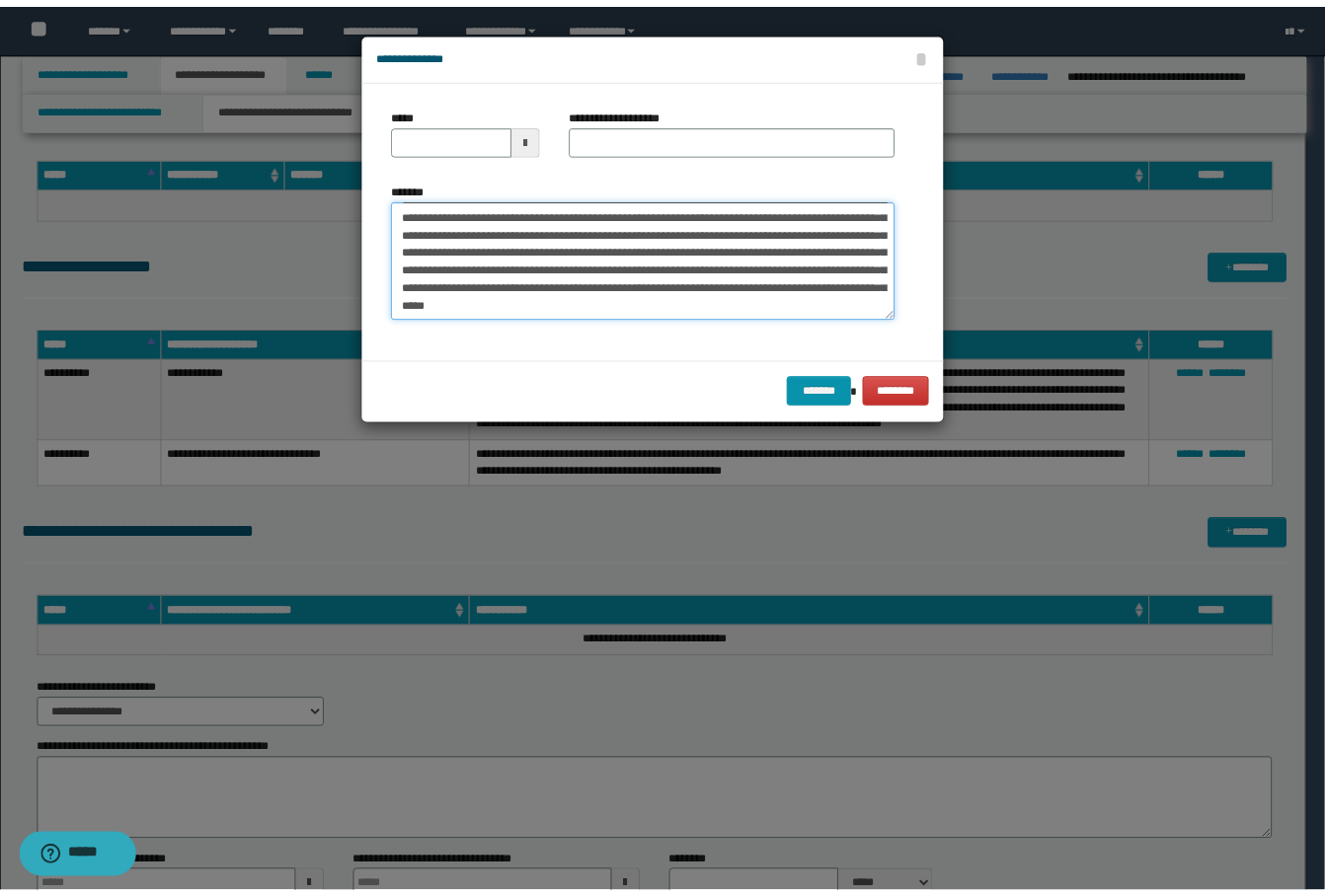 scroll, scrollTop: 0, scrollLeft: 0, axis: both 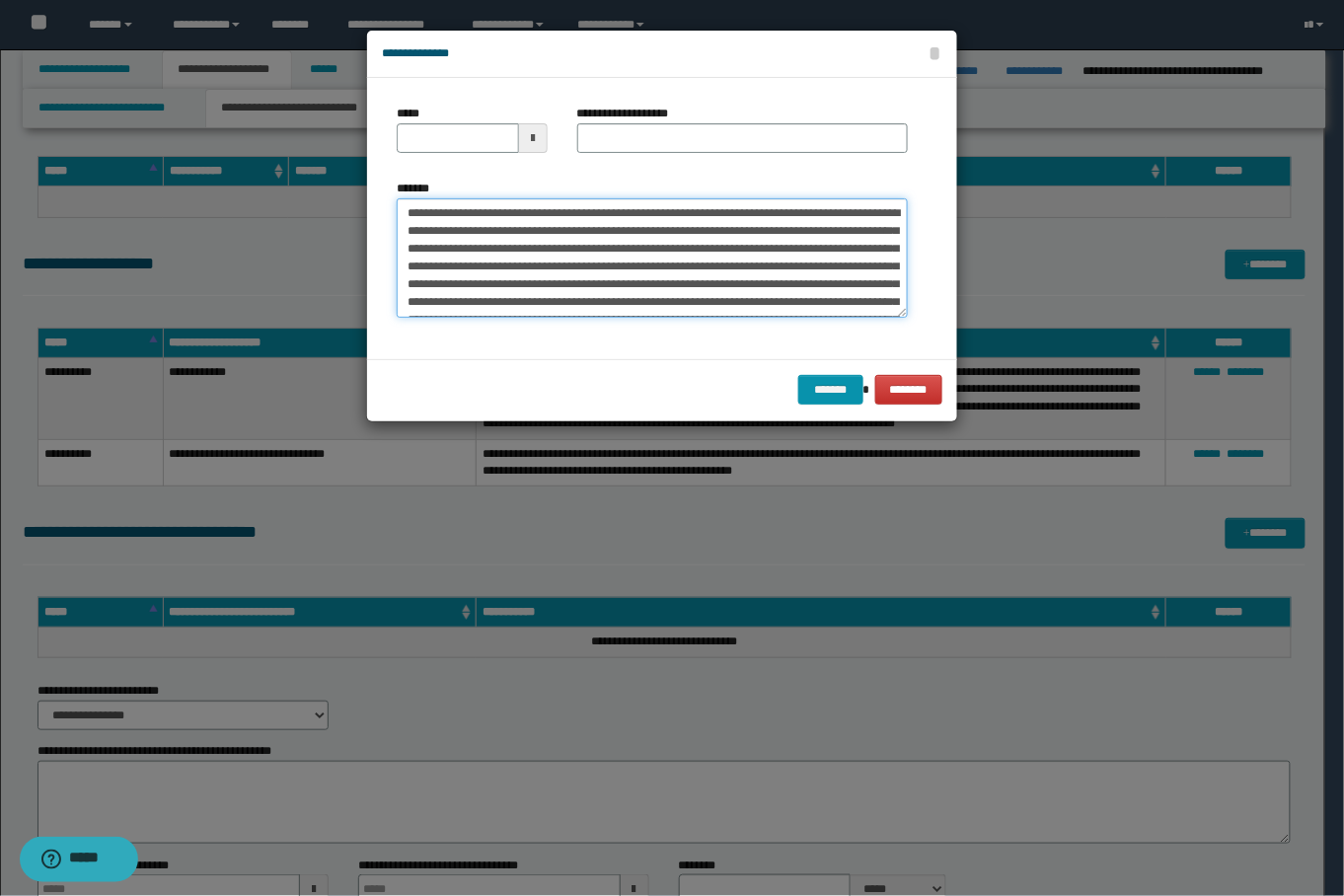 drag, startPoint x: 730, startPoint y: 215, endPoint x: 485, endPoint y: 206, distance: 245.16525 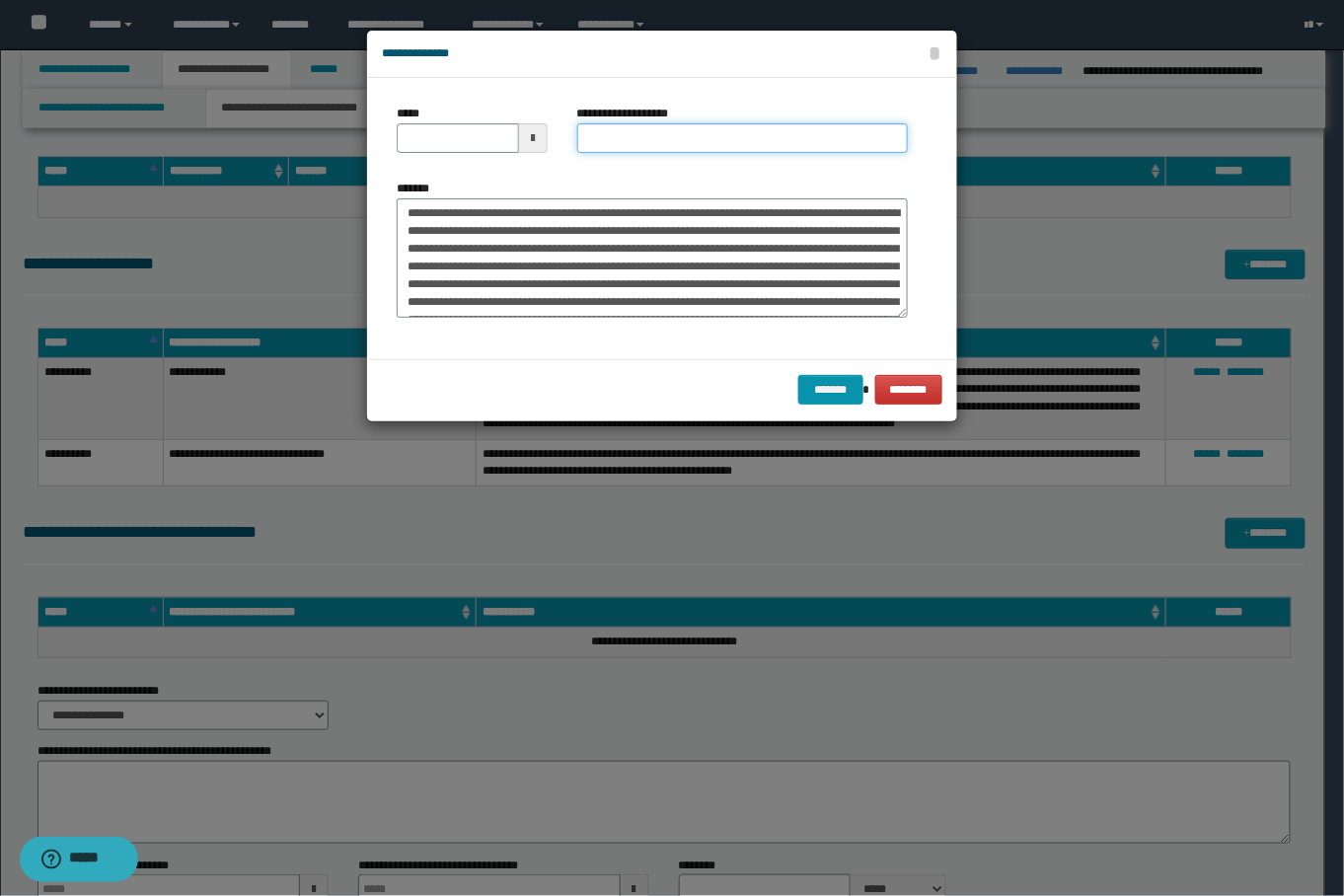 click on "**********" at bounding box center [742, 138] 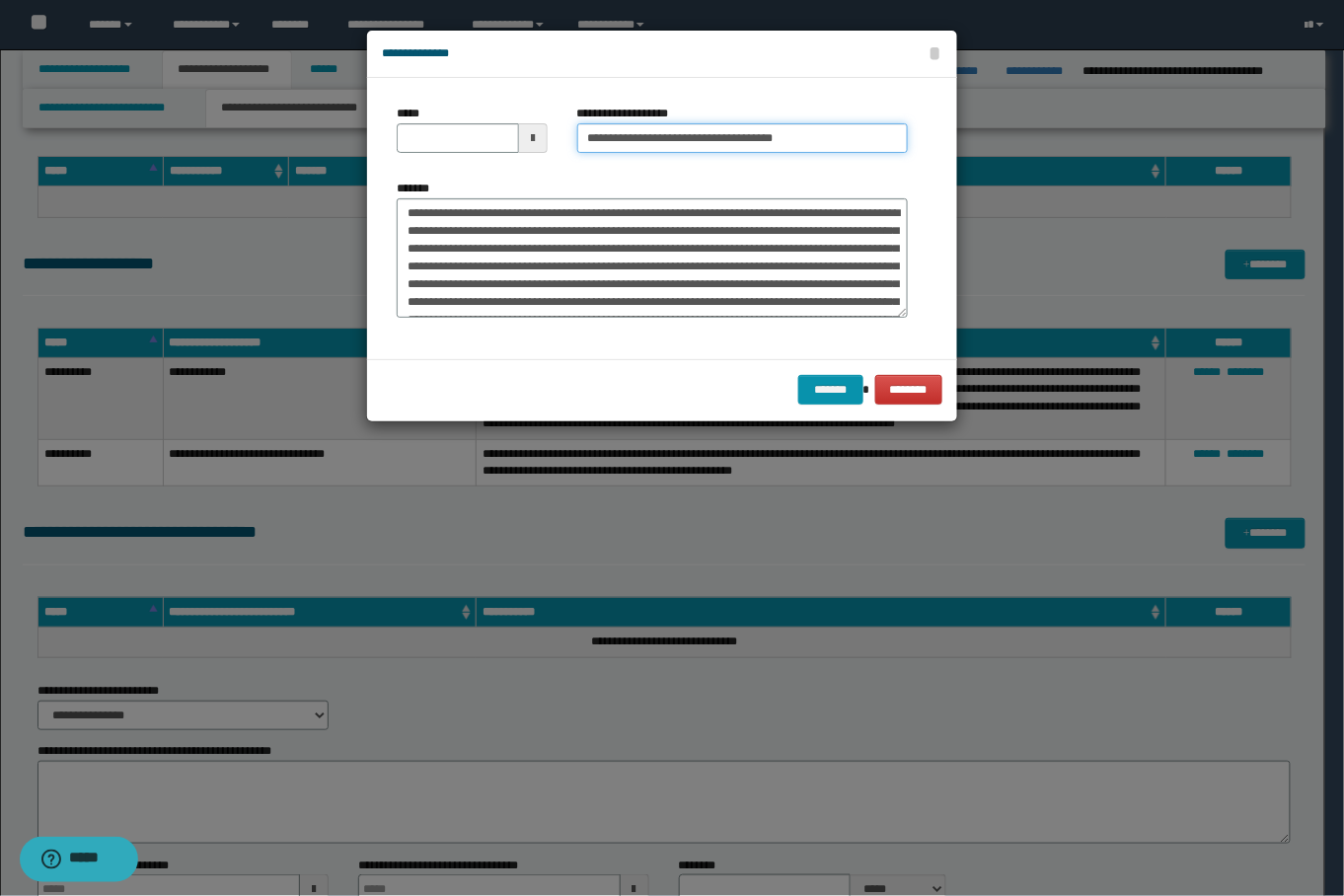 type on "**********" 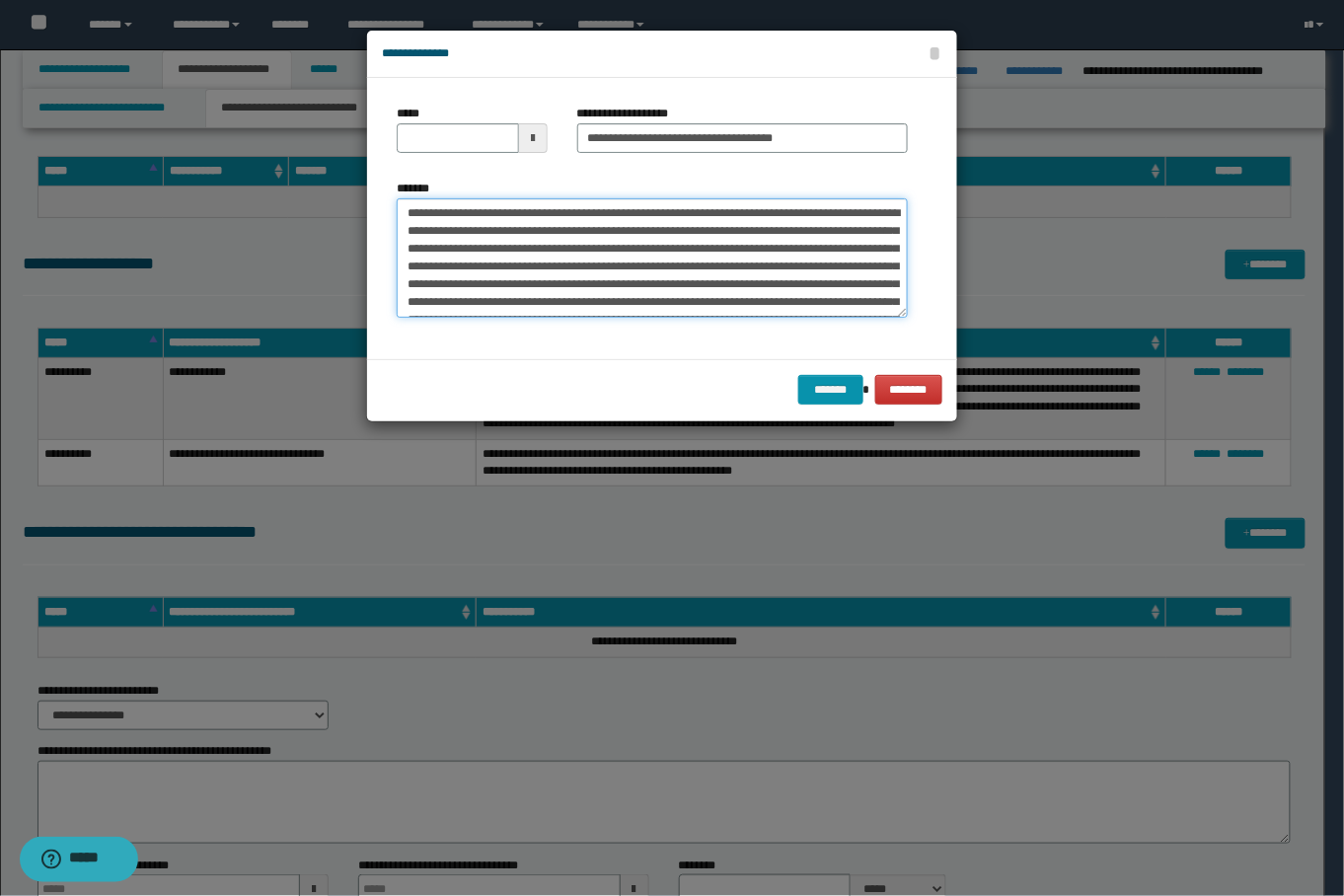 drag, startPoint x: 507, startPoint y: 202, endPoint x: 336, endPoint y: 195, distance: 171.14321 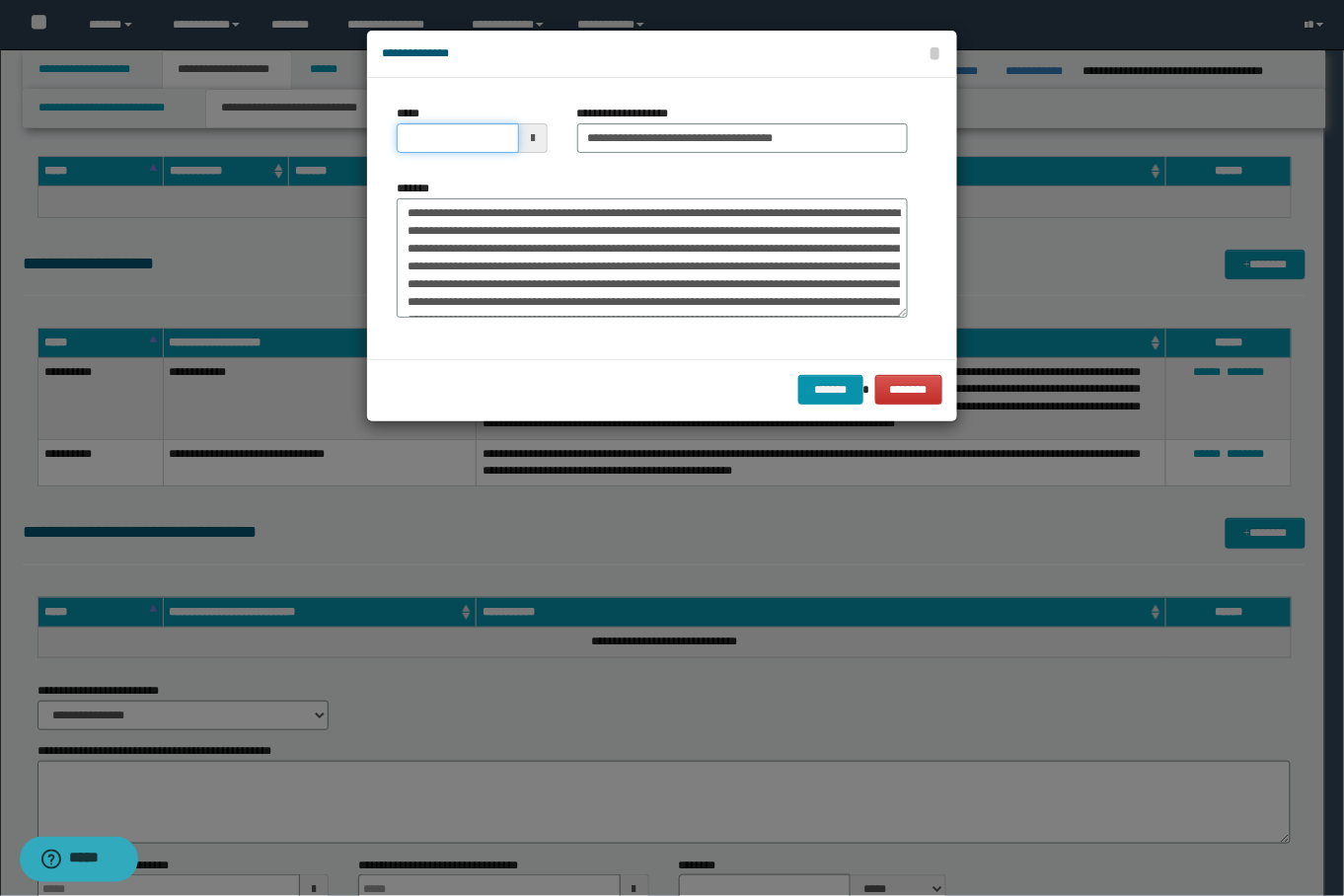 click on "*****" at bounding box center (457, 138) 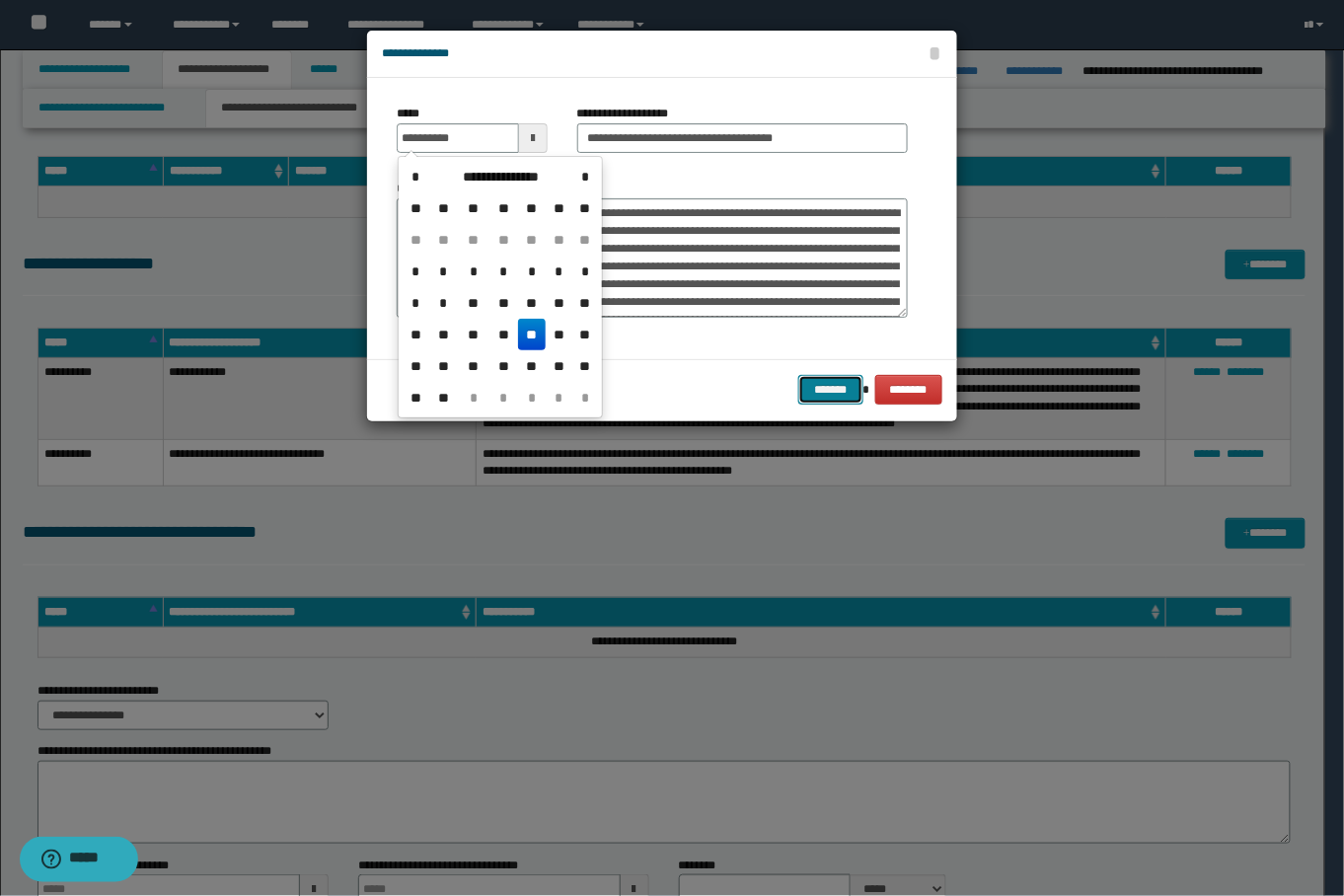 type on "**********" 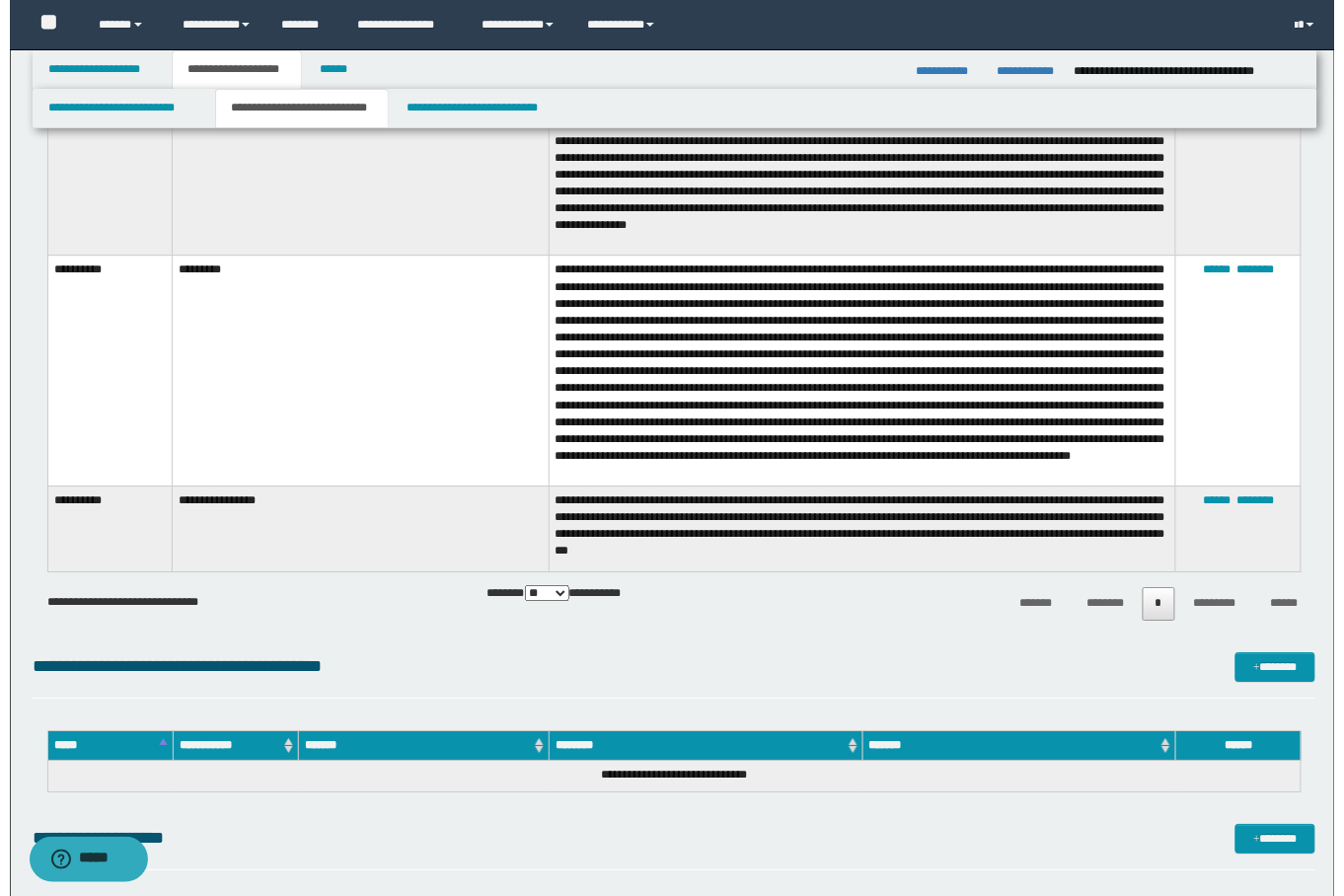 scroll, scrollTop: 1055, scrollLeft: 0, axis: vertical 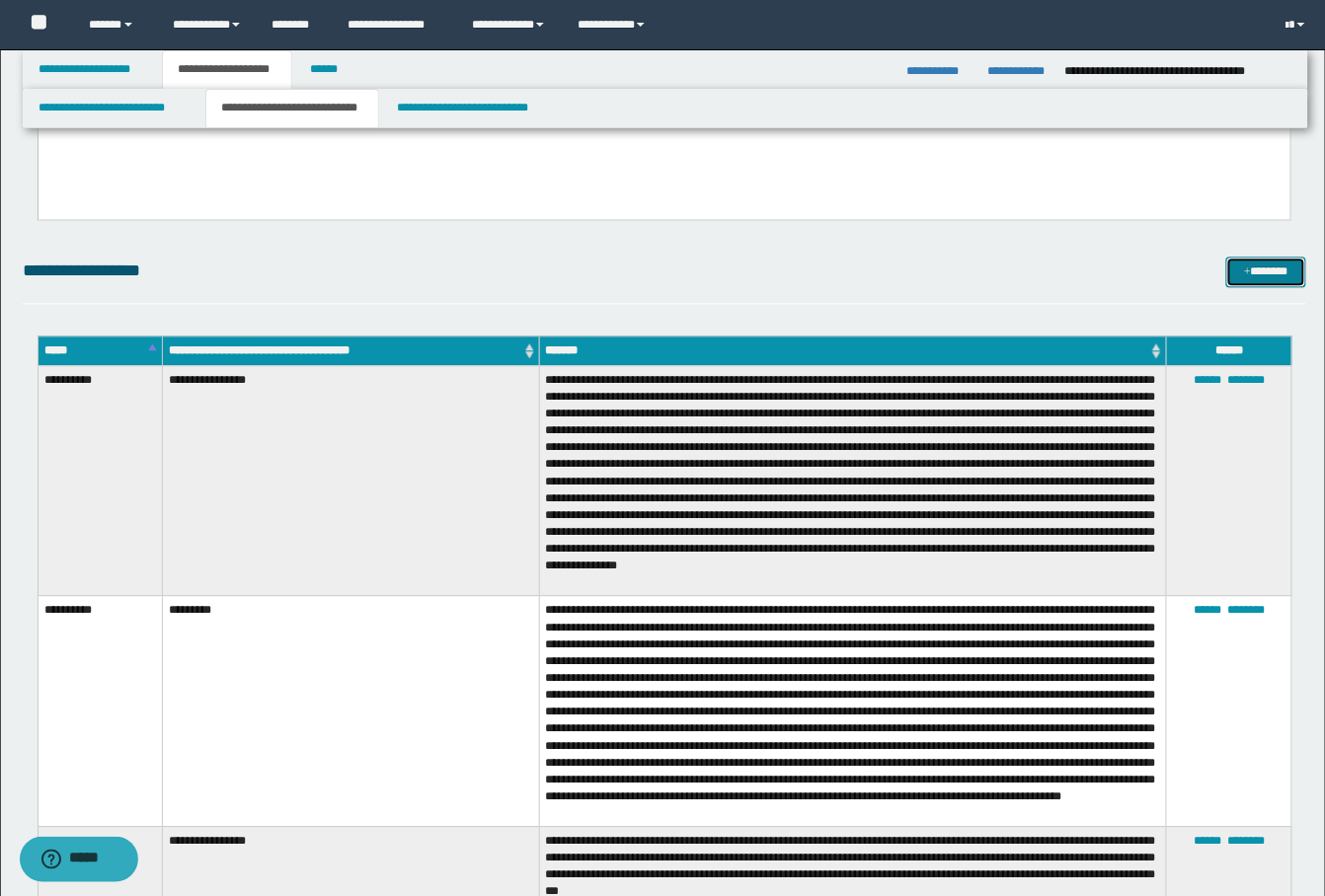 click on "*******" at bounding box center [1266, 271] 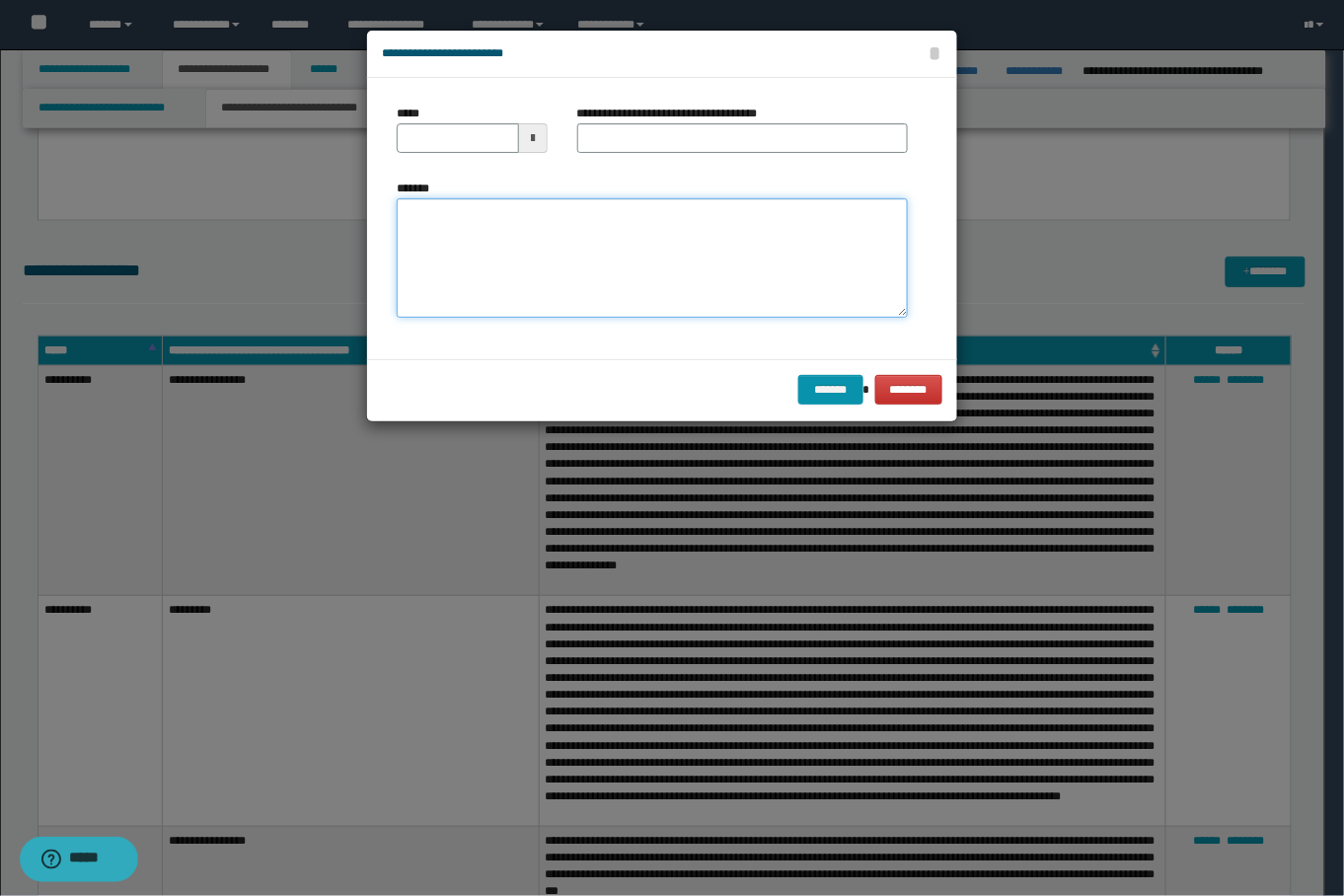 click on "*******" at bounding box center [651, 258] 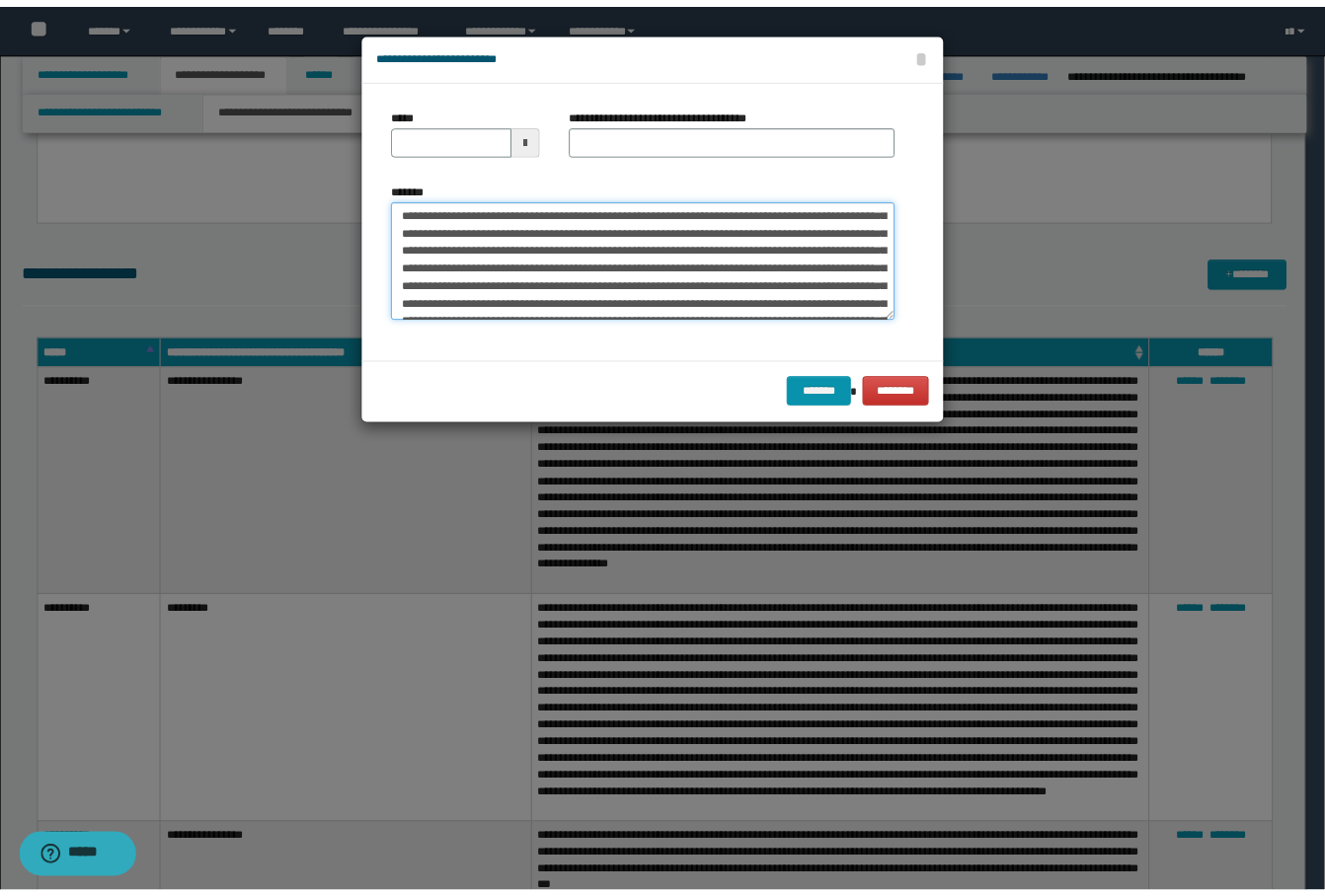 scroll, scrollTop: 0, scrollLeft: 0, axis: both 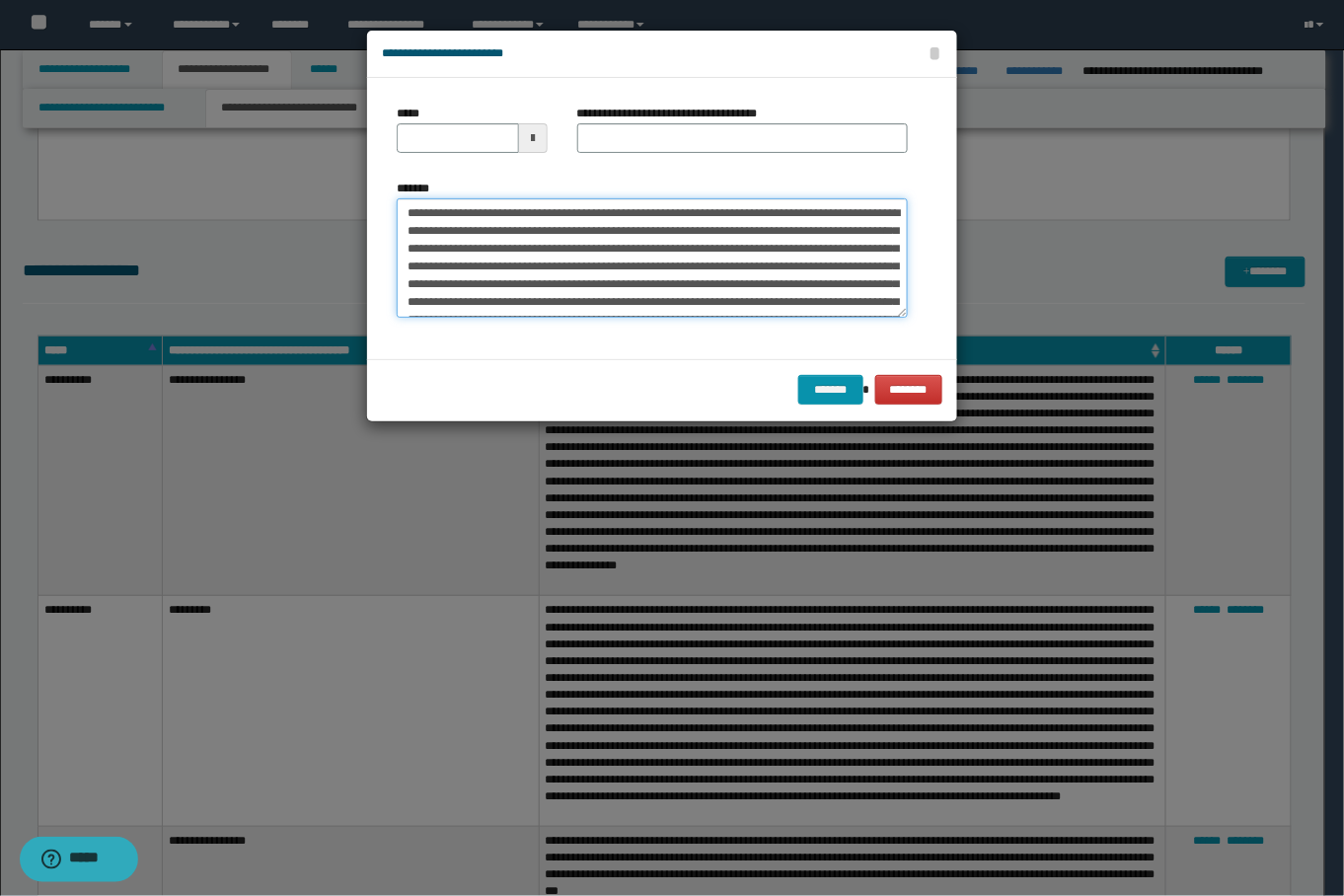 type on "**********" 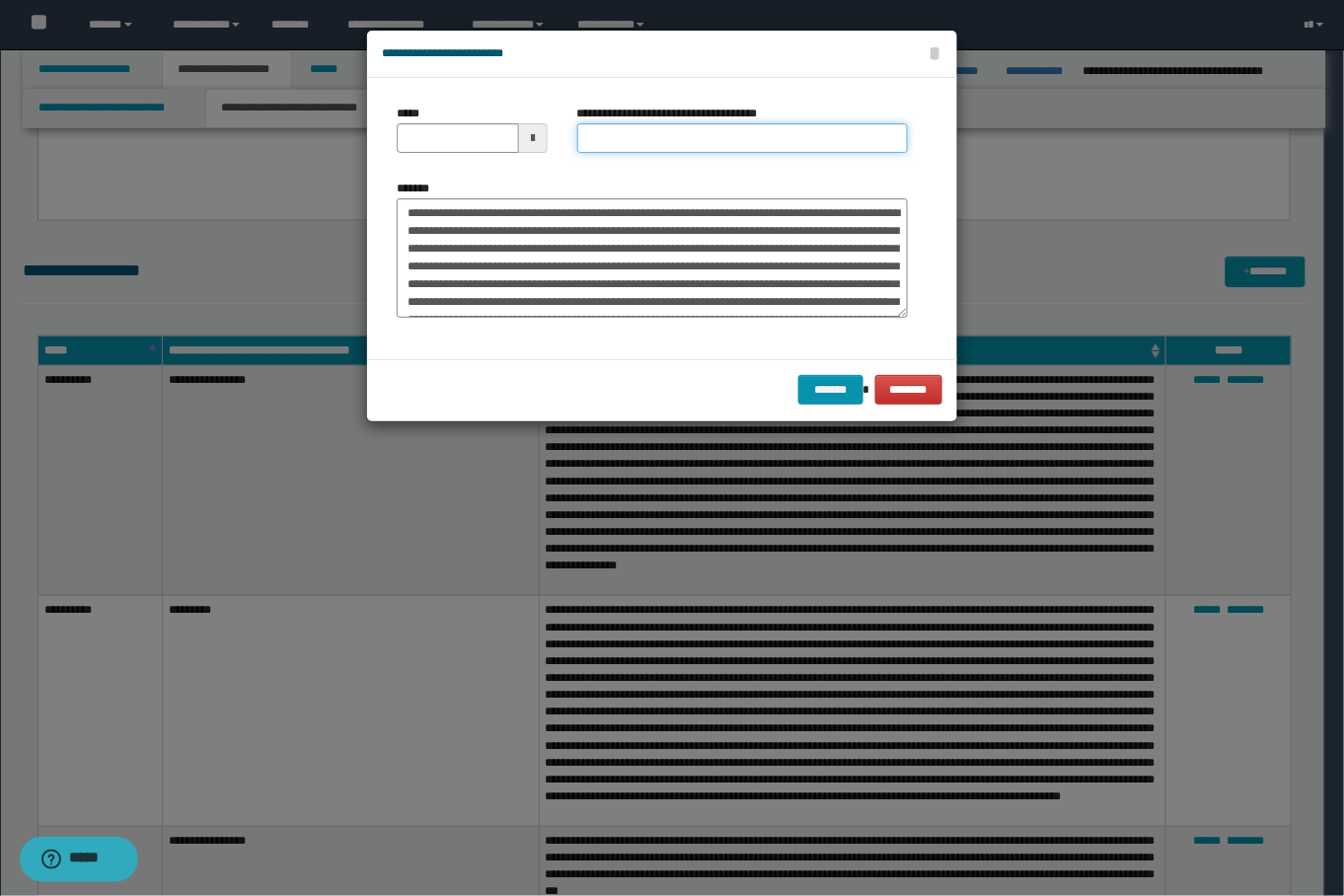 click on "**********" at bounding box center [742, 138] 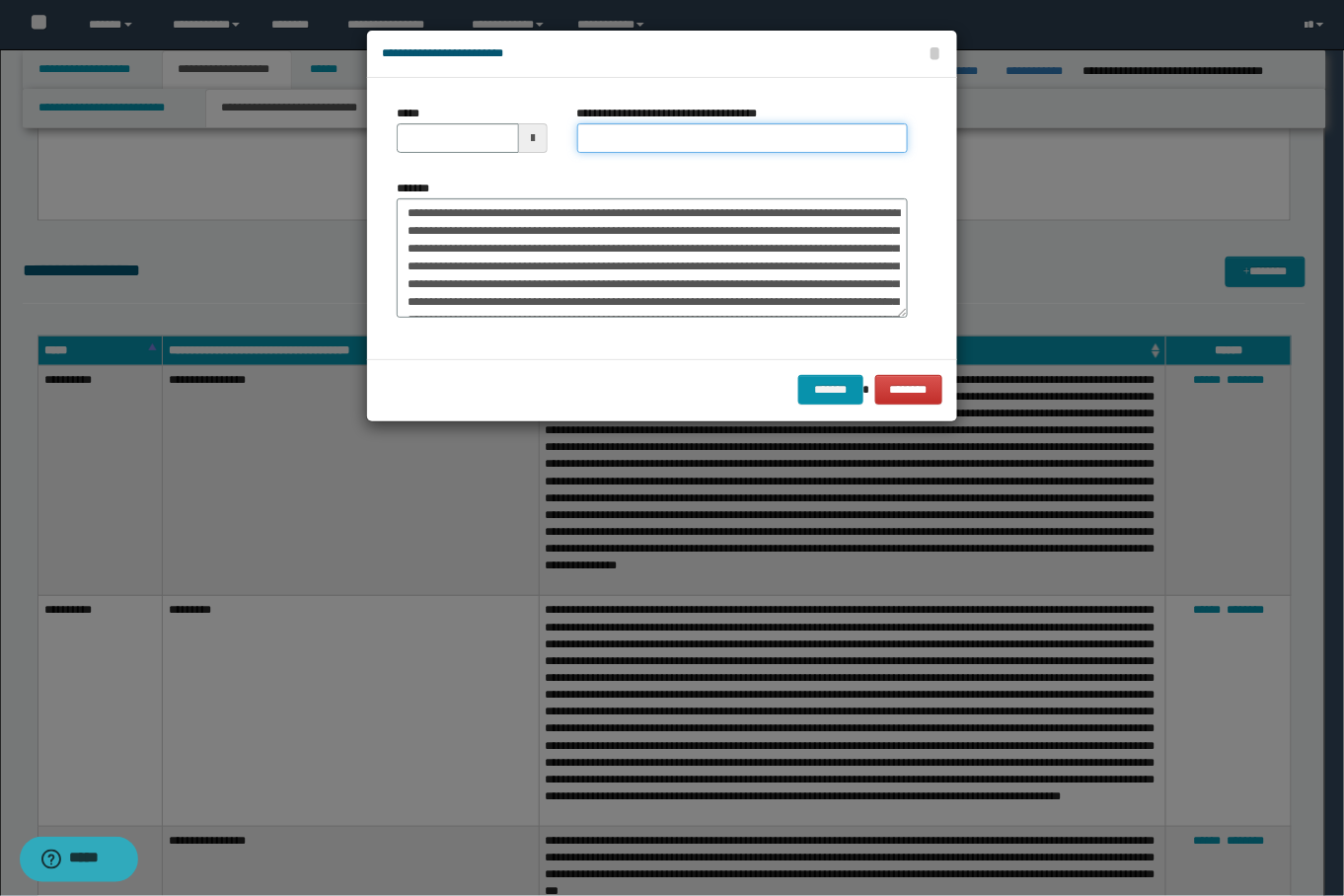 type on "**********" 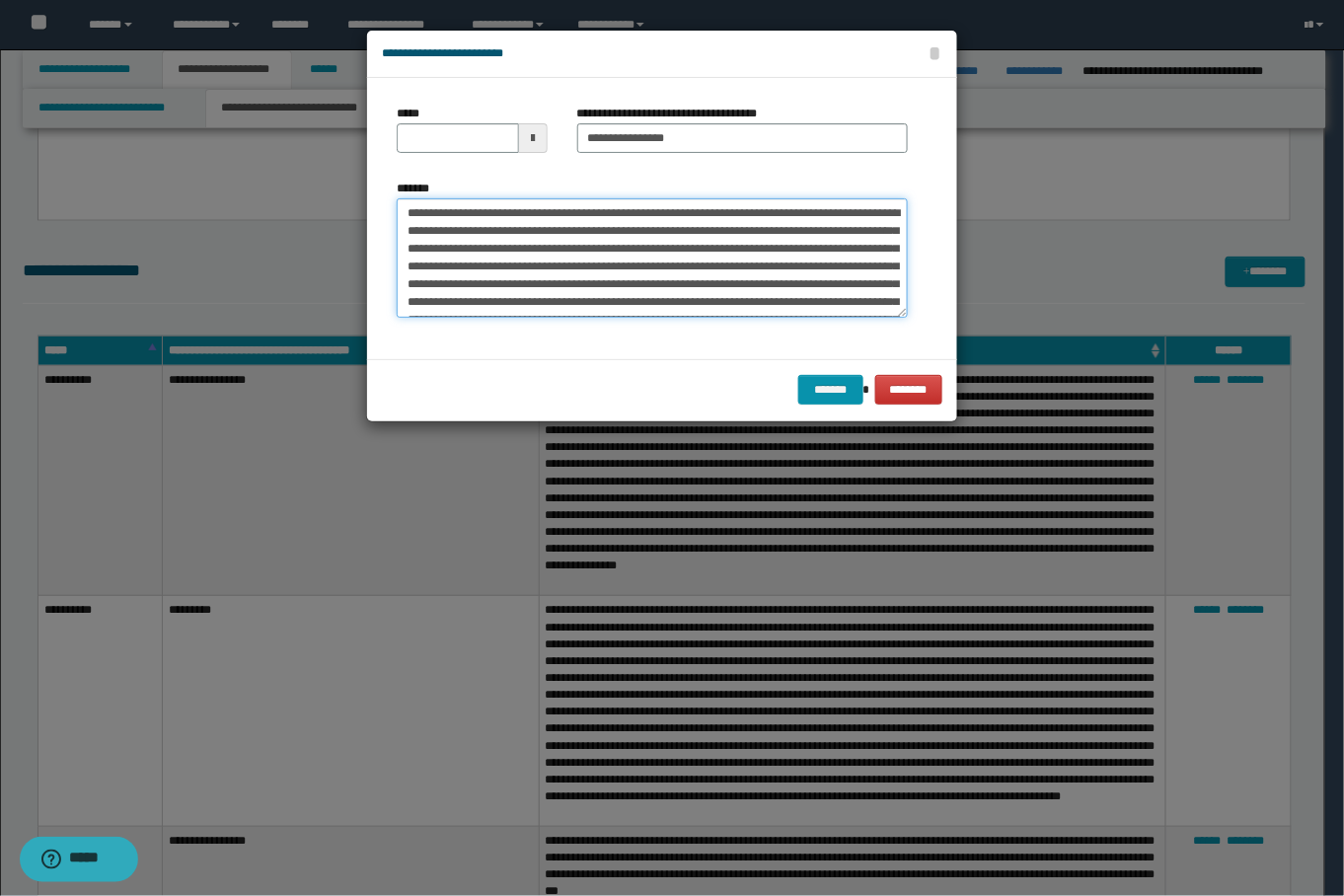 drag, startPoint x: 614, startPoint y: 207, endPoint x: 253, endPoint y: 201, distance: 361.04986 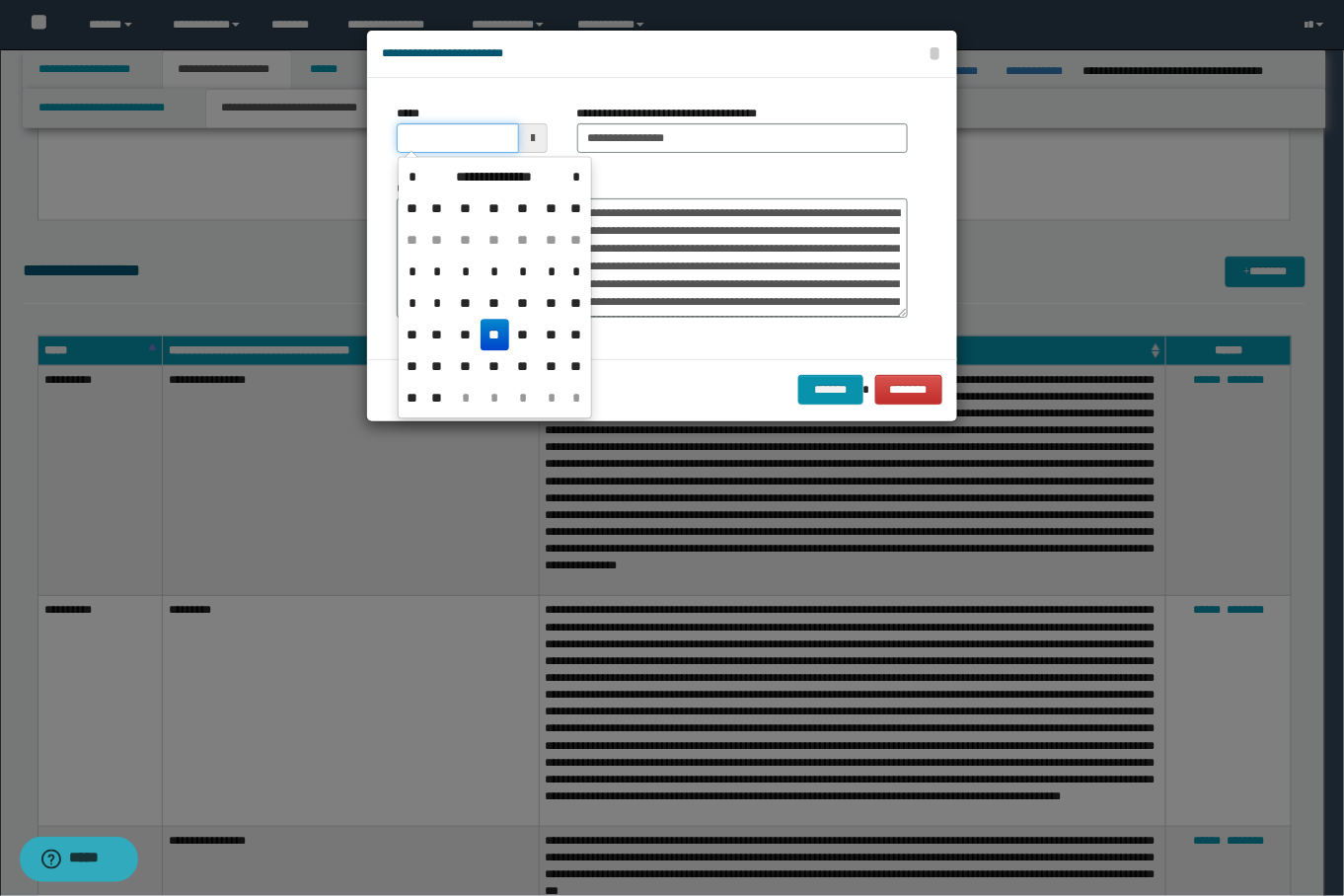 click on "*****" at bounding box center (457, 138) 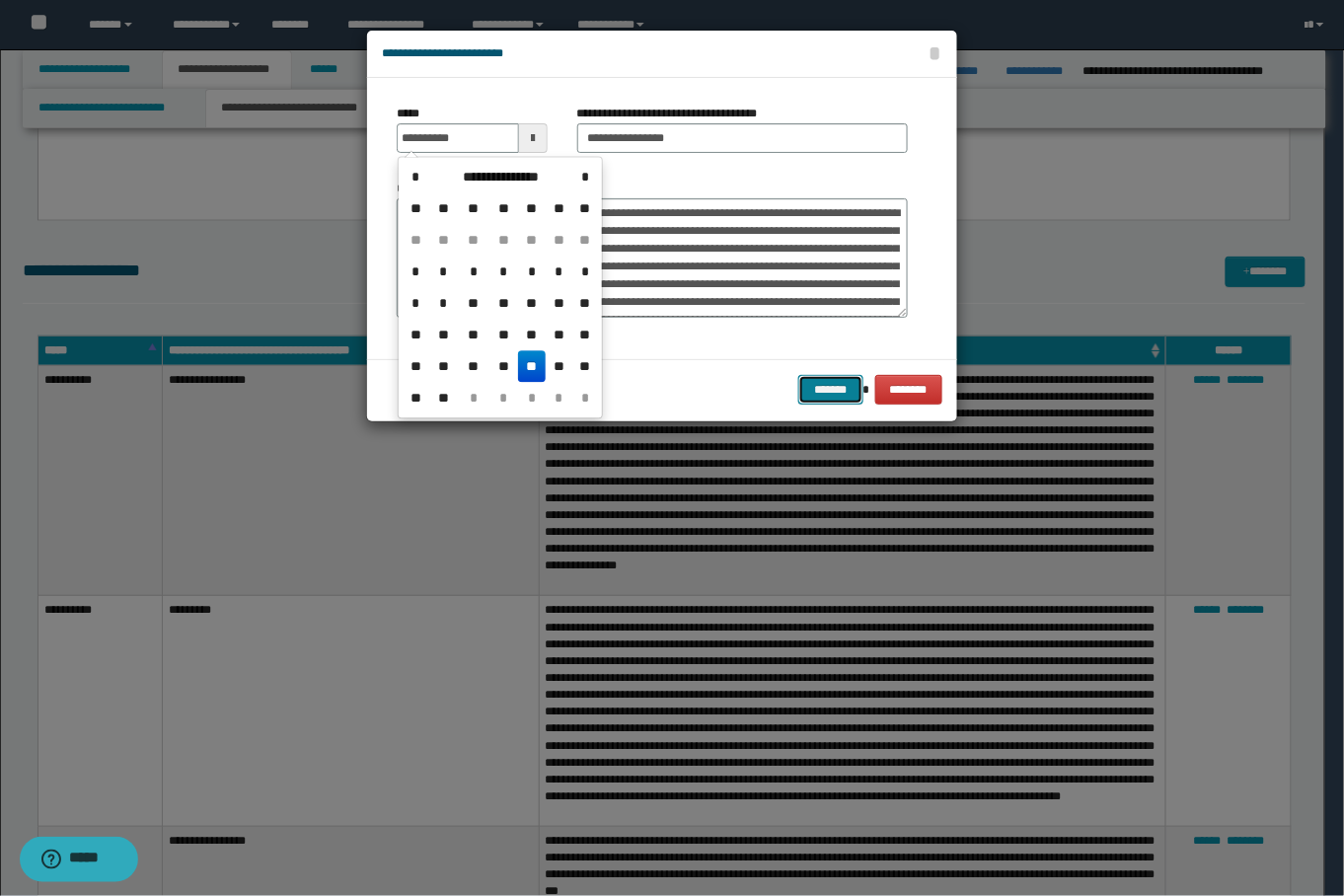 type on "**********" 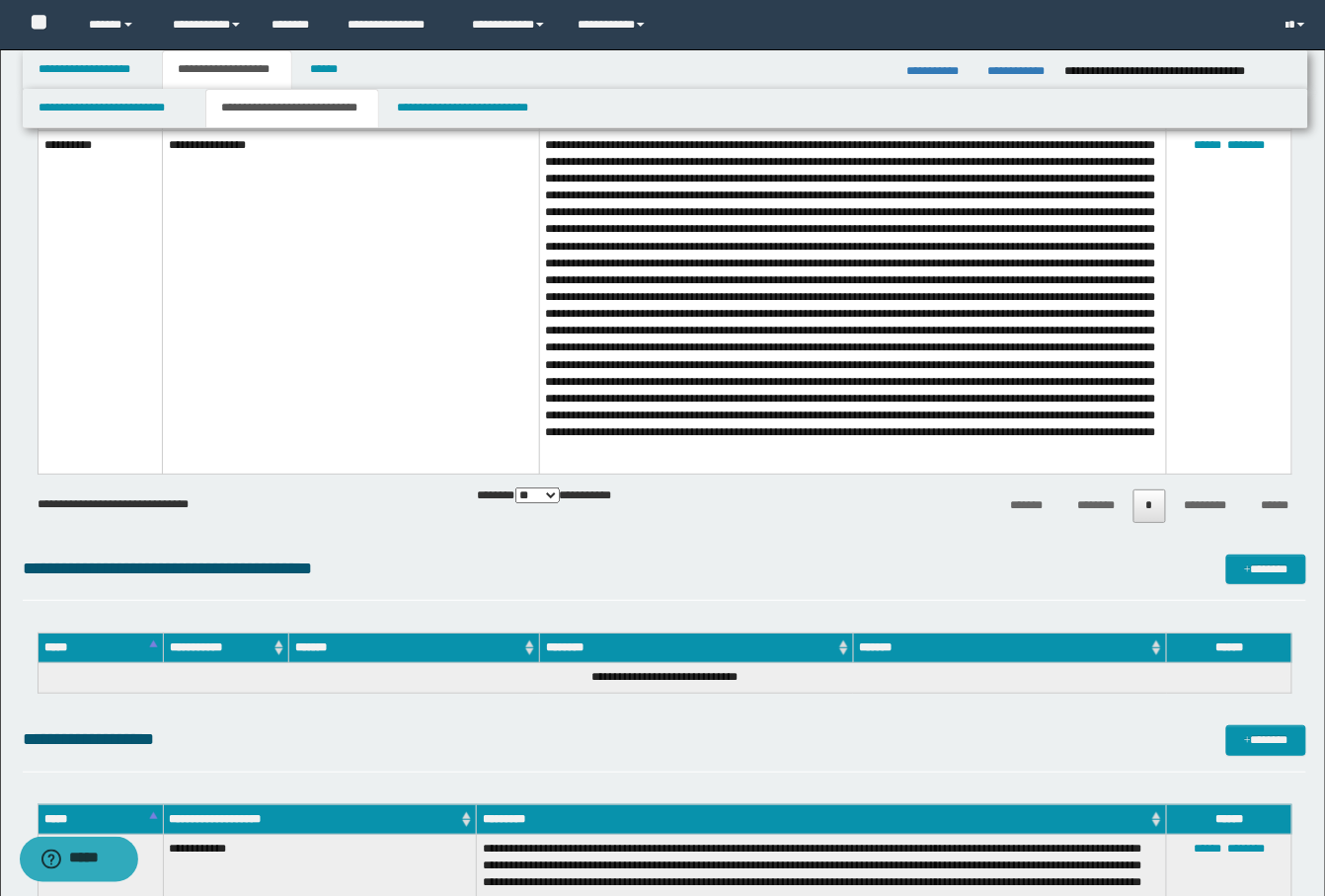 scroll, scrollTop: 2370, scrollLeft: 0, axis: vertical 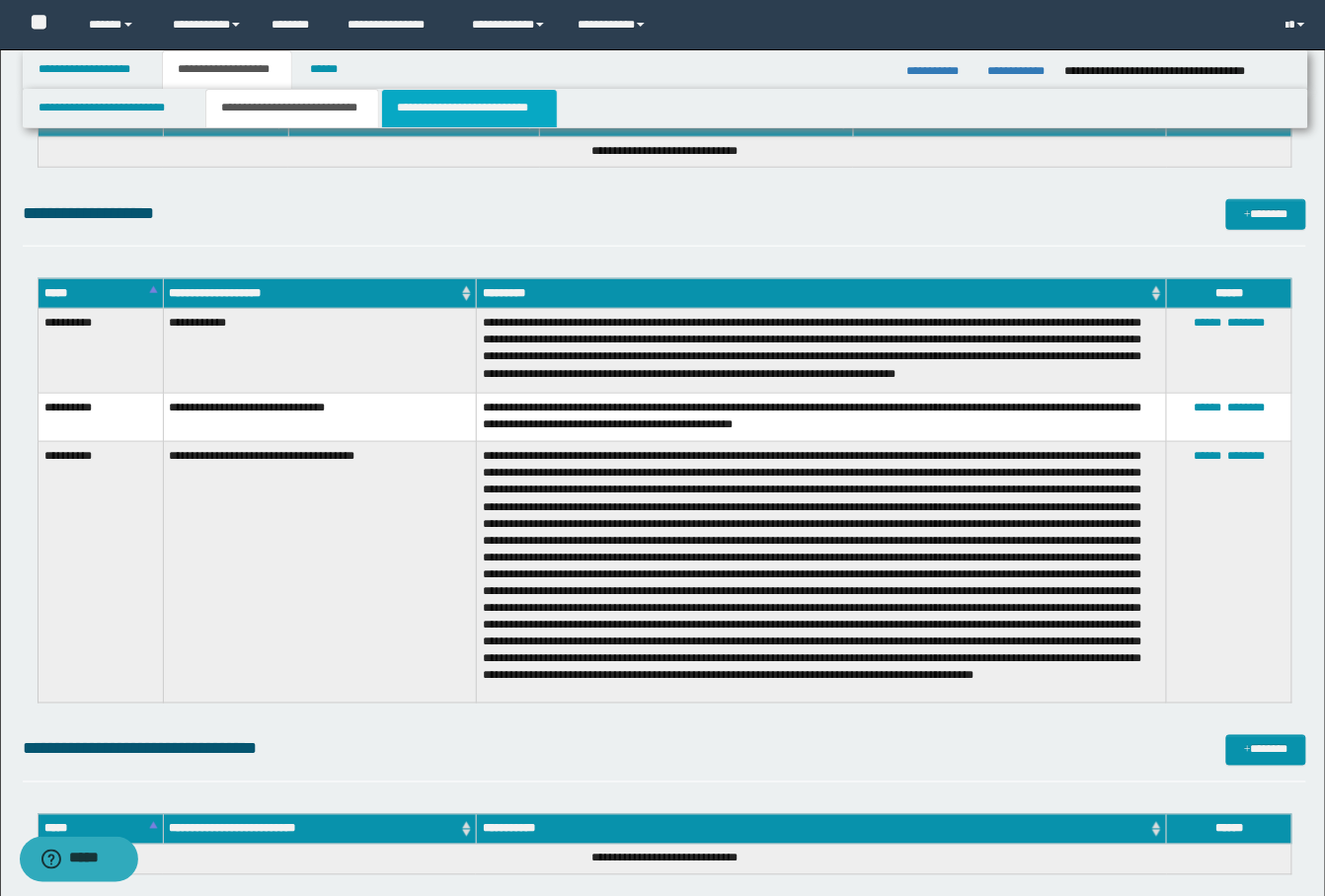 click on "**********" at bounding box center (469, 109) 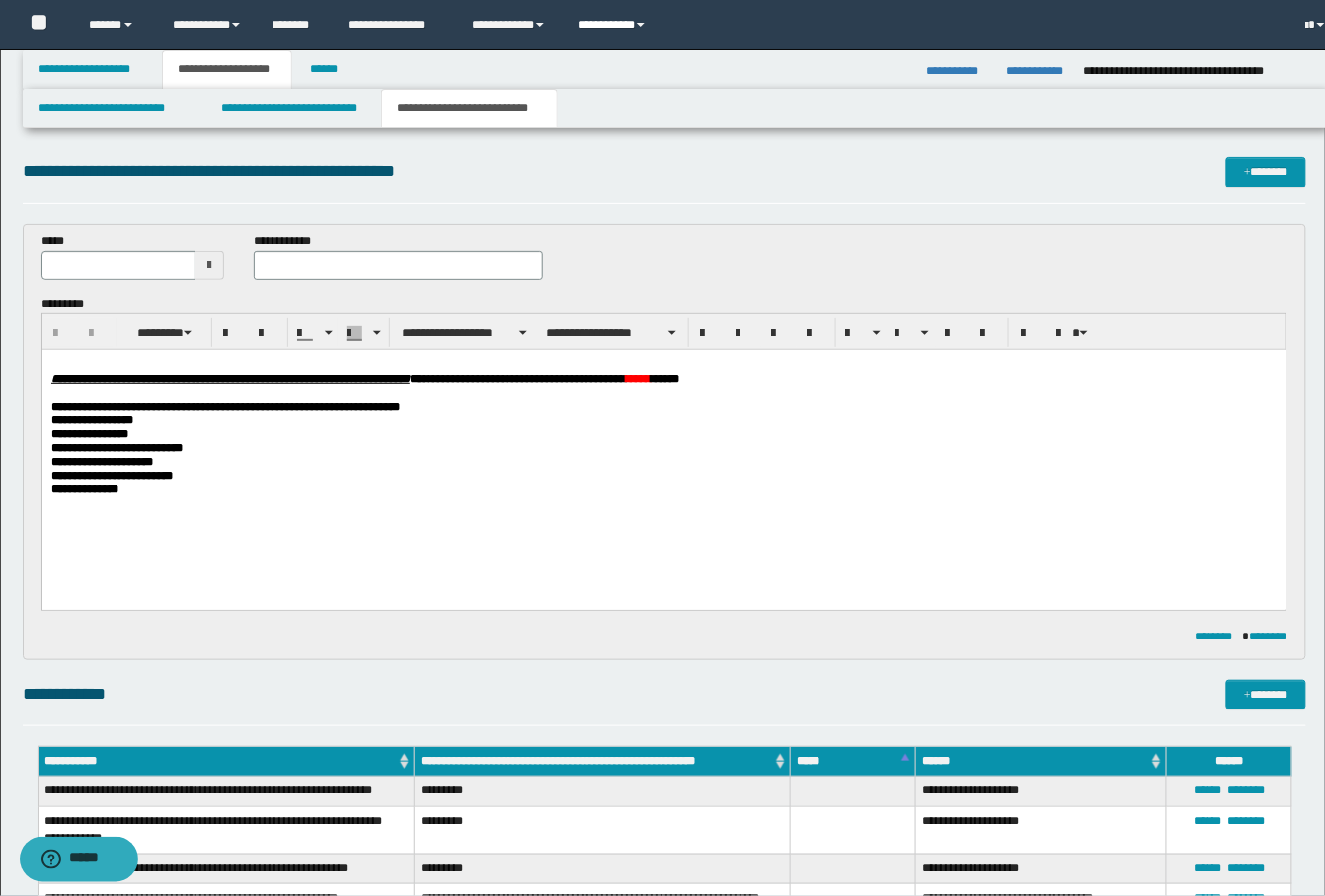 scroll, scrollTop: 0, scrollLeft: 0, axis: both 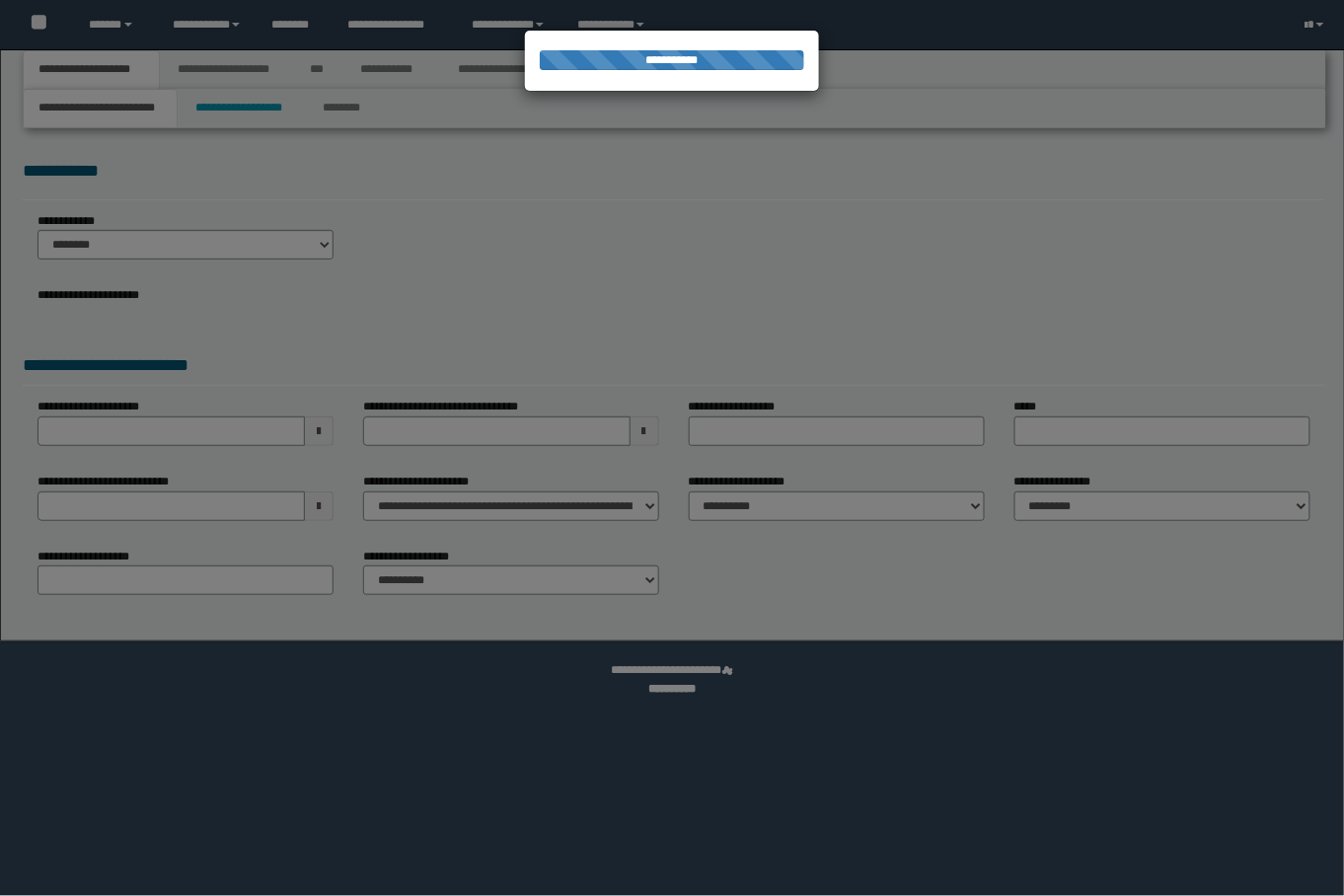 select on "*" 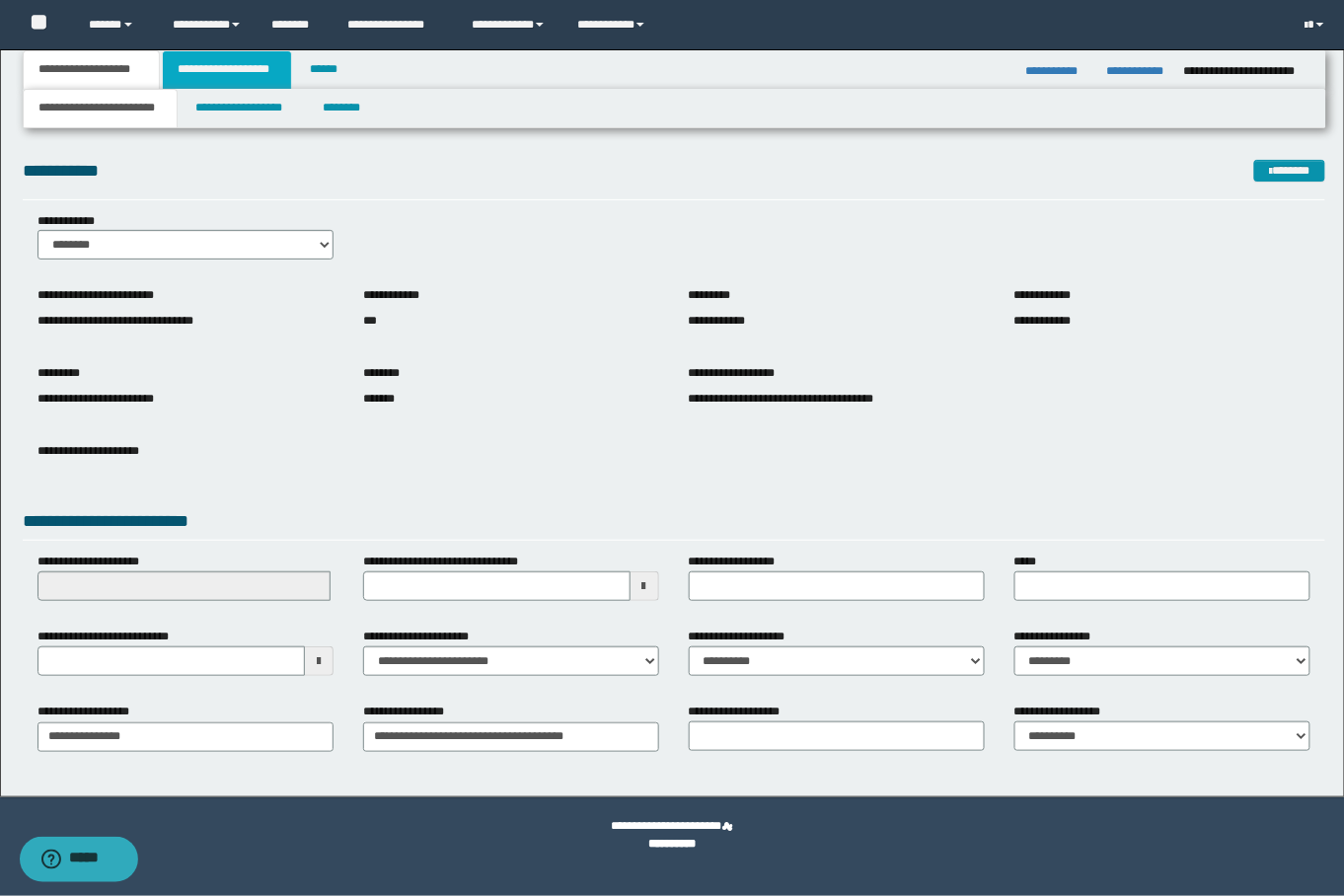 click on "**********" at bounding box center (227, 70) 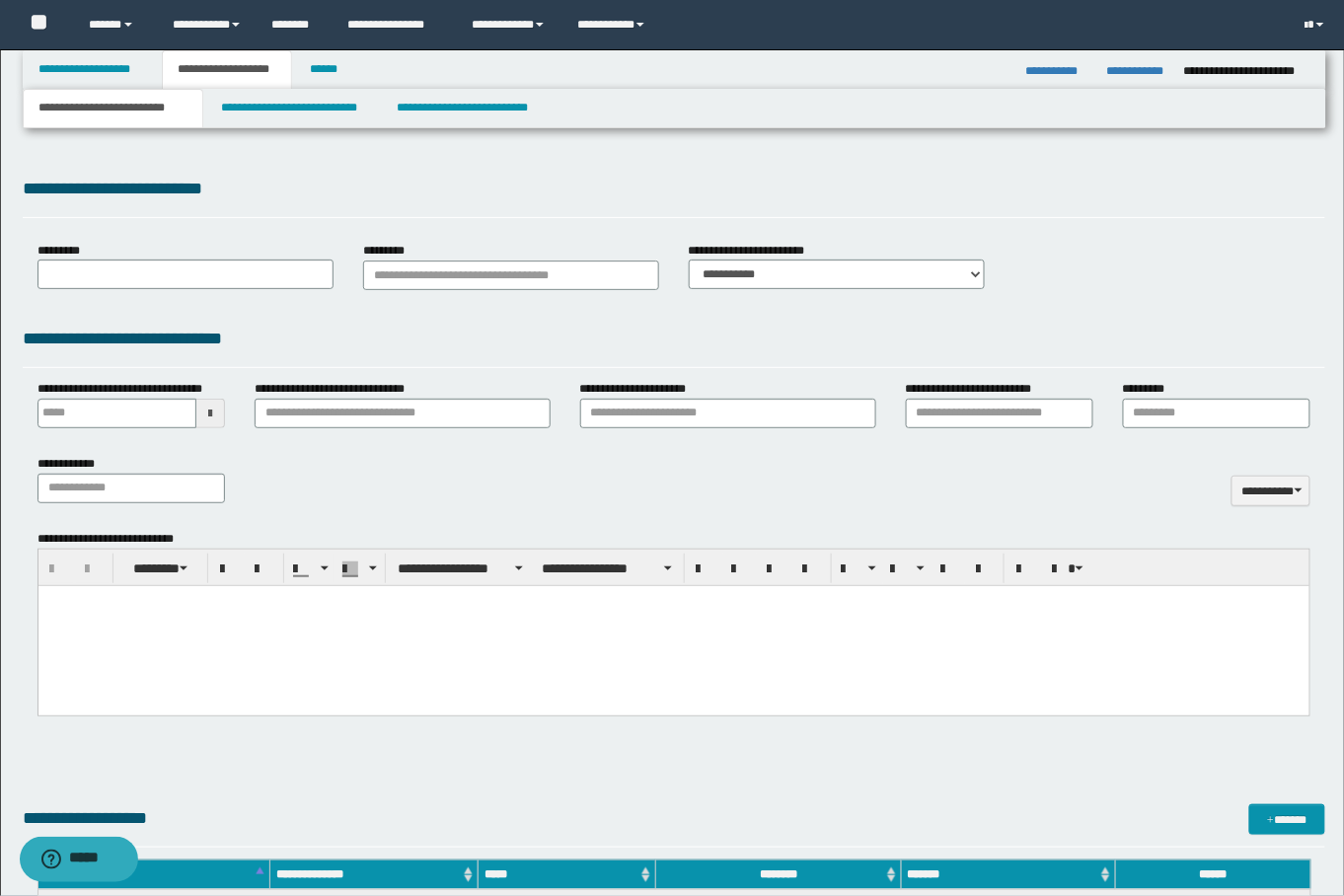 type 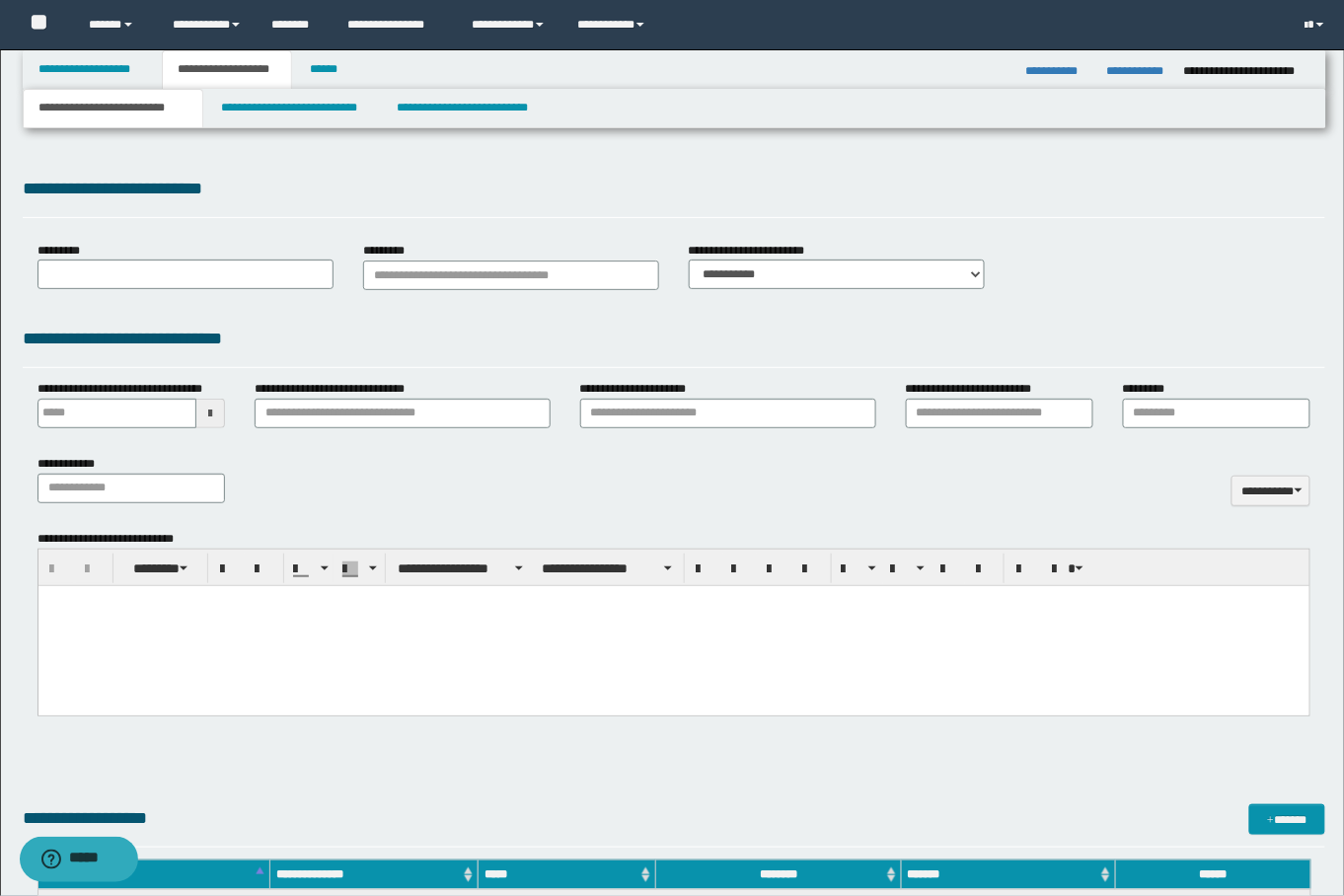 scroll, scrollTop: 0, scrollLeft: 0, axis: both 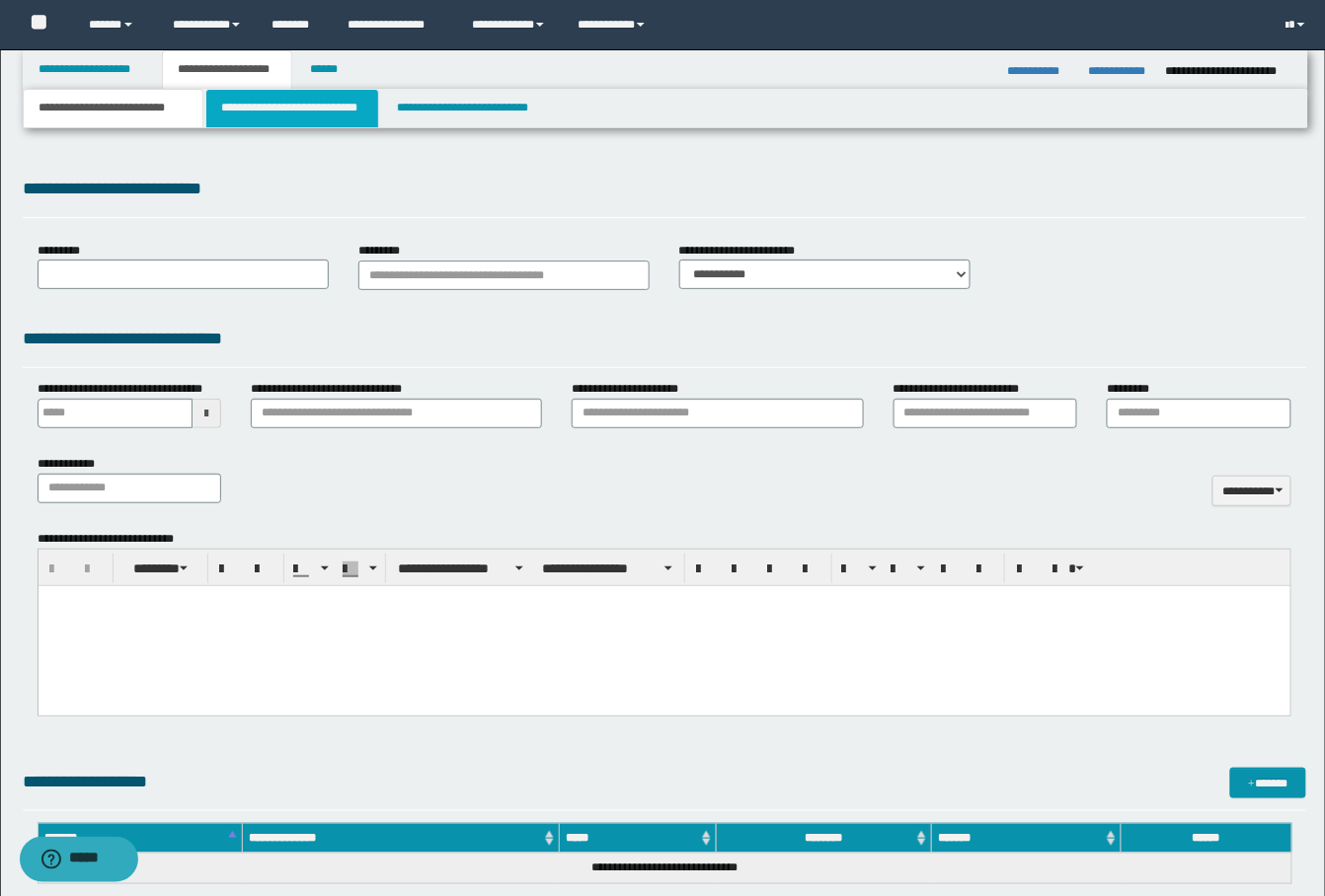 click on "**********" at bounding box center [292, 109] 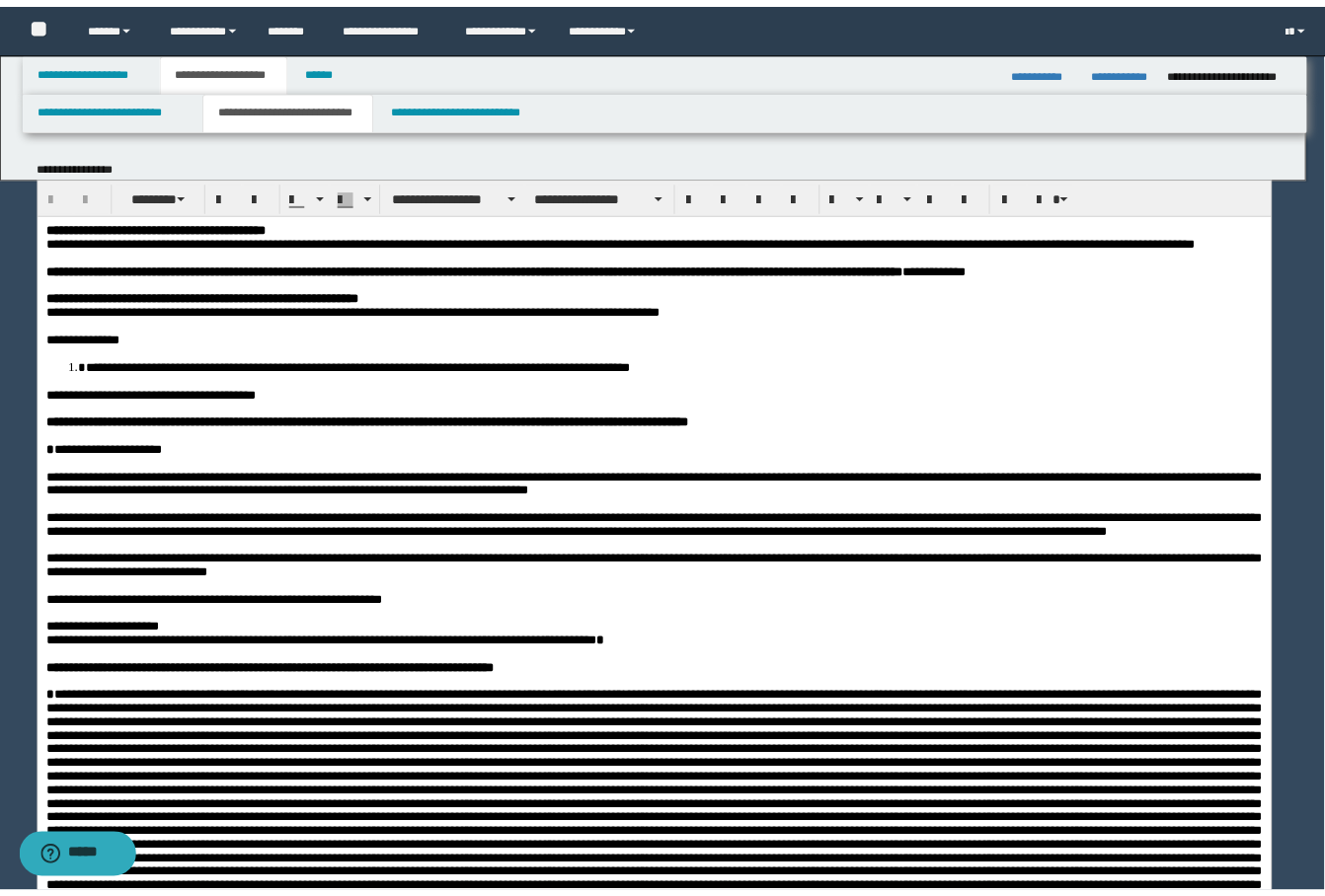 scroll, scrollTop: 0, scrollLeft: 0, axis: both 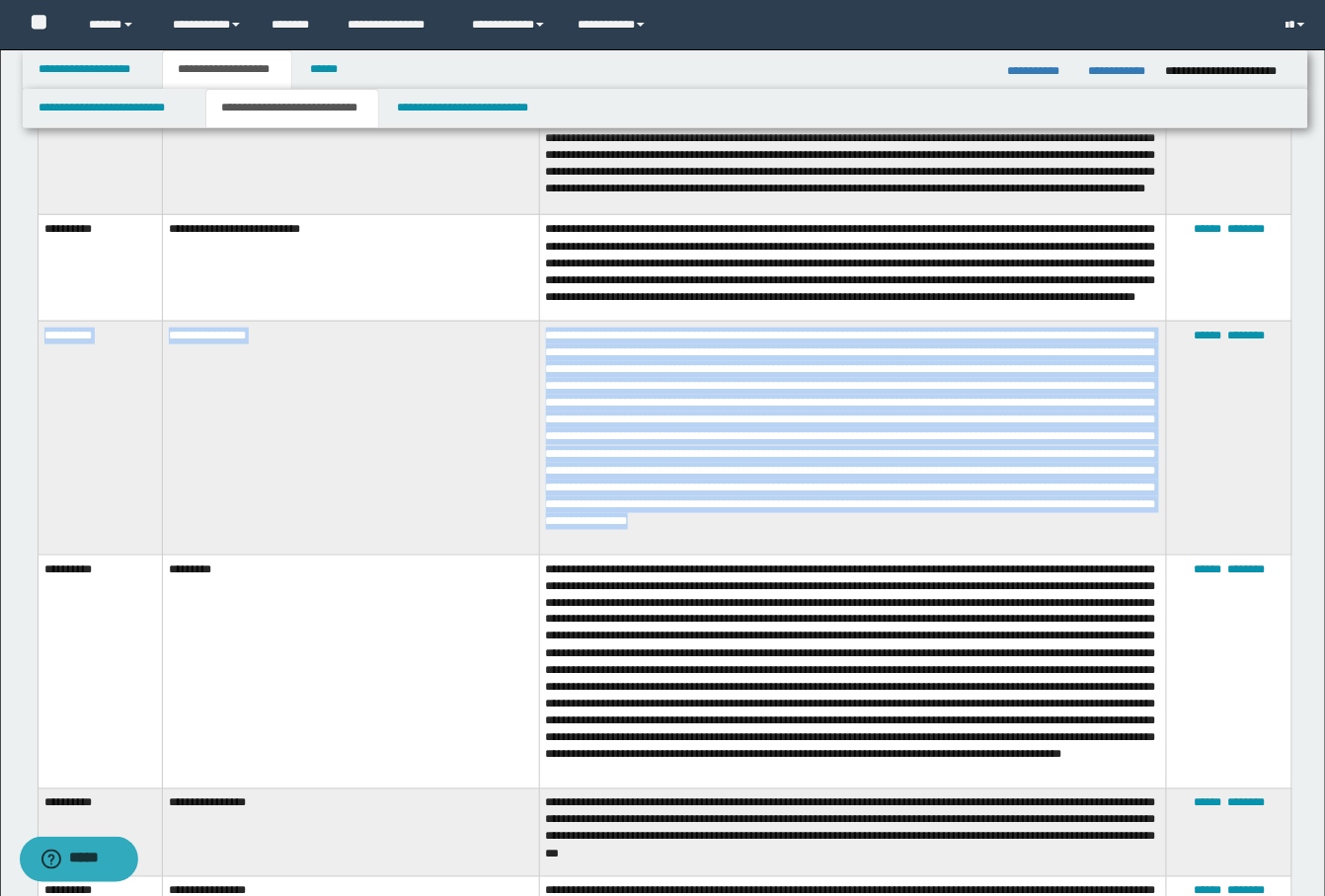 drag, startPoint x: 43, startPoint y: 349, endPoint x: 592, endPoint y: 565, distance: 589.9636 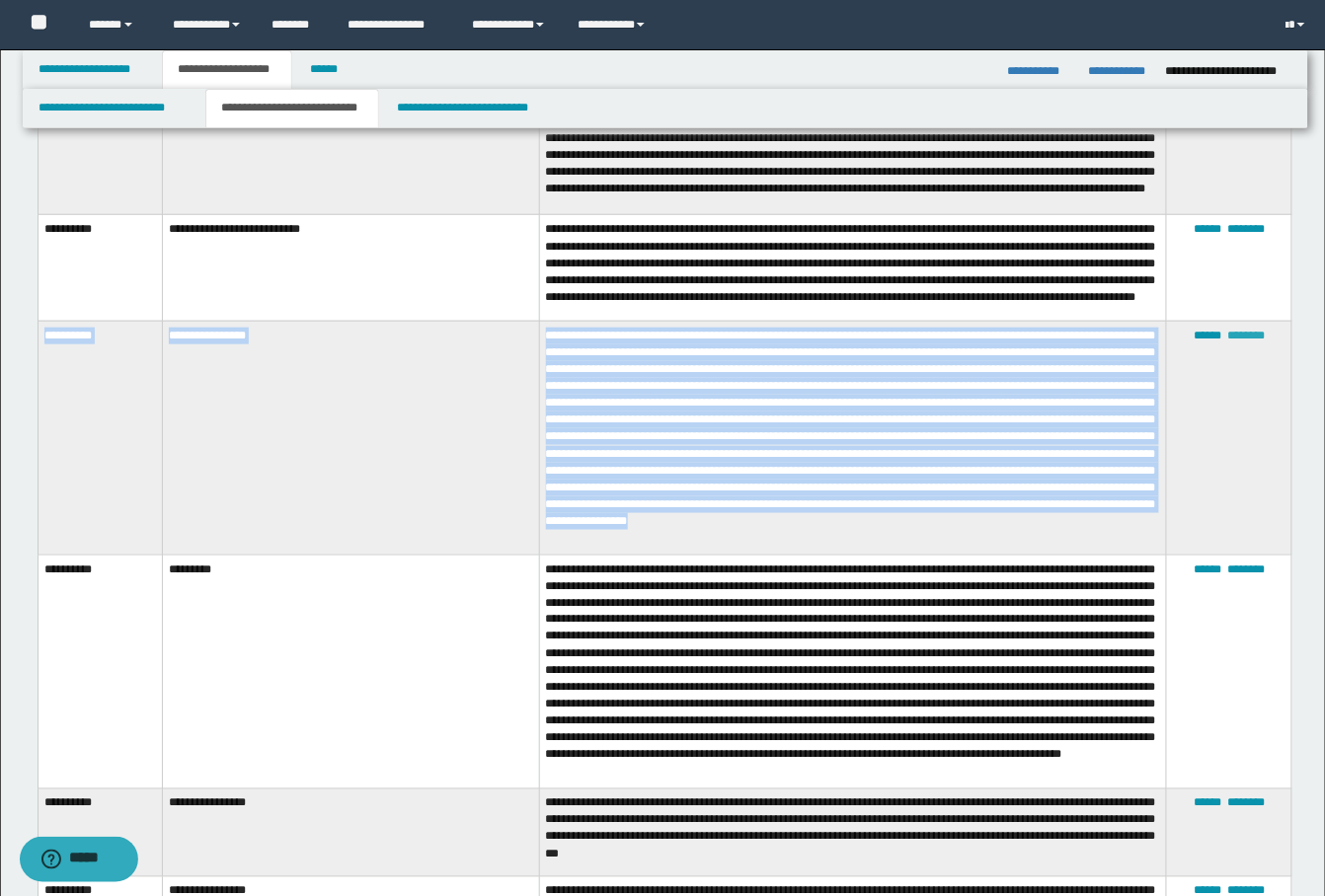 click on "********" at bounding box center (1246, 336) 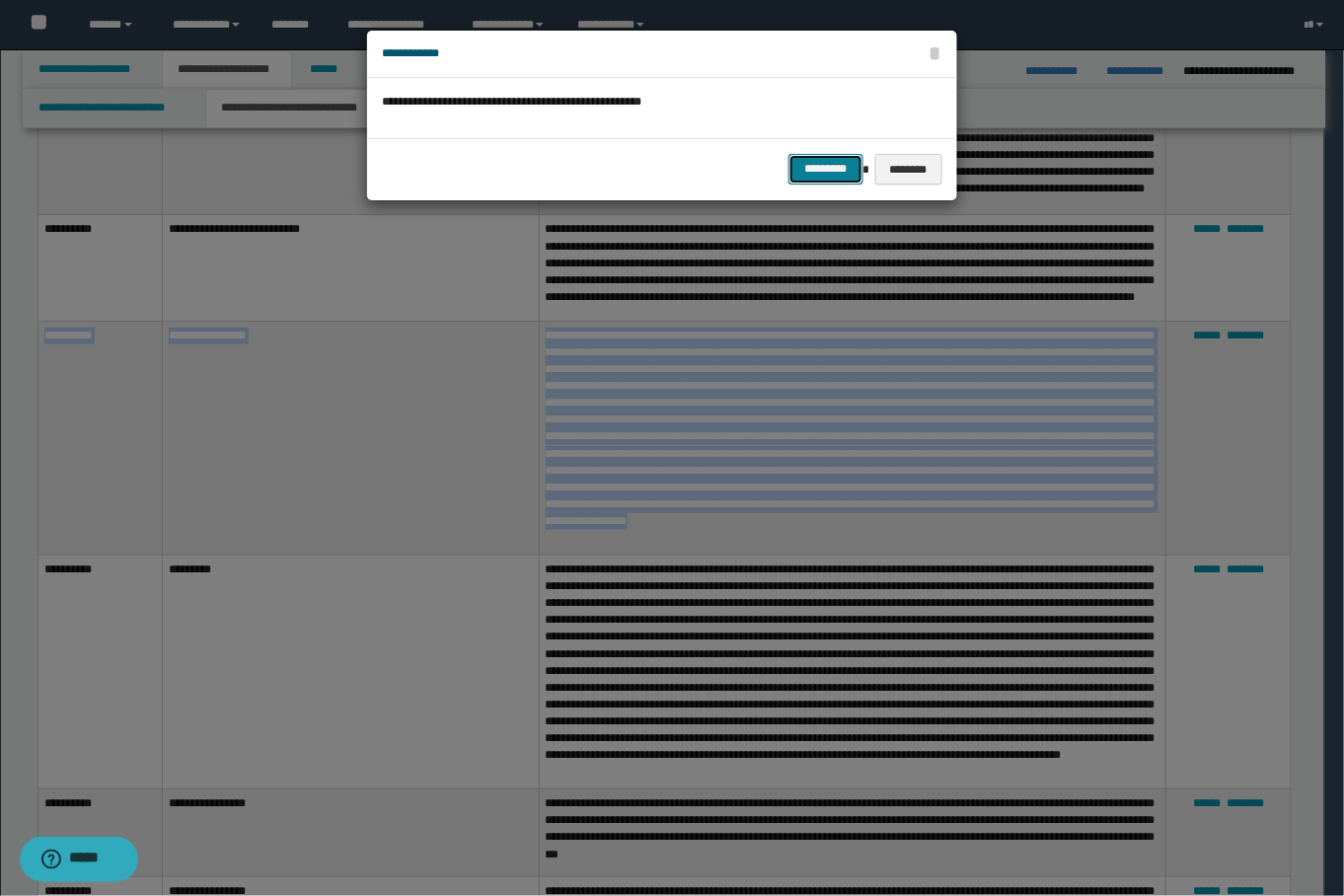 click on "*********" at bounding box center (825, 169) 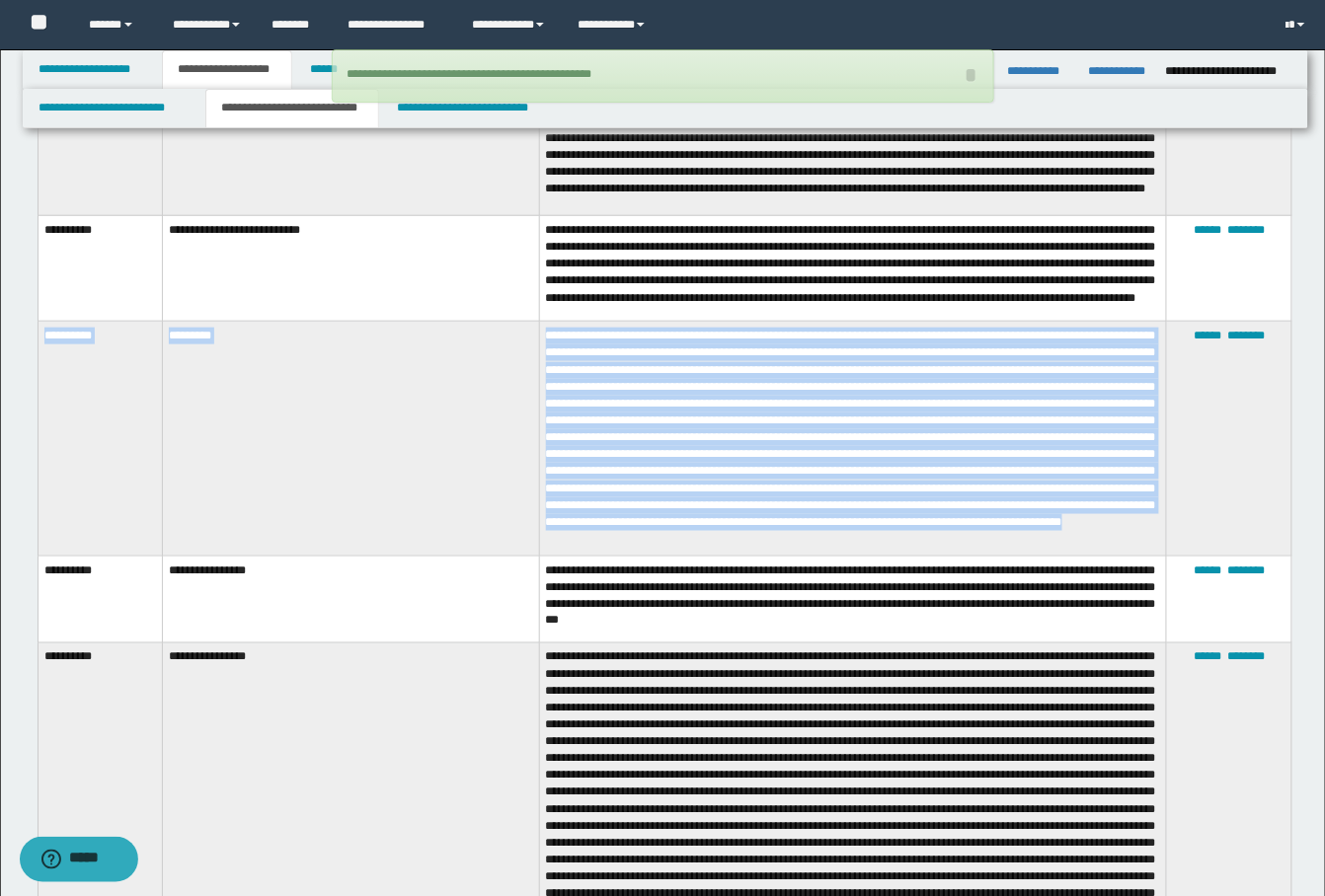 drag, startPoint x: 44, startPoint y: 355, endPoint x: 1016, endPoint y: 559, distance: 993.1767 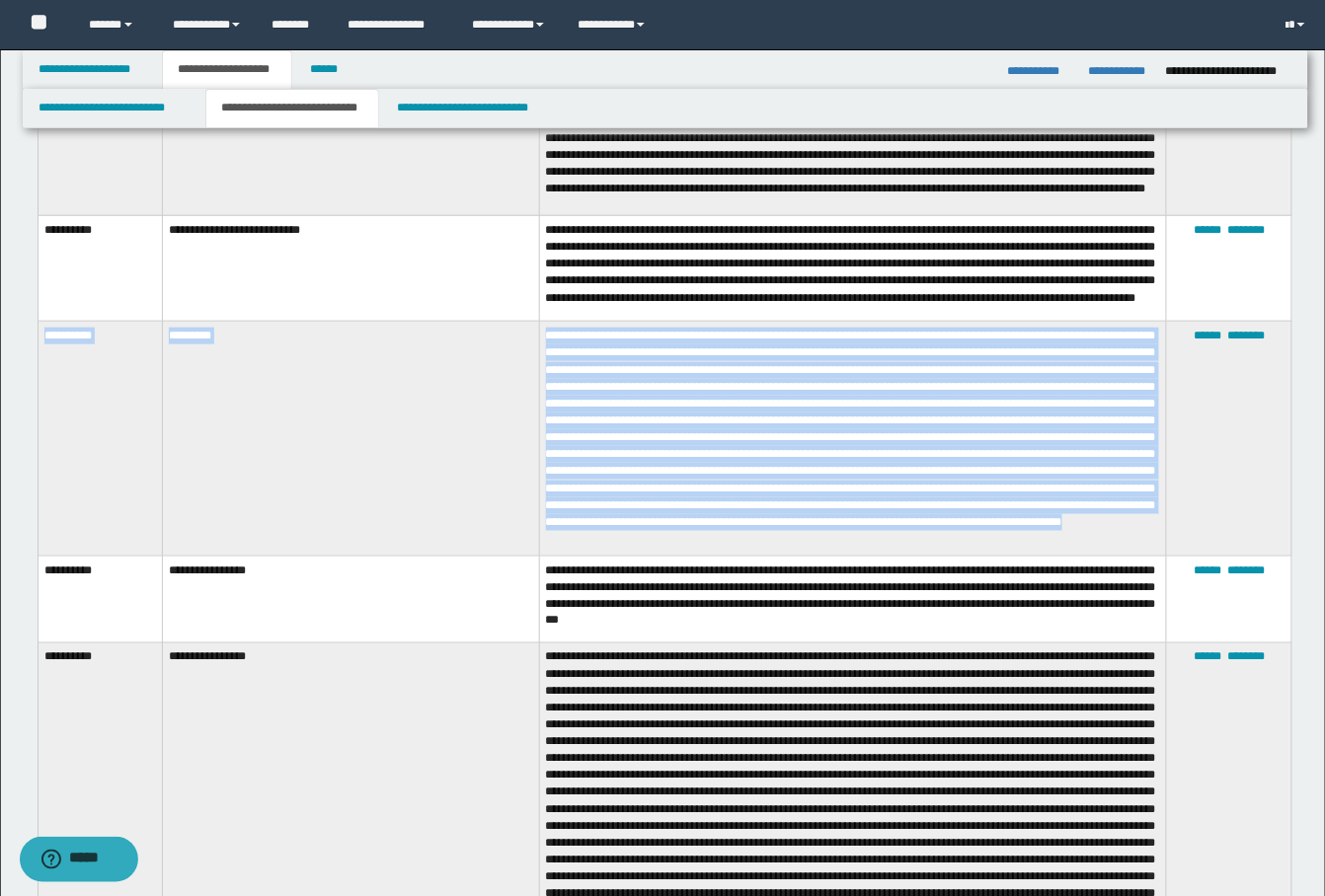 copy on "**********" 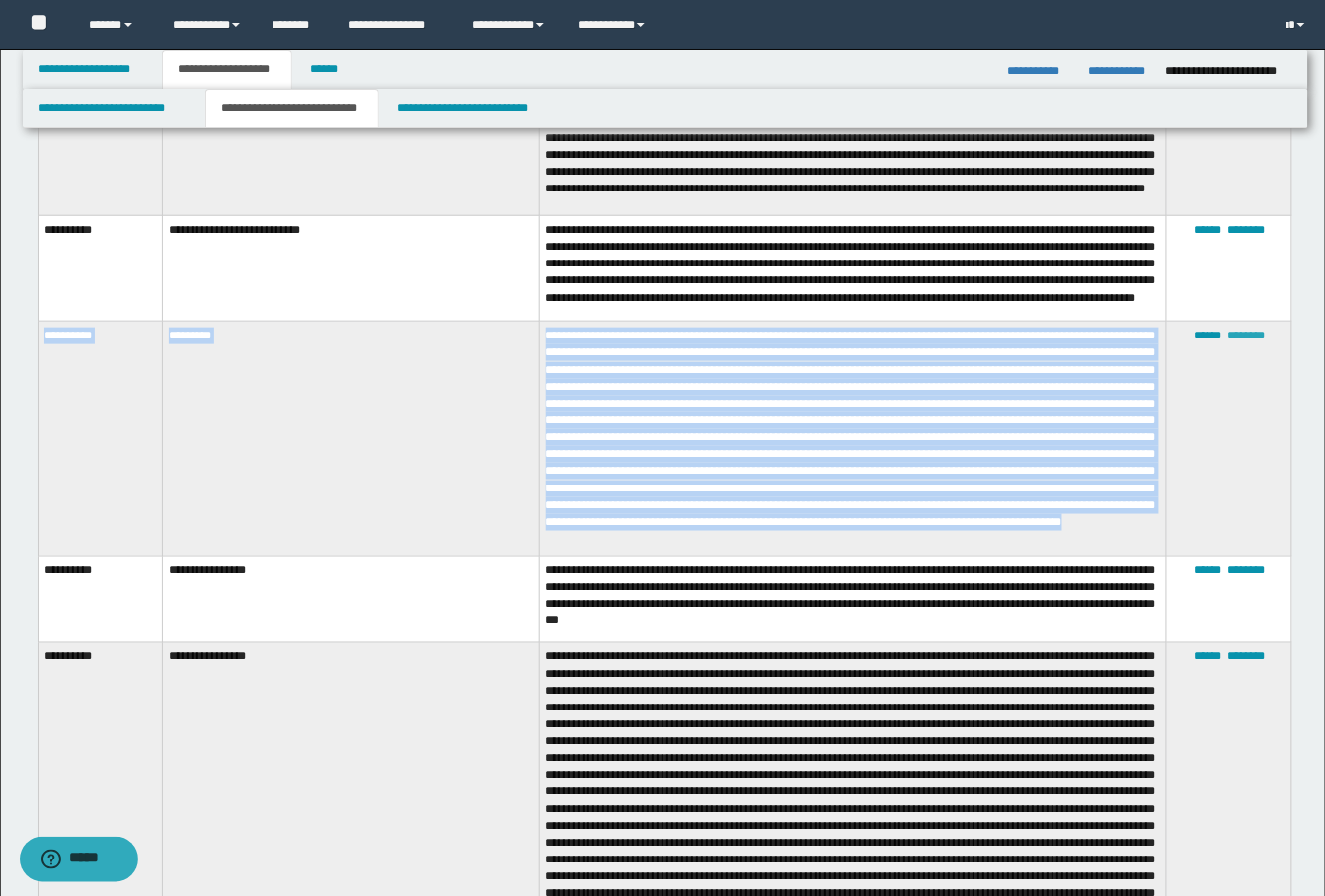 click on "********" at bounding box center [1246, 336] 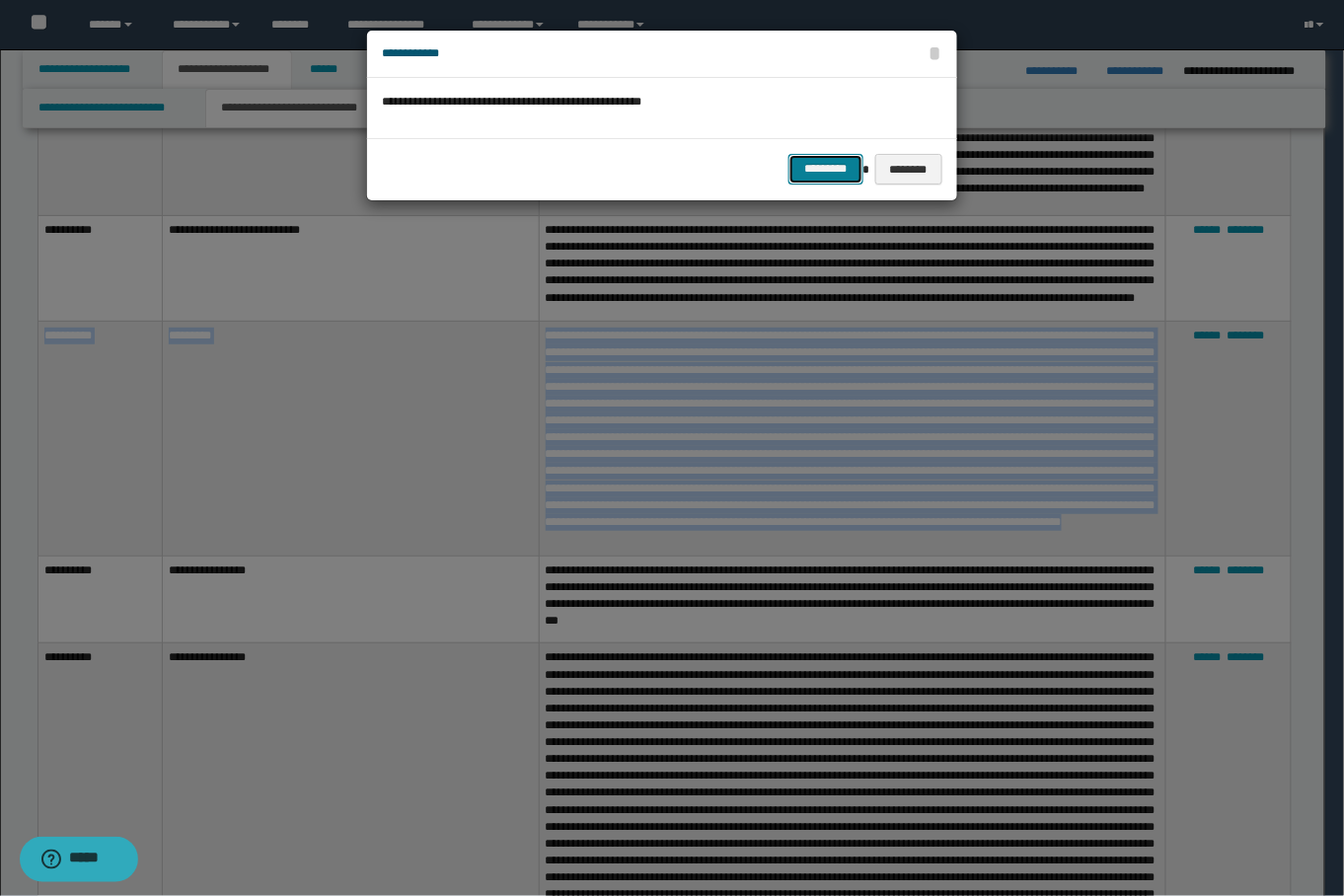 click on "*********" at bounding box center (825, 169) 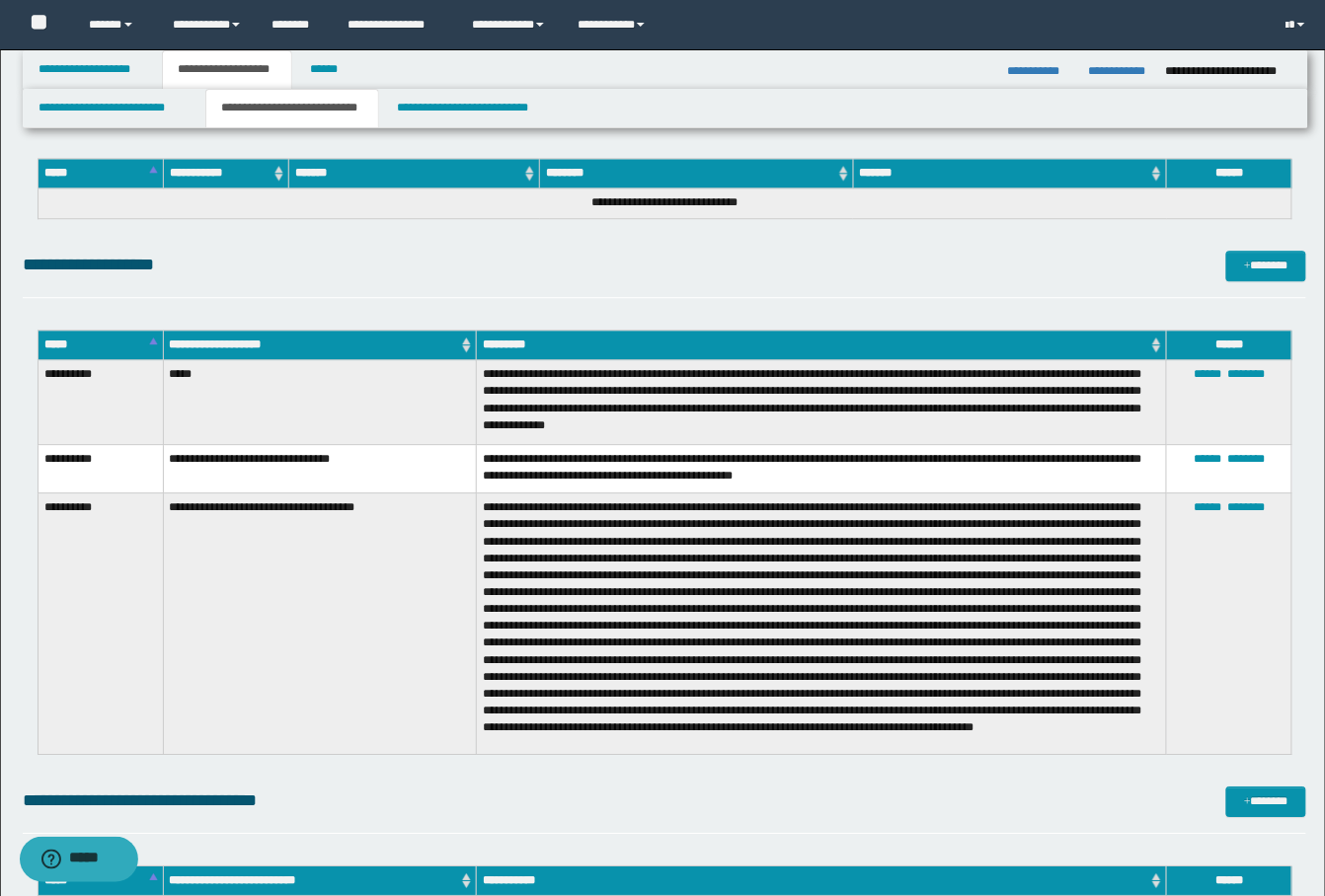 scroll, scrollTop: 3270, scrollLeft: 0, axis: vertical 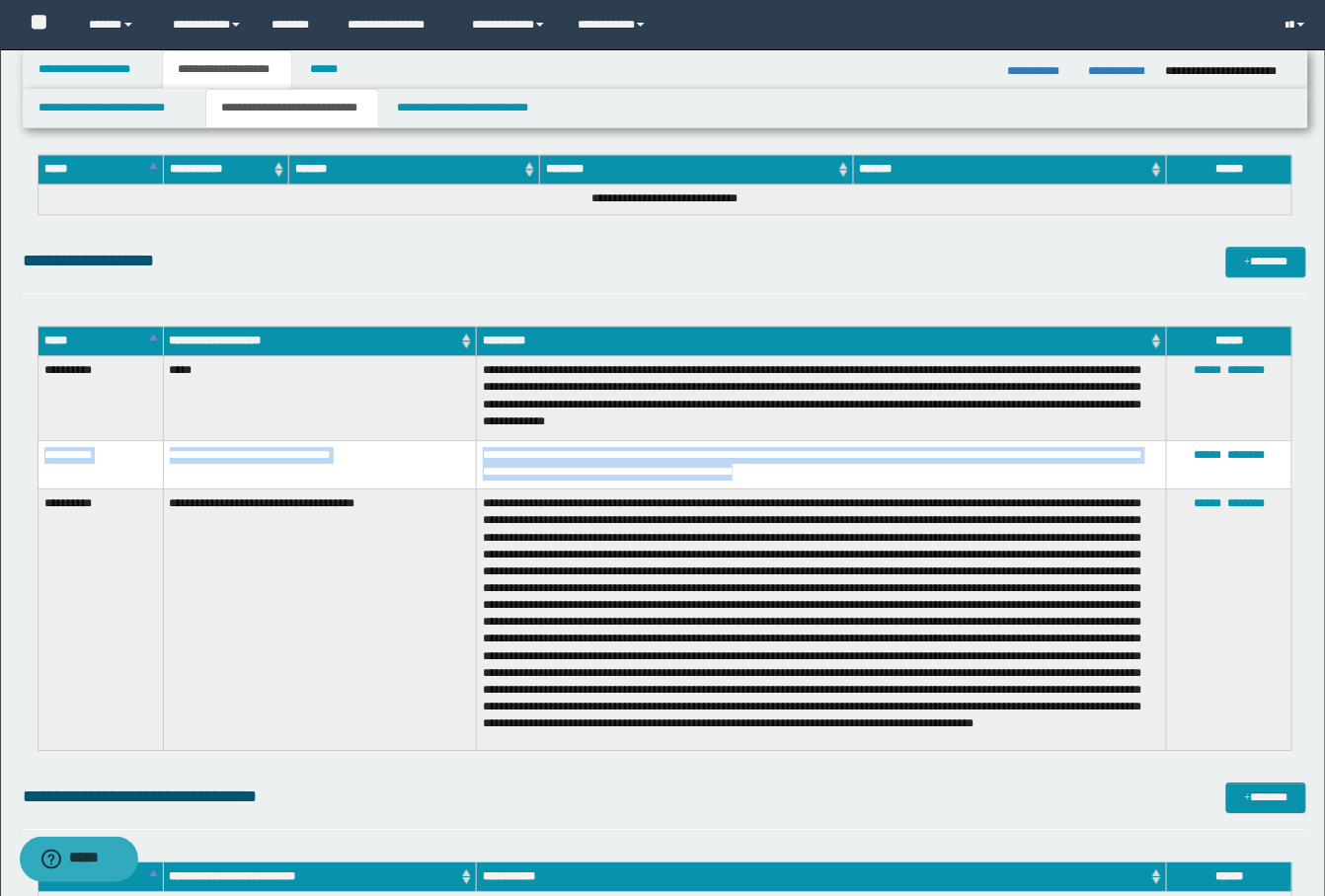 drag, startPoint x: 38, startPoint y: 447, endPoint x: 775, endPoint y: 463, distance: 737.1737 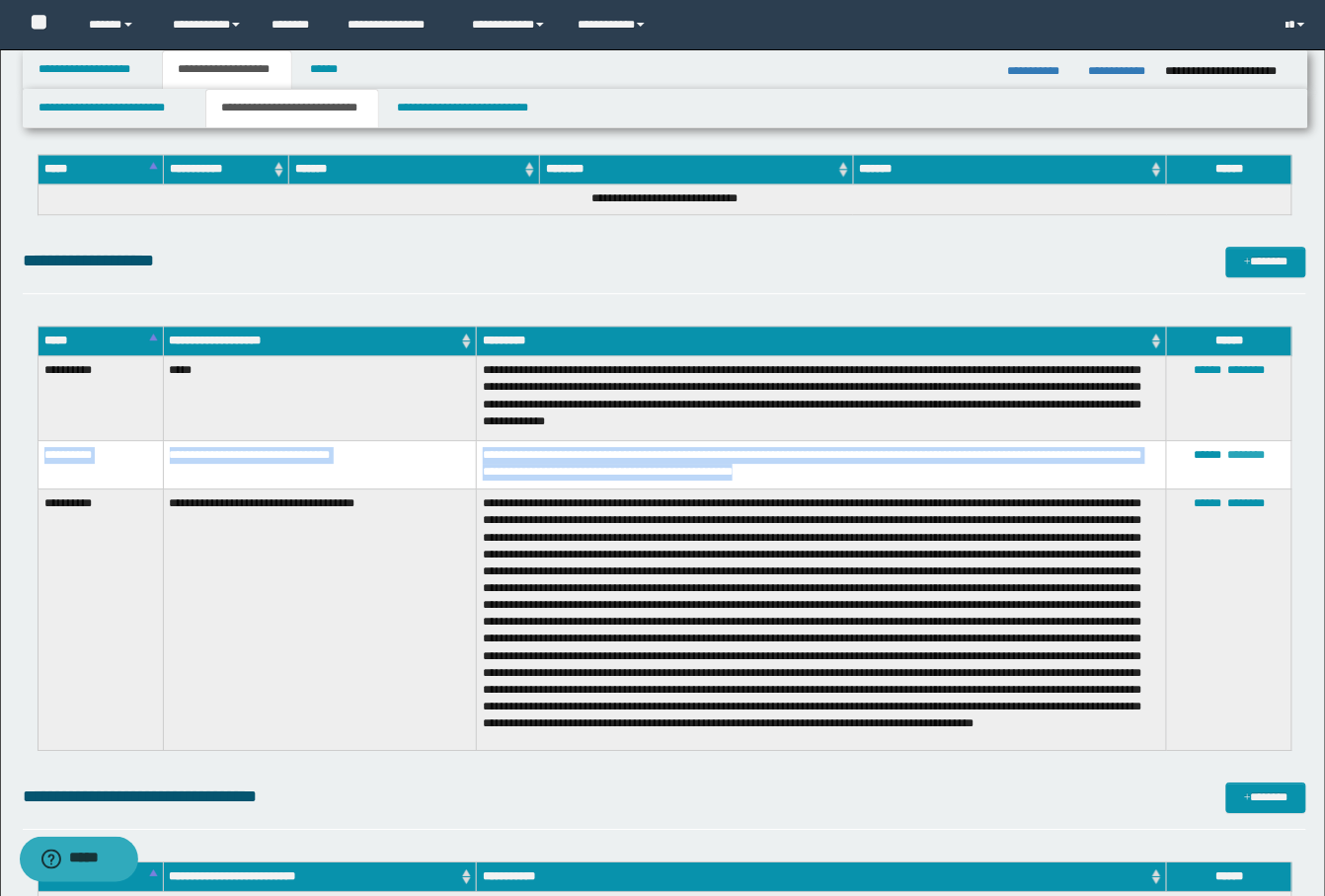 click on "********" at bounding box center (1246, 455) 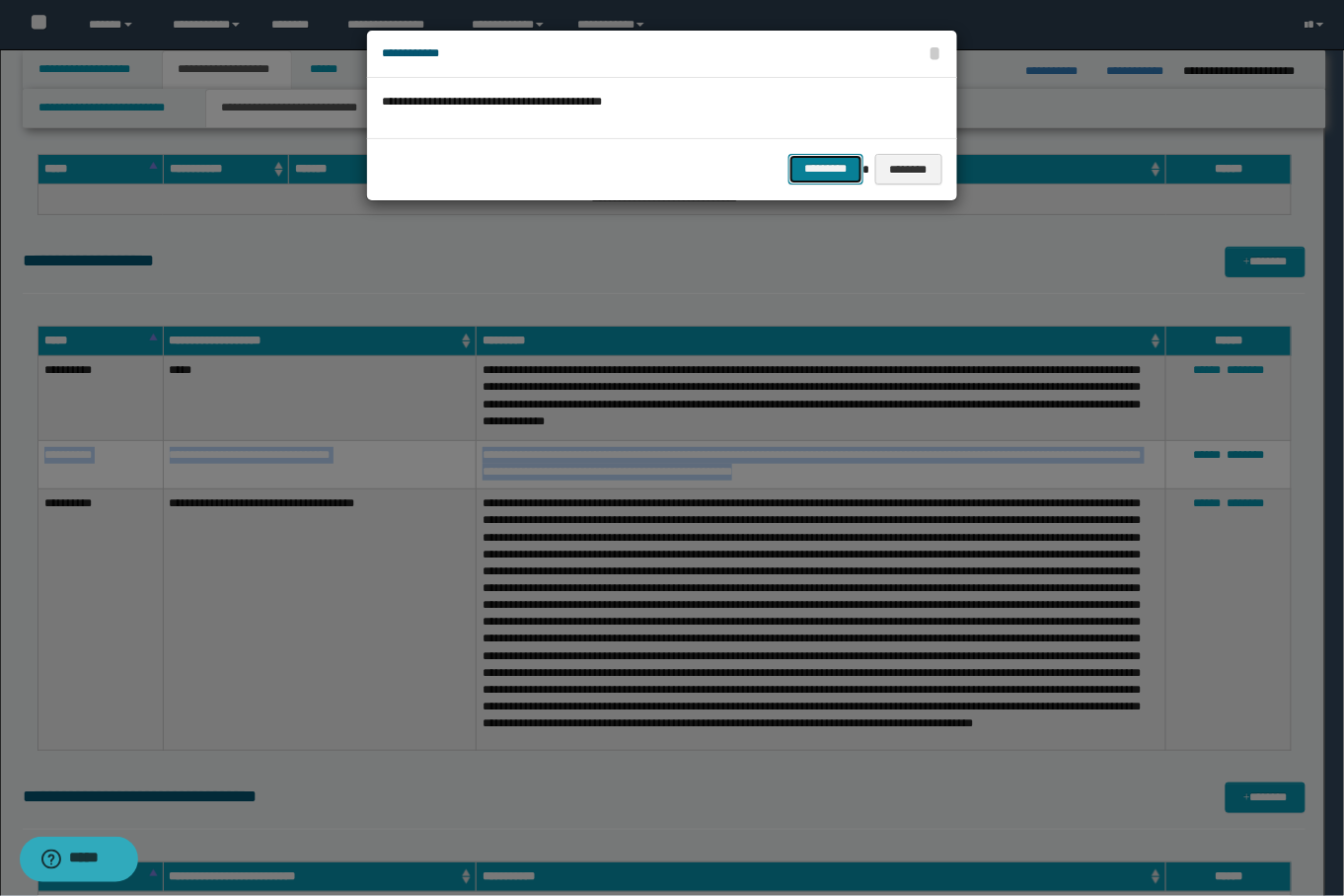 click on "*********" at bounding box center [825, 169] 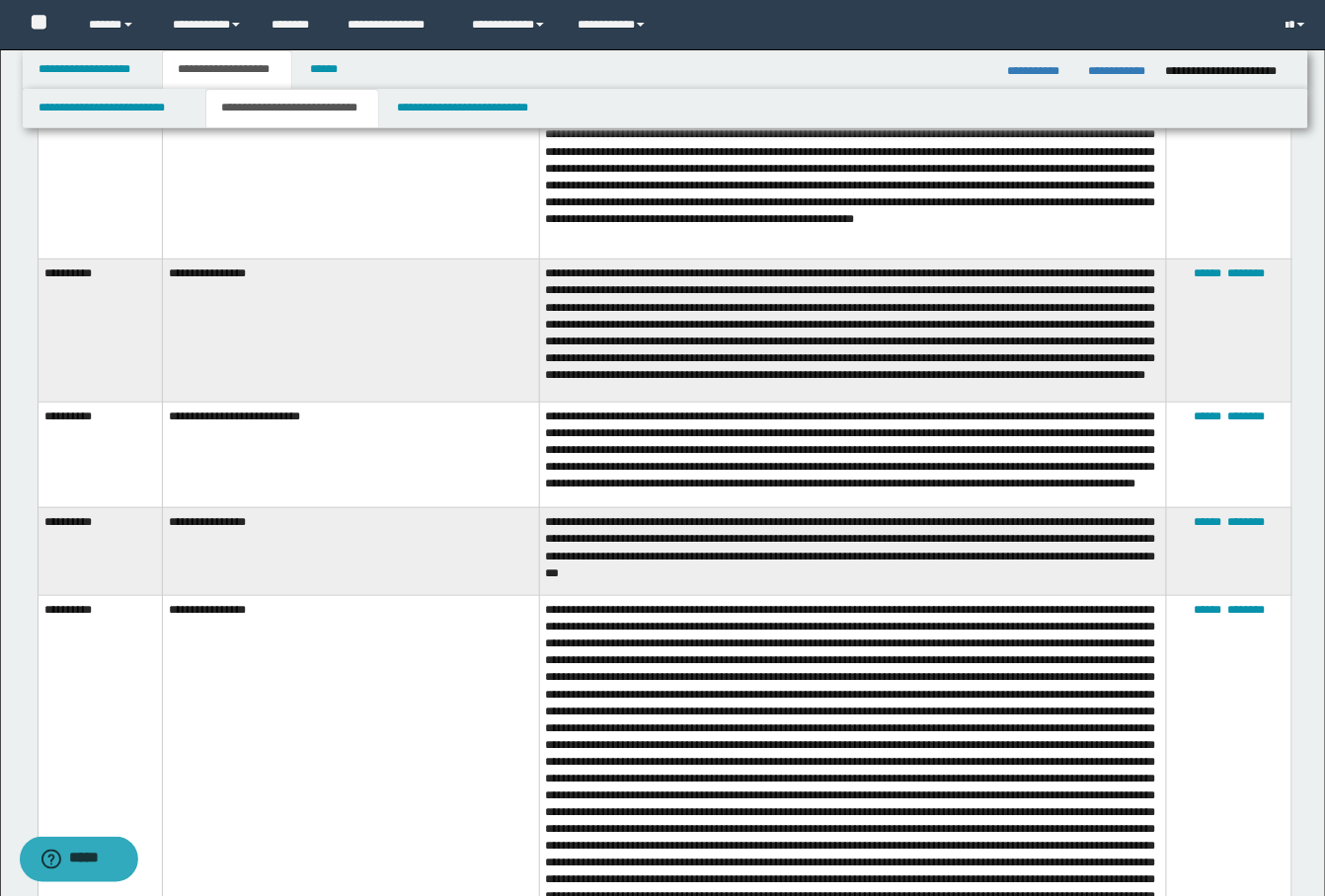 scroll, scrollTop: 2218, scrollLeft: 0, axis: vertical 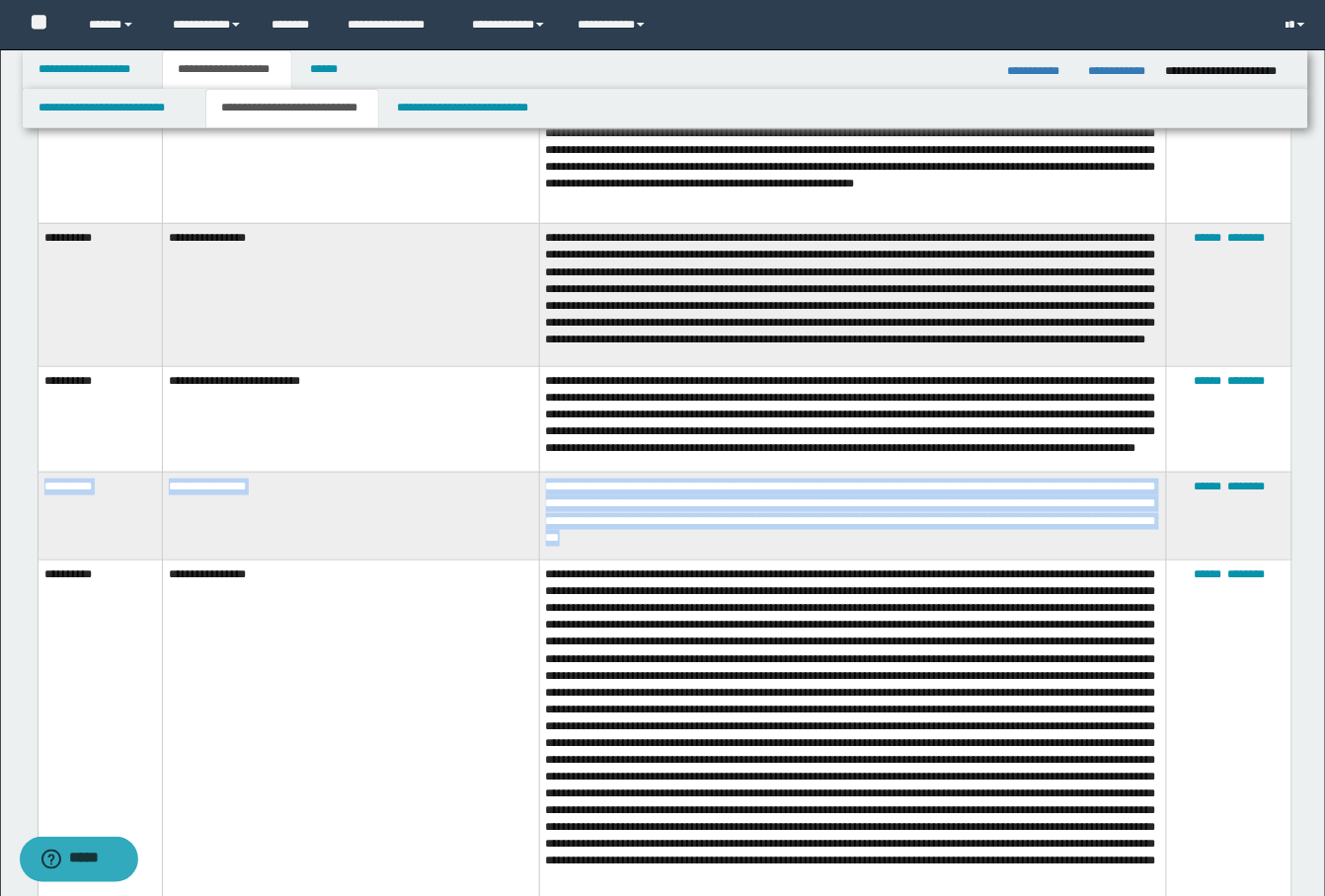 drag, startPoint x: 41, startPoint y: 491, endPoint x: 772, endPoint y: 559, distance: 734.15598 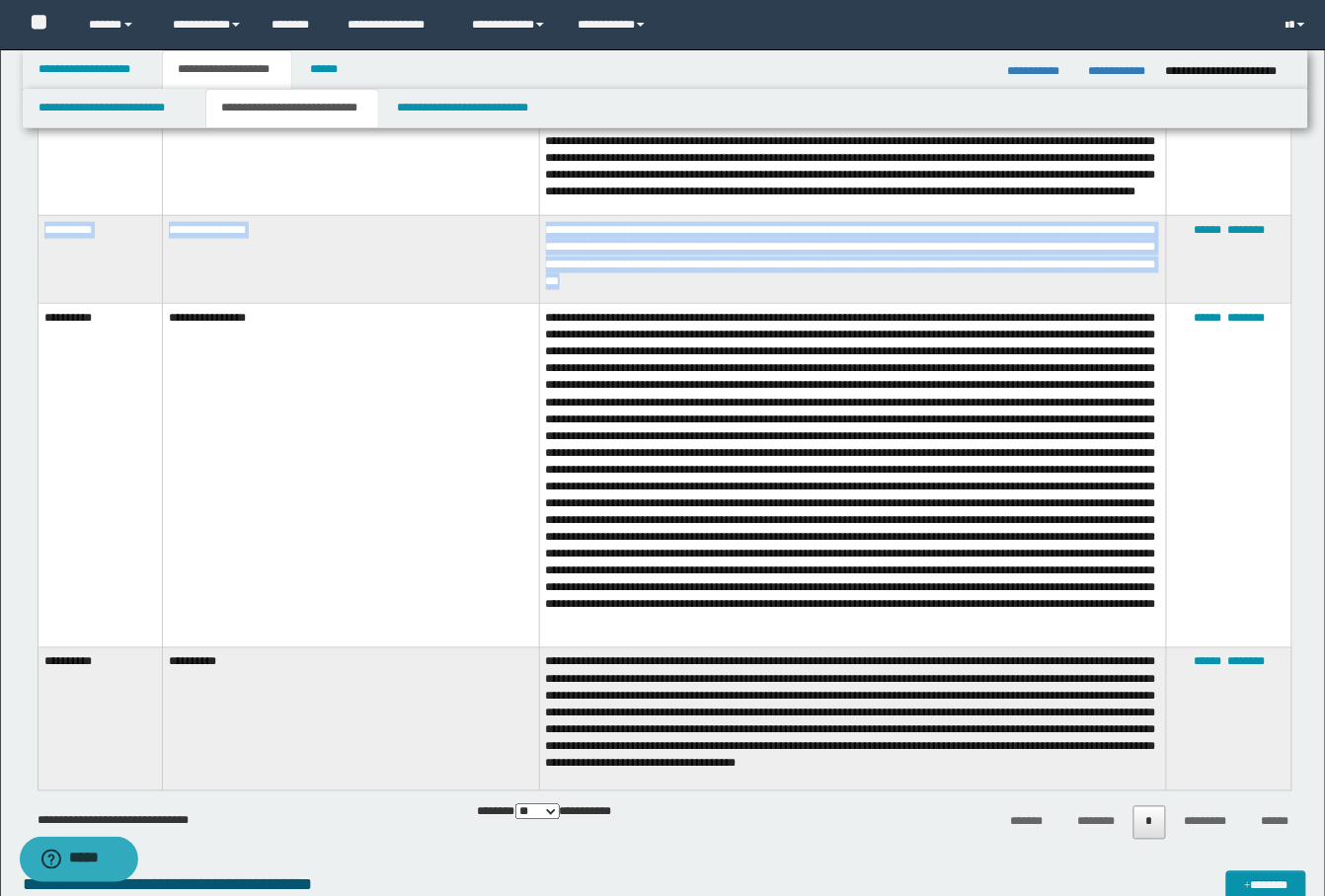 scroll, scrollTop: 2481, scrollLeft: 0, axis: vertical 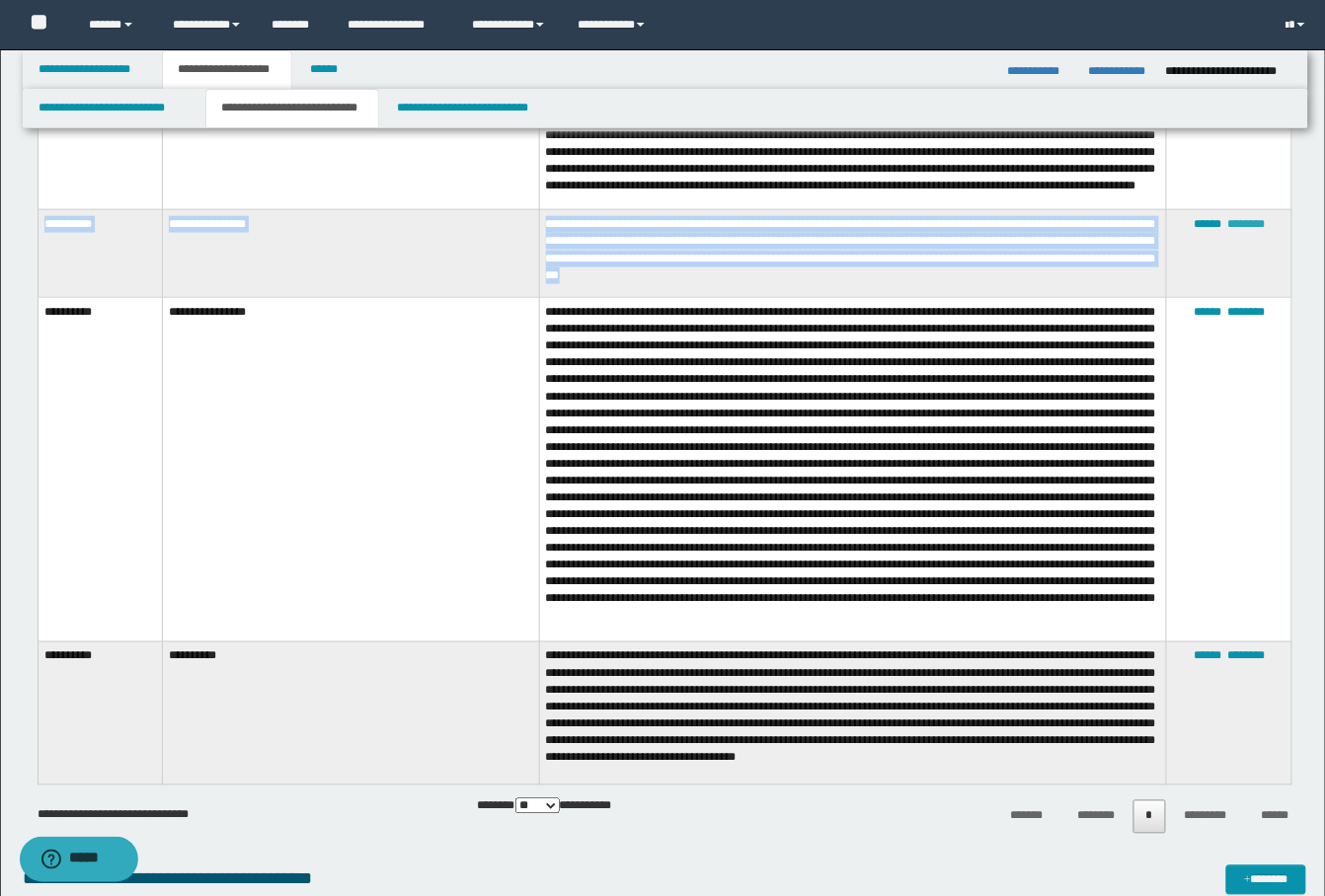 click on "********" at bounding box center [1246, 224] 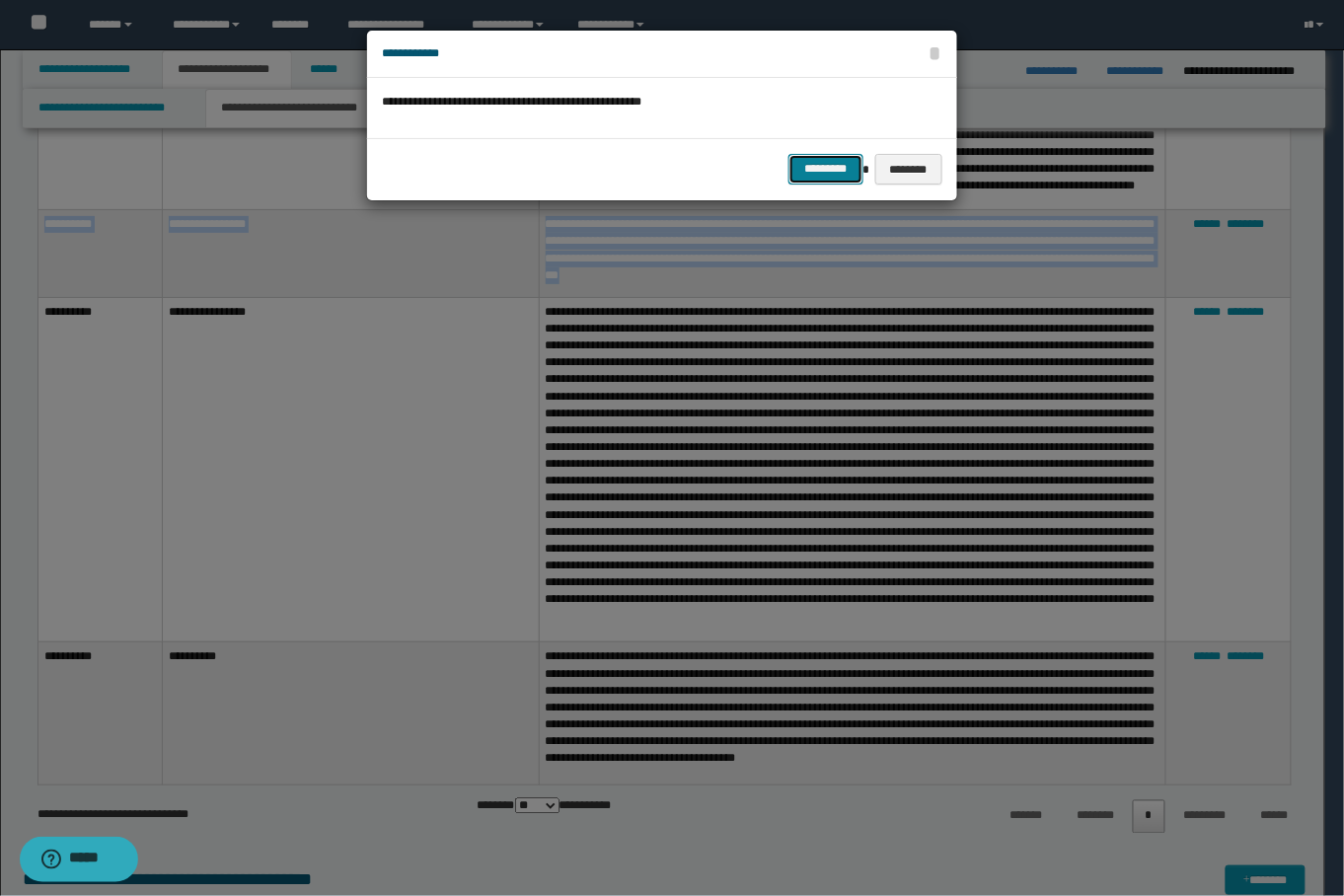 click on "*********" at bounding box center (825, 169) 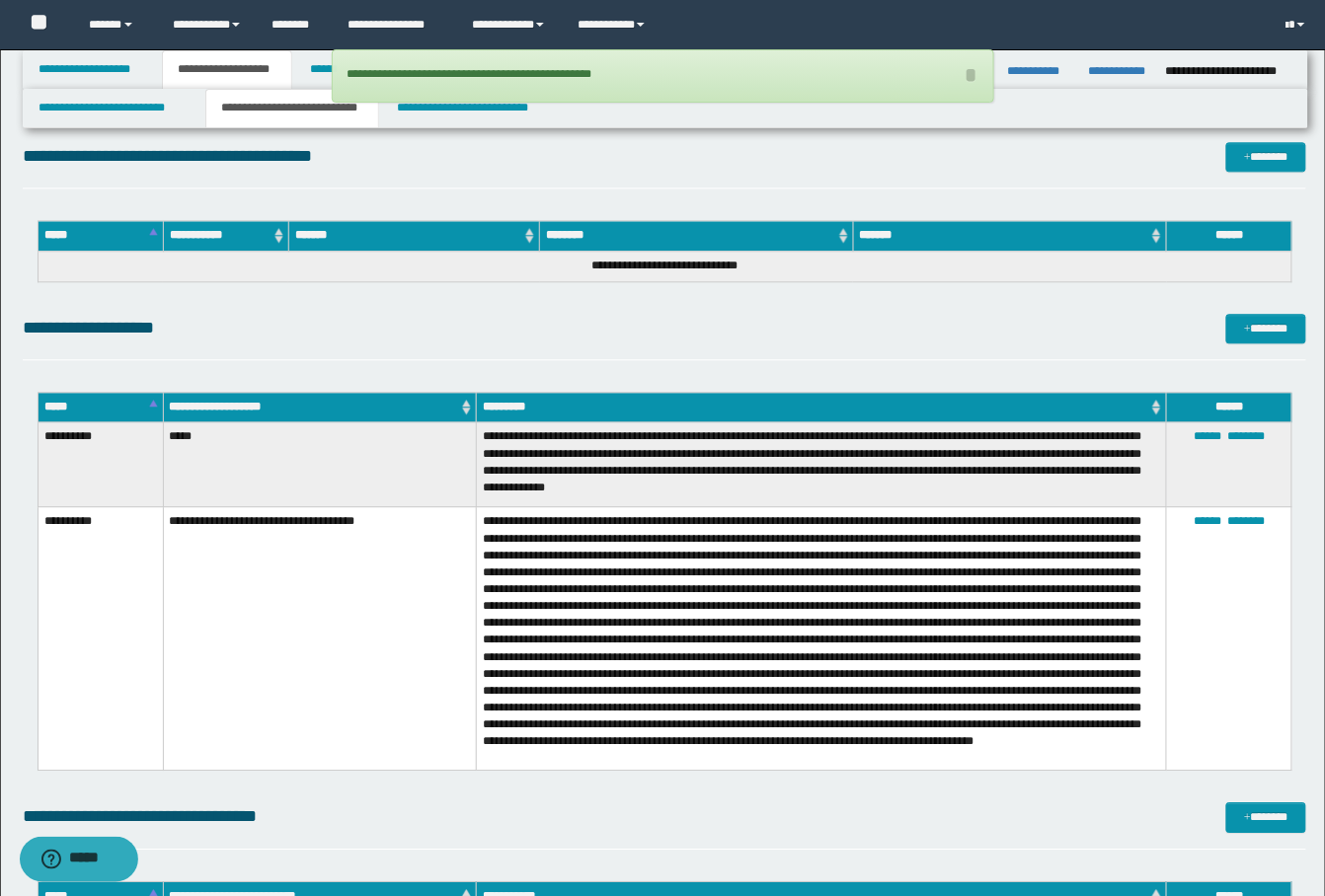 scroll, scrollTop: 3139, scrollLeft: 0, axis: vertical 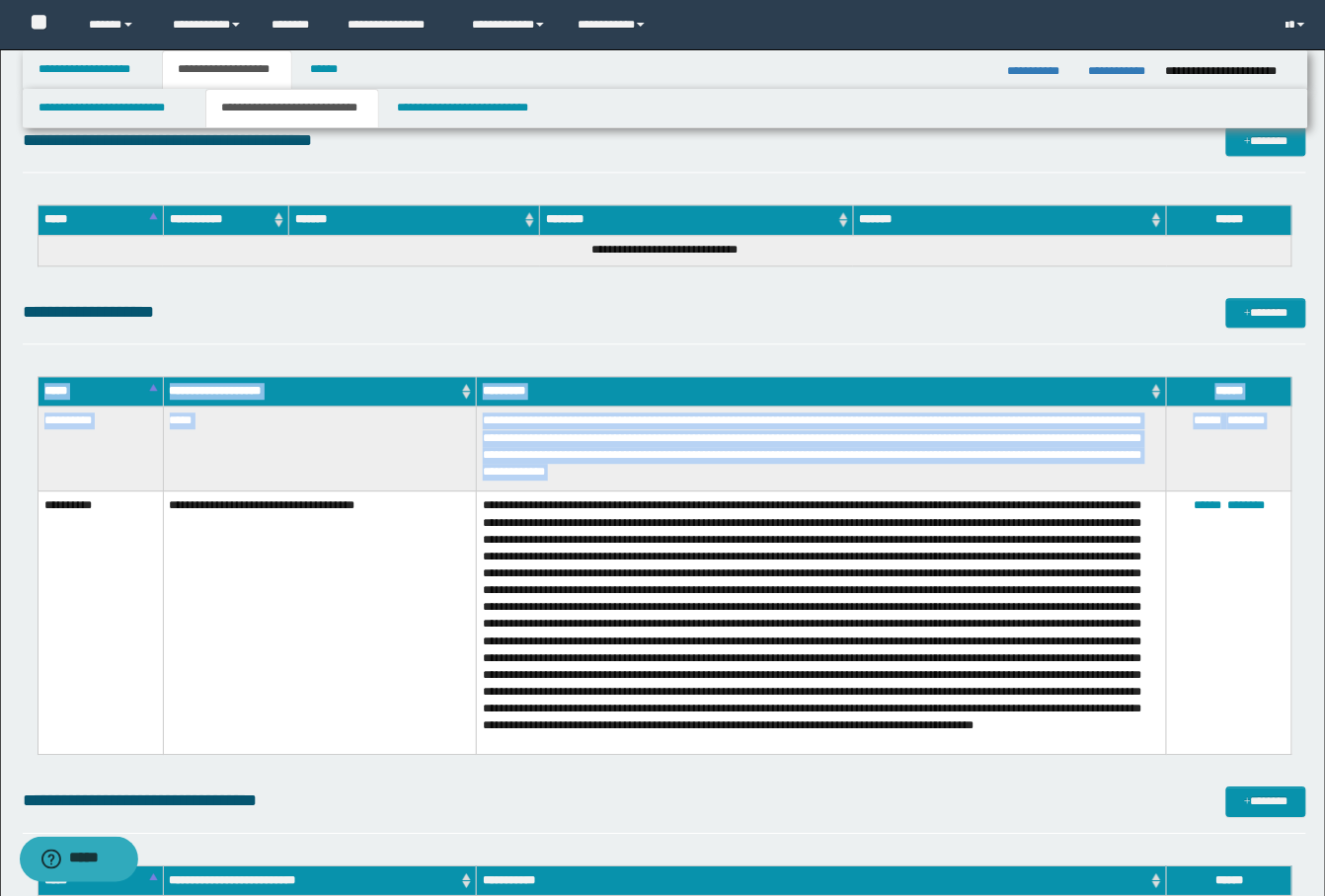 drag, startPoint x: 40, startPoint y: 506, endPoint x: 996, endPoint y: 756, distance: 988.14776 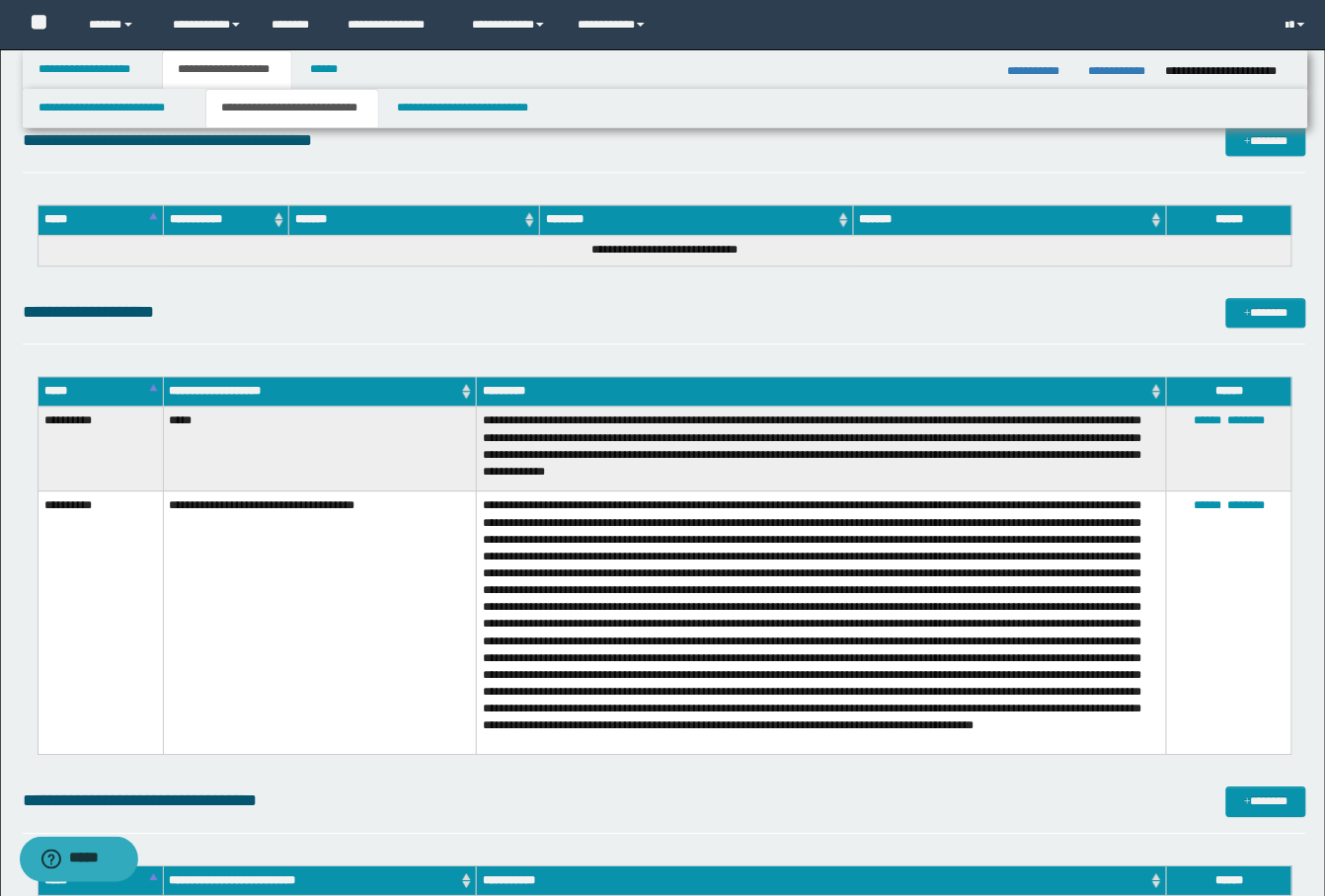 drag, startPoint x: 37, startPoint y: 502, endPoint x: 48, endPoint y: 502, distance: 11 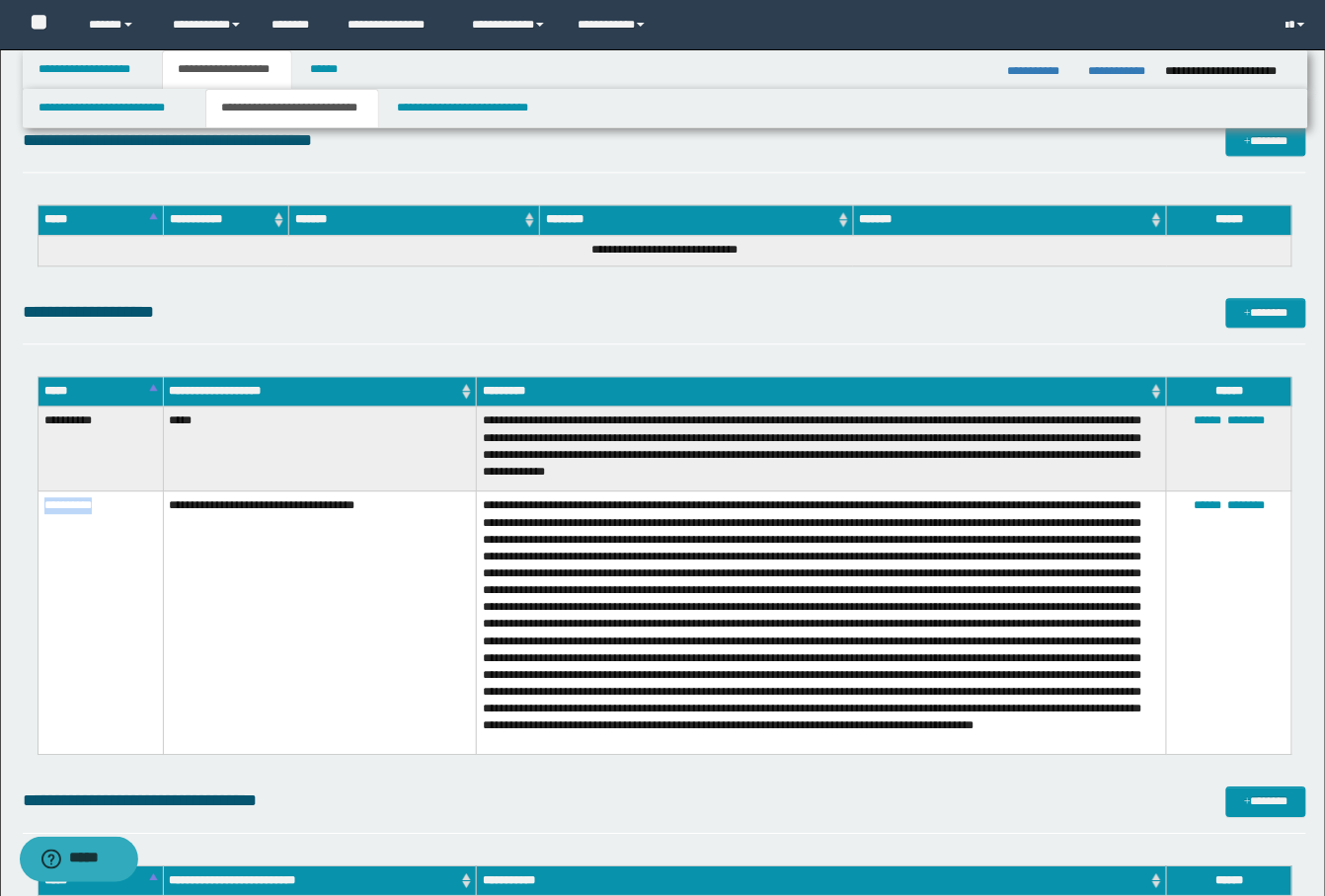 drag, startPoint x: 48, startPoint y: 502, endPoint x: 105, endPoint y: 514, distance: 58.249464 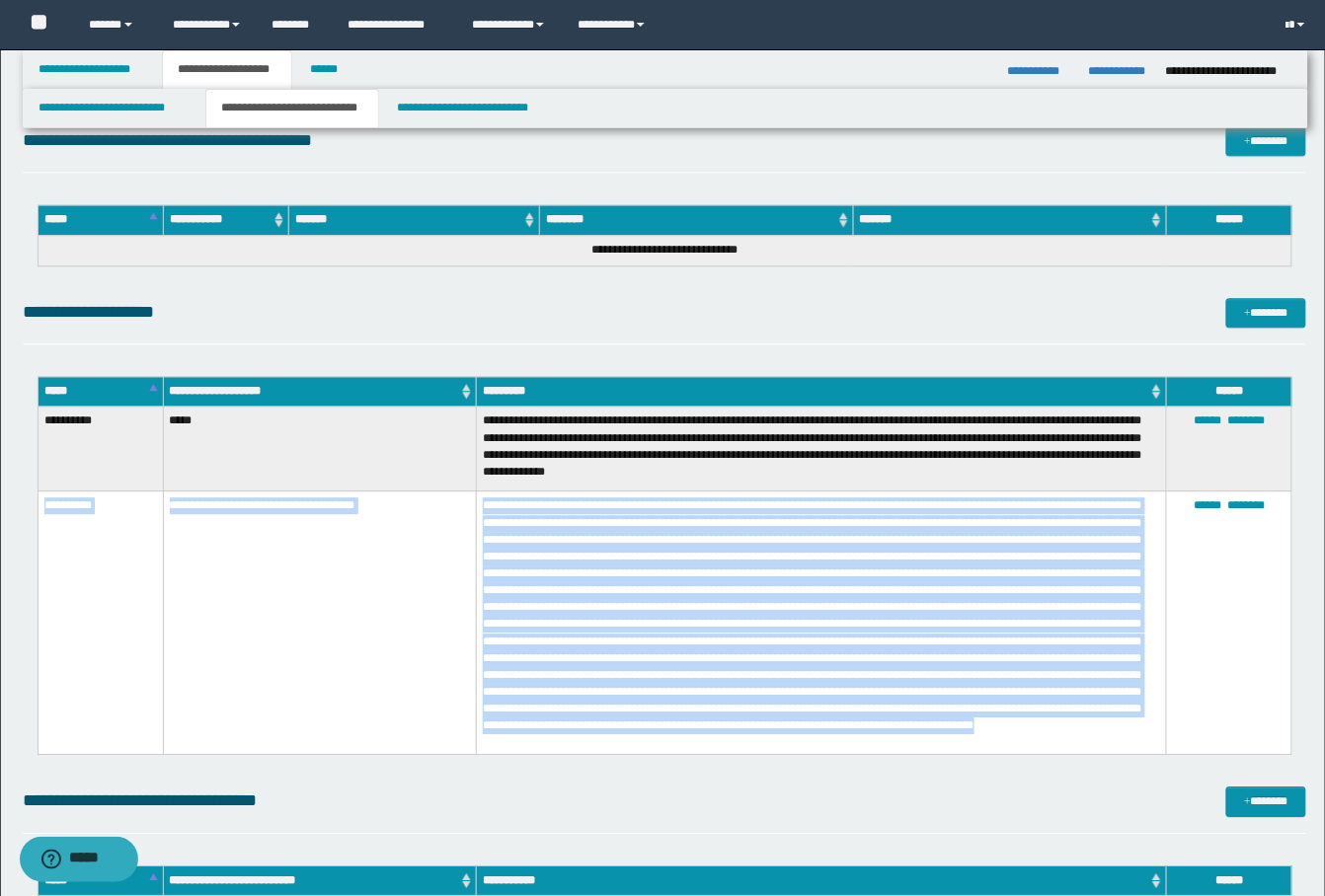 drag, startPoint x: 44, startPoint y: 495, endPoint x: 991, endPoint y: 743, distance: 978.93462 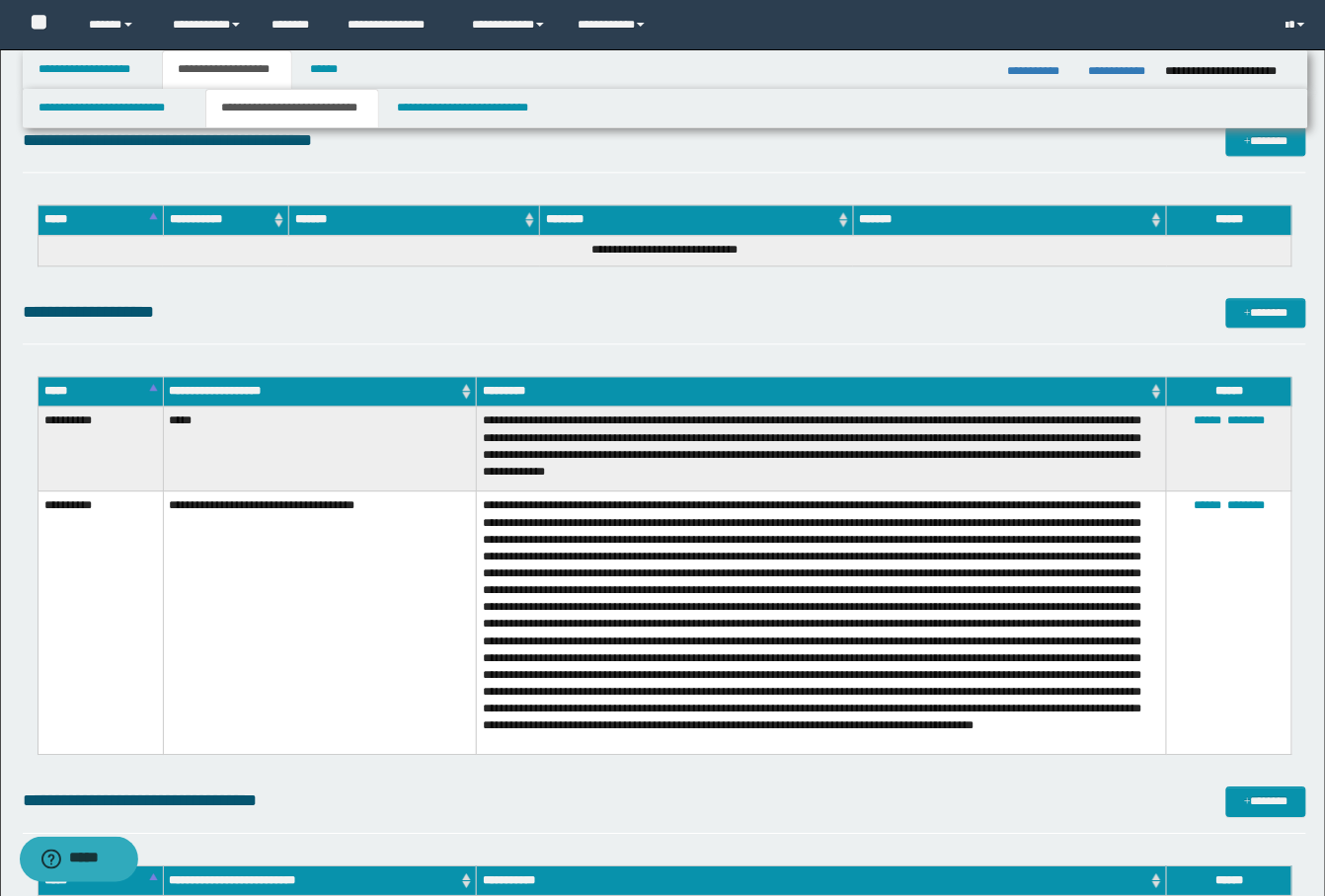 click on "******    ********" at bounding box center (1229, 623) 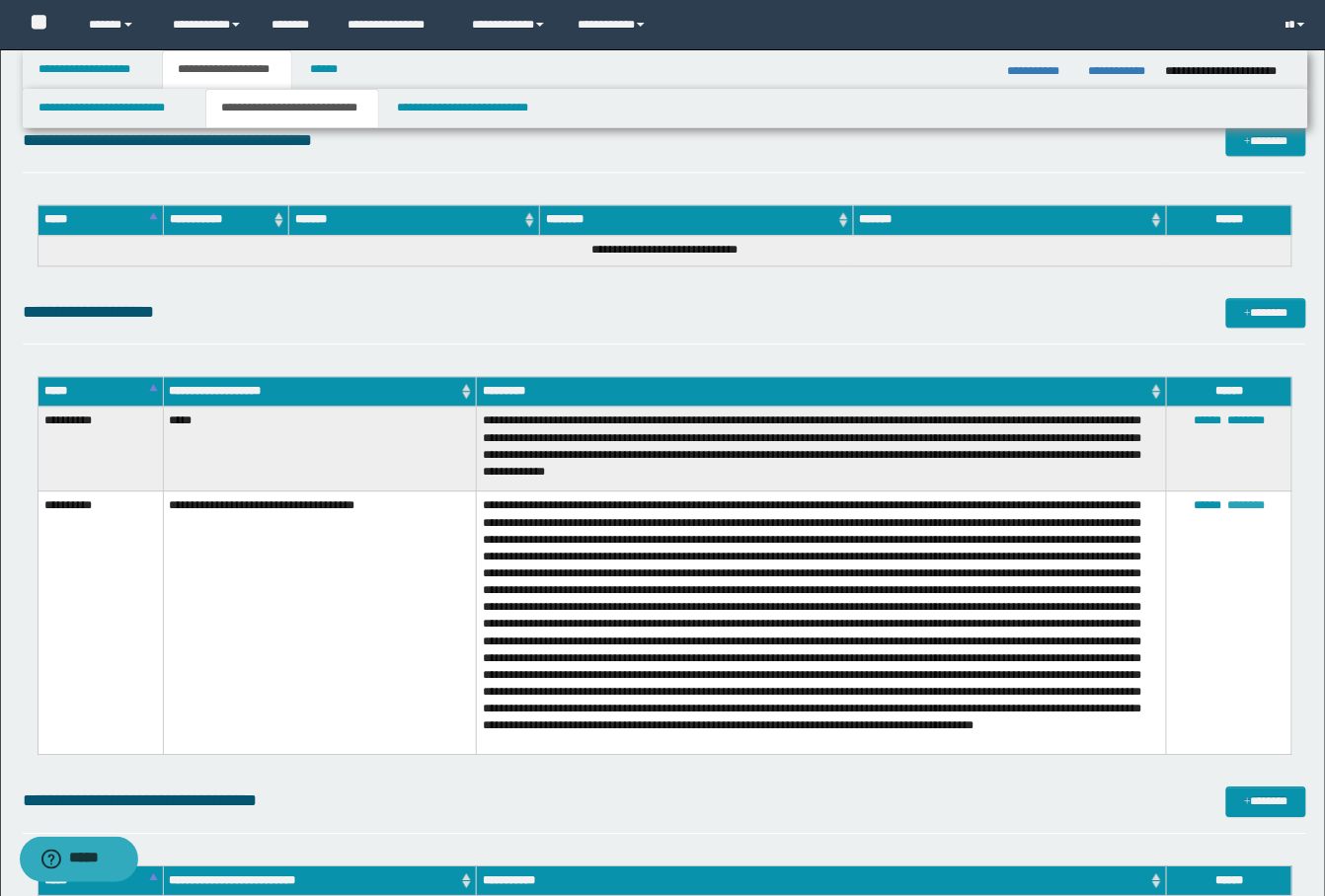 click on "********" at bounding box center (1246, 505) 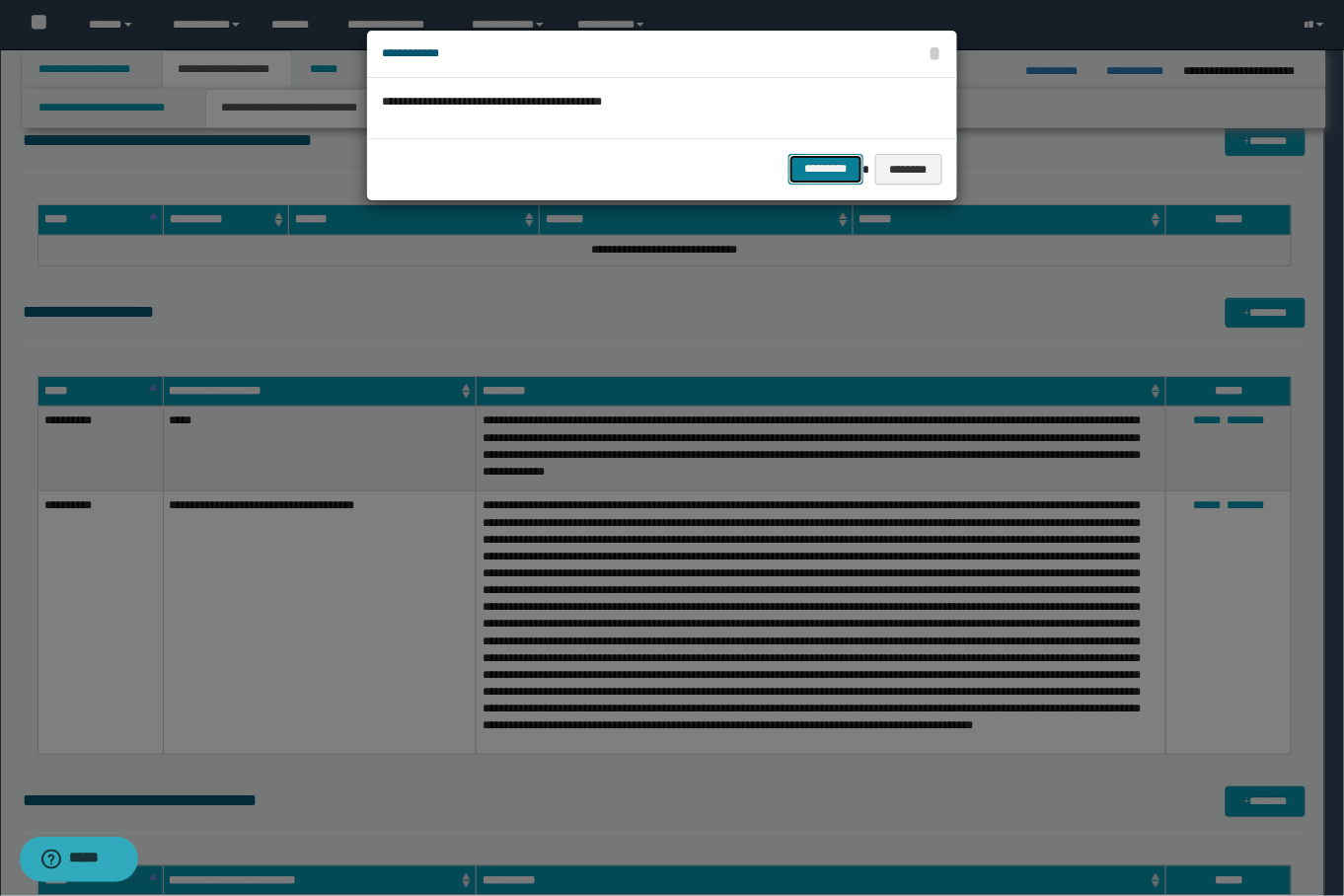 click on "*********" at bounding box center (825, 169) 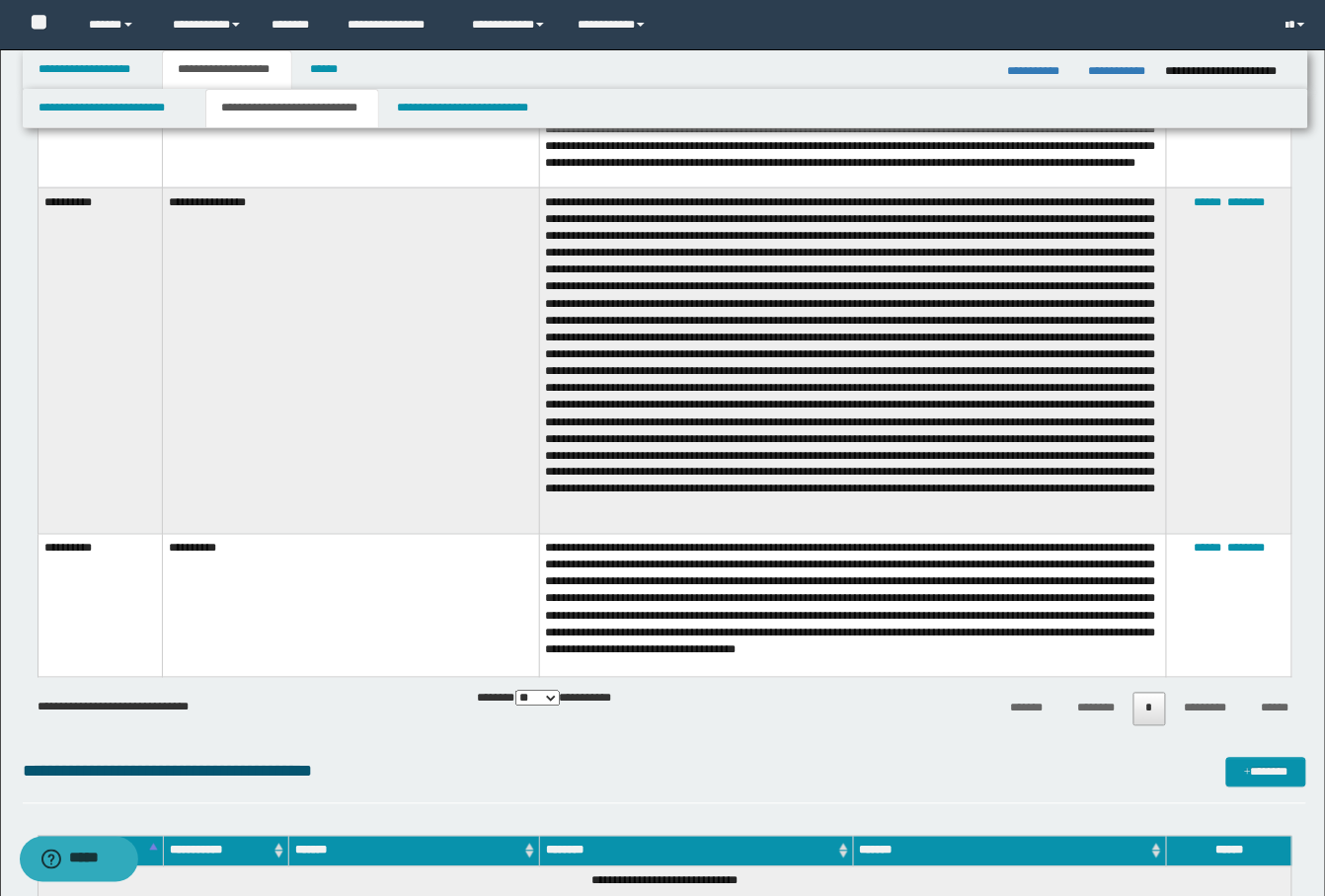 scroll, scrollTop: 2481, scrollLeft: 0, axis: vertical 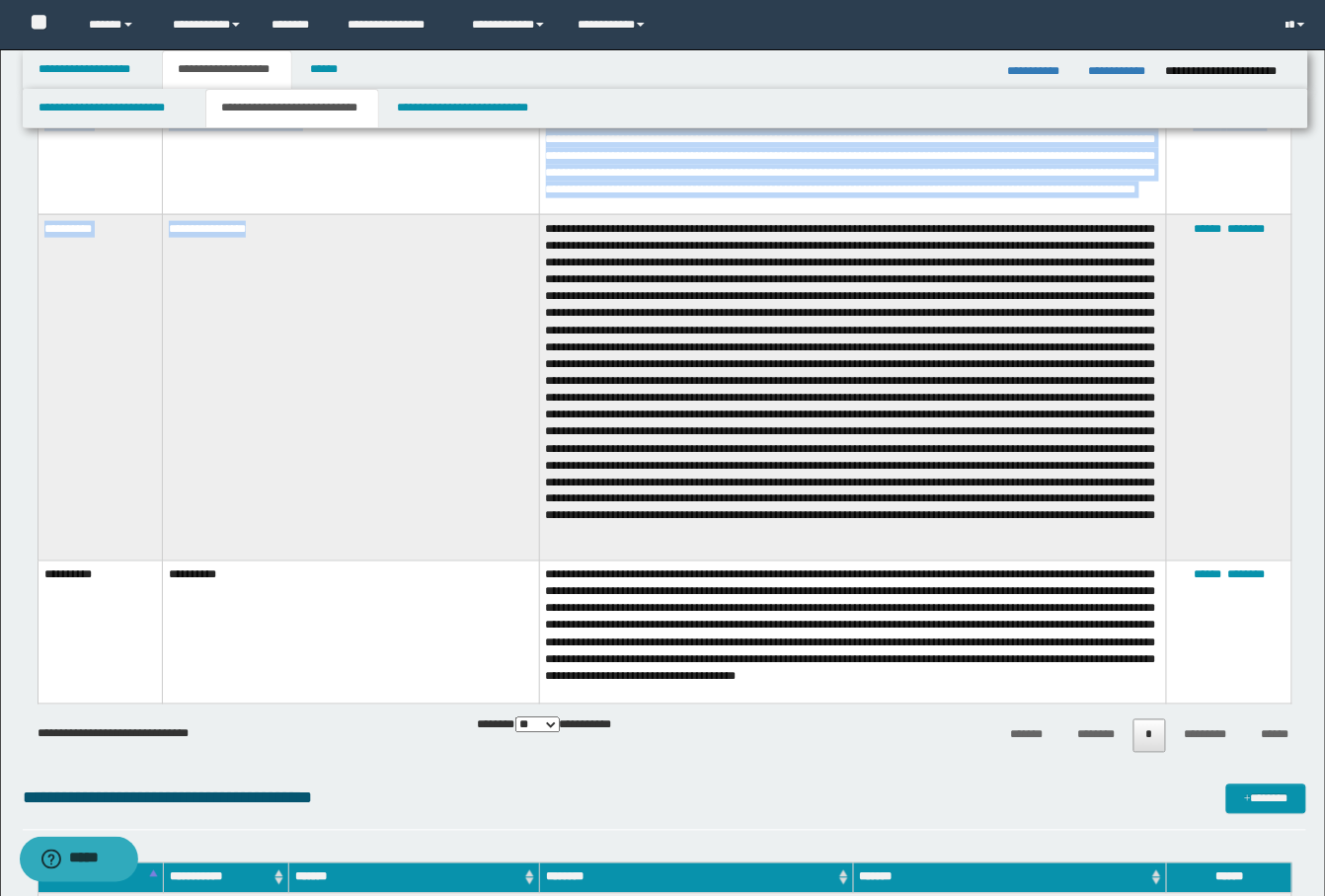 drag, startPoint x: 32, startPoint y: 235, endPoint x: 515, endPoint y: 288, distance: 485.89917 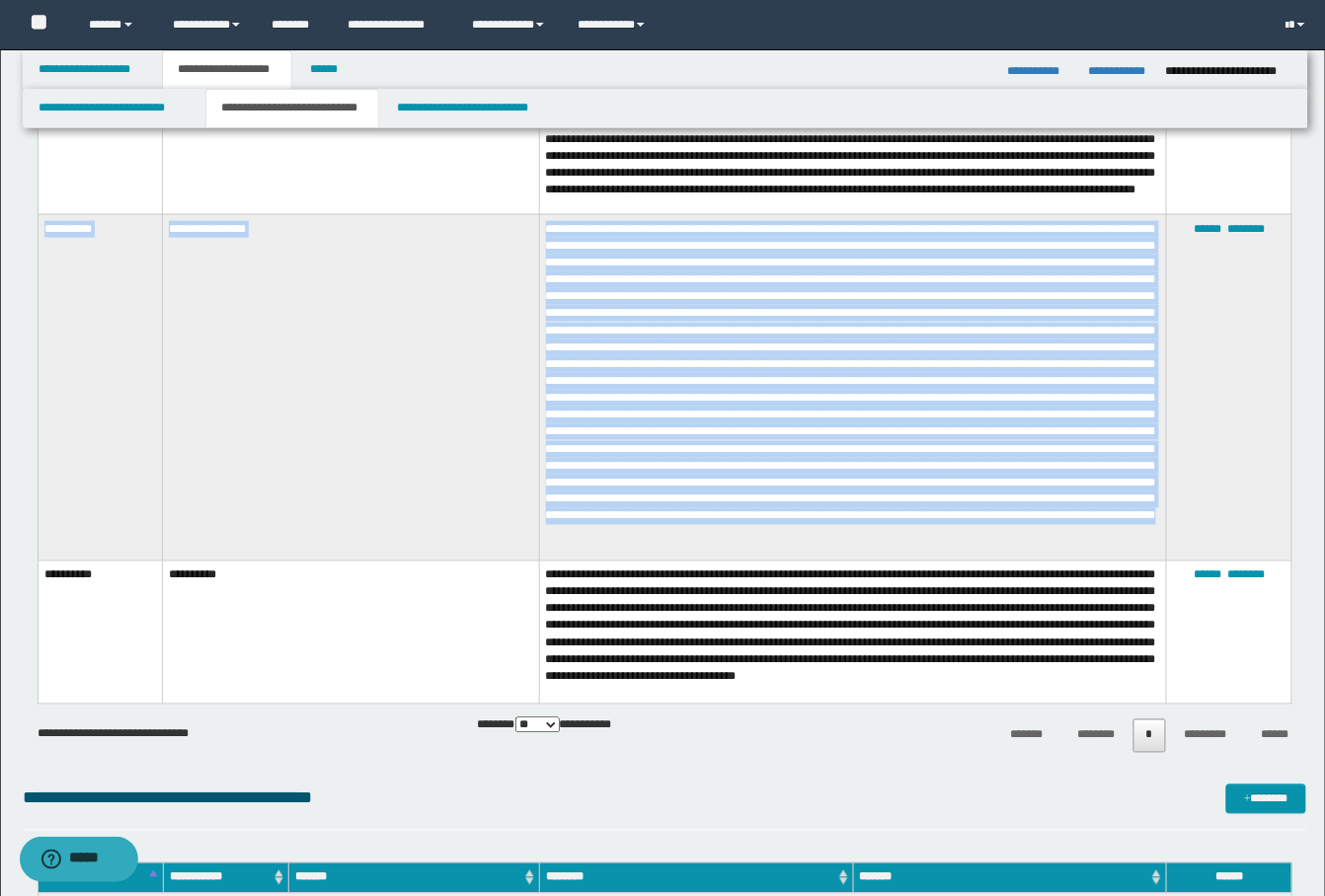 drag, startPoint x: 41, startPoint y: 229, endPoint x: 940, endPoint y: 568, distance: 960.7924 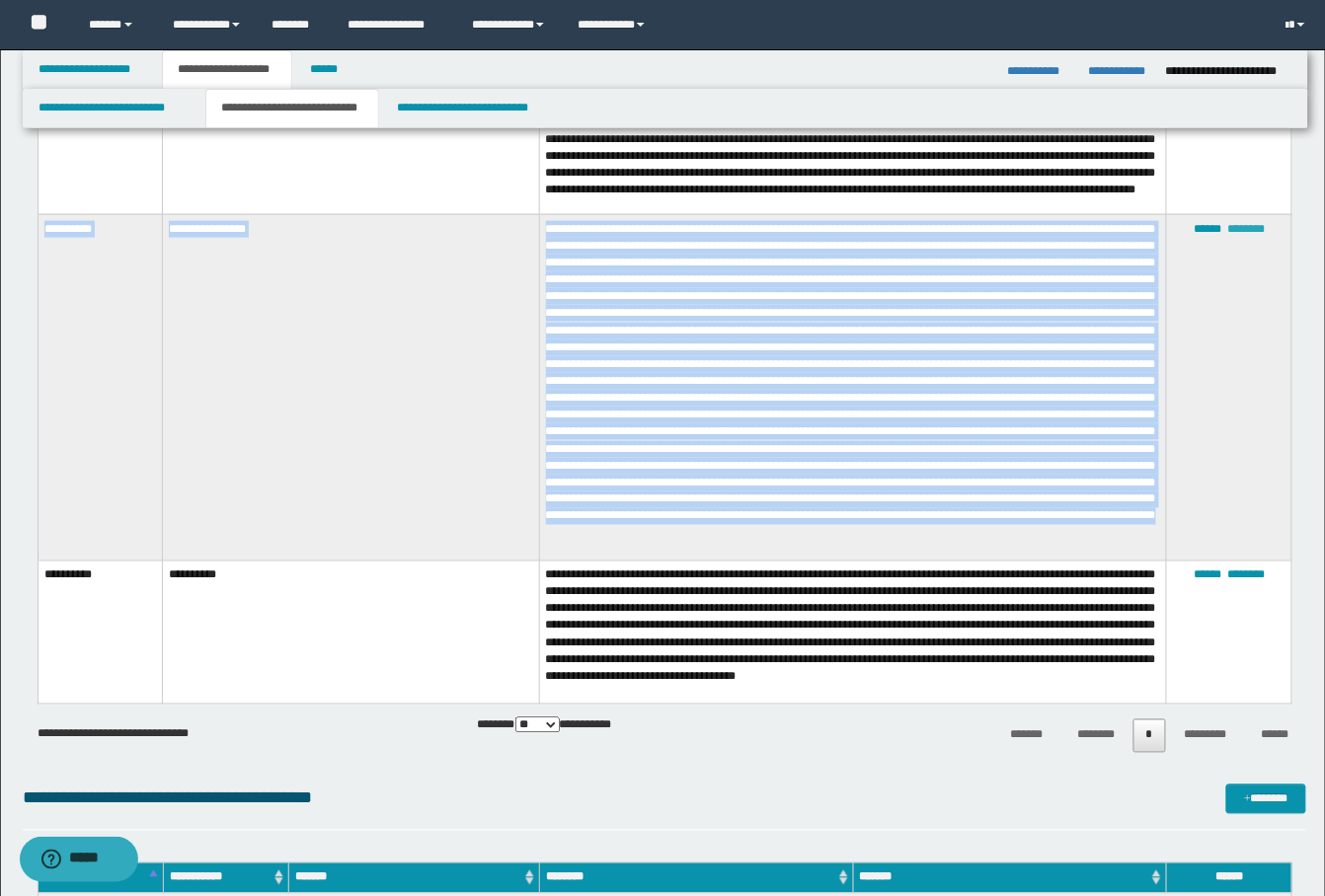 click on "********" at bounding box center [1246, 229] 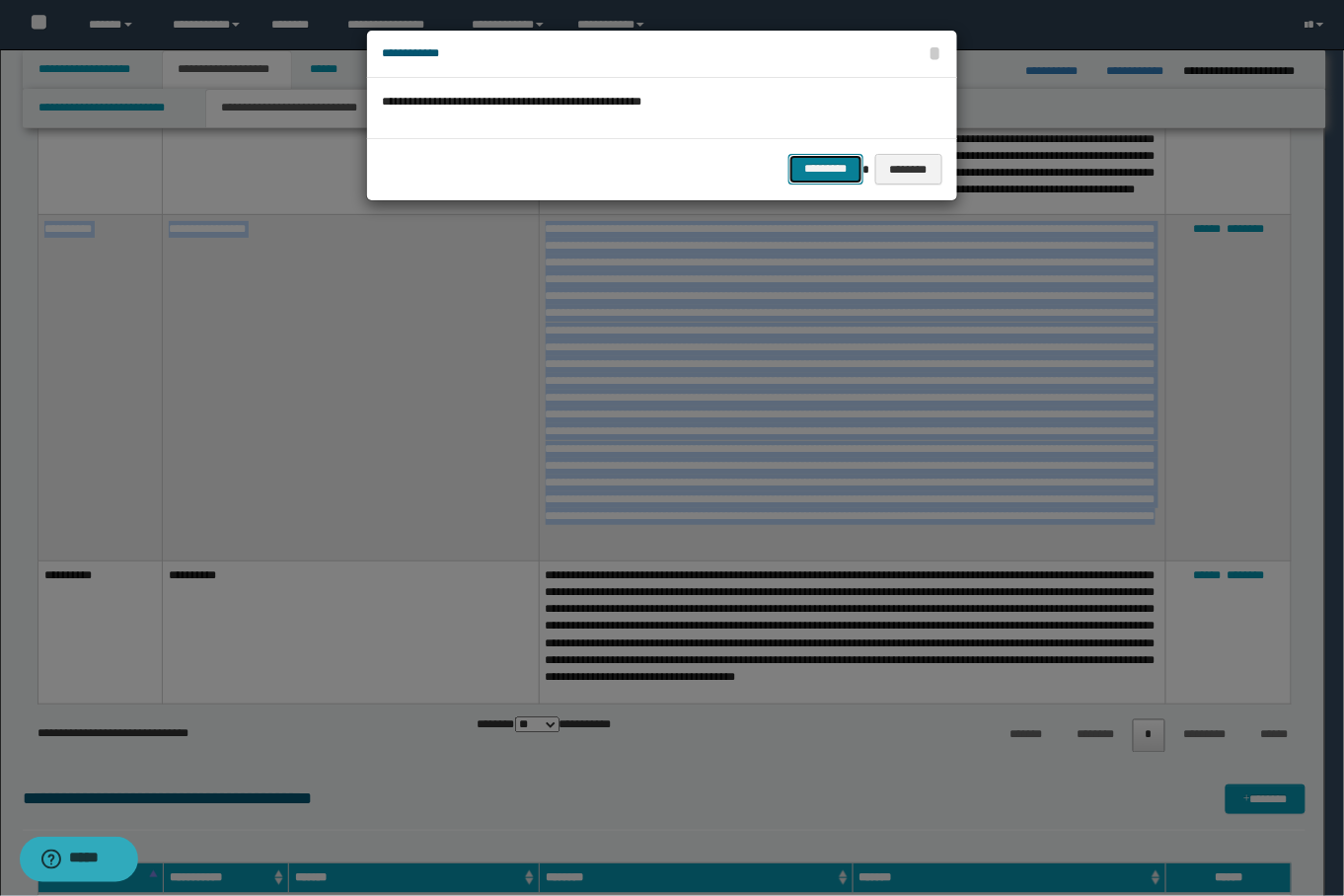 click on "*********" at bounding box center (825, 169) 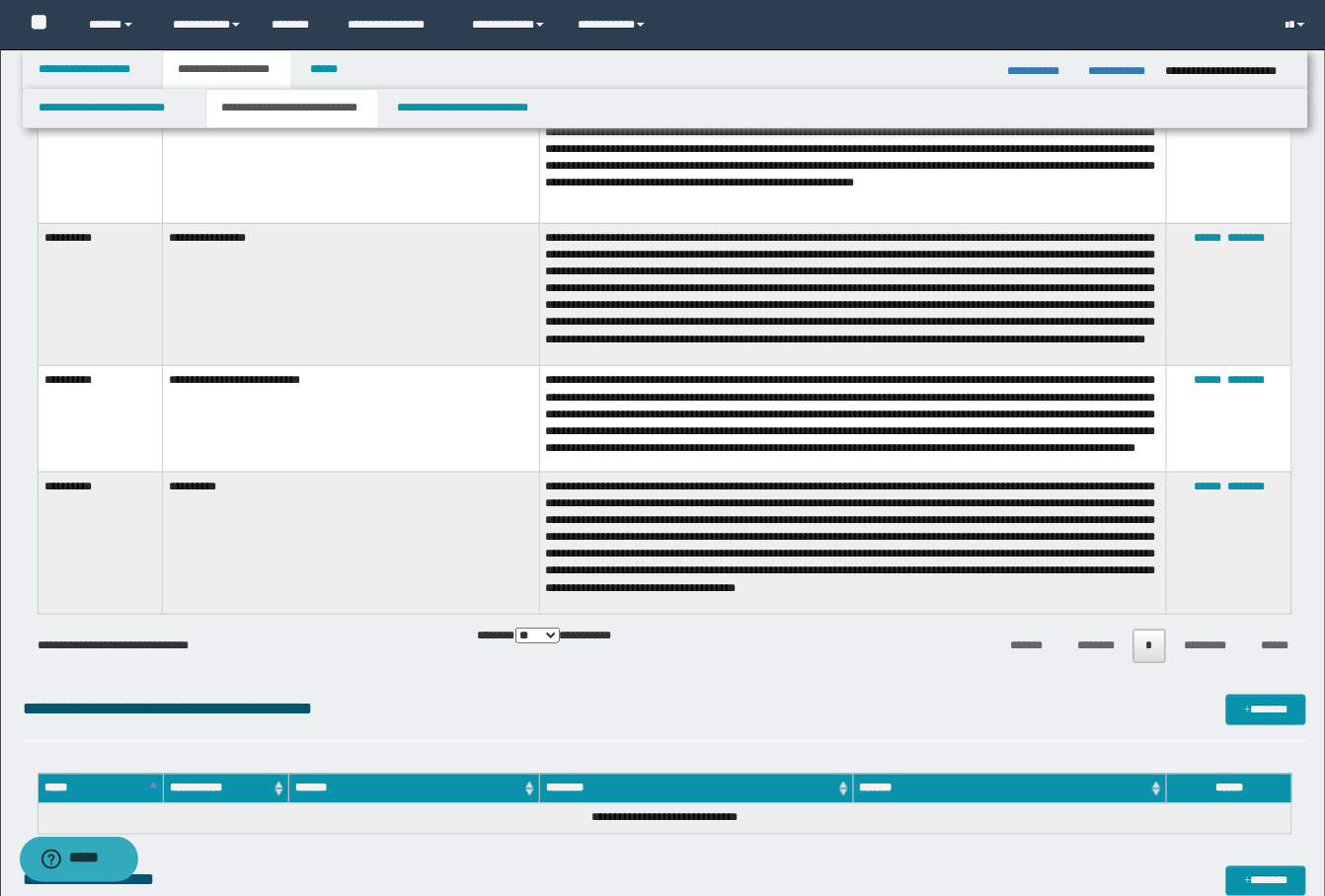scroll, scrollTop: 2218, scrollLeft: 0, axis: vertical 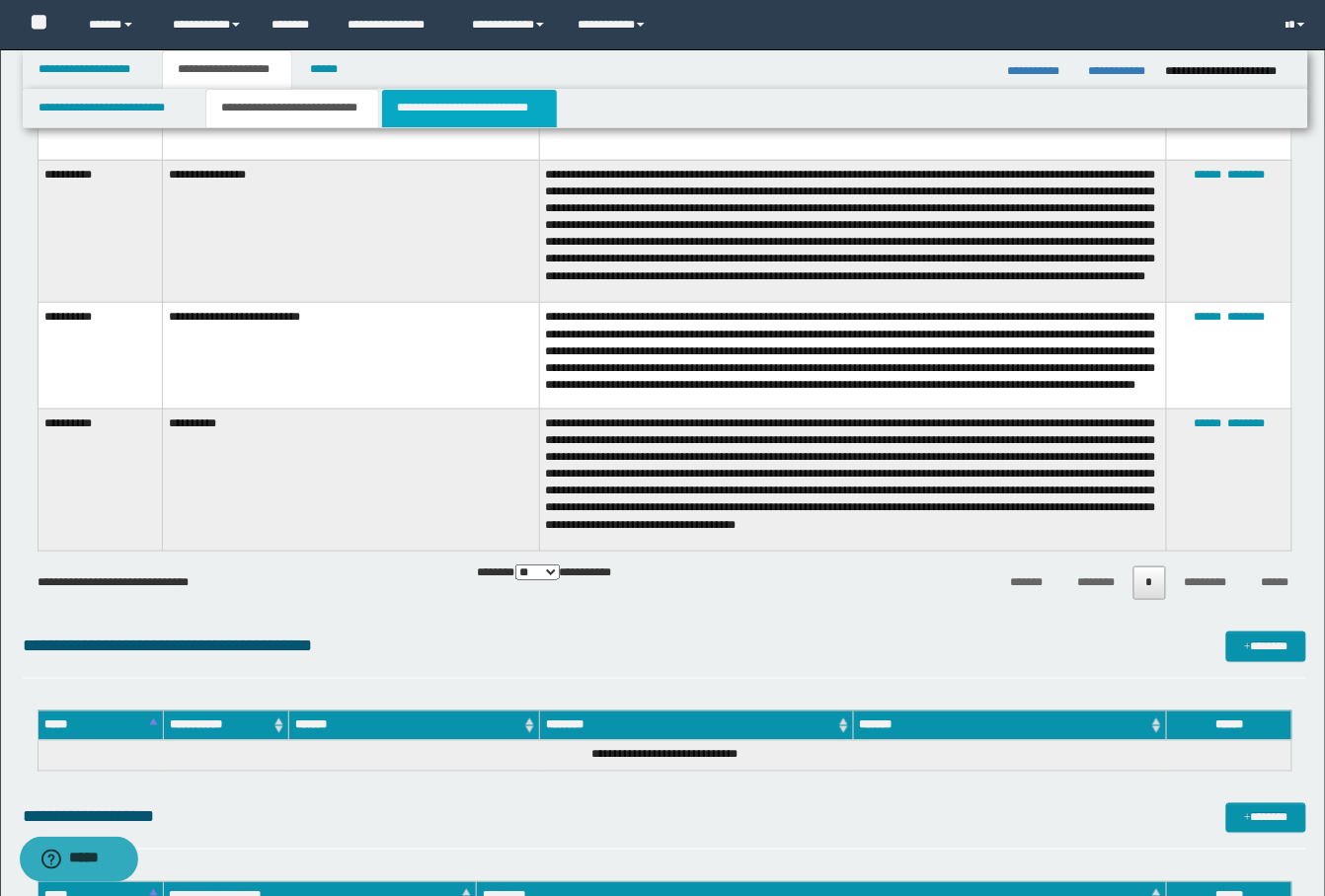 click on "**********" at bounding box center [469, 109] 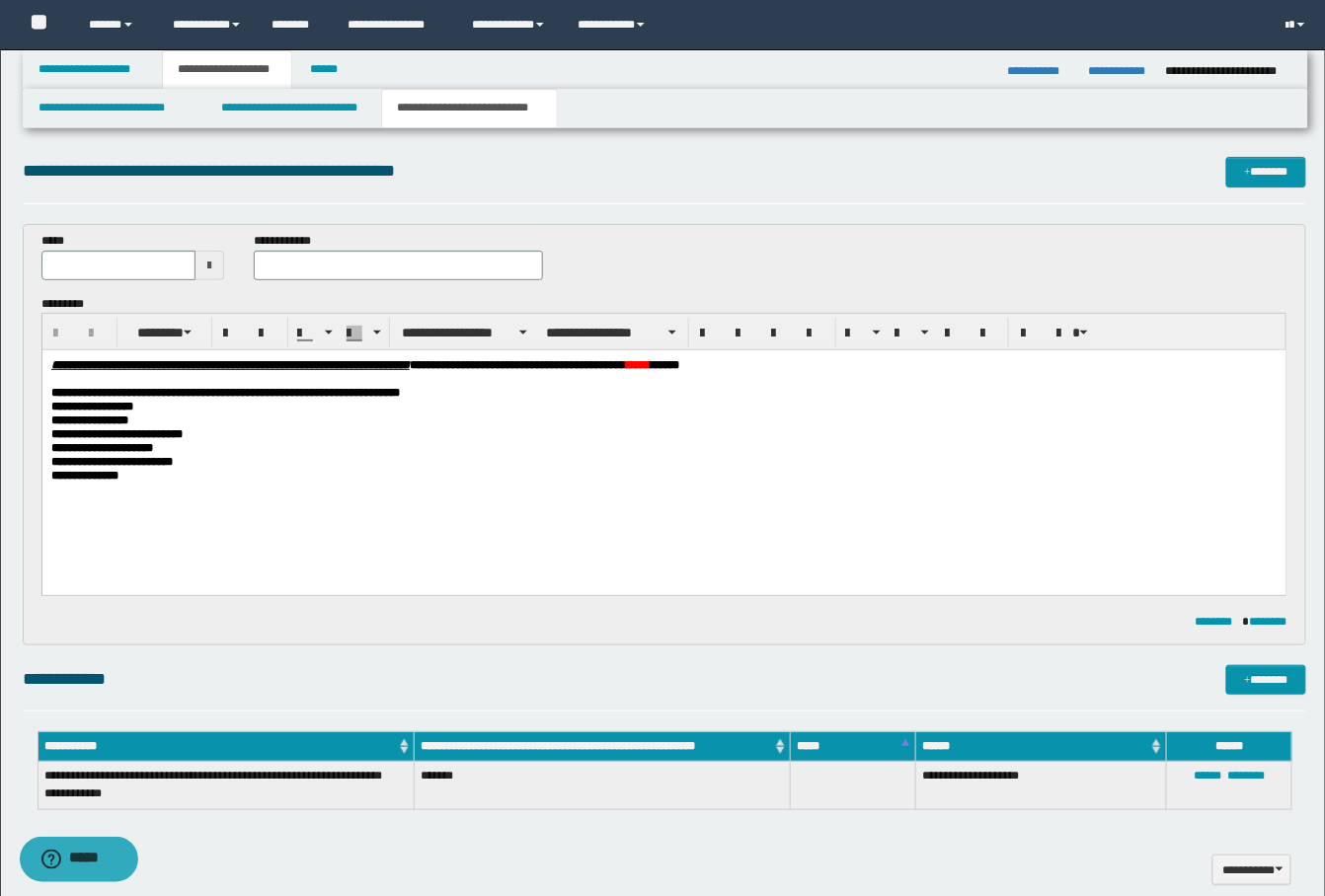 scroll, scrollTop: 0, scrollLeft: 0, axis: both 